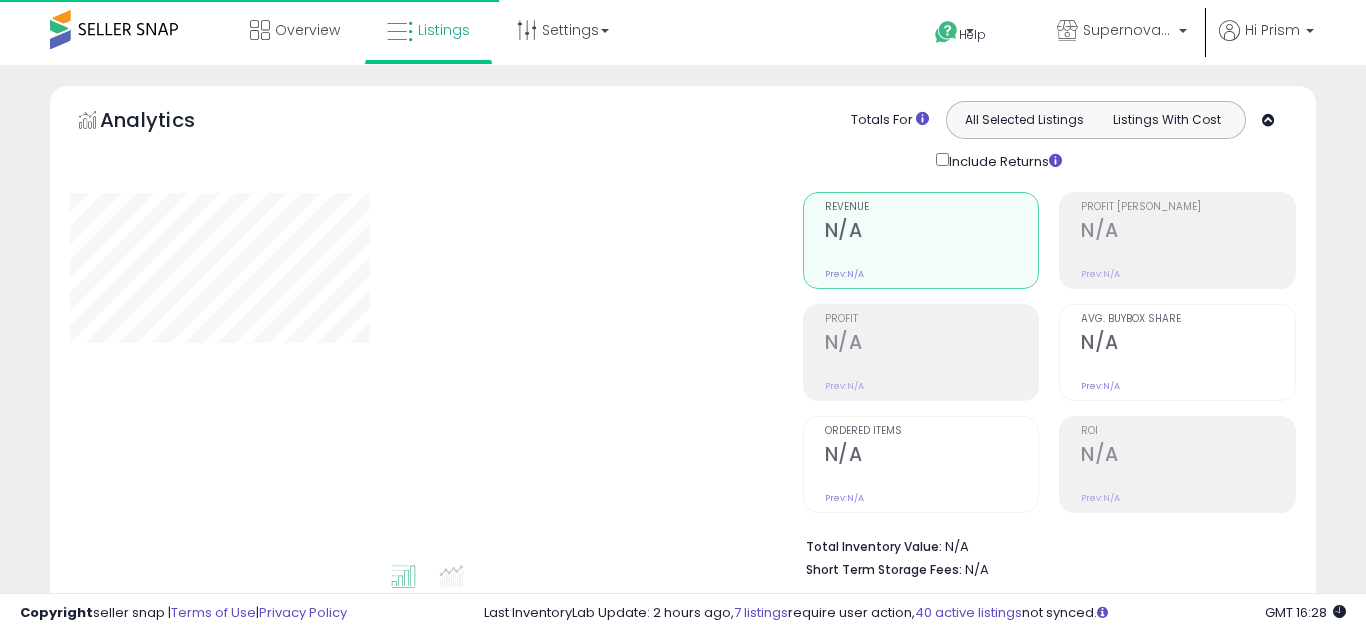 select on "**" 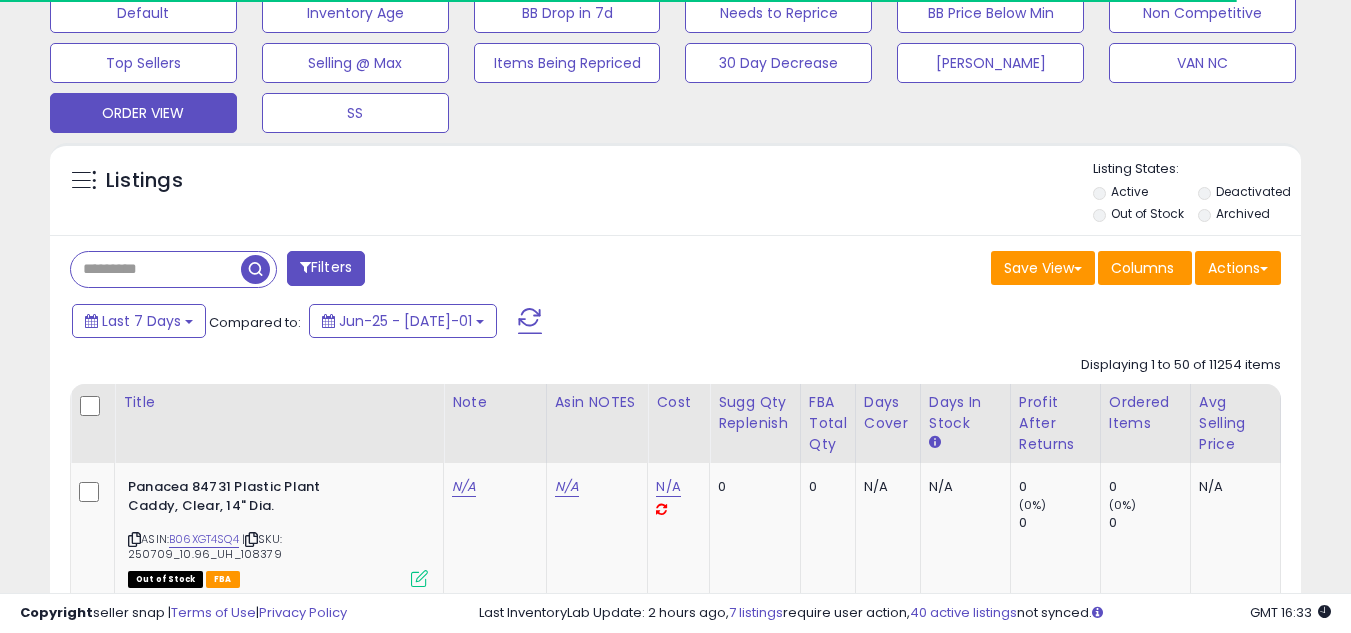 click on "Filters" at bounding box center [326, 268] 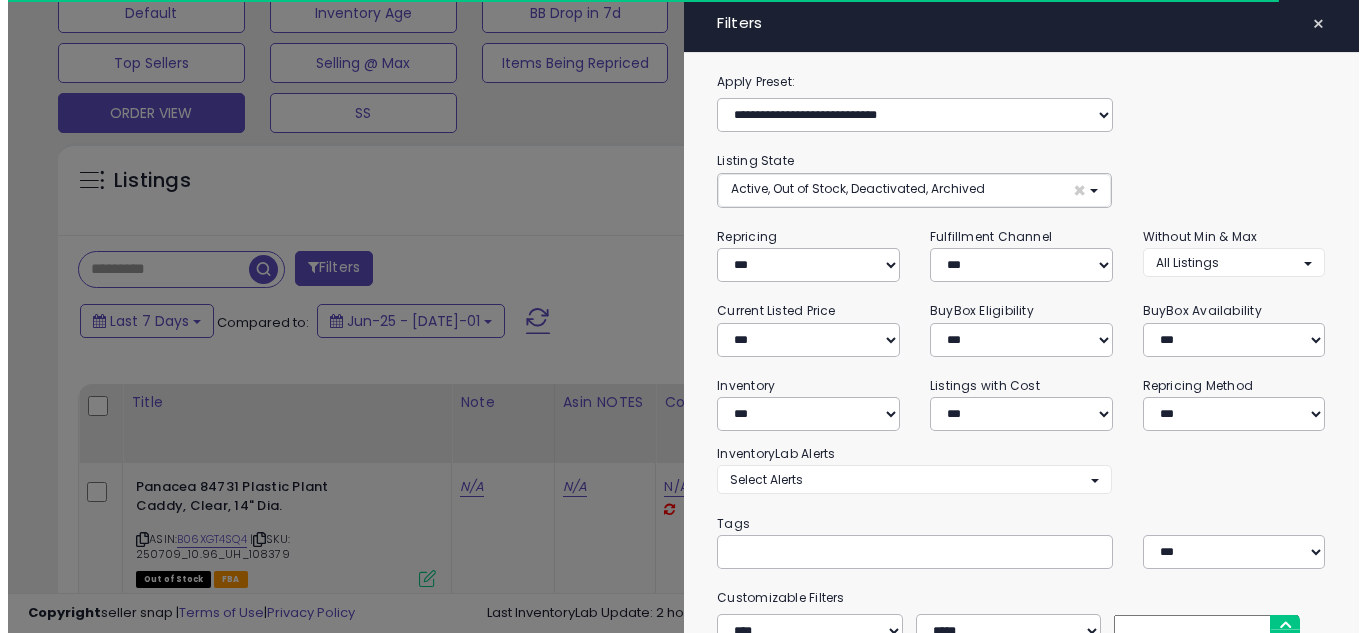 scroll, scrollTop: 637, scrollLeft: 0, axis: vertical 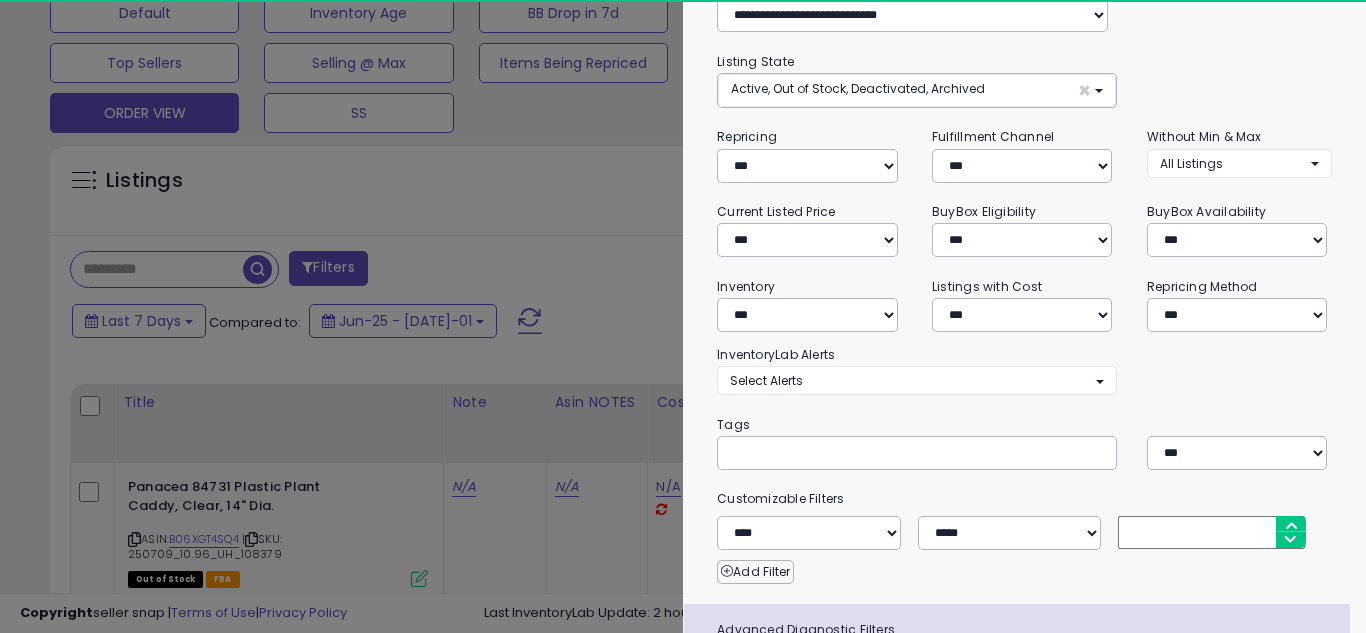 click at bounding box center [880, 452] 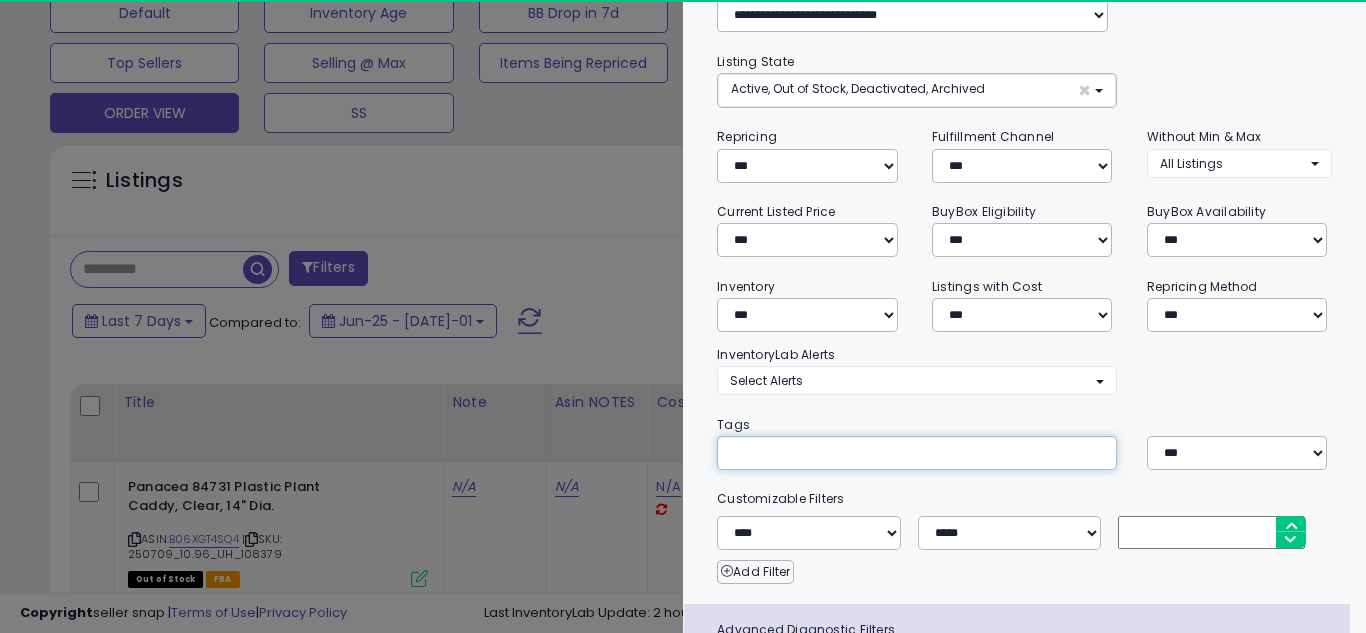 paste on "**********" 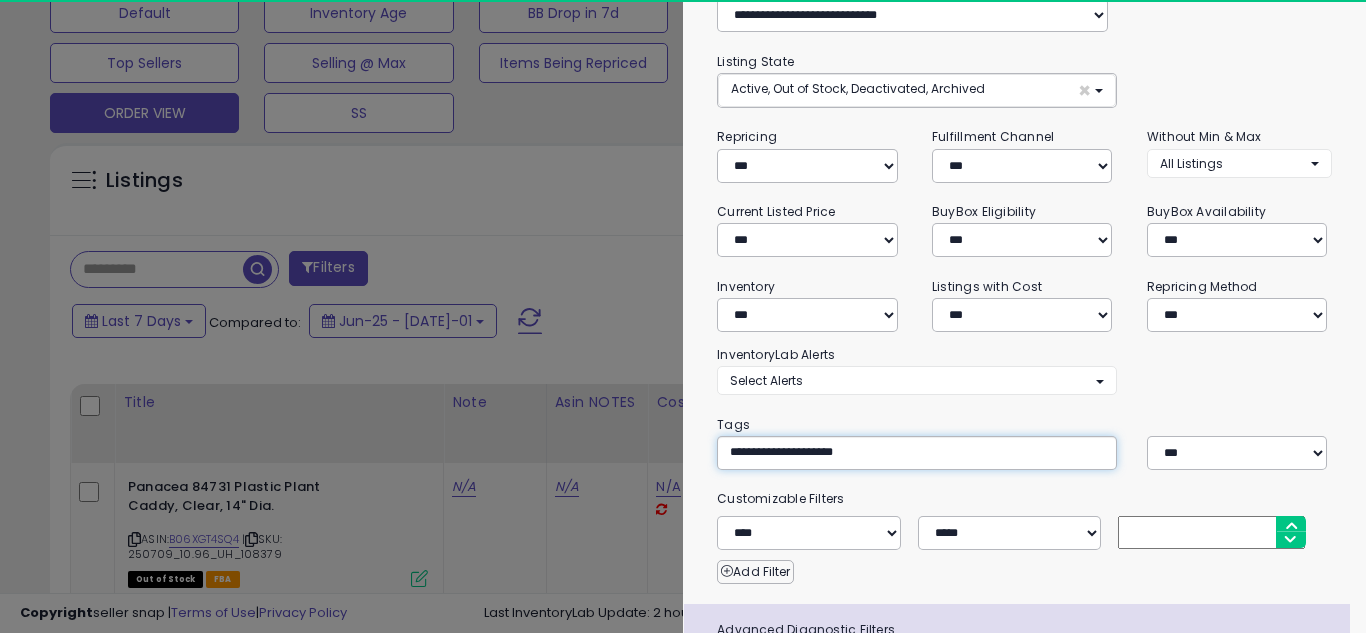 type on "**********" 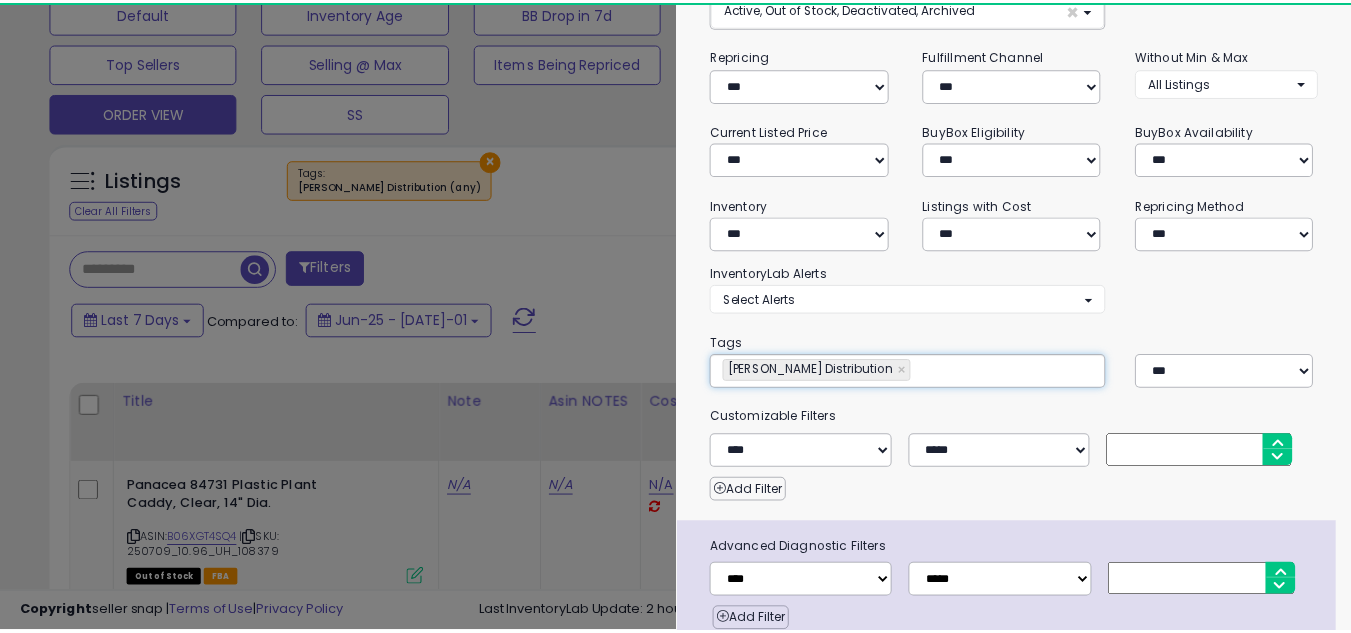 scroll, scrollTop: 263, scrollLeft: 0, axis: vertical 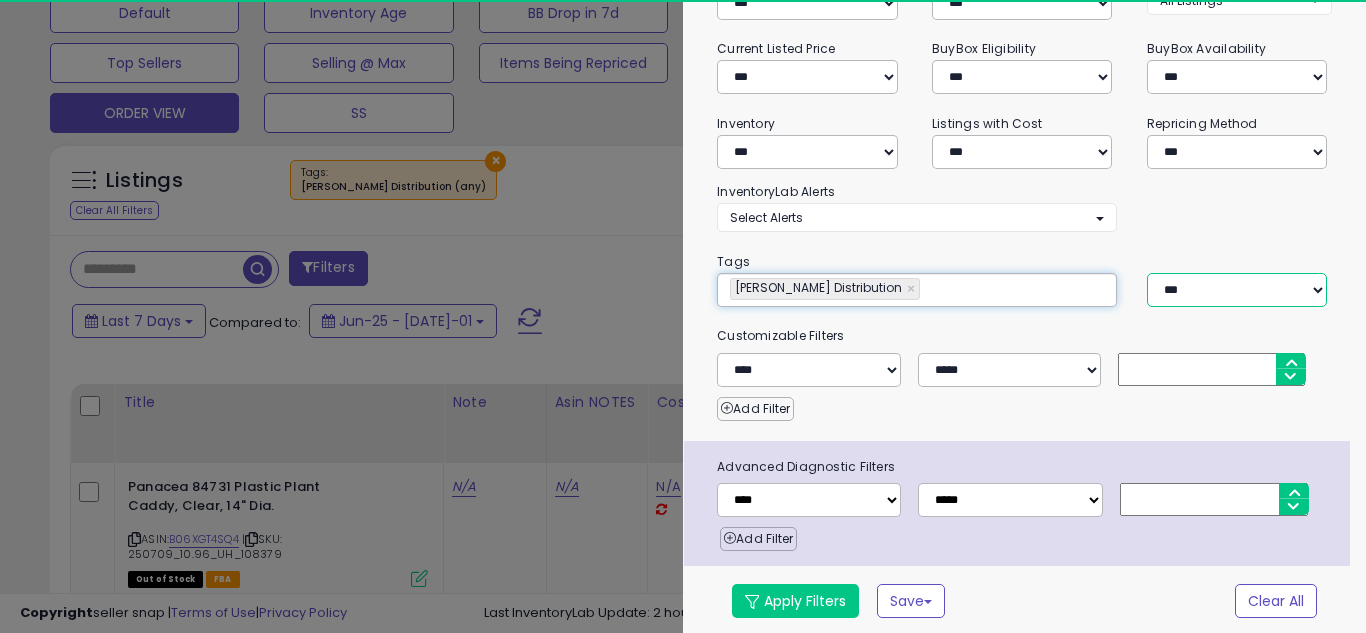 click on "***
***
****" at bounding box center (1237, 290) 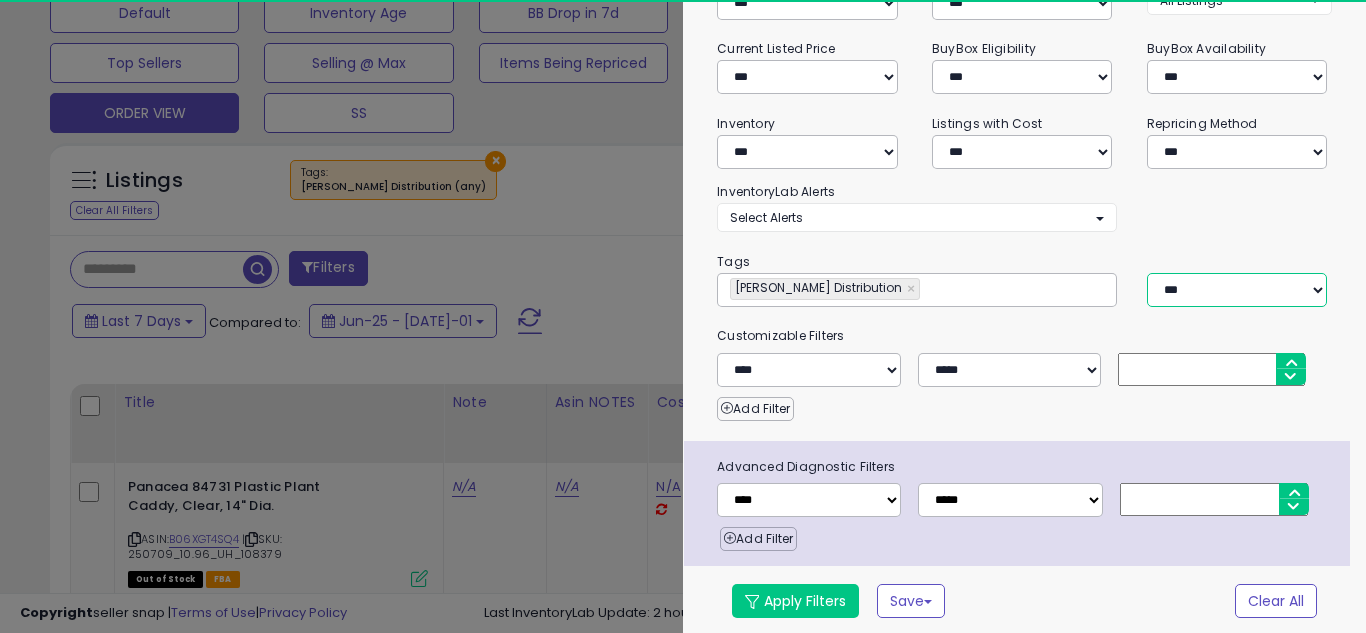 click on "***
***
****" at bounding box center [1237, 290] 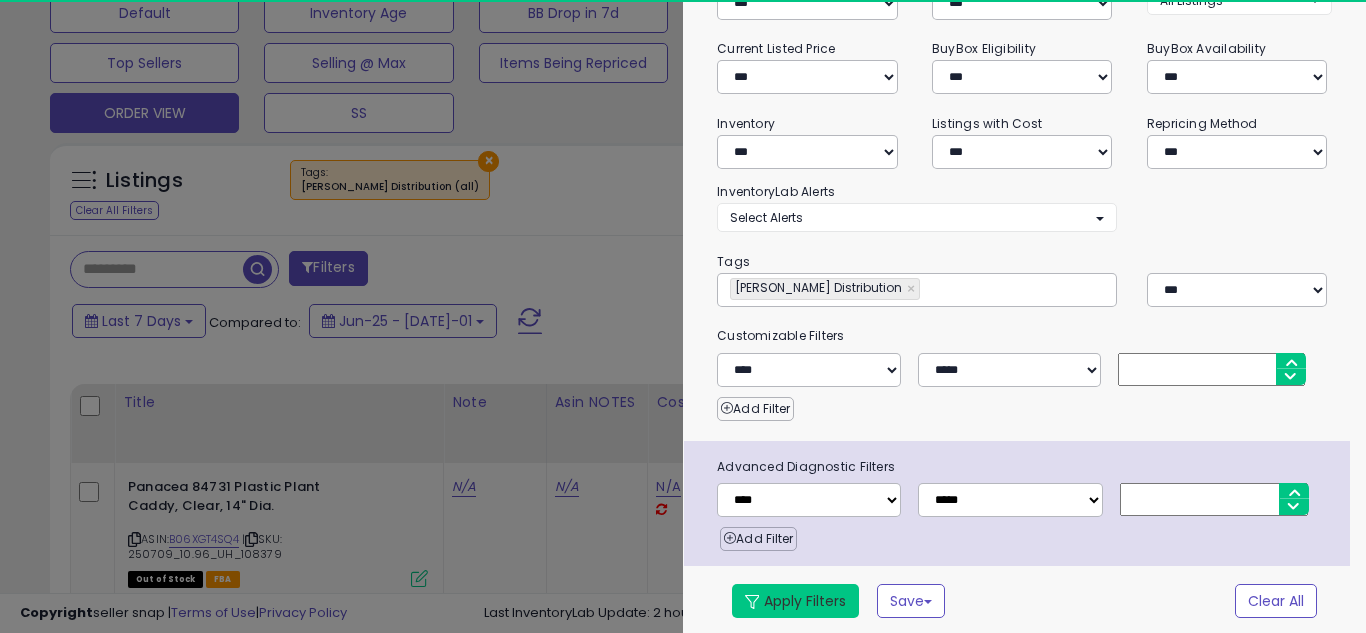 click on "Apply Filters" at bounding box center [795, 601] 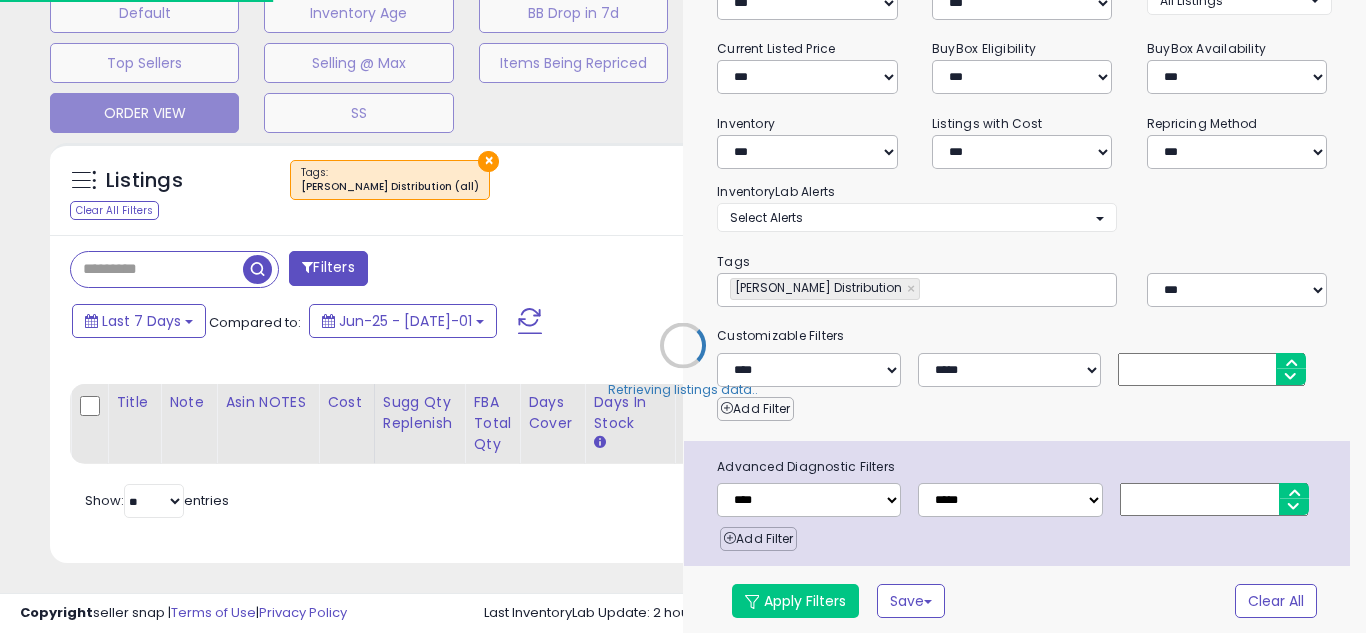 select on "*" 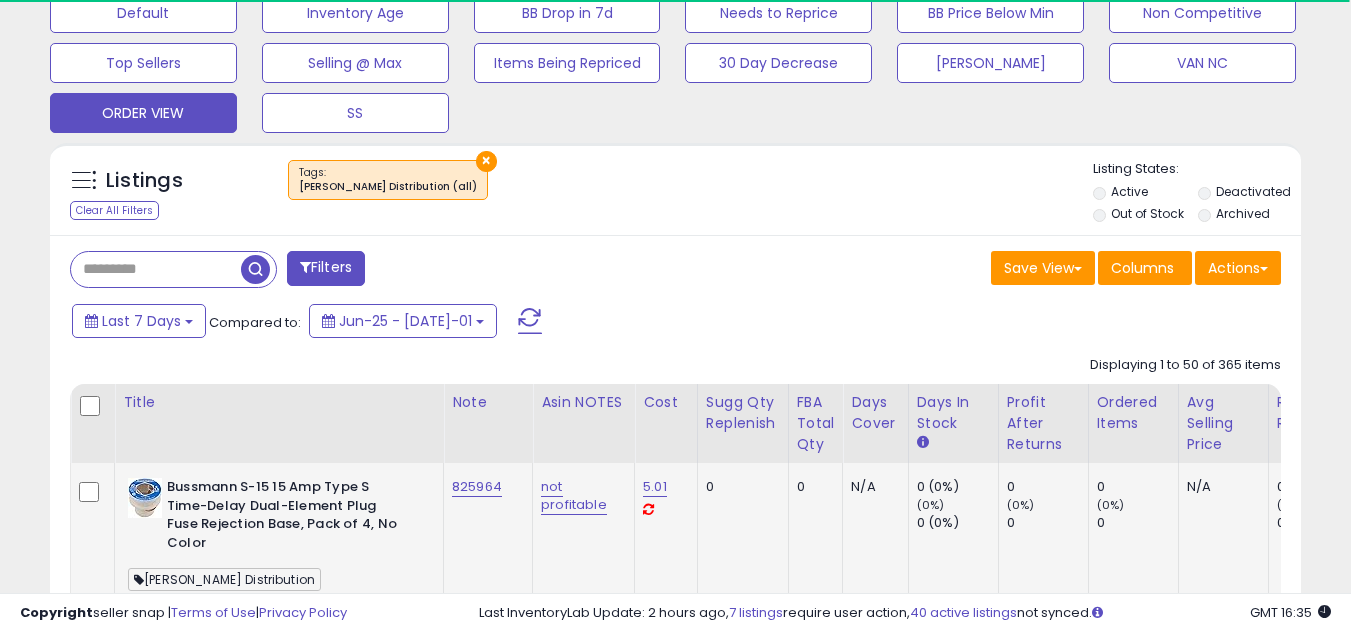 scroll, scrollTop: 999590, scrollLeft: 999276, axis: both 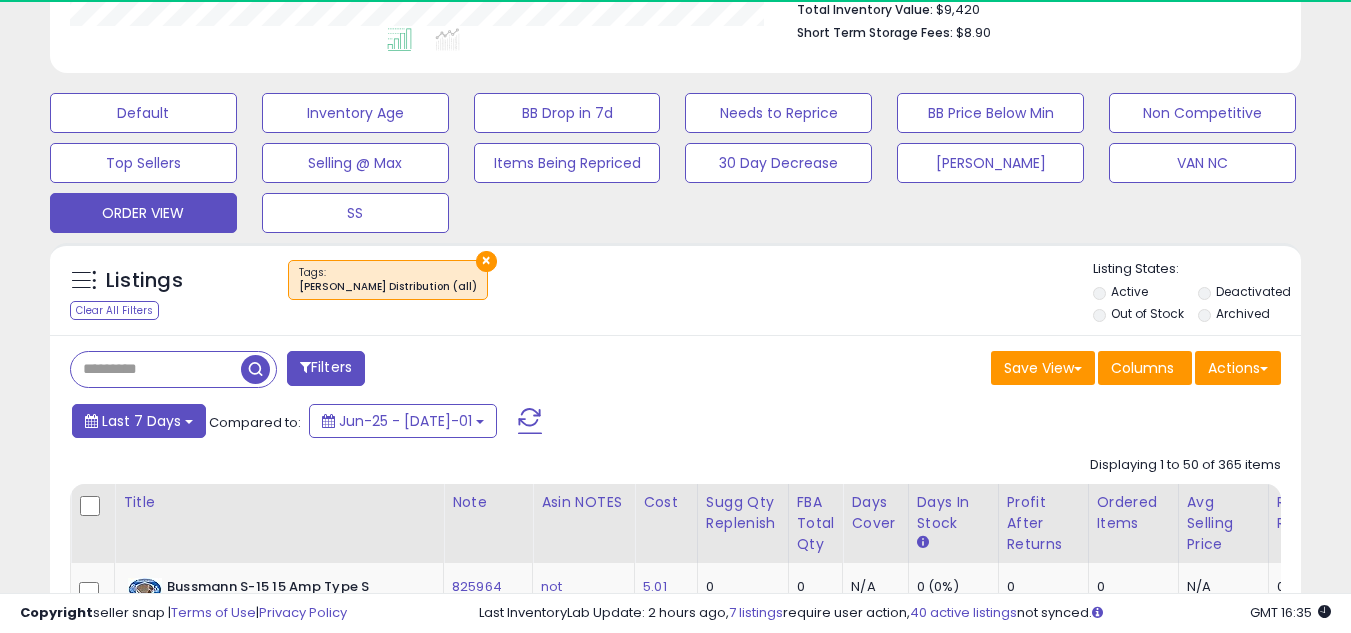 click on "Last 7 Days" at bounding box center (139, 421) 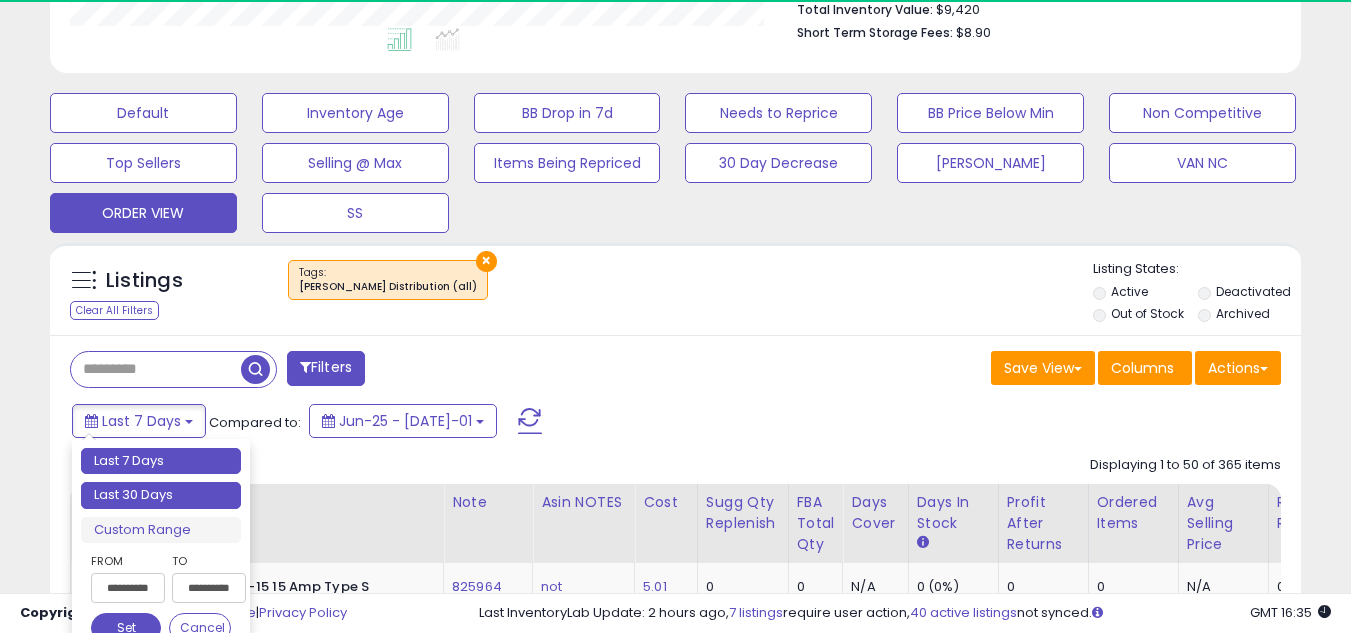 type on "**********" 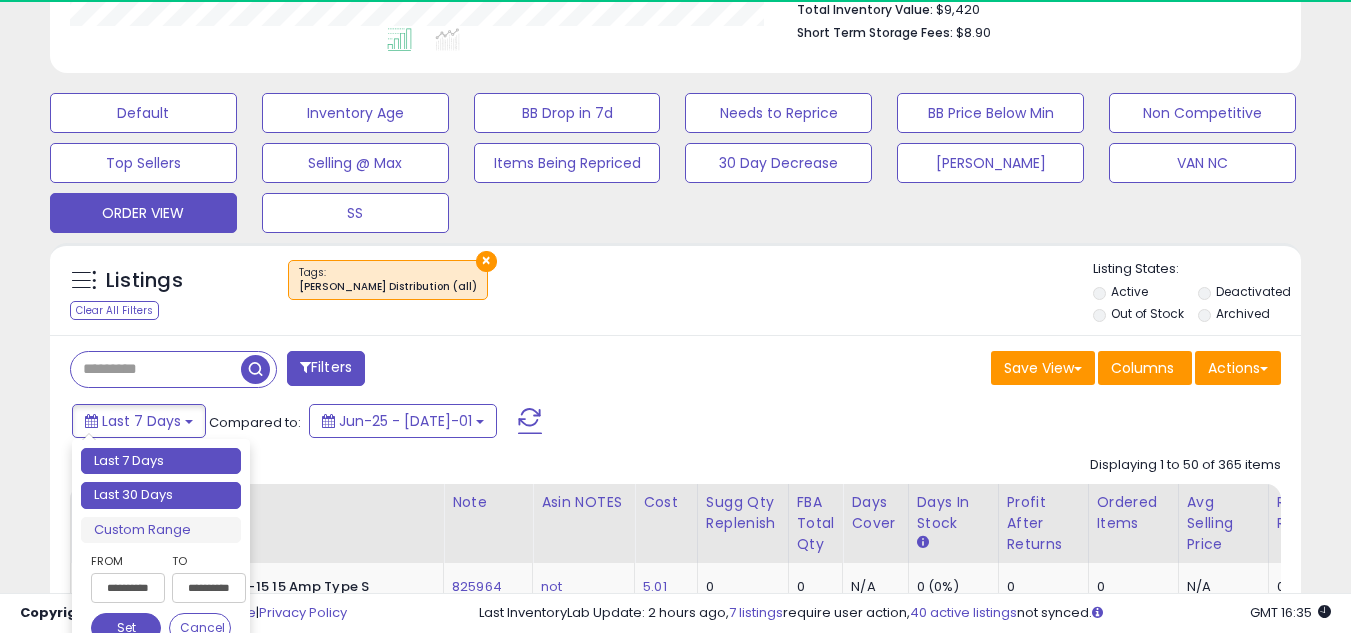 click on "Last 30 Days" at bounding box center (161, 495) 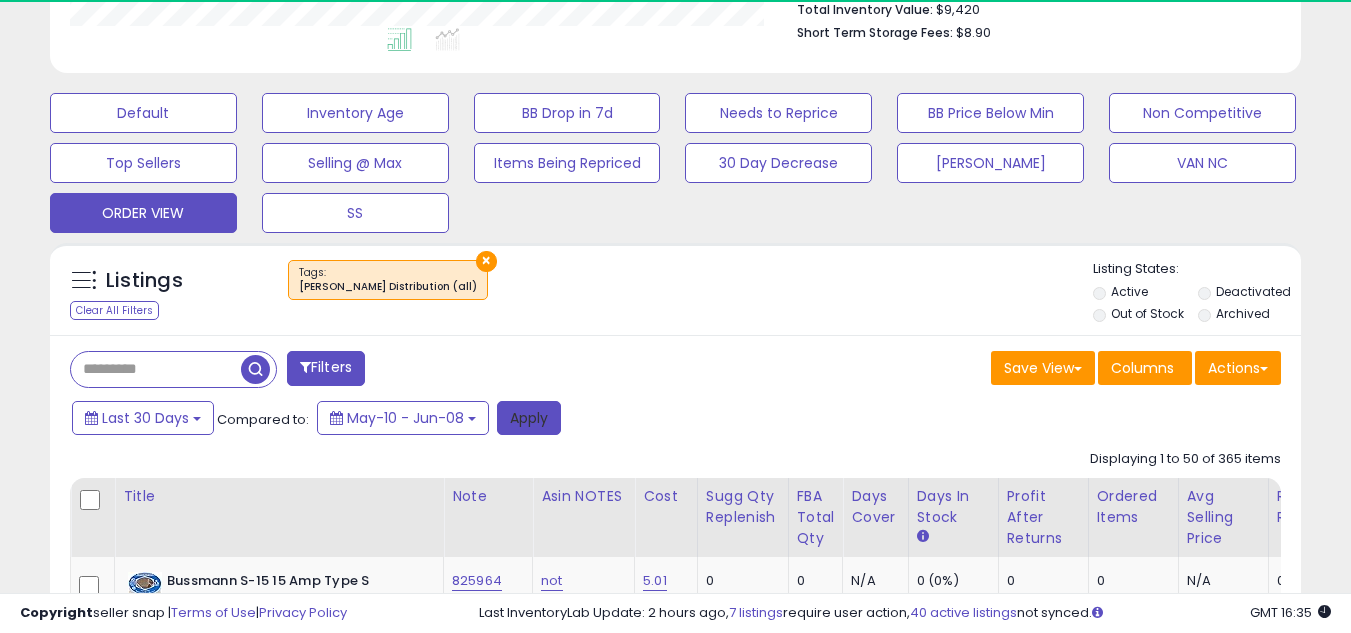 click on "Apply" at bounding box center (529, 418) 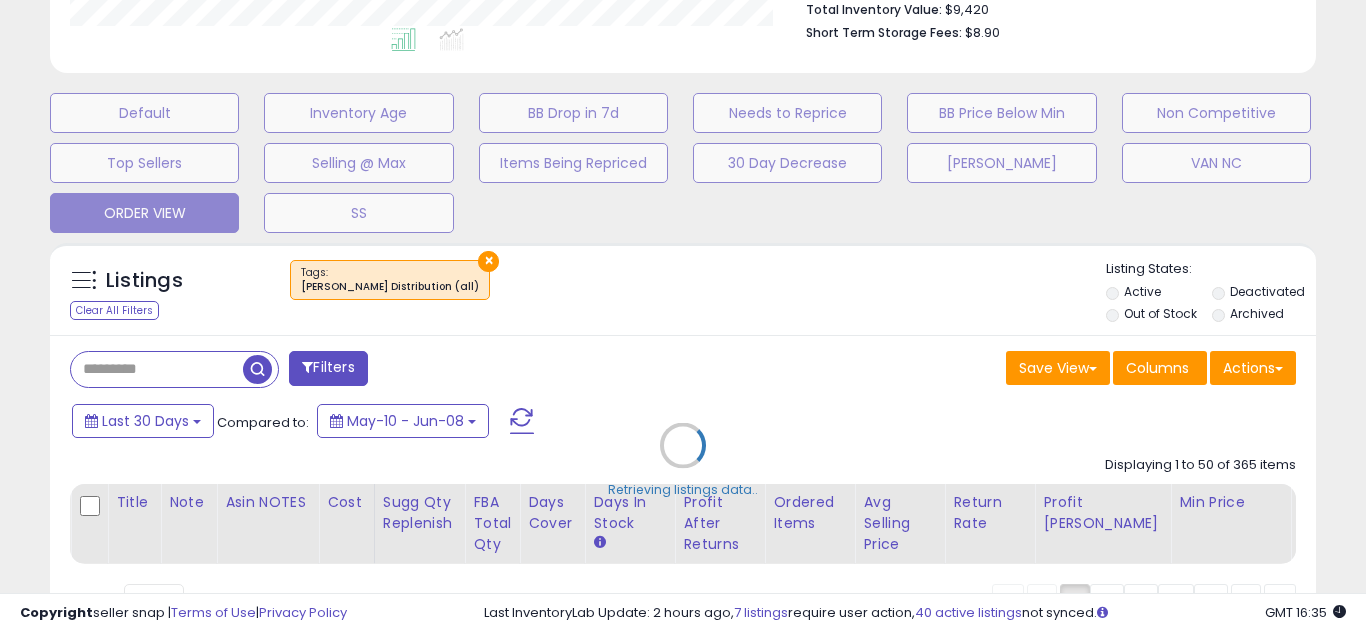 scroll, scrollTop: 999590, scrollLeft: 999267, axis: both 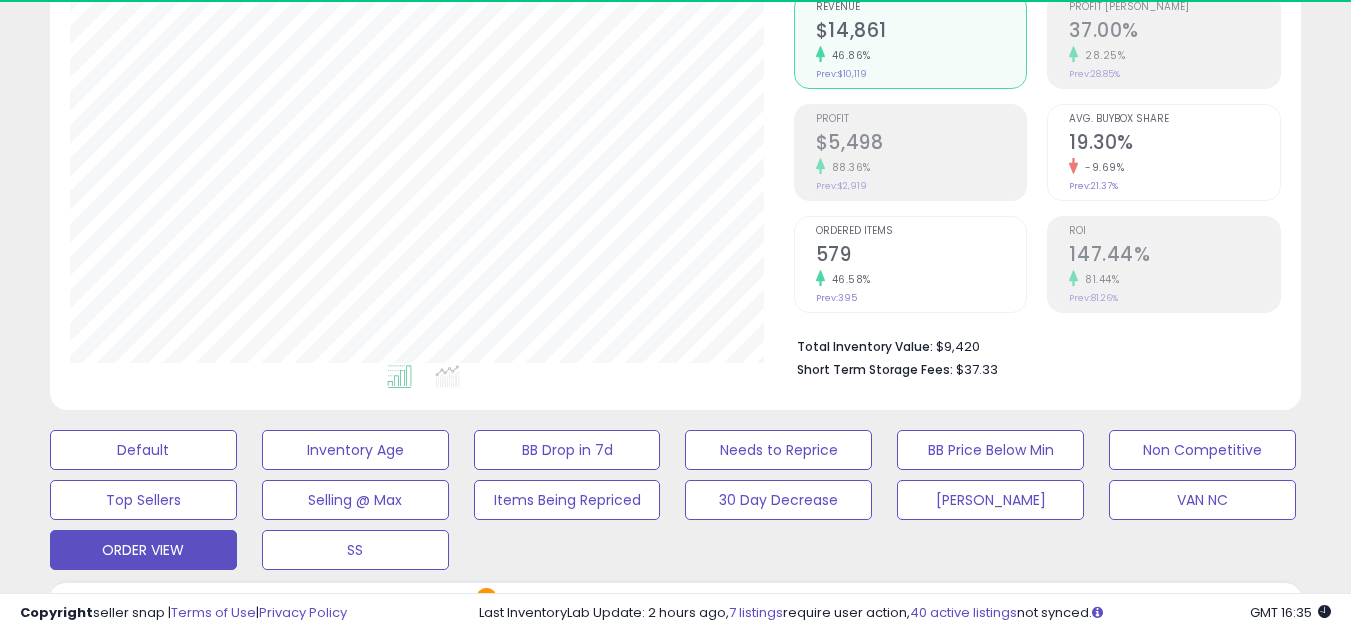 click on "579" at bounding box center (921, 256) 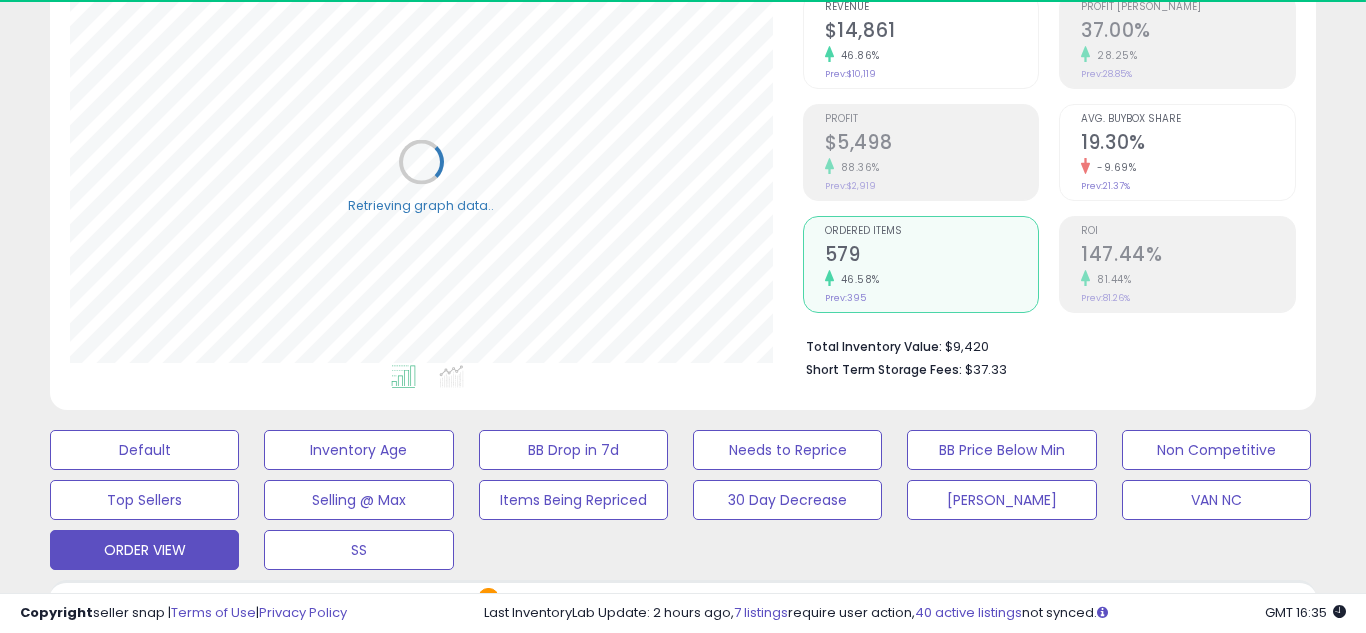 scroll, scrollTop: 999590, scrollLeft: 999276, axis: both 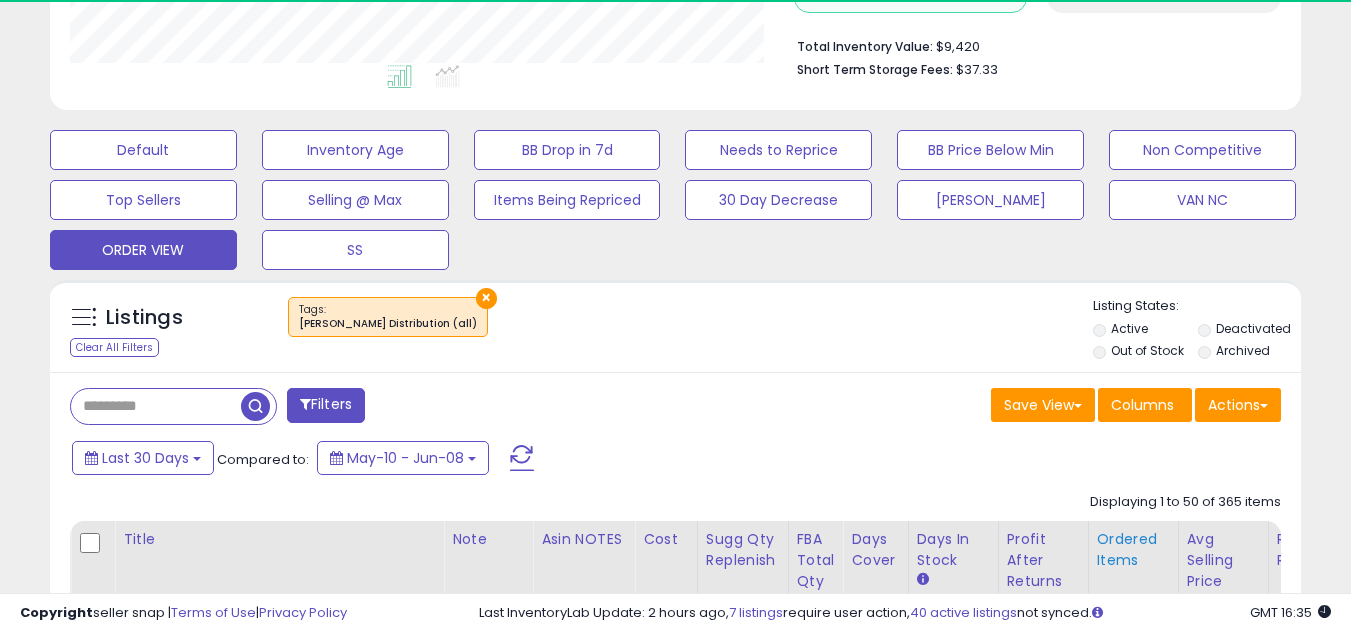 click on "Ordered Items" at bounding box center (1133, 550) 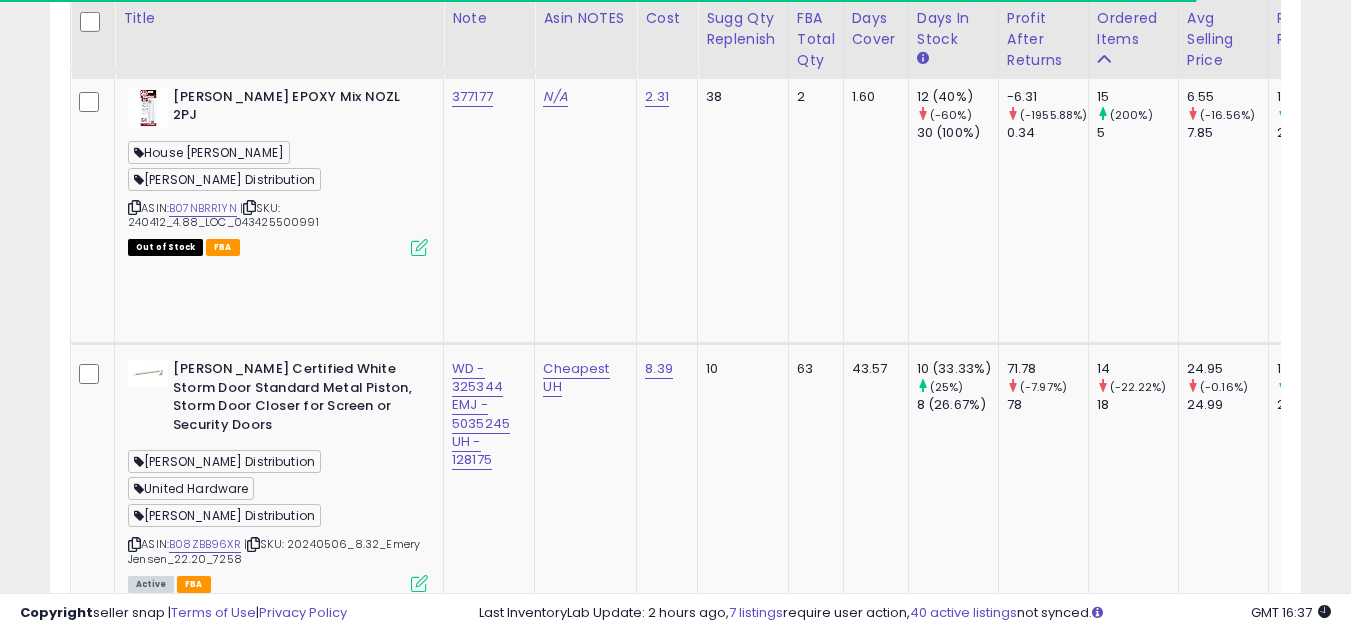 scroll, scrollTop: 1500, scrollLeft: 0, axis: vertical 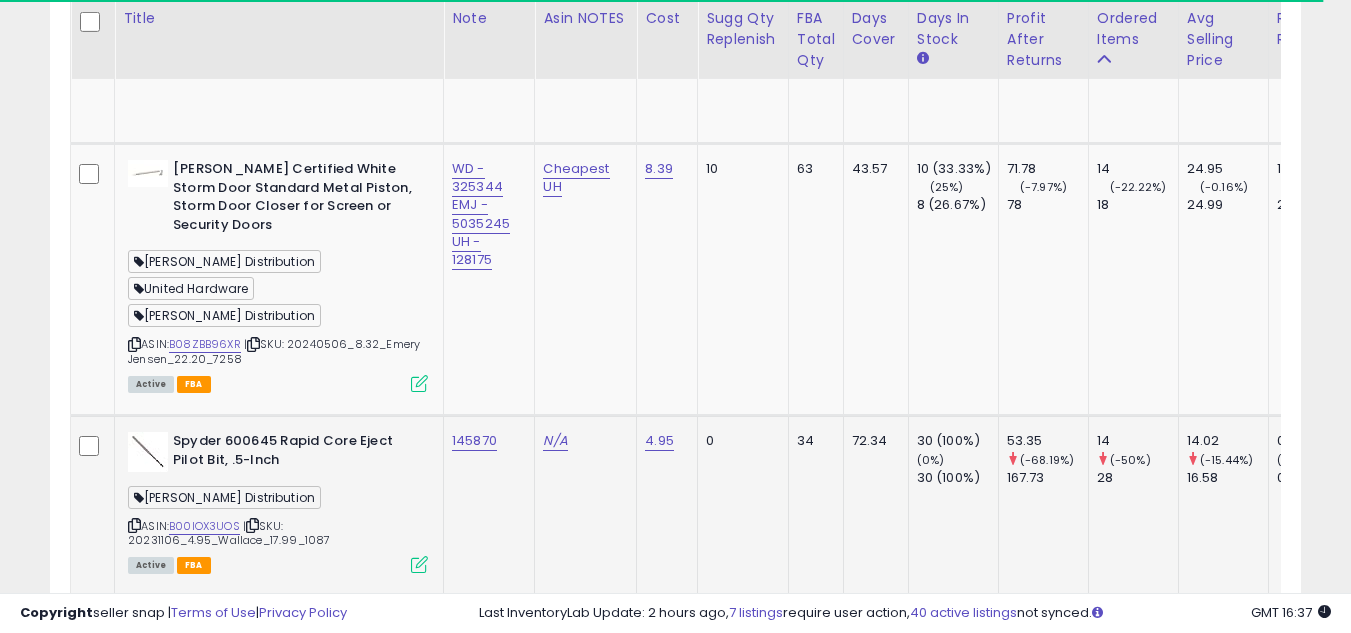 click at bounding box center [134, 525] 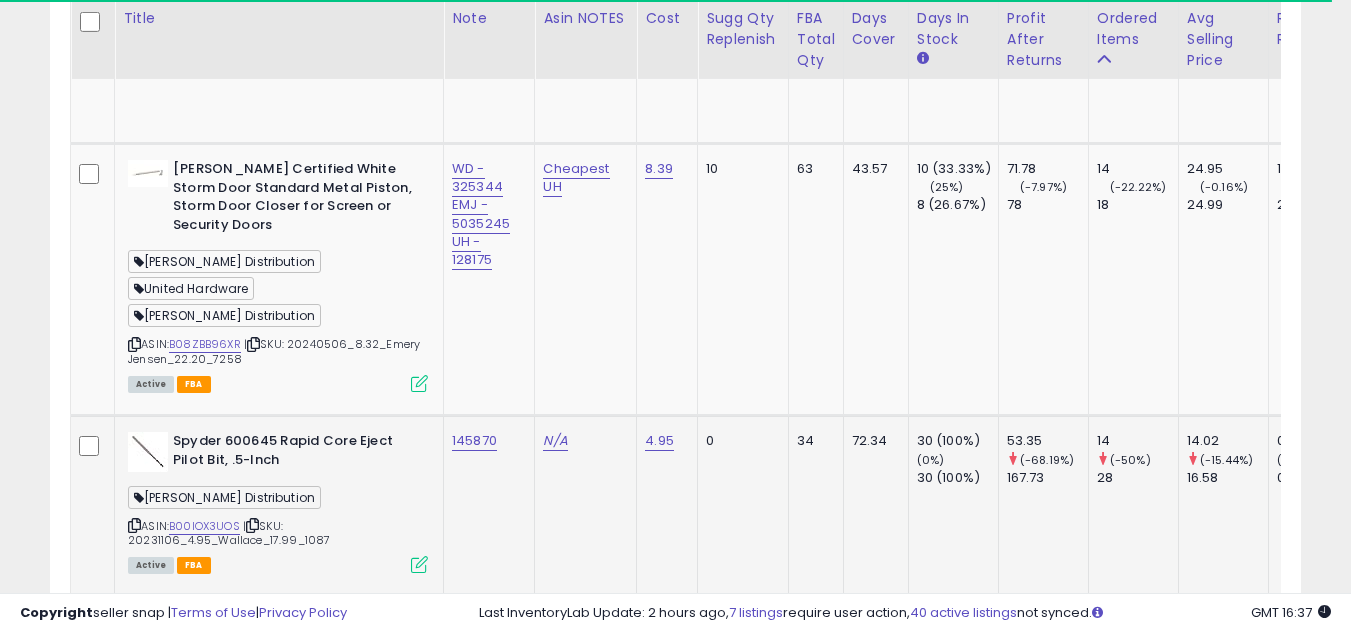 click at bounding box center [134, 525] 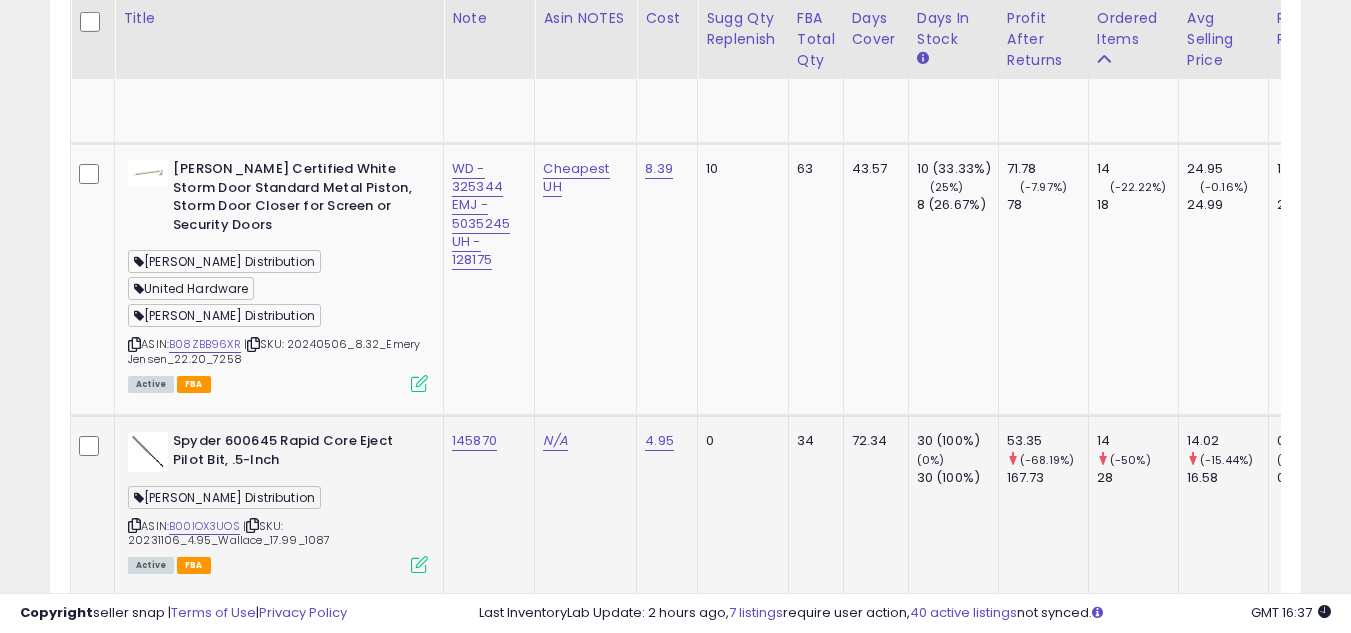 click at bounding box center [134, 525] 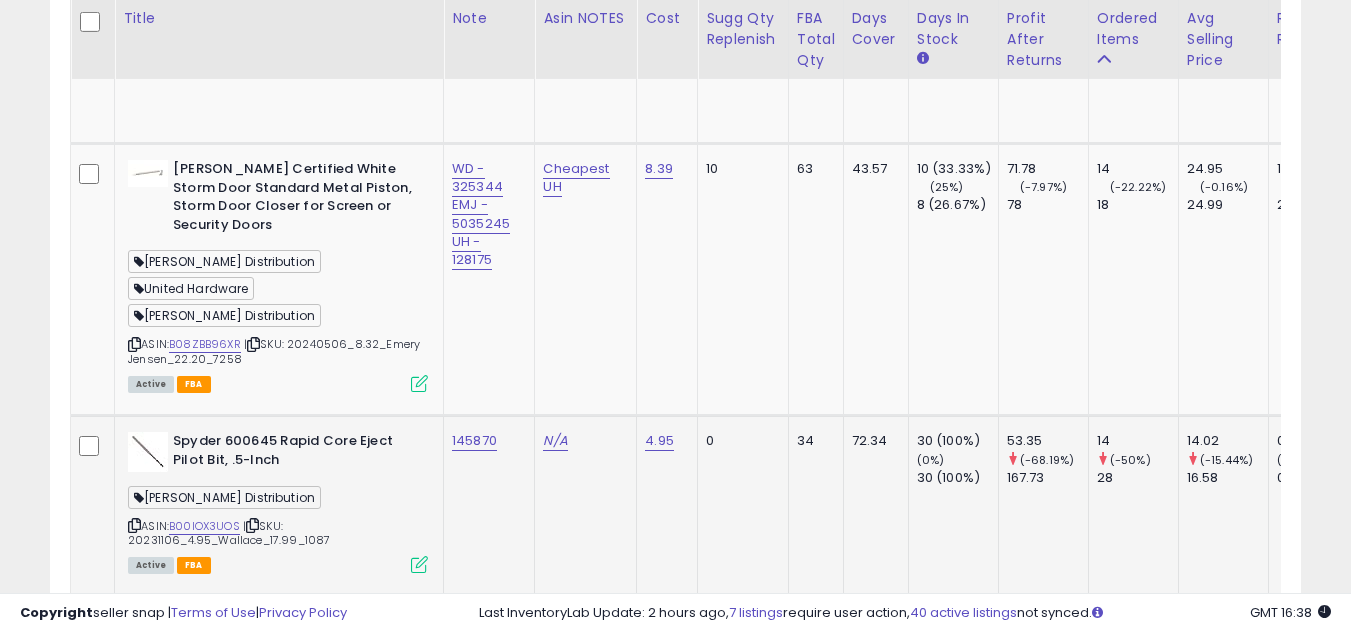 scroll, scrollTop: 1600, scrollLeft: 0, axis: vertical 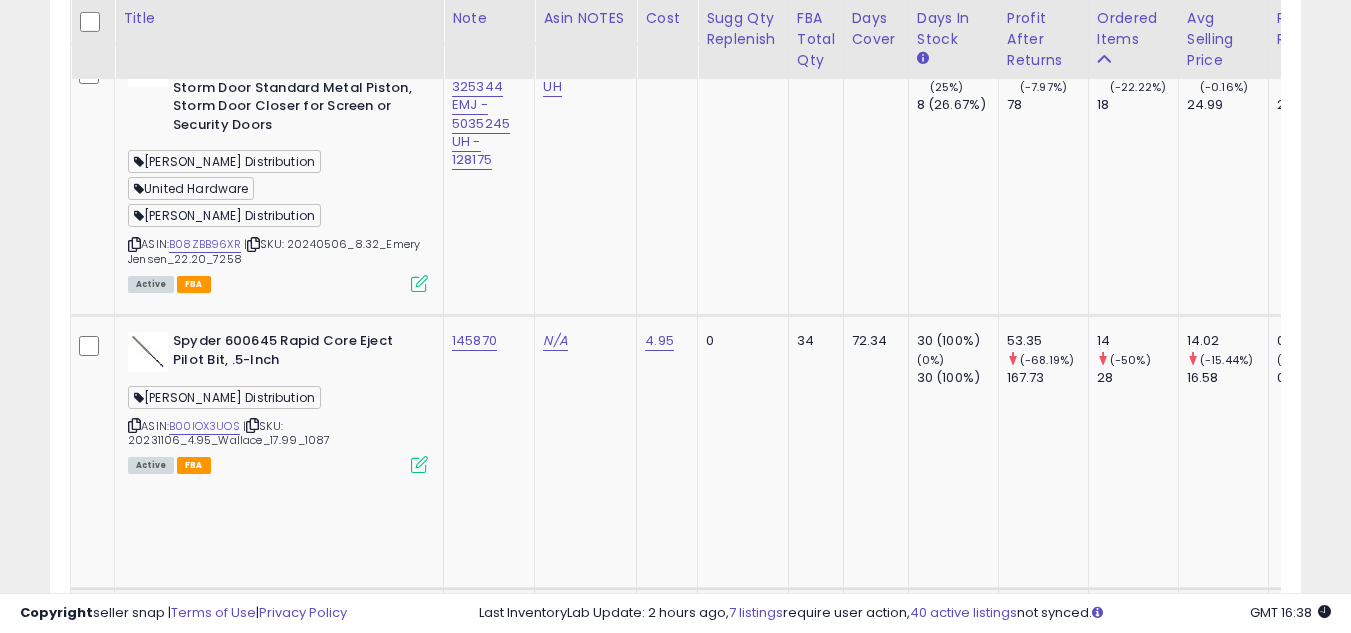 click at bounding box center [134, 716] 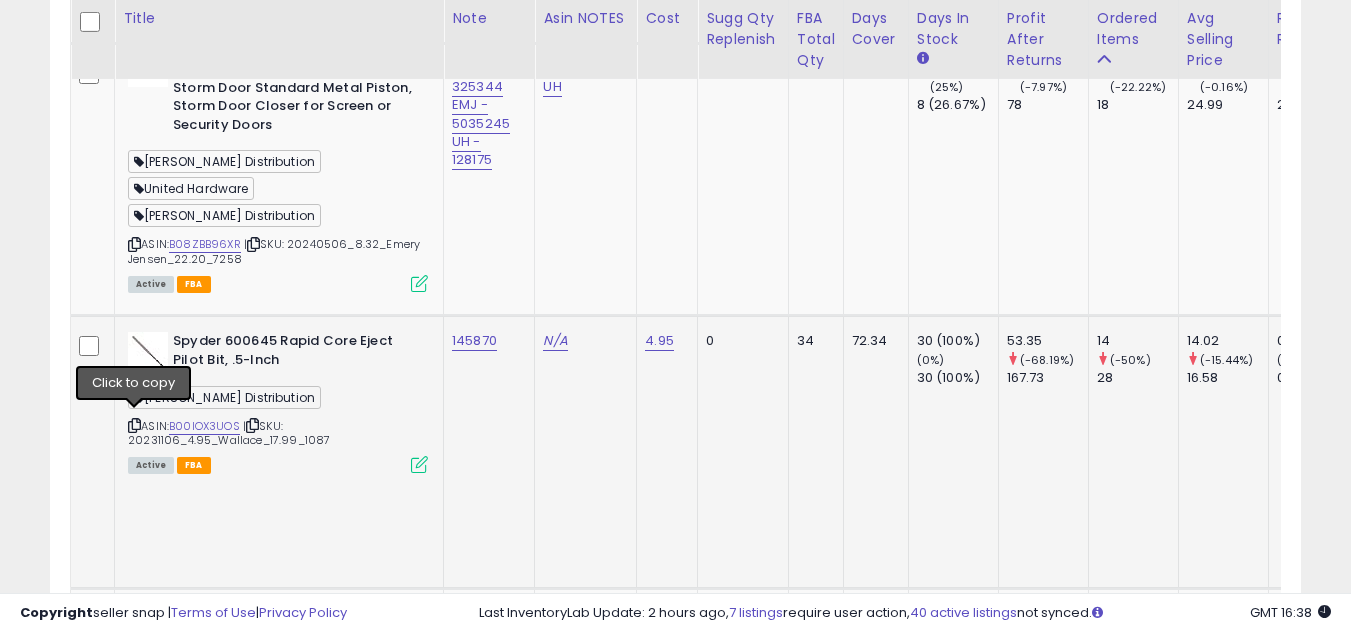 click at bounding box center (134, 716) 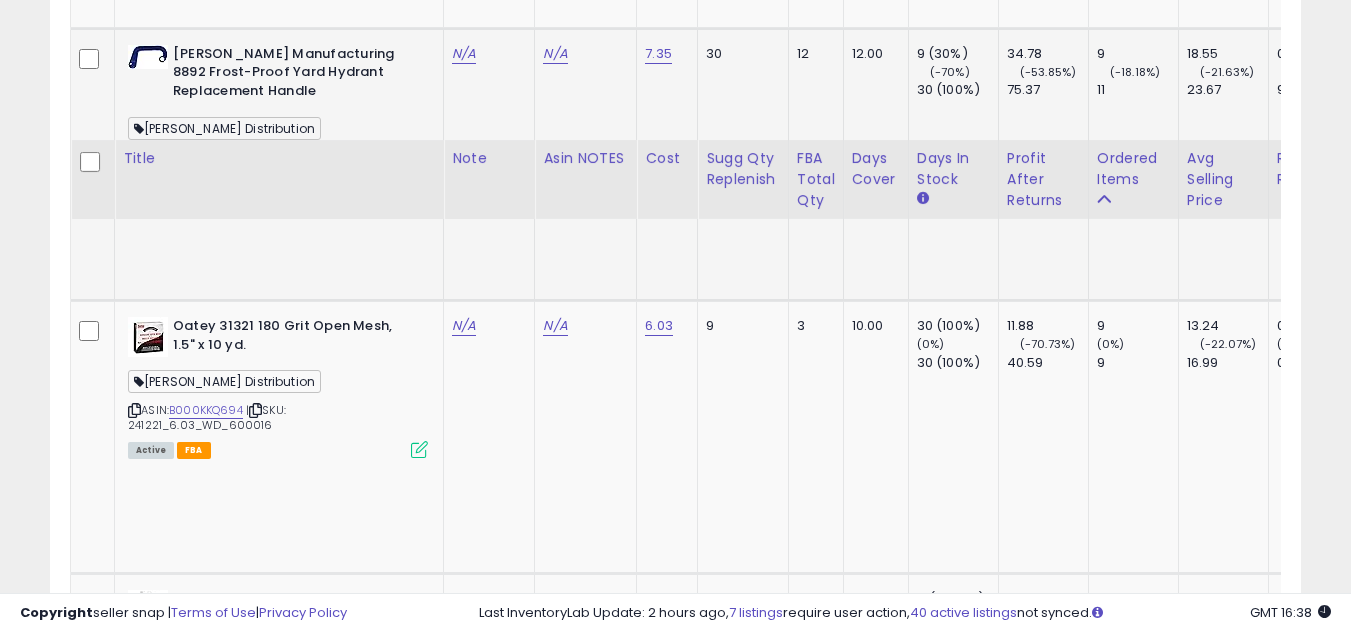scroll, scrollTop: 2300, scrollLeft: 0, axis: vertical 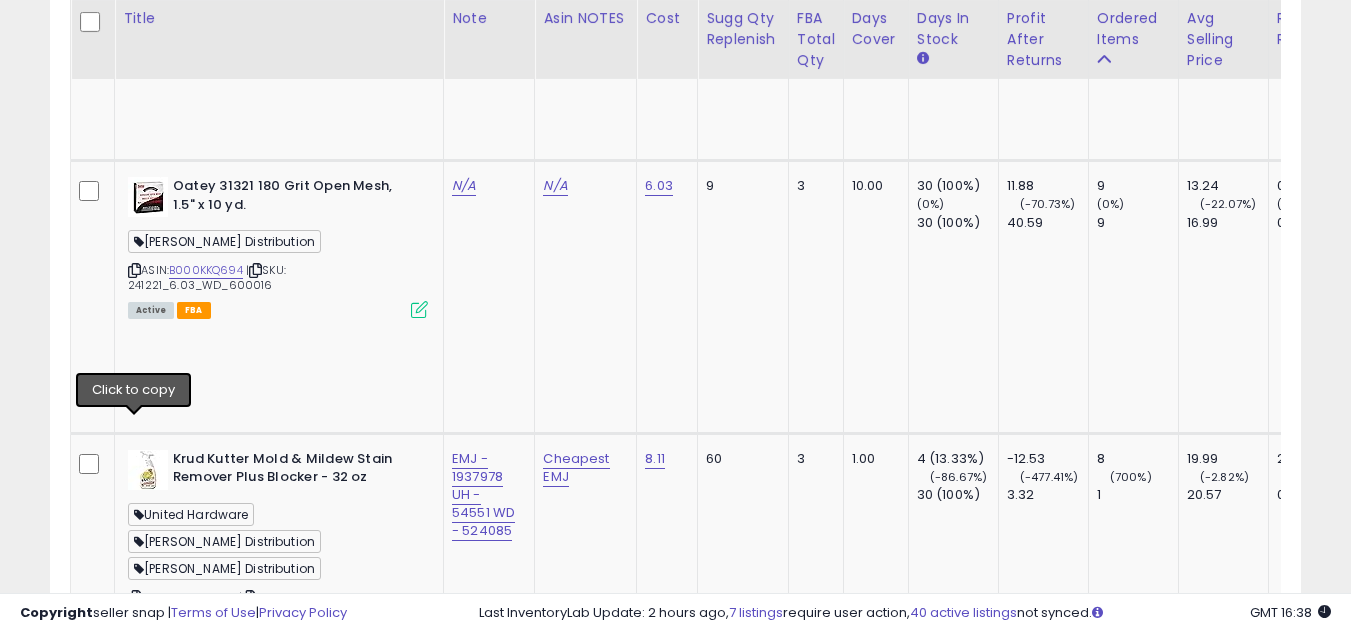click at bounding box center [134, 1087] 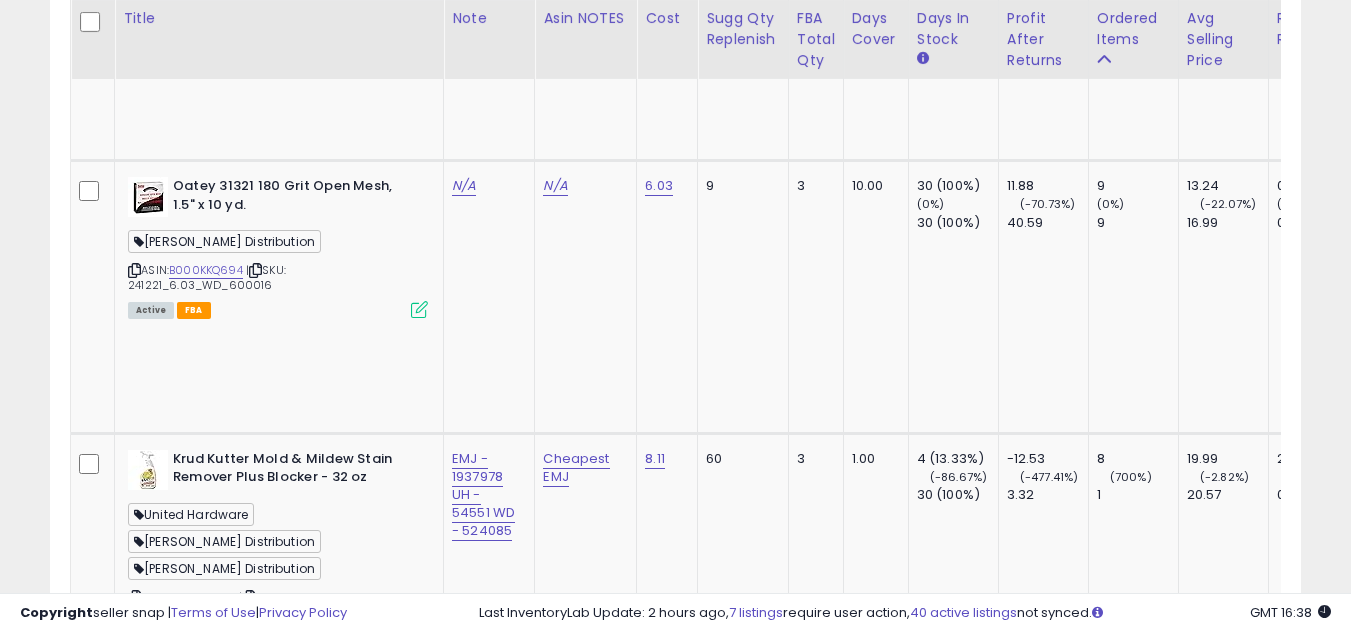 click at bounding box center [134, 1087] 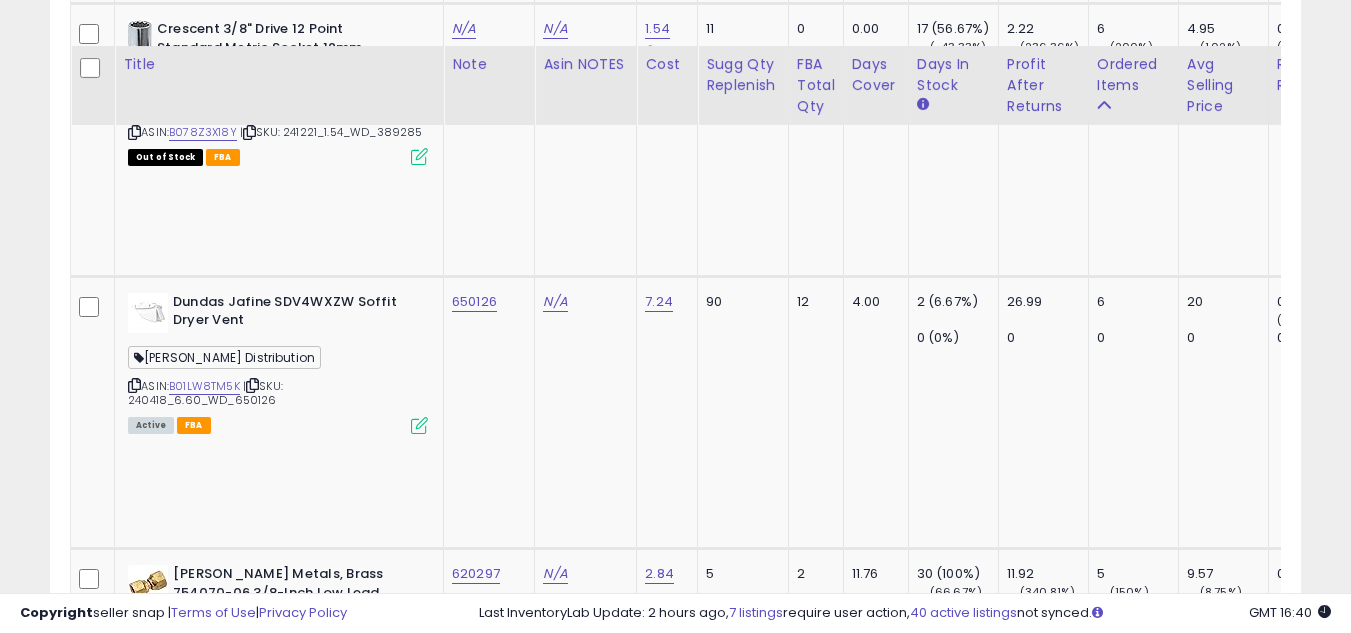 scroll, scrollTop: 3100, scrollLeft: 0, axis: vertical 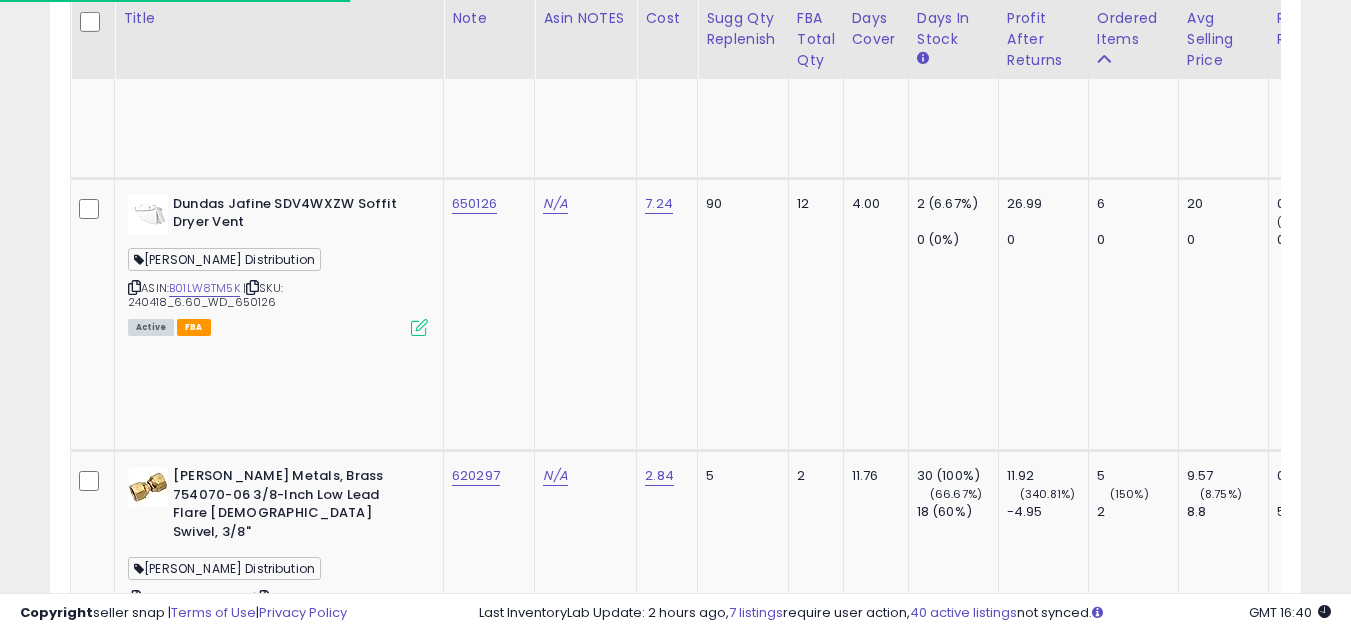 click at bounding box center [134, 1466] 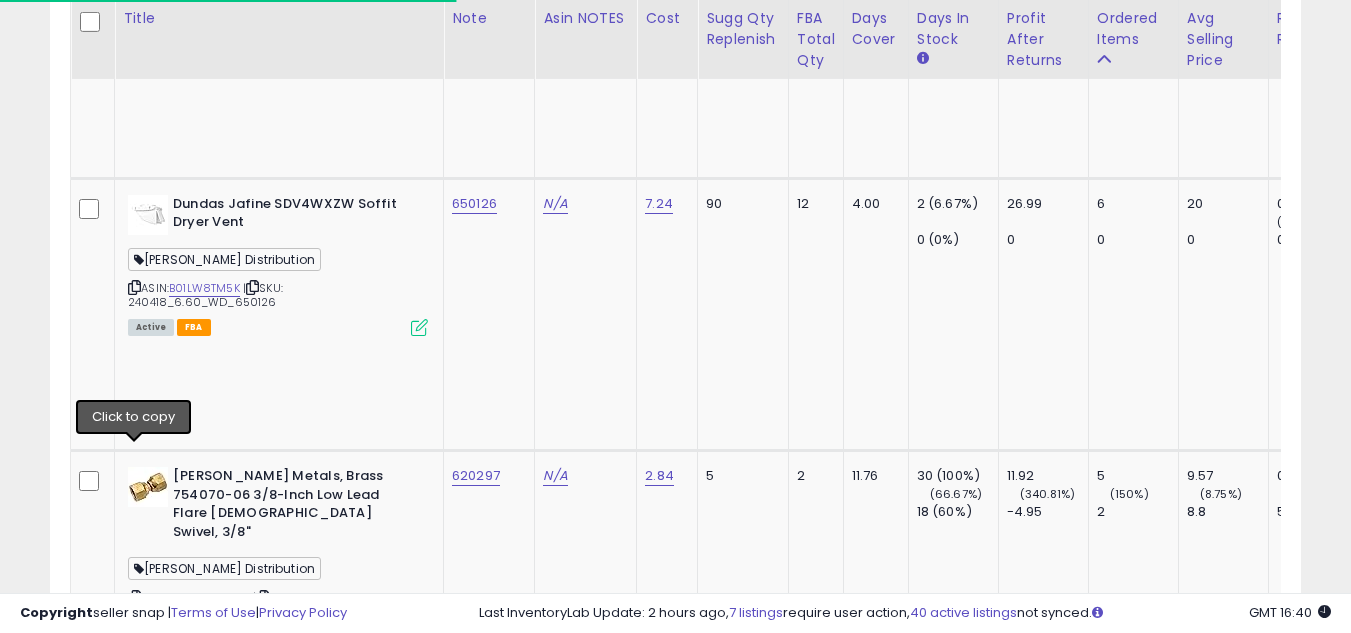 click at bounding box center (134, 1466) 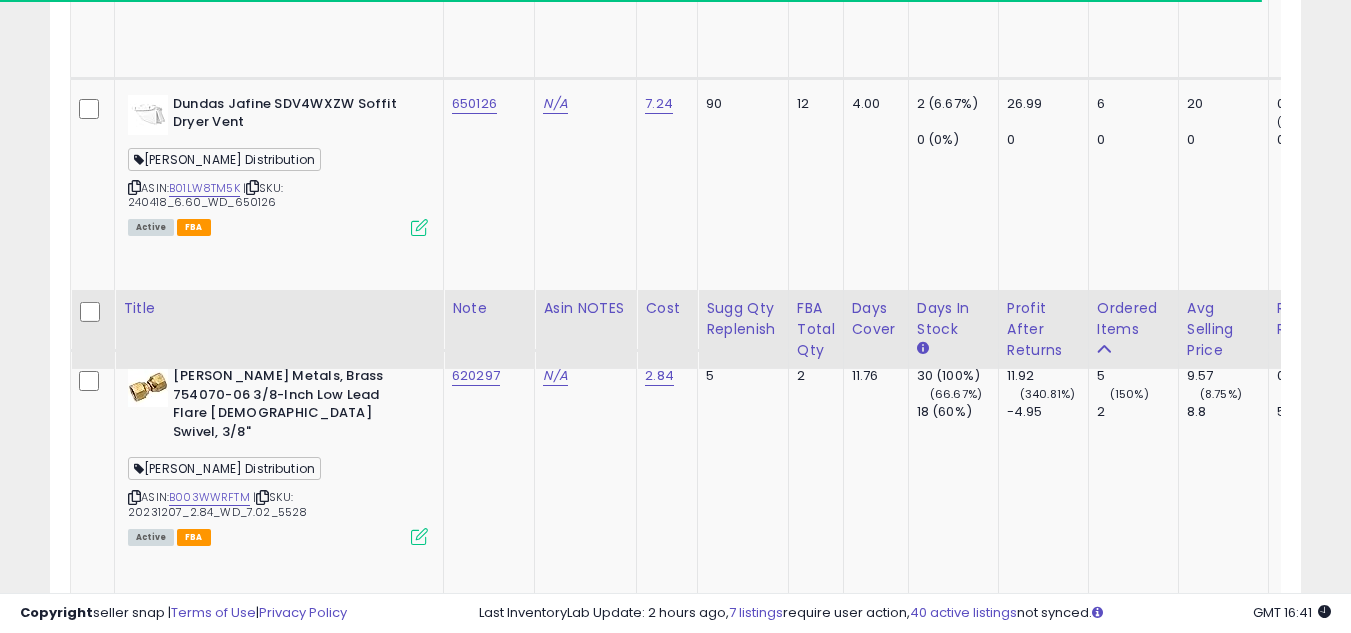 scroll, scrollTop: 3500, scrollLeft: 0, axis: vertical 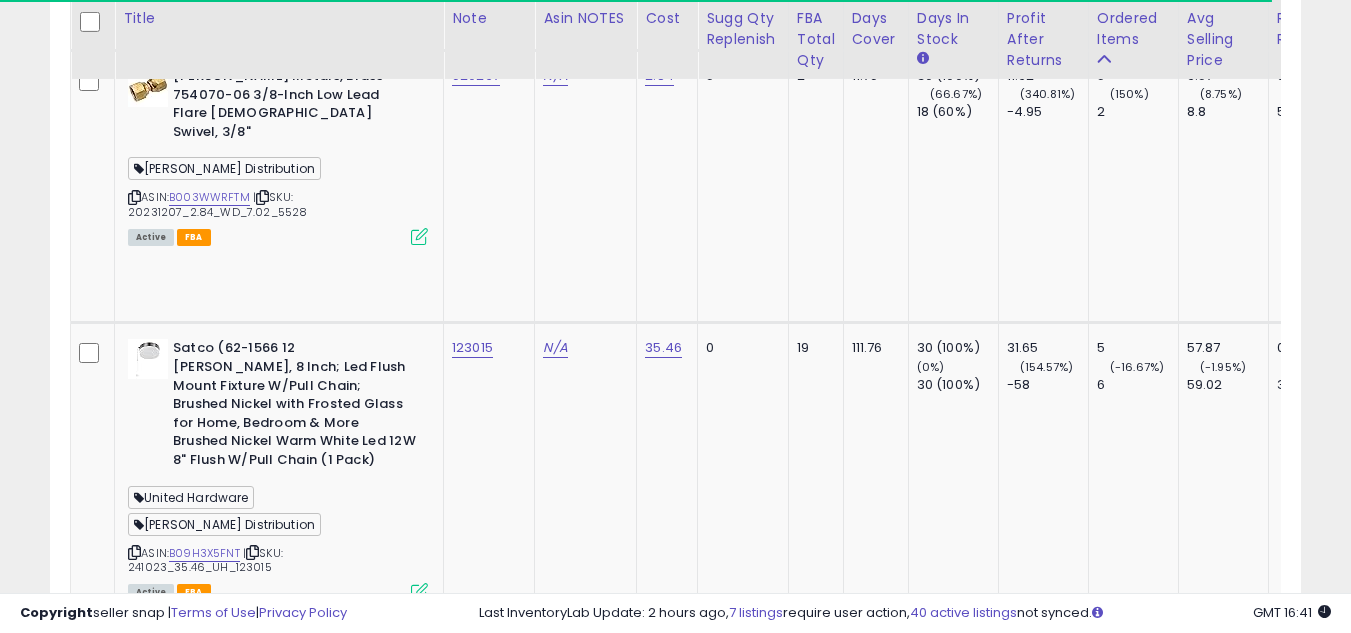 click at bounding box center (134, 1264) 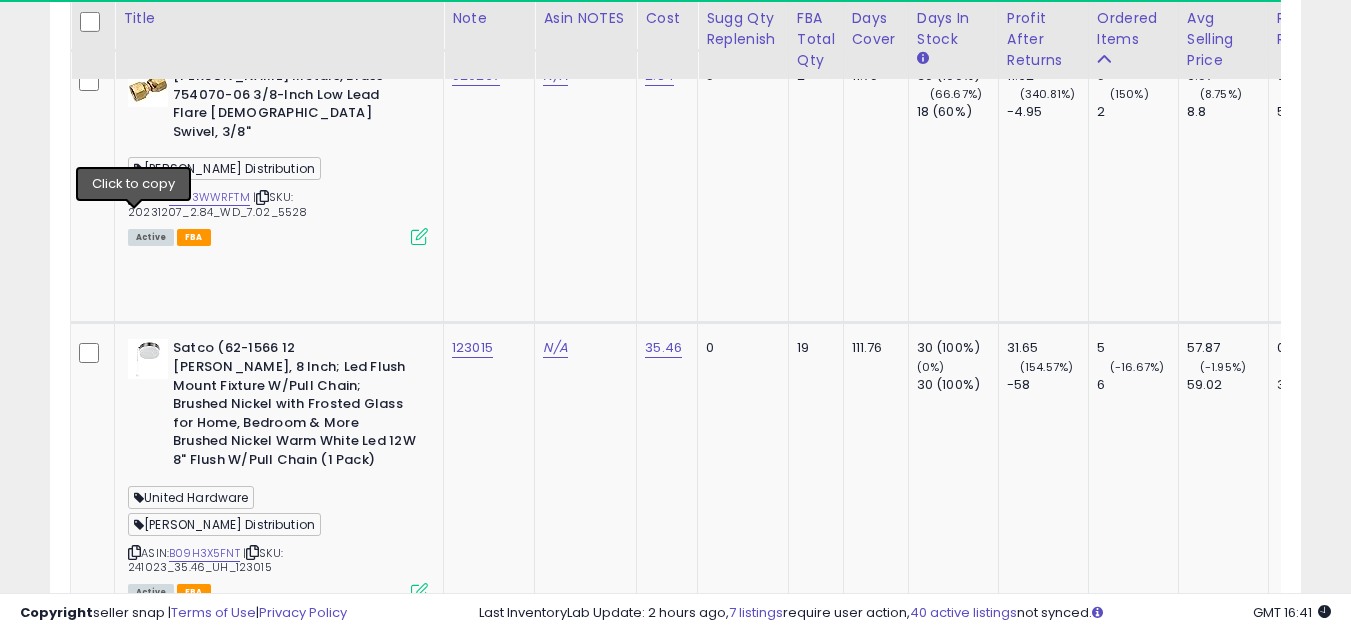 click at bounding box center (134, 1264) 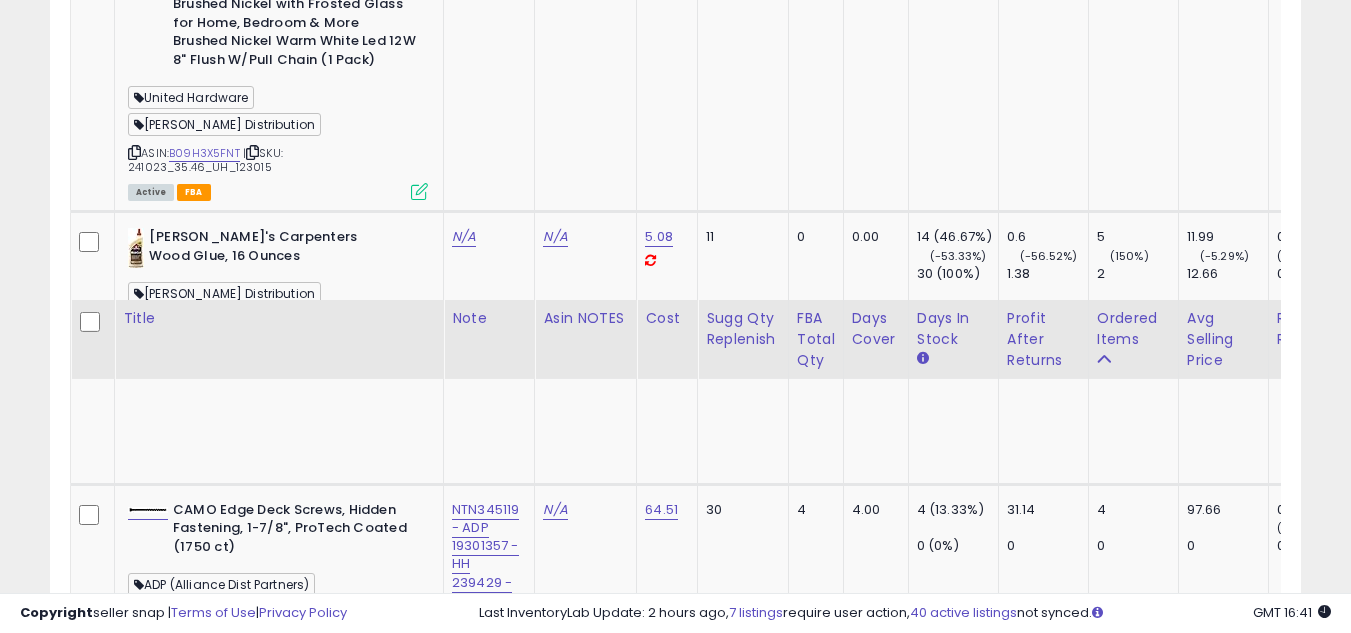 scroll, scrollTop: 4200, scrollLeft: 0, axis: vertical 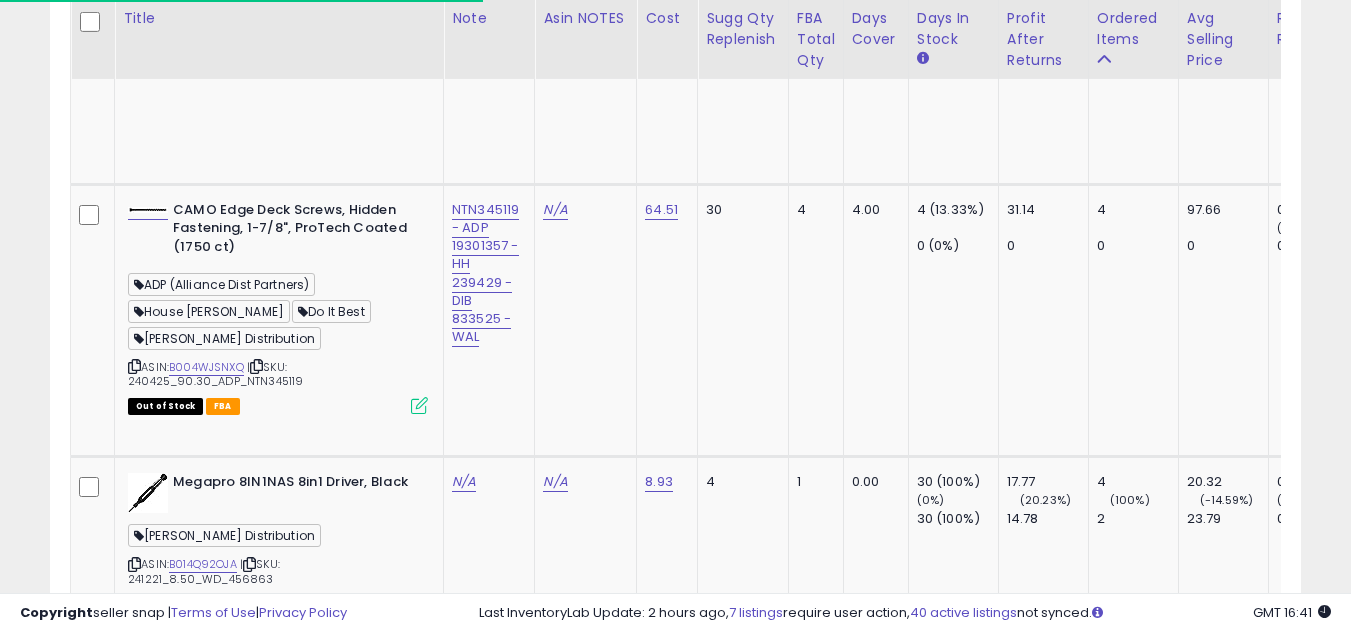 click at bounding box center [134, 1947] 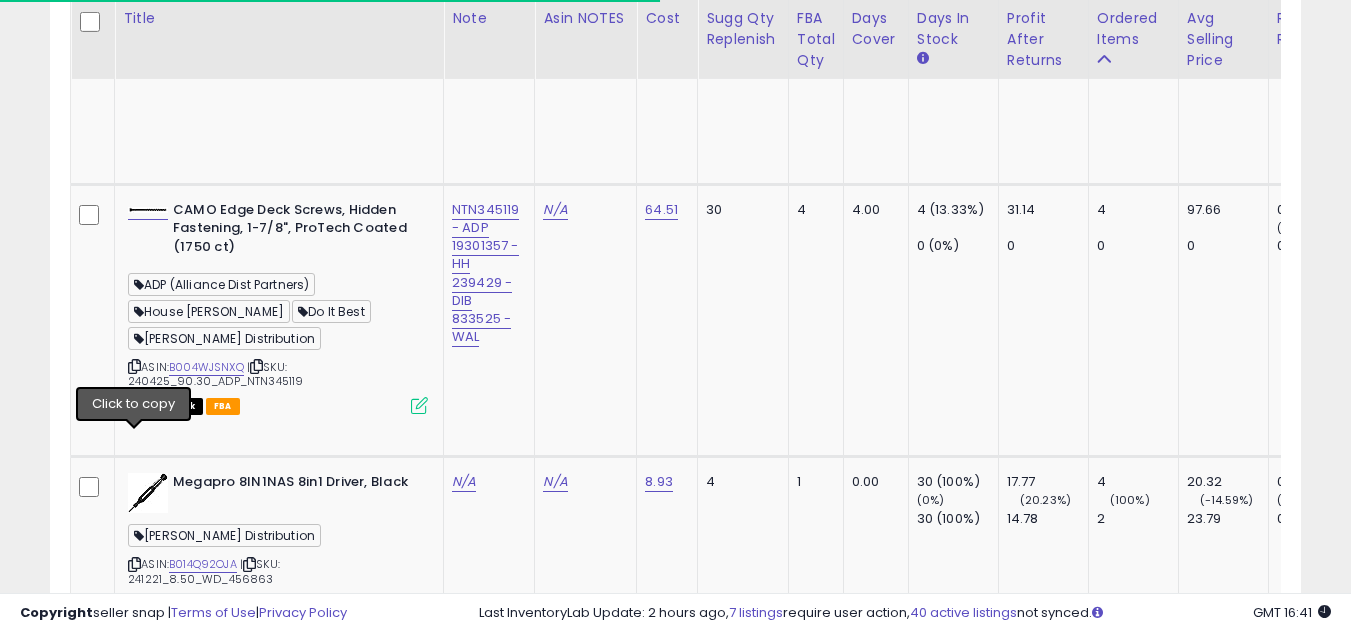 click at bounding box center (134, 1947) 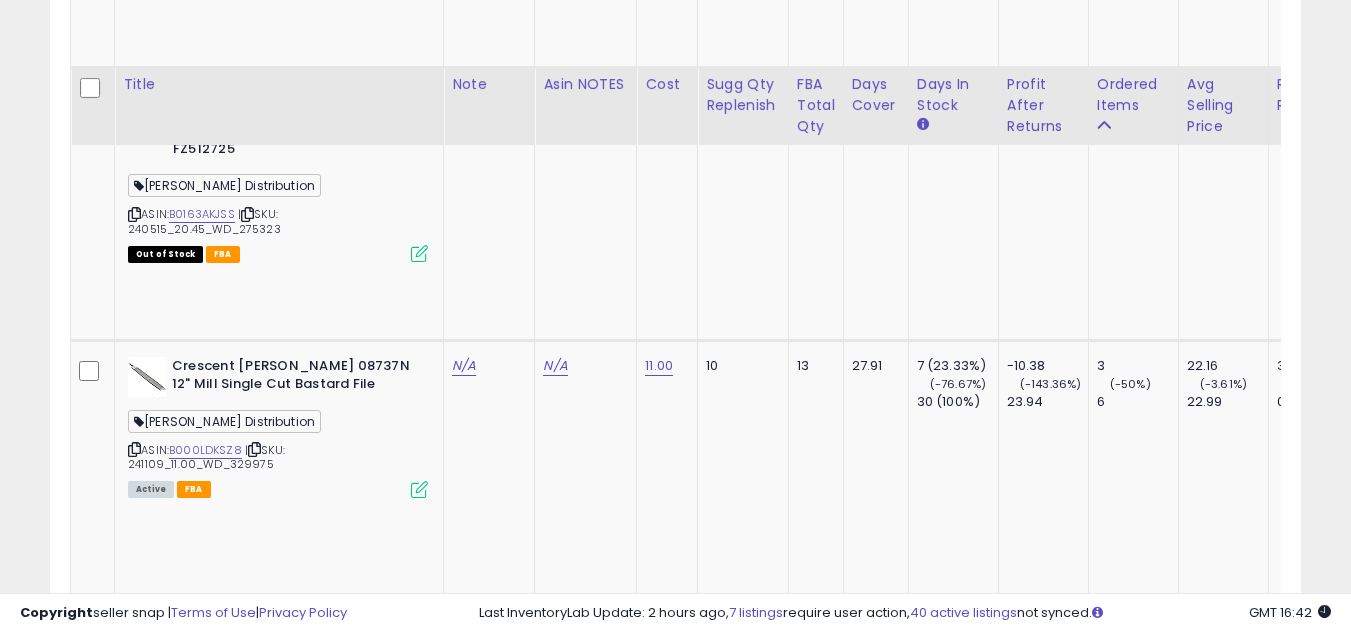 scroll, scrollTop: 5200, scrollLeft: 0, axis: vertical 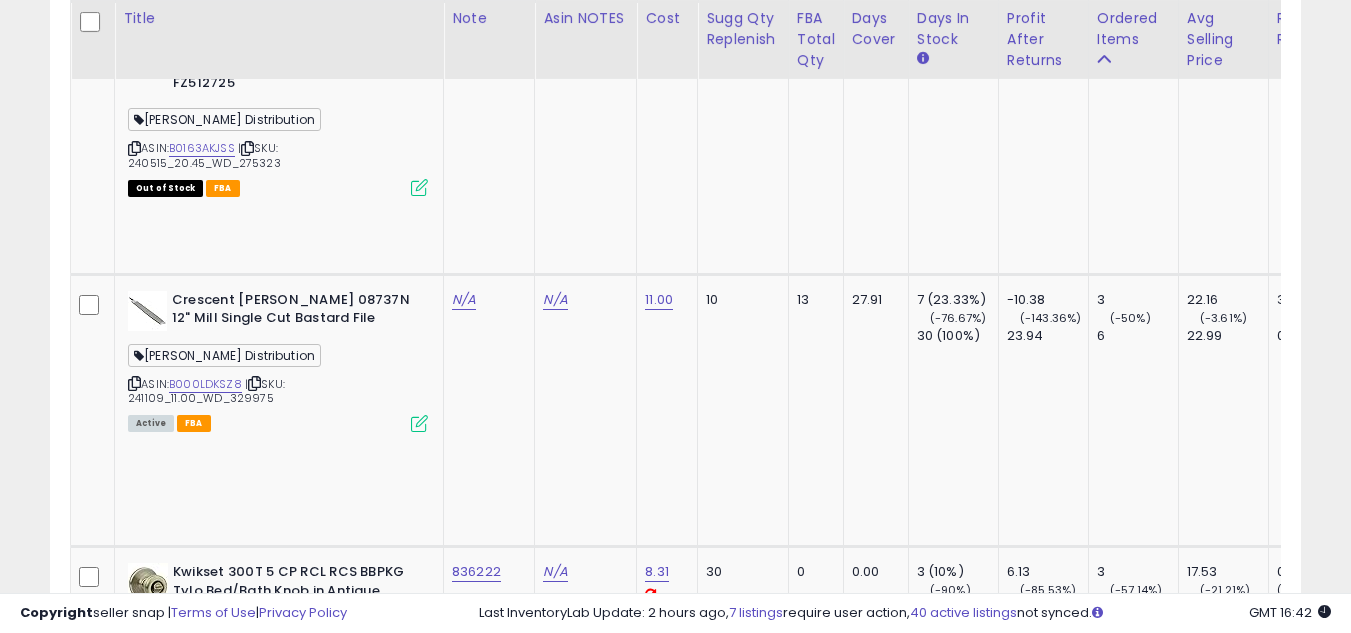 click at bounding box center (134, 2561) 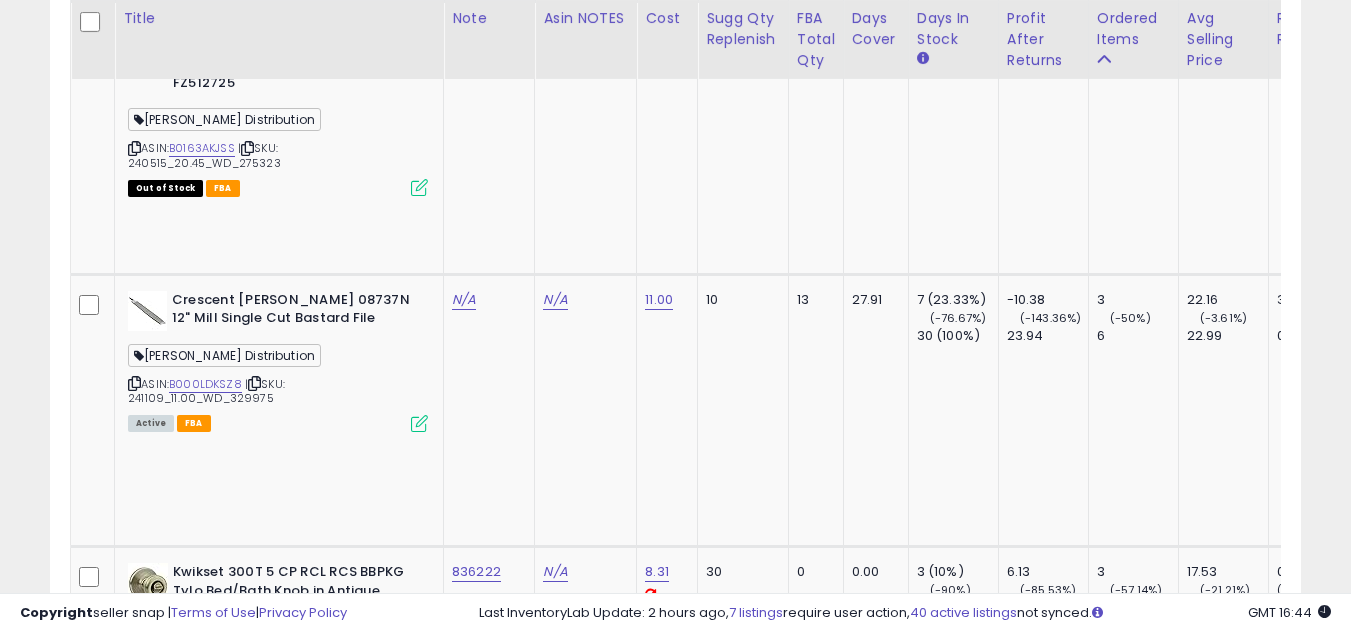 scroll, scrollTop: 5300, scrollLeft: 0, axis: vertical 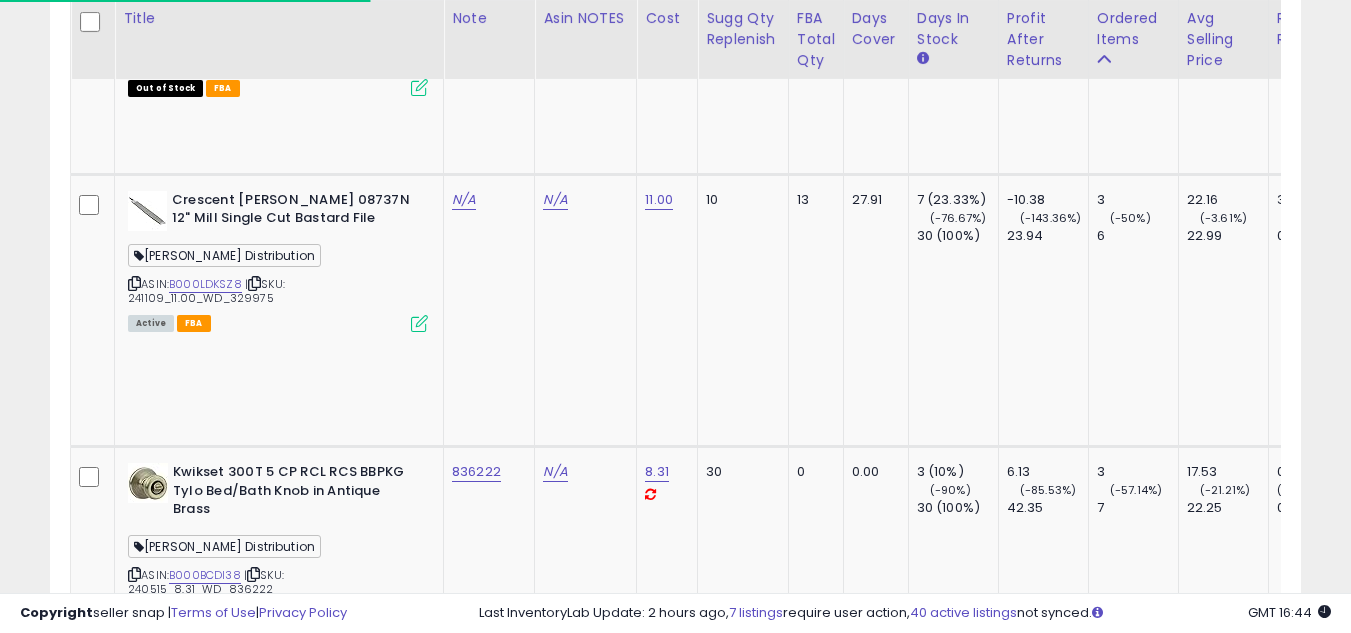 click at bounding box center [134, 2735] 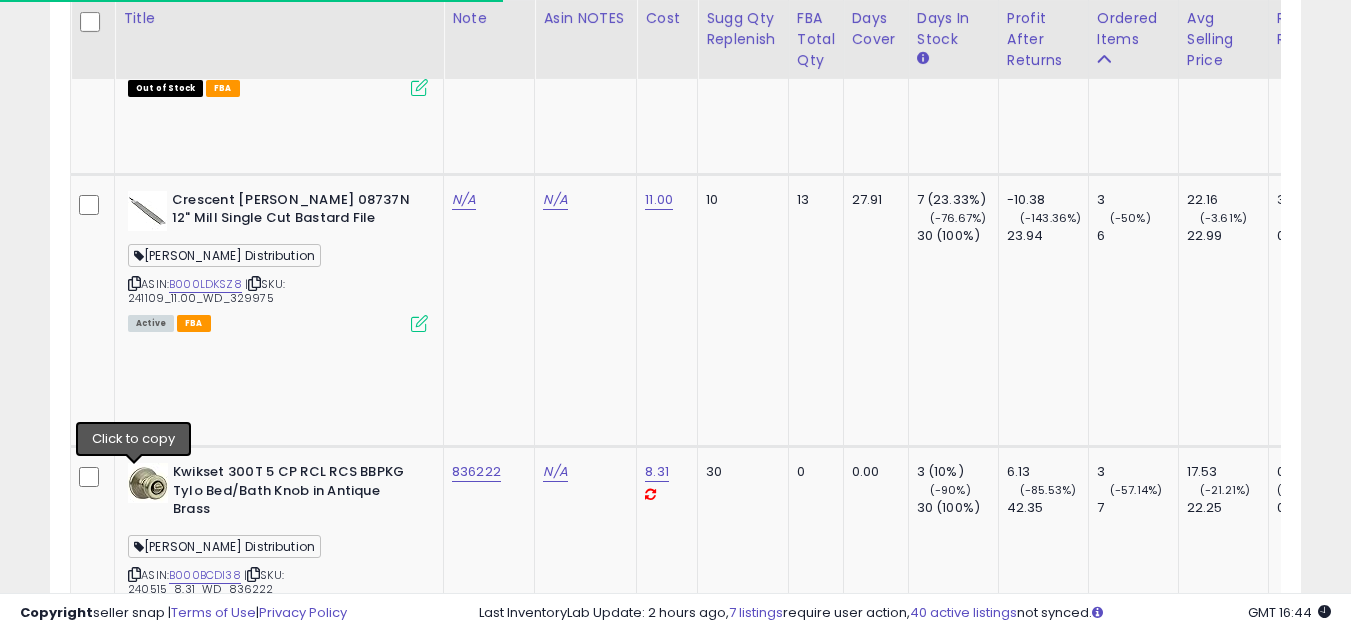 click at bounding box center [134, 2735] 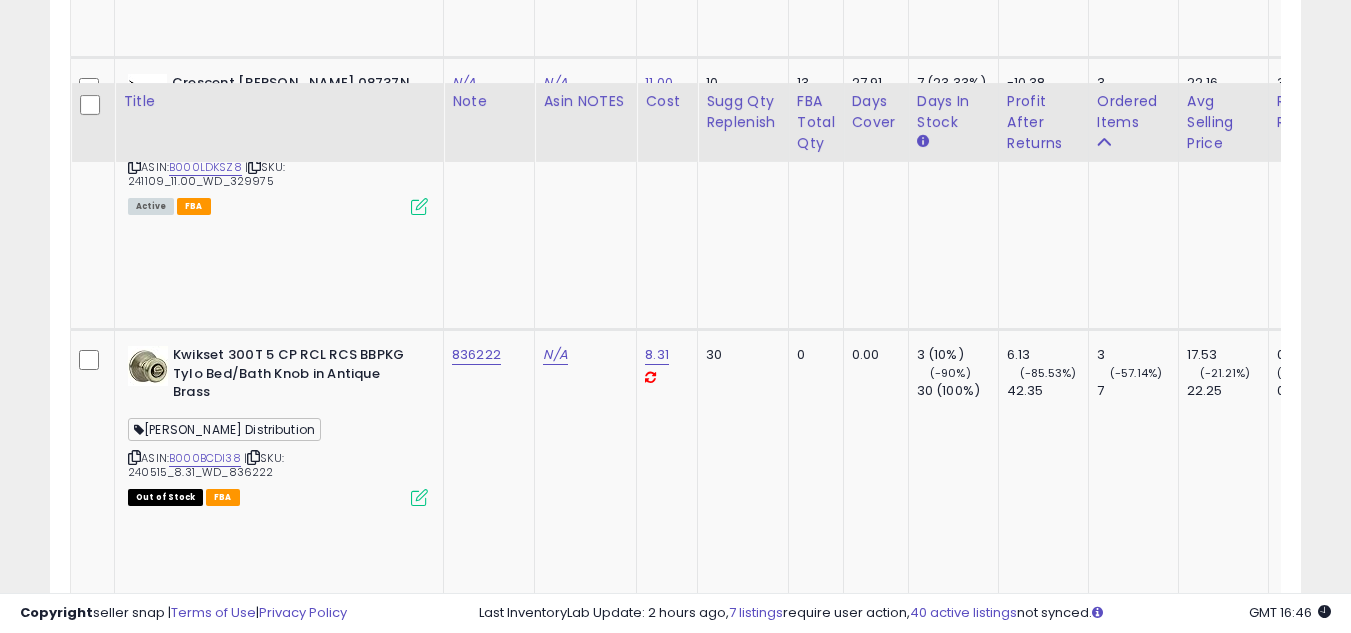 scroll, scrollTop: 5500, scrollLeft: 0, axis: vertical 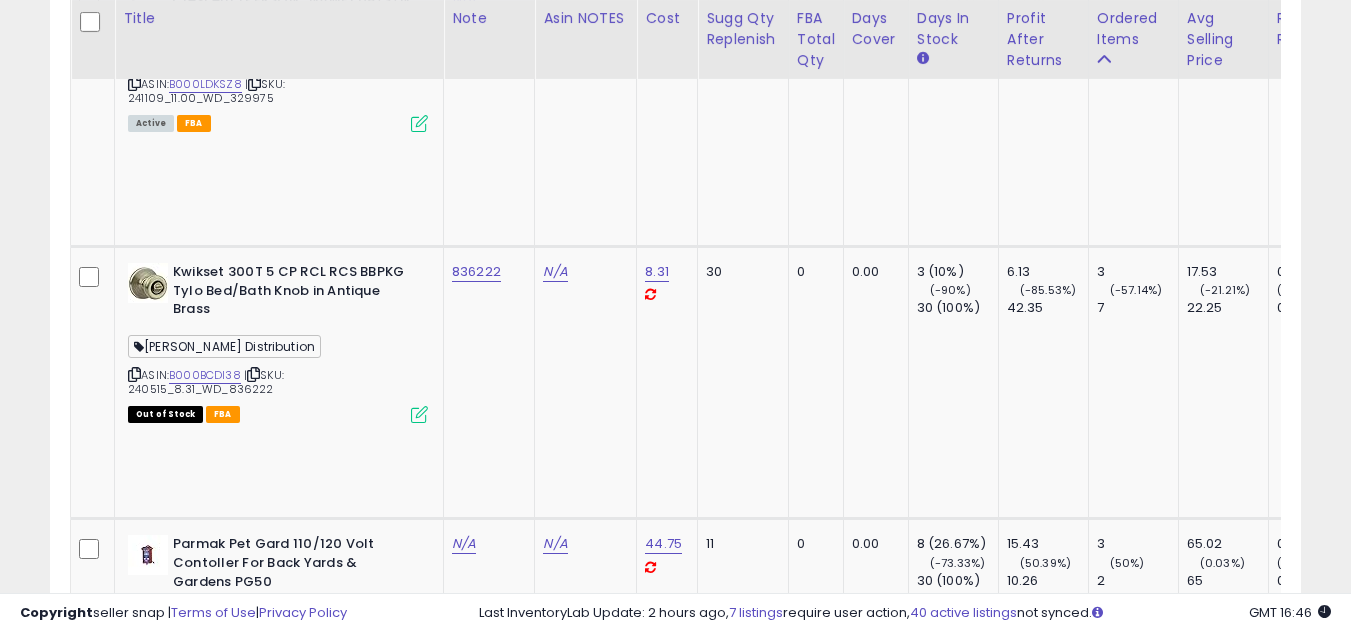 click at bounding box center [134, 2826] 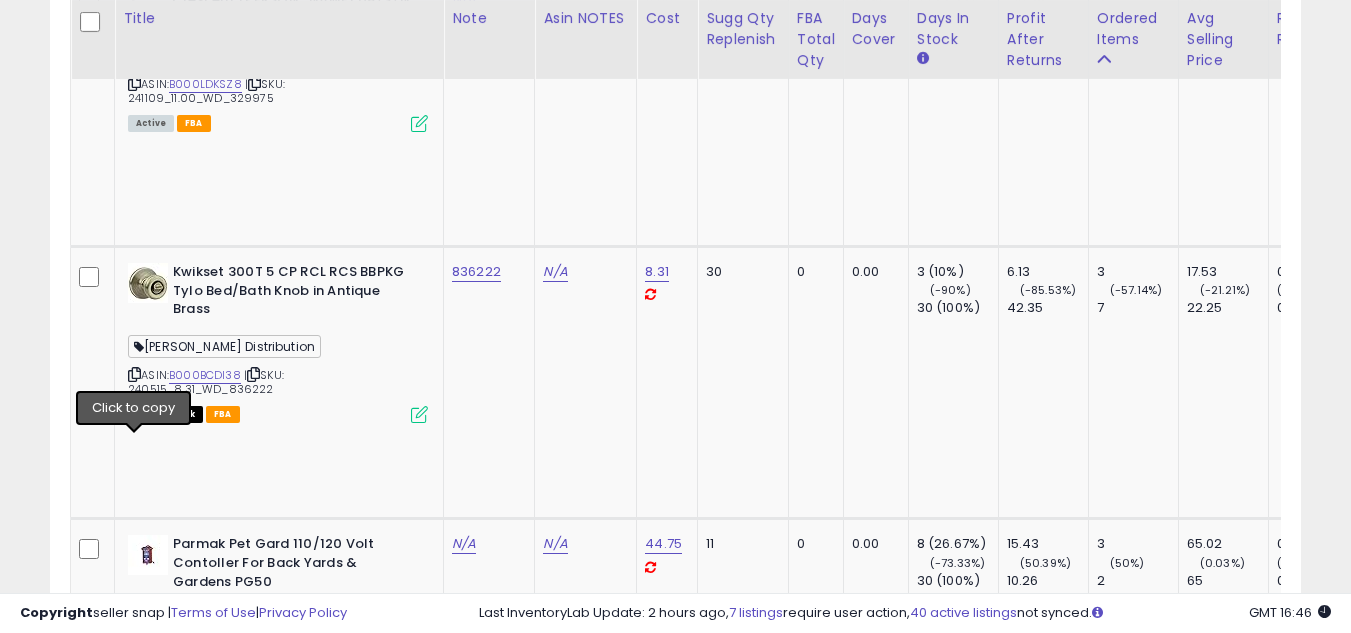 click at bounding box center [134, 2826] 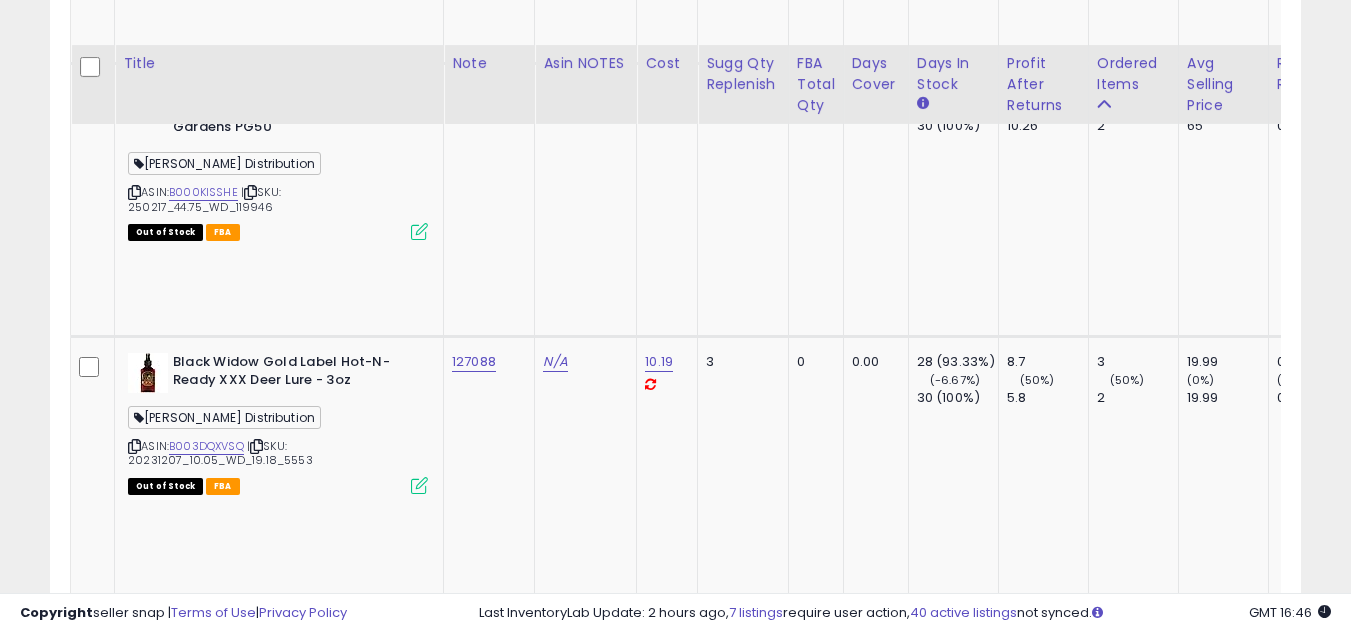 scroll, scrollTop: 6000, scrollLeft: 0, axis: vertical 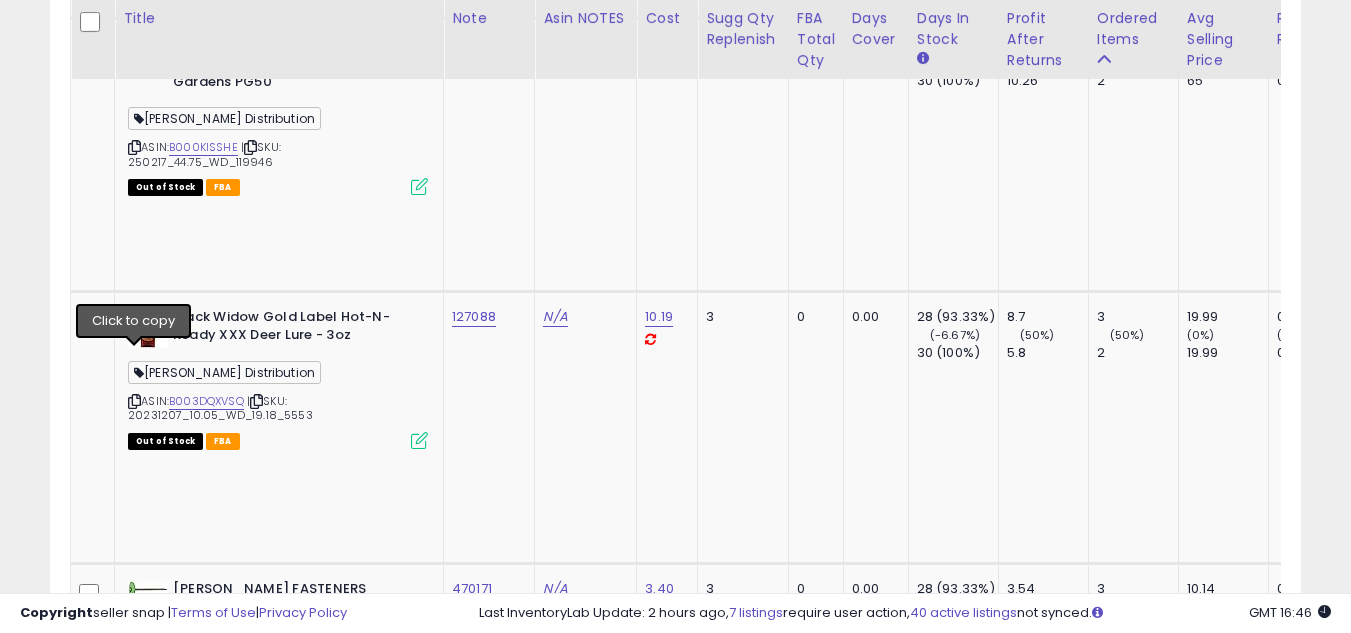 click at bounding box center [134, 2853] 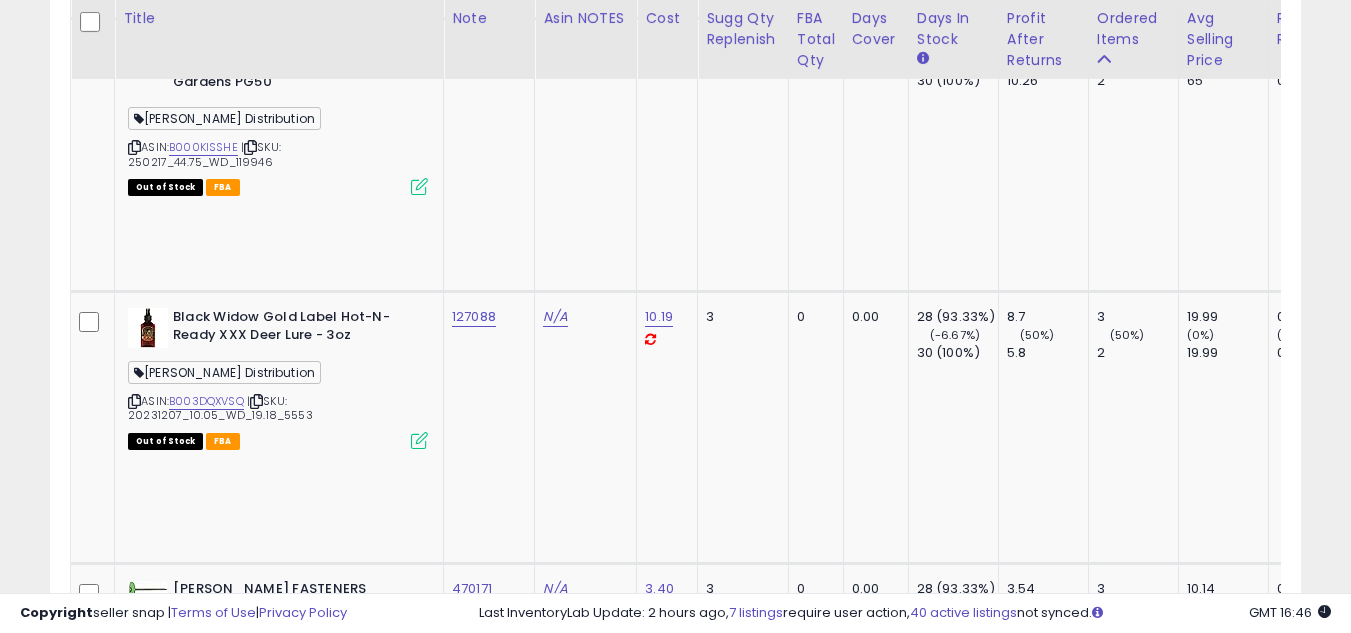 click at bounding box center [134, 2853] 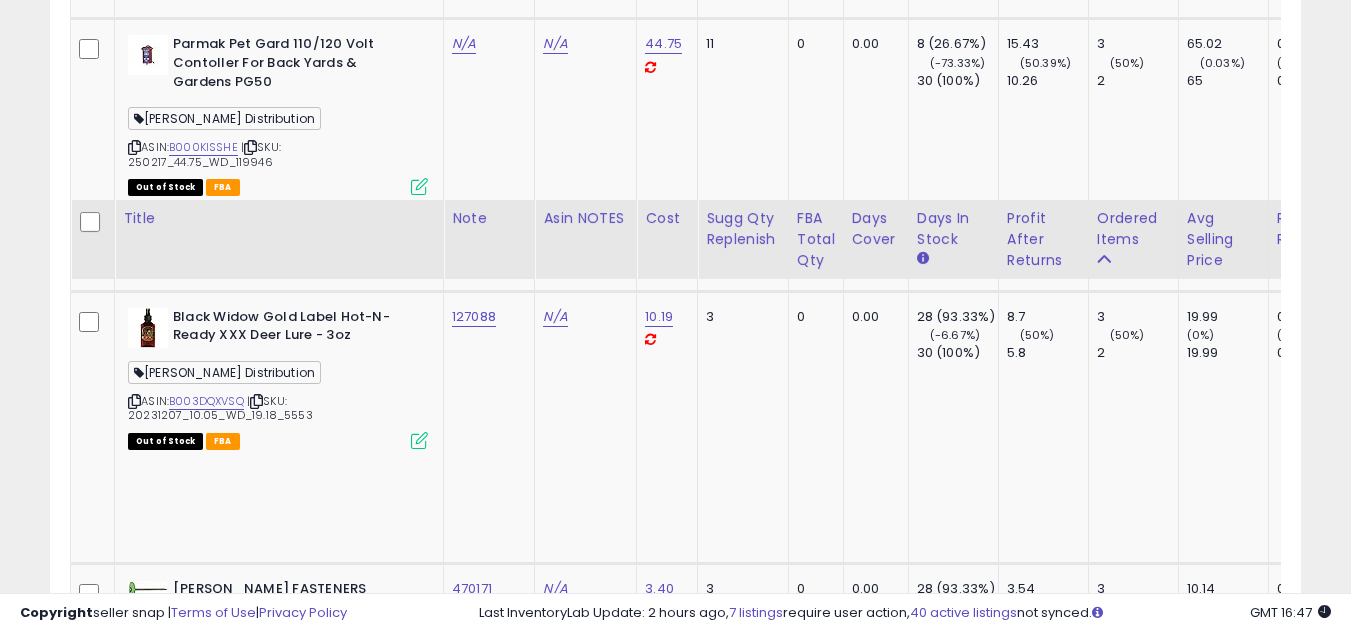 scroll, scrollTop: 6200, scrollLeft: 0, axis: vertical 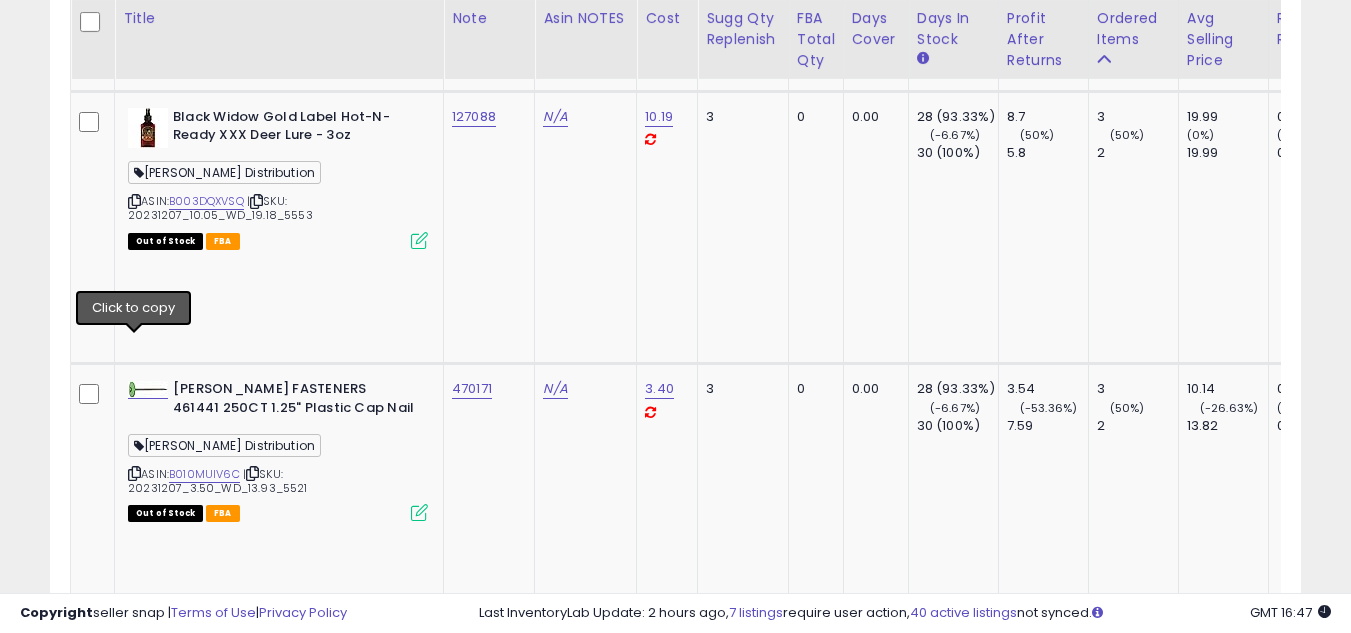 click at bounding box center [134, 2962] 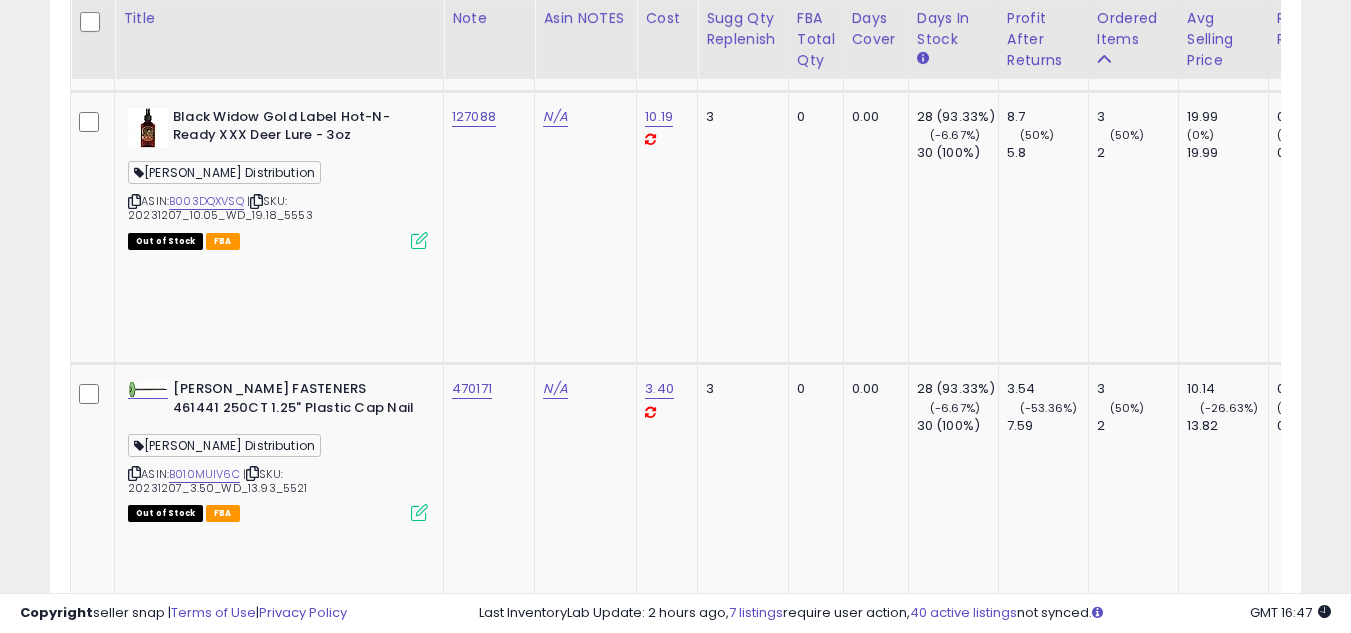 click at bounding box center [134, 2962] 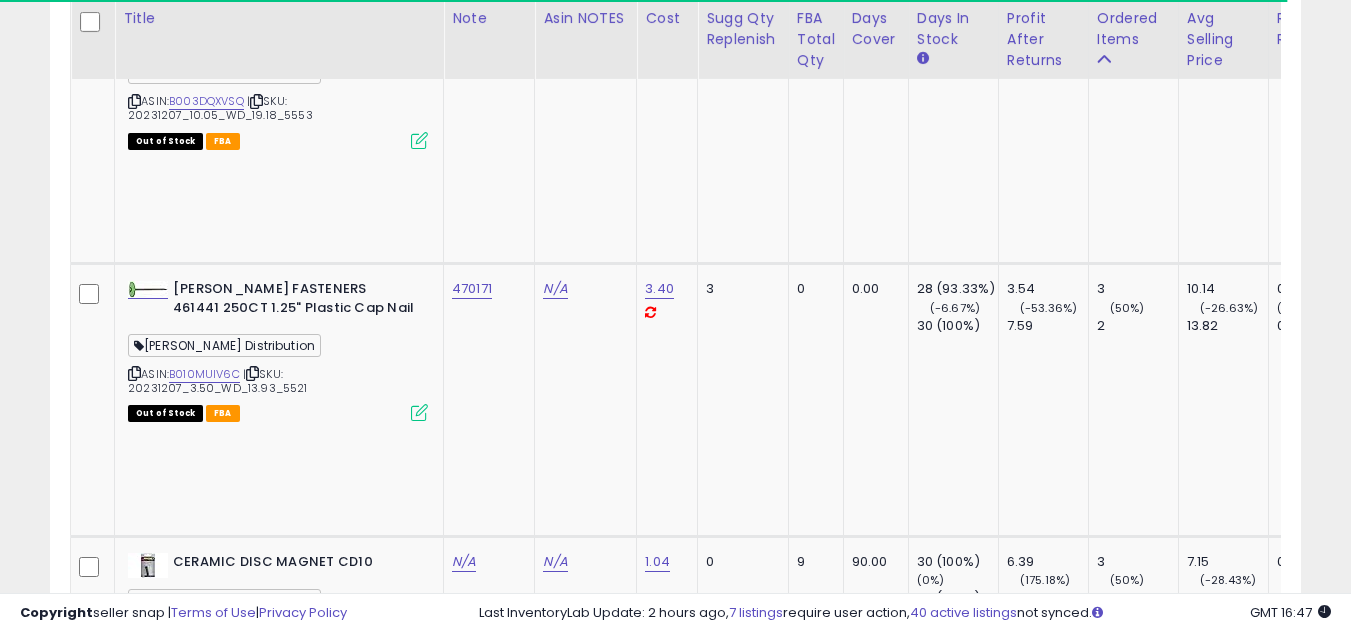 click at bounding box center (134, 3085) 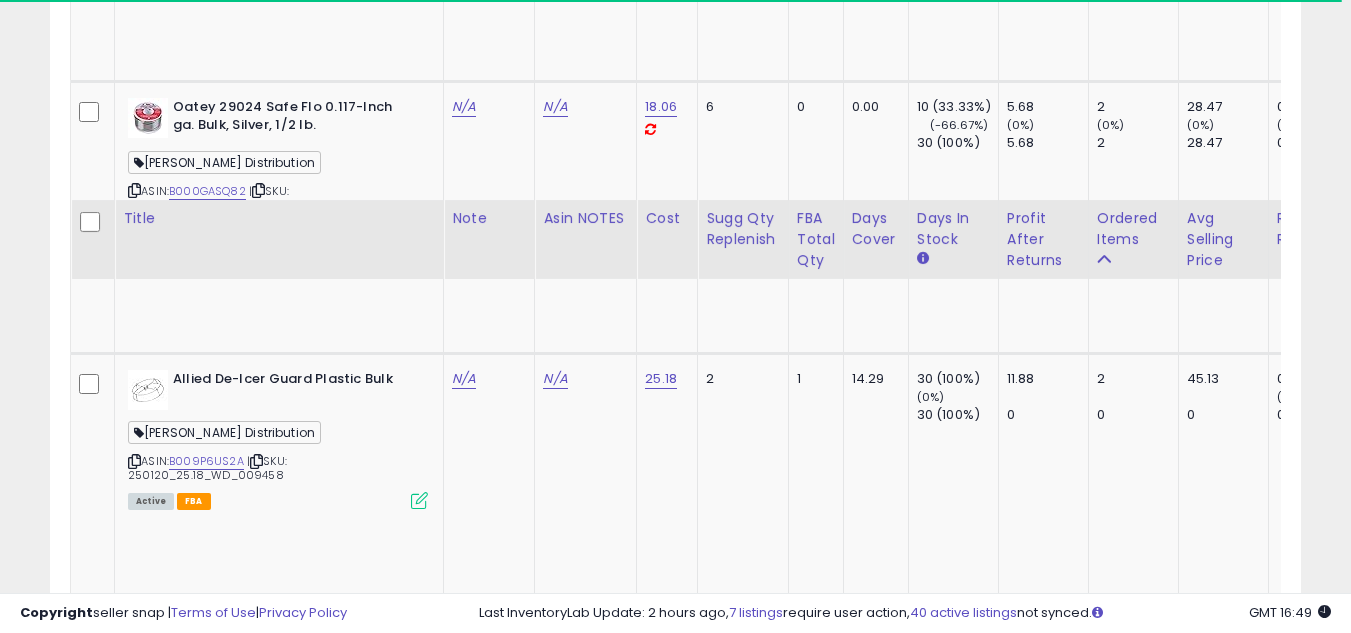 scroll, scrollTop: 7500, scrollLeft: 0, axis: vertical 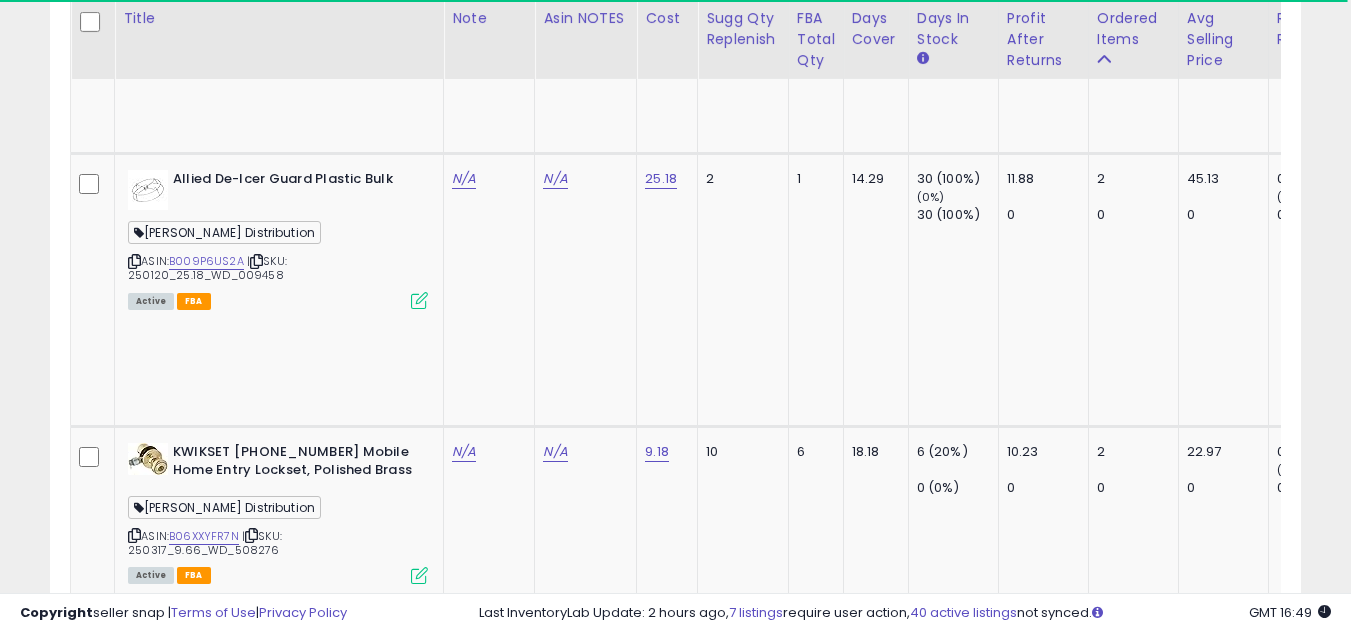 click at bounding box center (134, 3530) 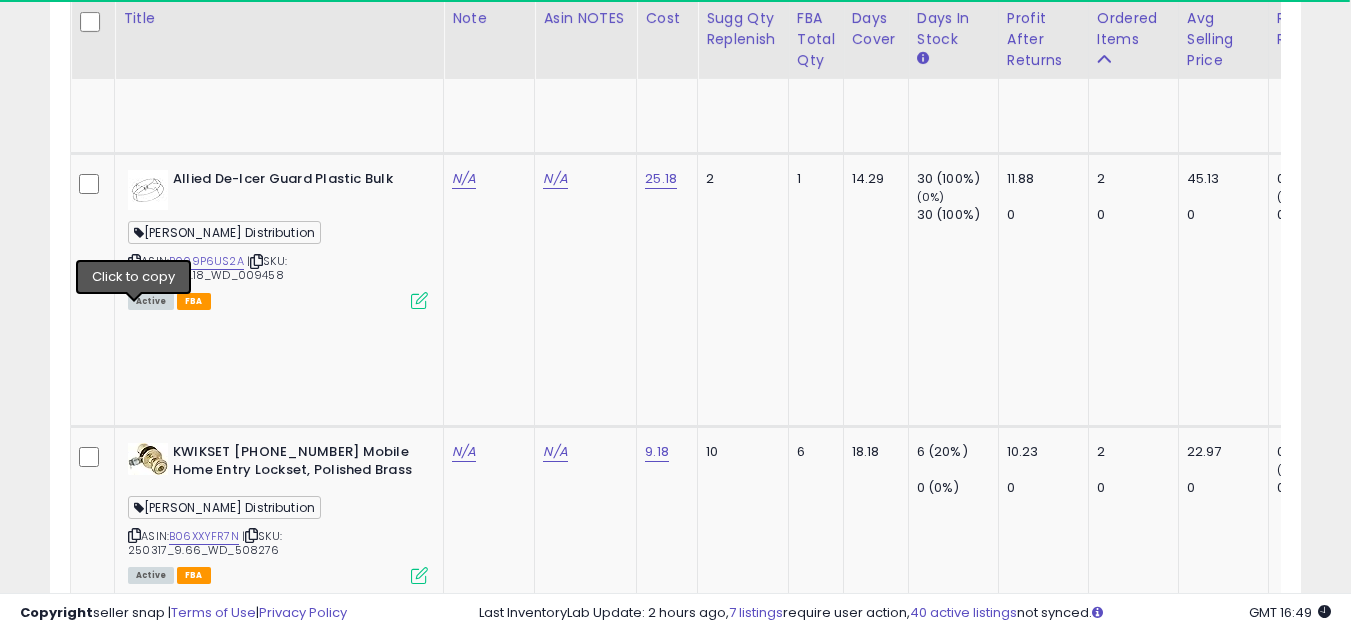 click at bounding box center (134, 3530) 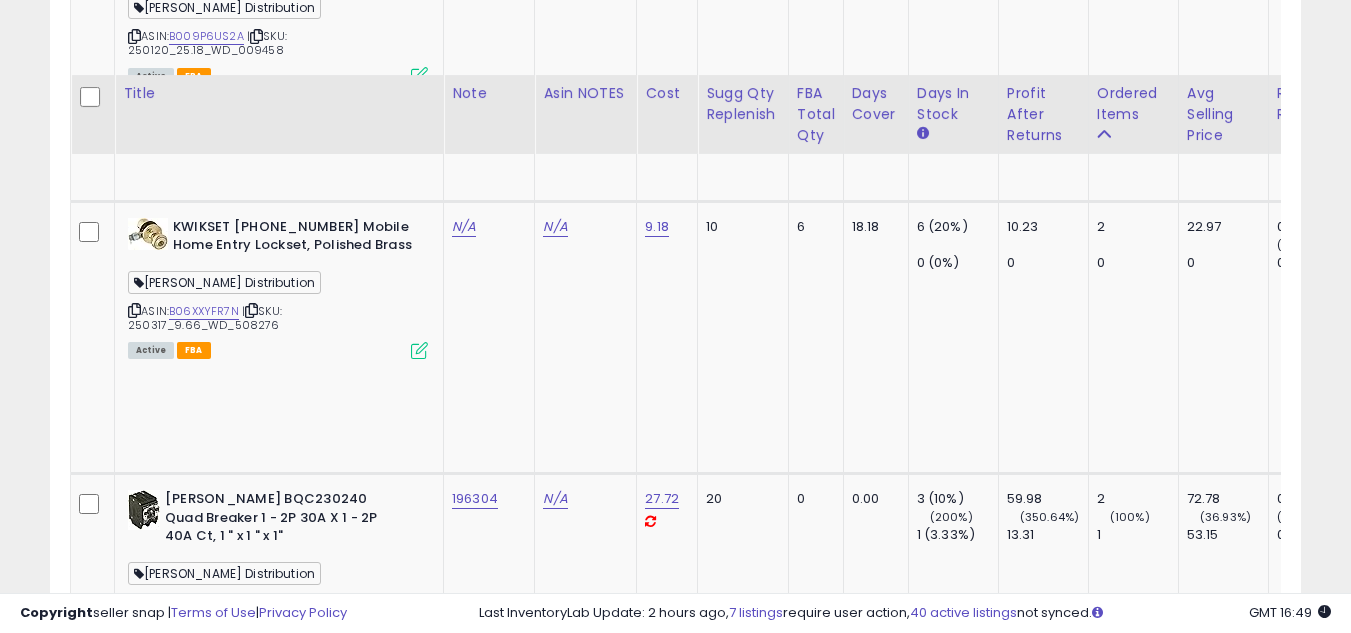 scroll, scrollTop: 7800, scrollLeft: 0, axis: vertical 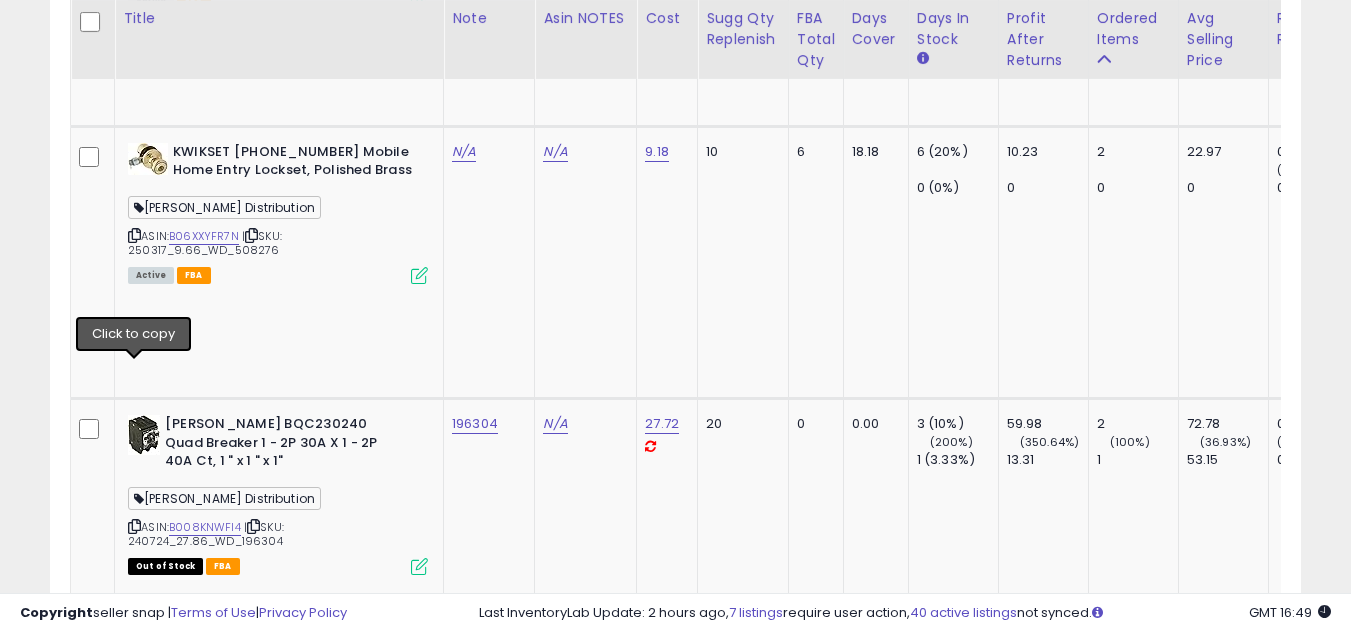 click at bounding box center [134, 3796] 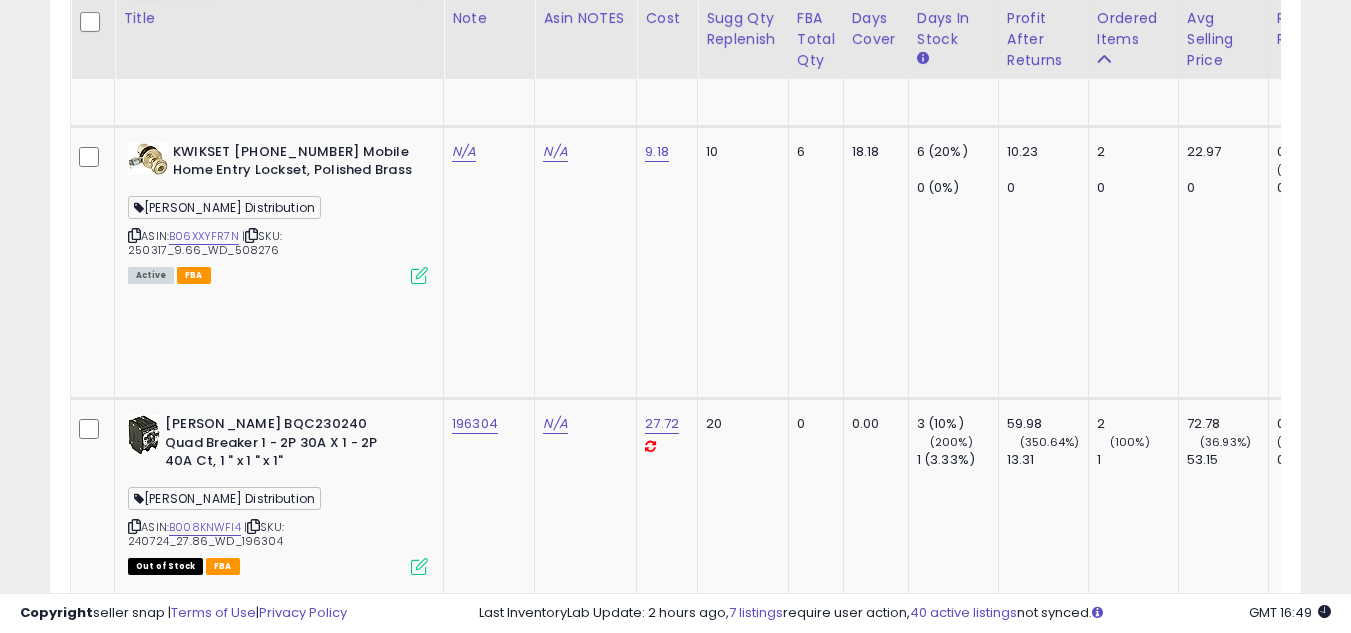 click at bounding box center (134, 3796) 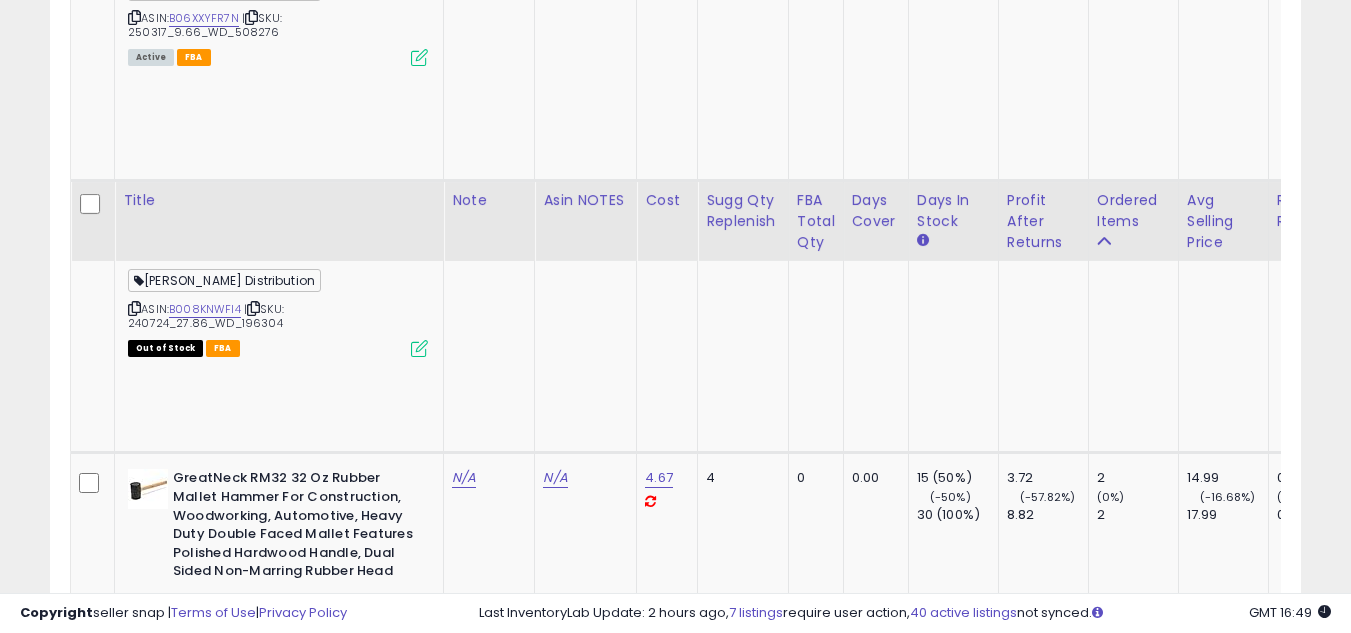 scroll, scrollTop: 8200, scrollLeft: 0, axis: vertical 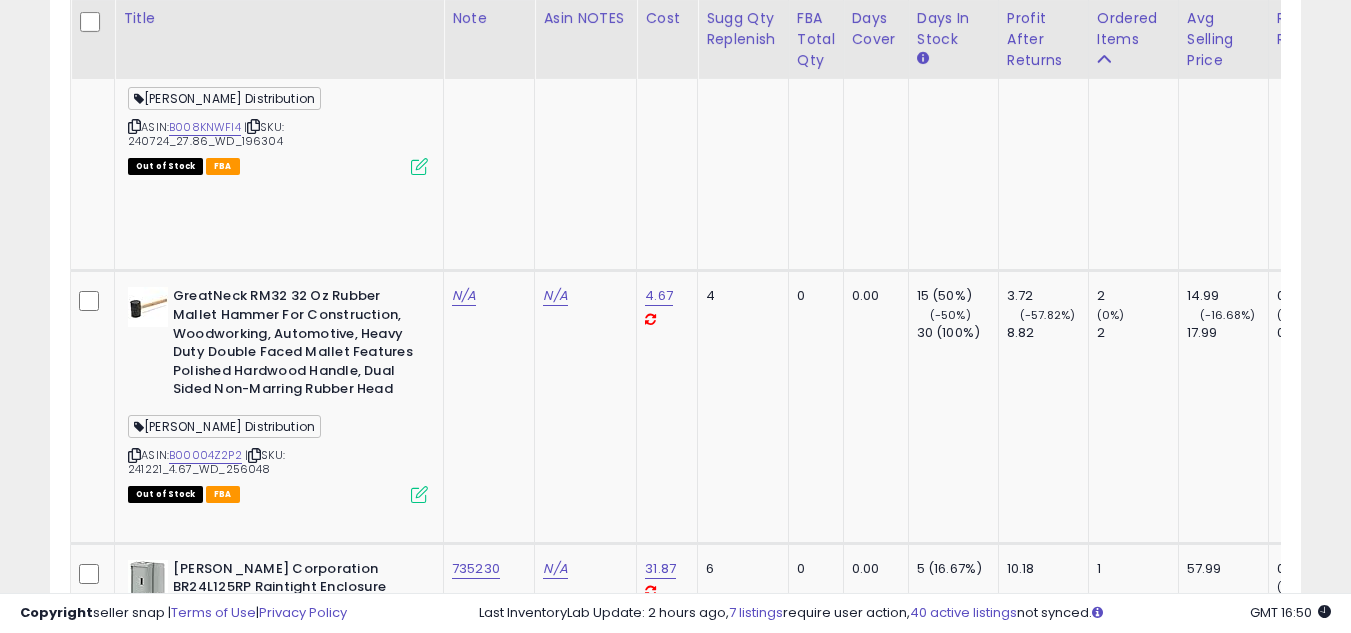 click at bounding box center (134, 4192) 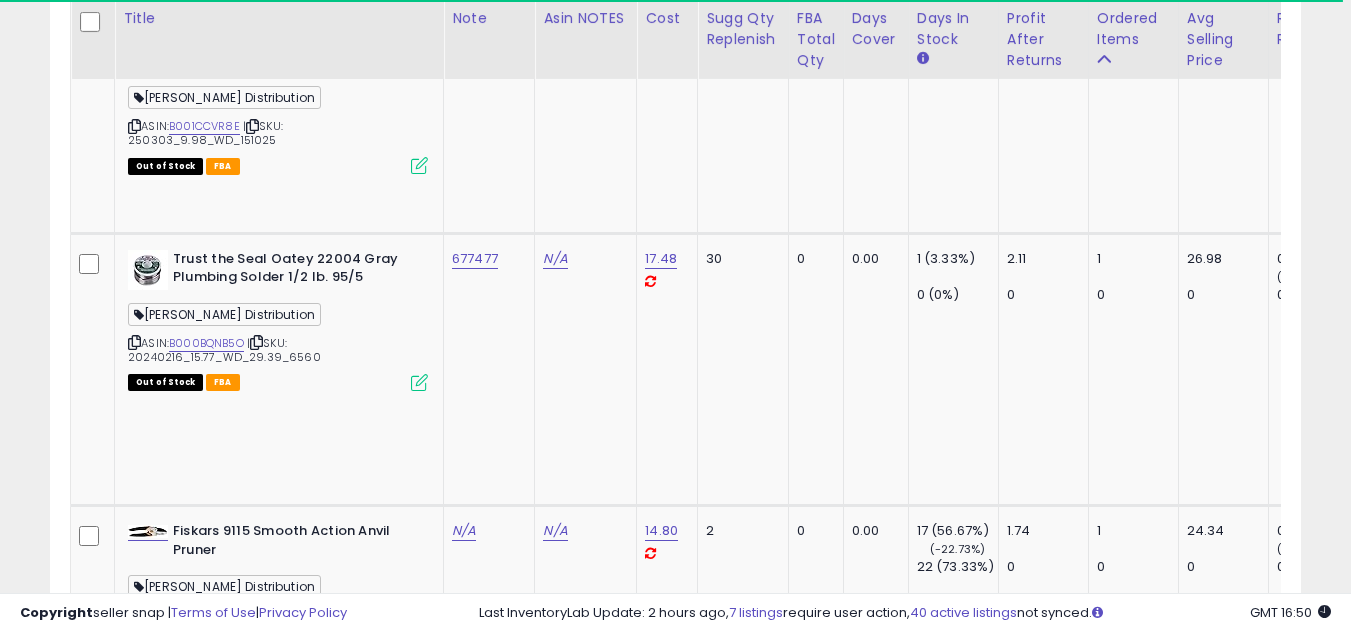 scroll, scrollTop: 9700, scrollLeft: 0, axis: vertical 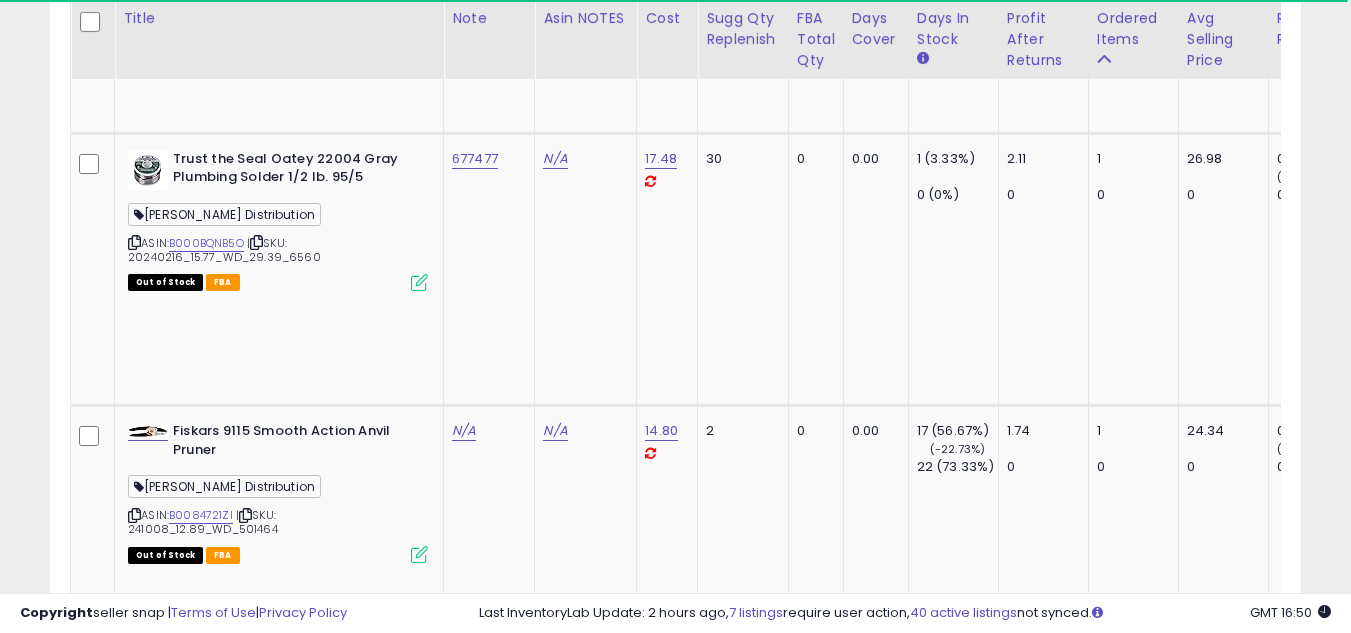 click on "2" 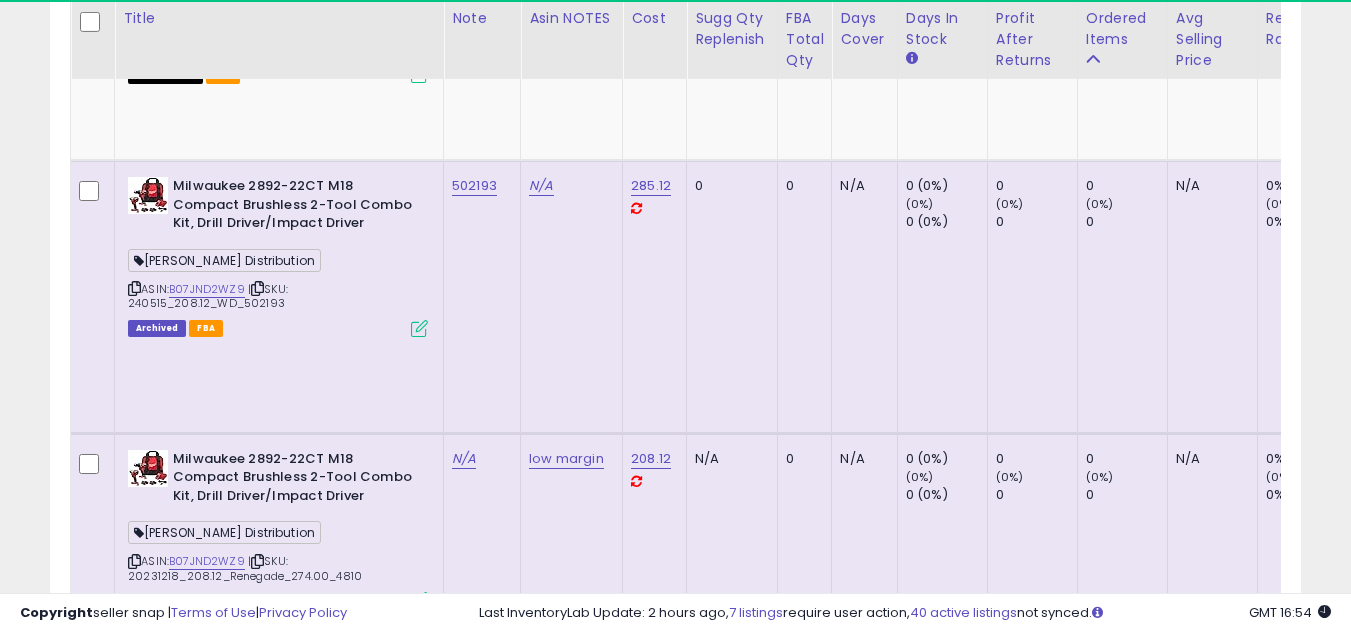 scroll, scrollTop: 7957, scrollLeft: 0, axis: vertical 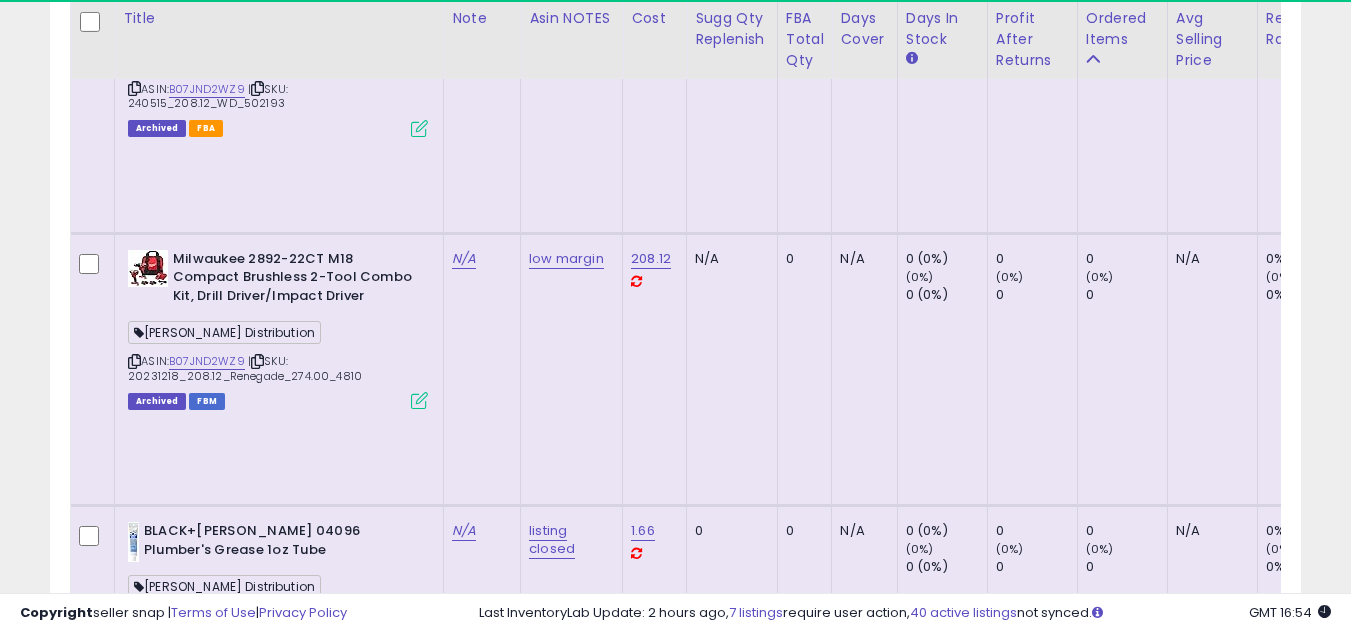 click at bounding box center [134, 3649] 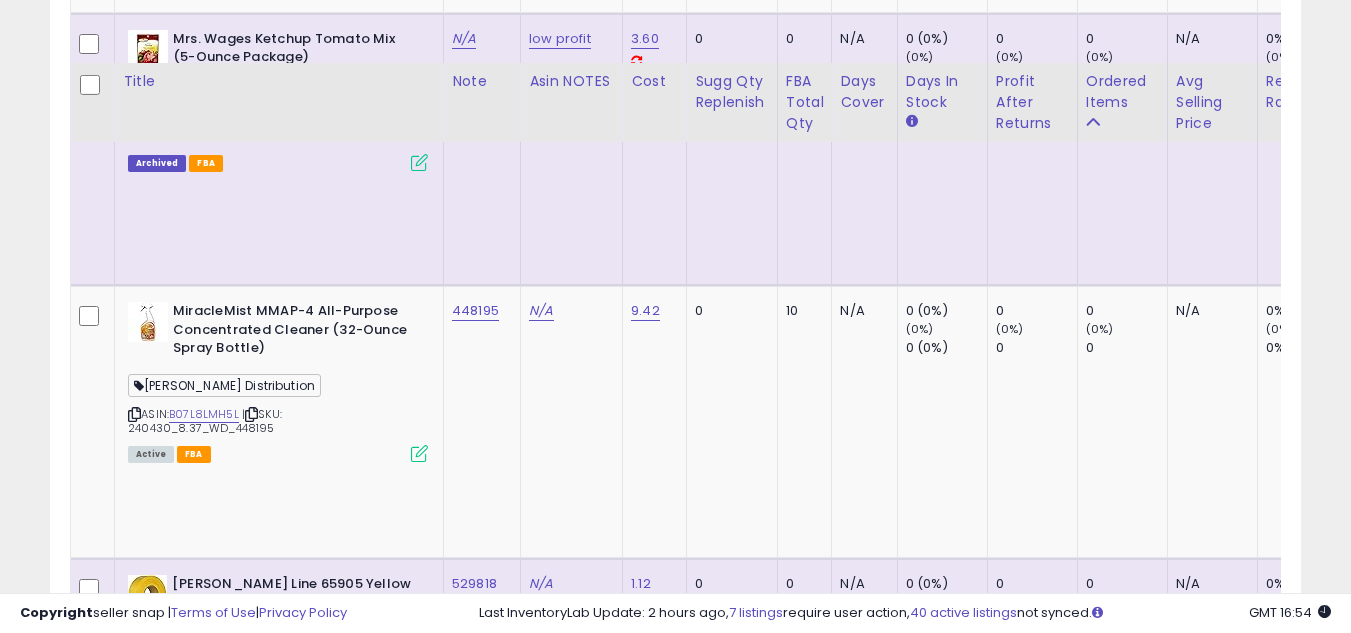scroll, scrollTop: 9057, scrollLeft: 0, axis: vertical 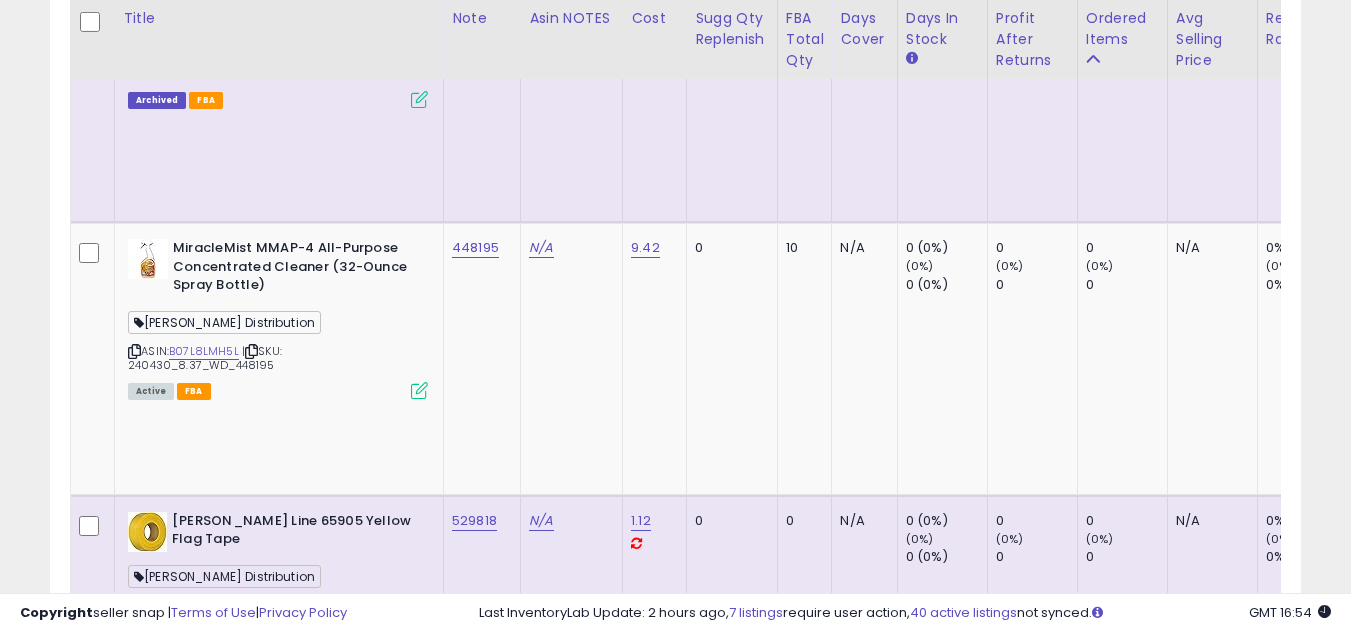 click at bounding box center [134, 4165] 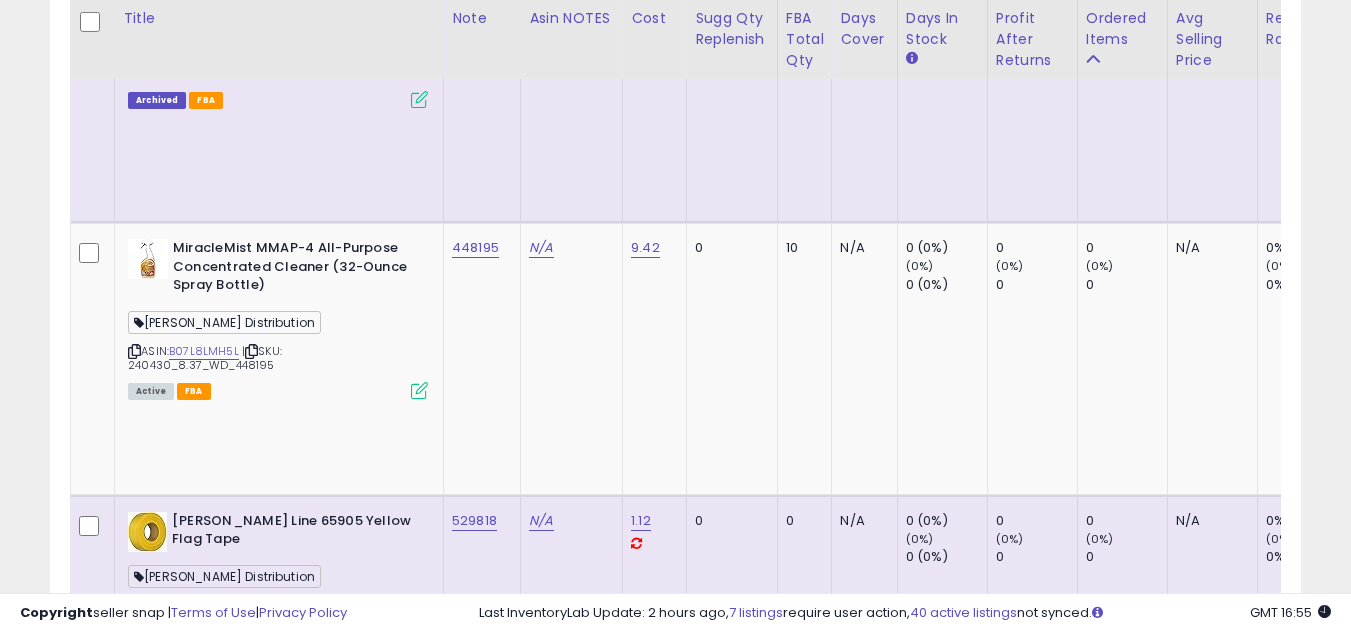 click at bounding box center (134, 4165) 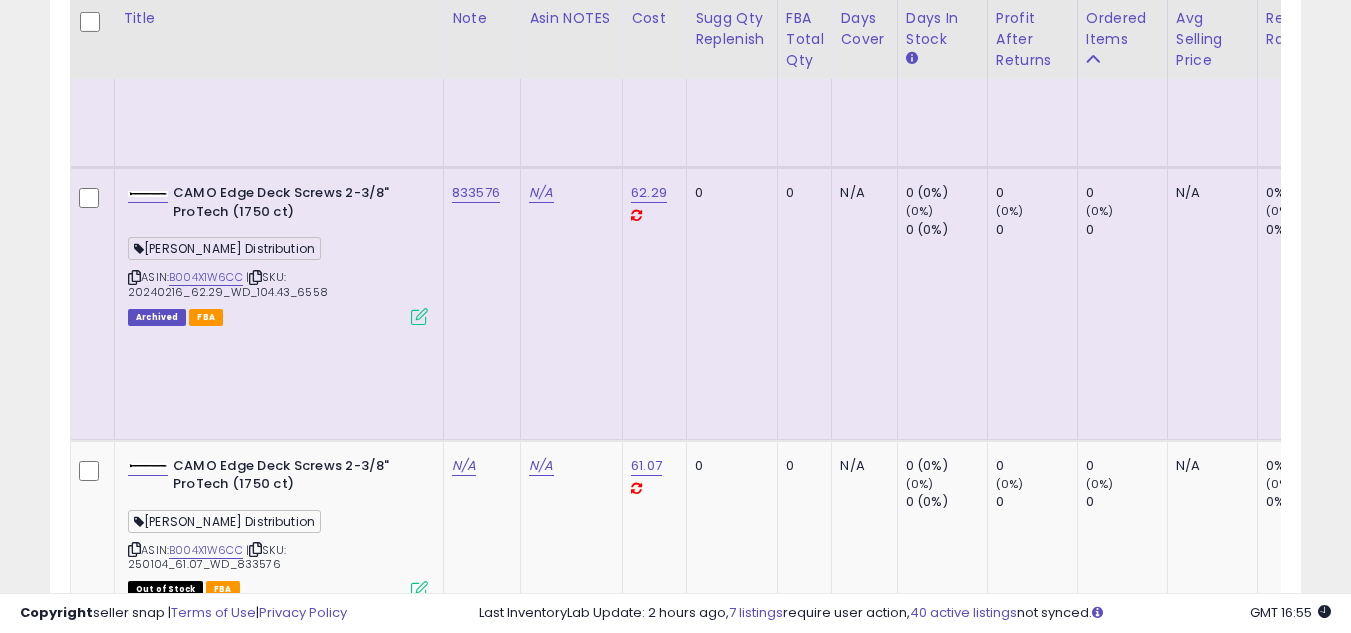 scroll, scrollTop: 9955, scrollLeft: 0, axis: vertical 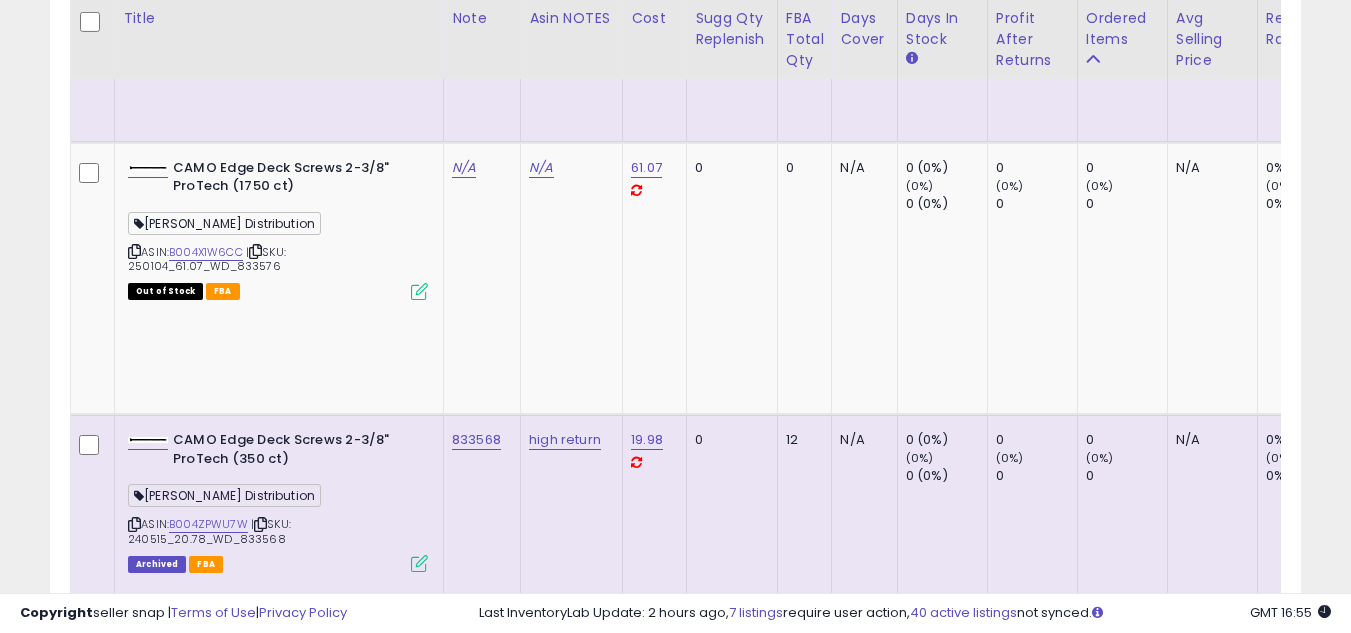 click on "3" 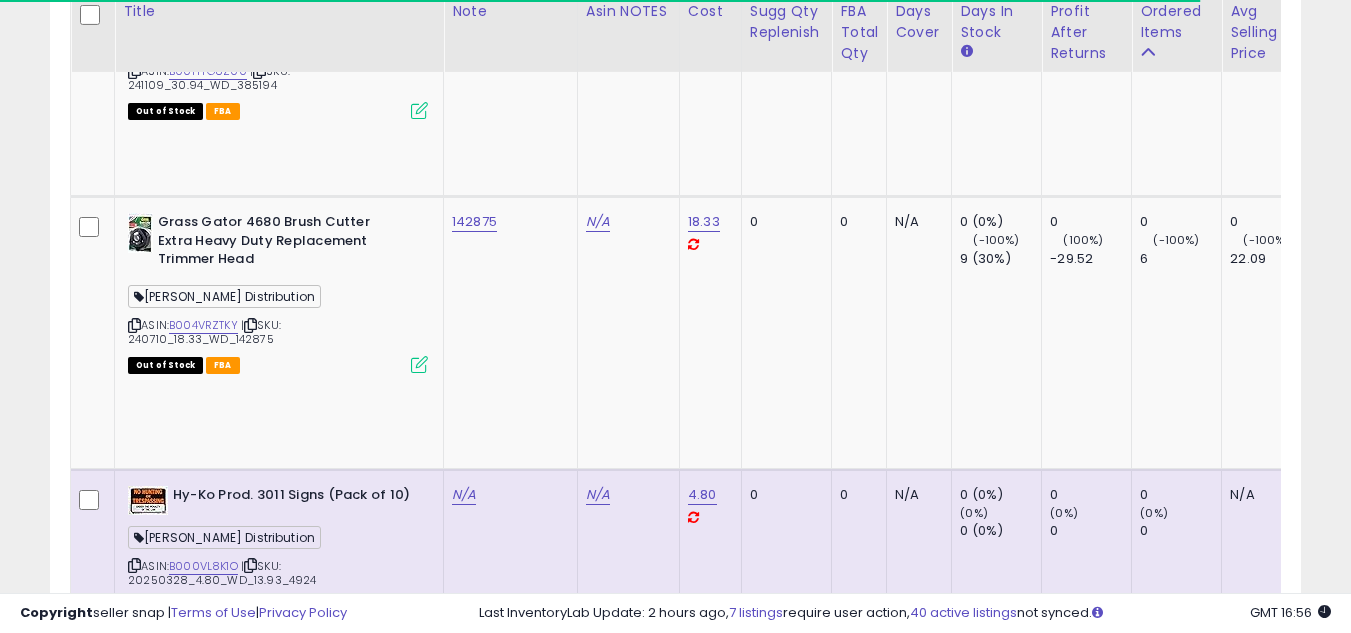 scroll, scrollTop: 2257, scrollLeft: 0, axis: vertical 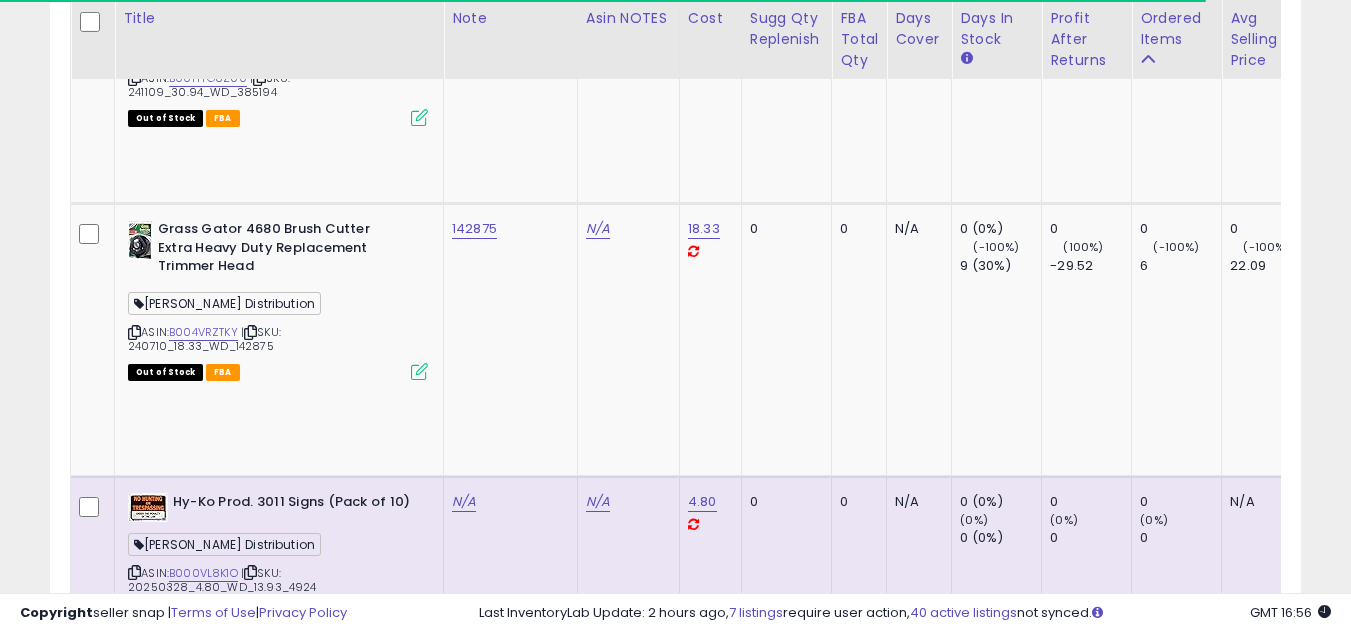 click at bounding box center [134, 858] 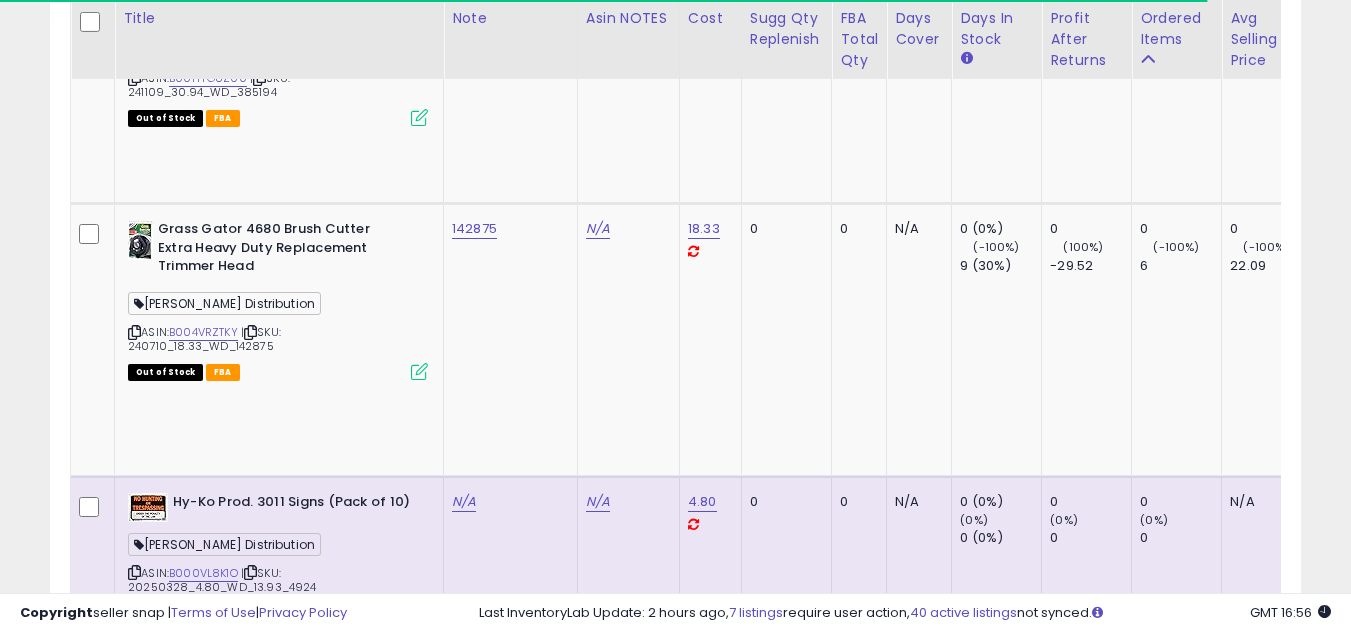 click at bounding box center [134, 858] 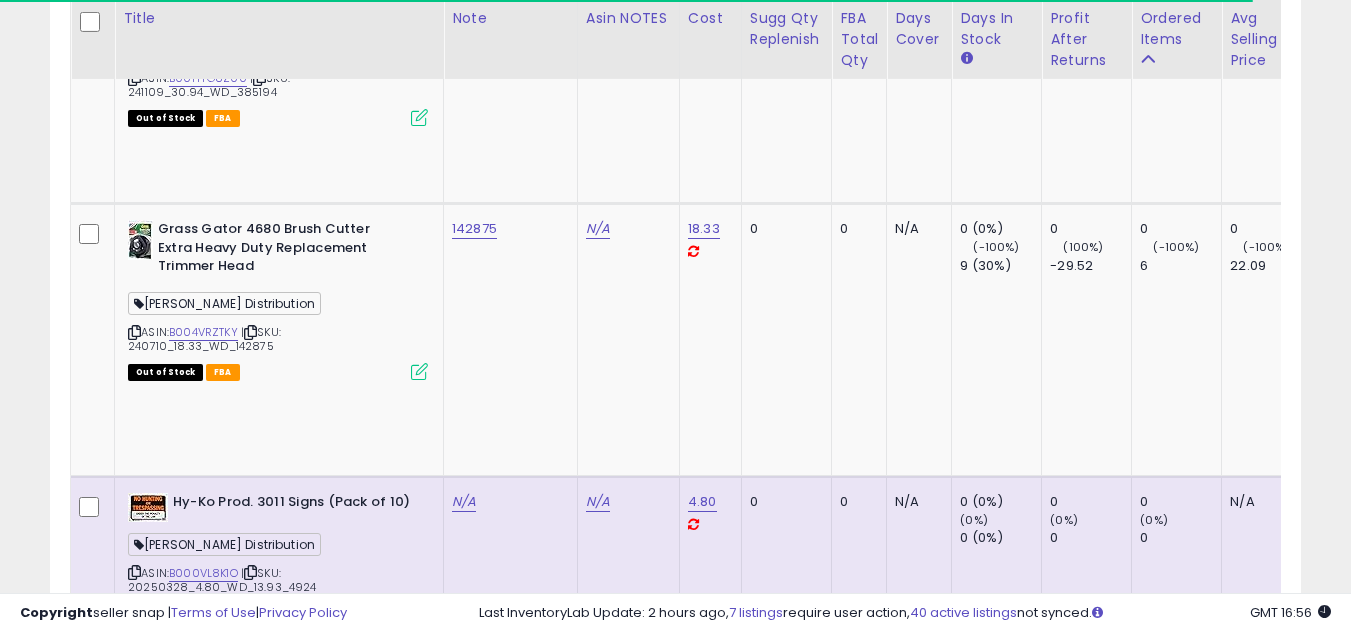 scroll, scrollTop: 2457, scrollLeft: 0, axis: vertical 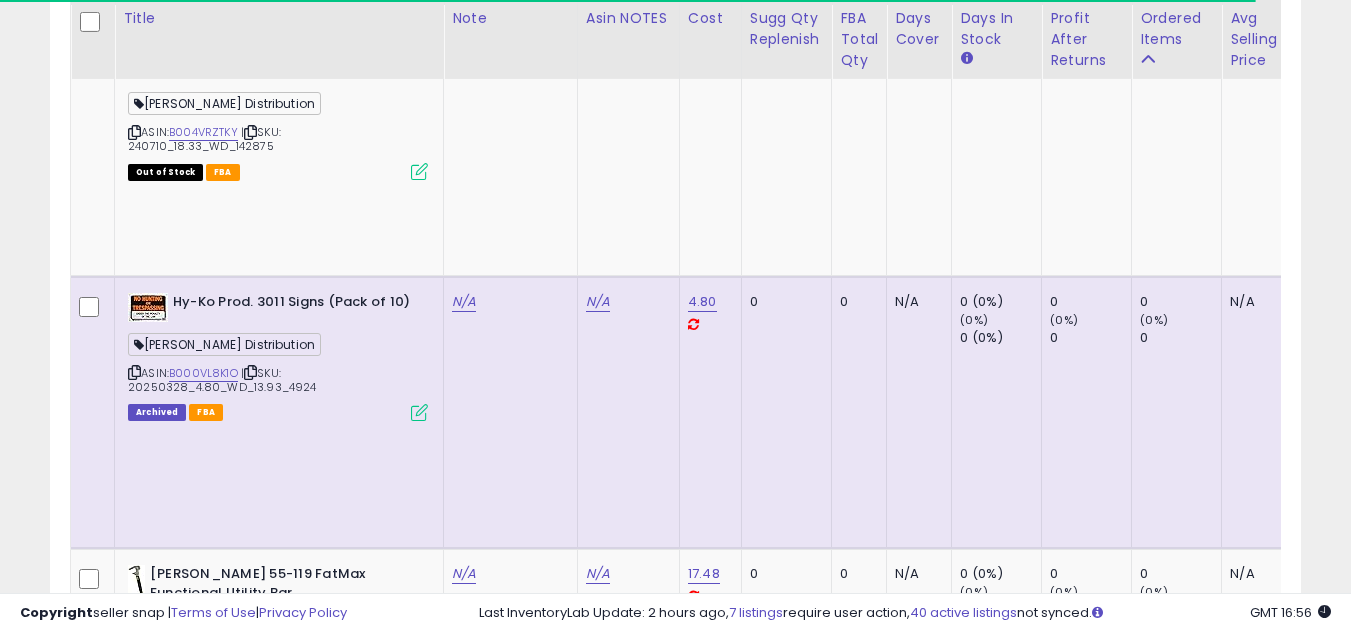 click at bounding box center (134, 949) 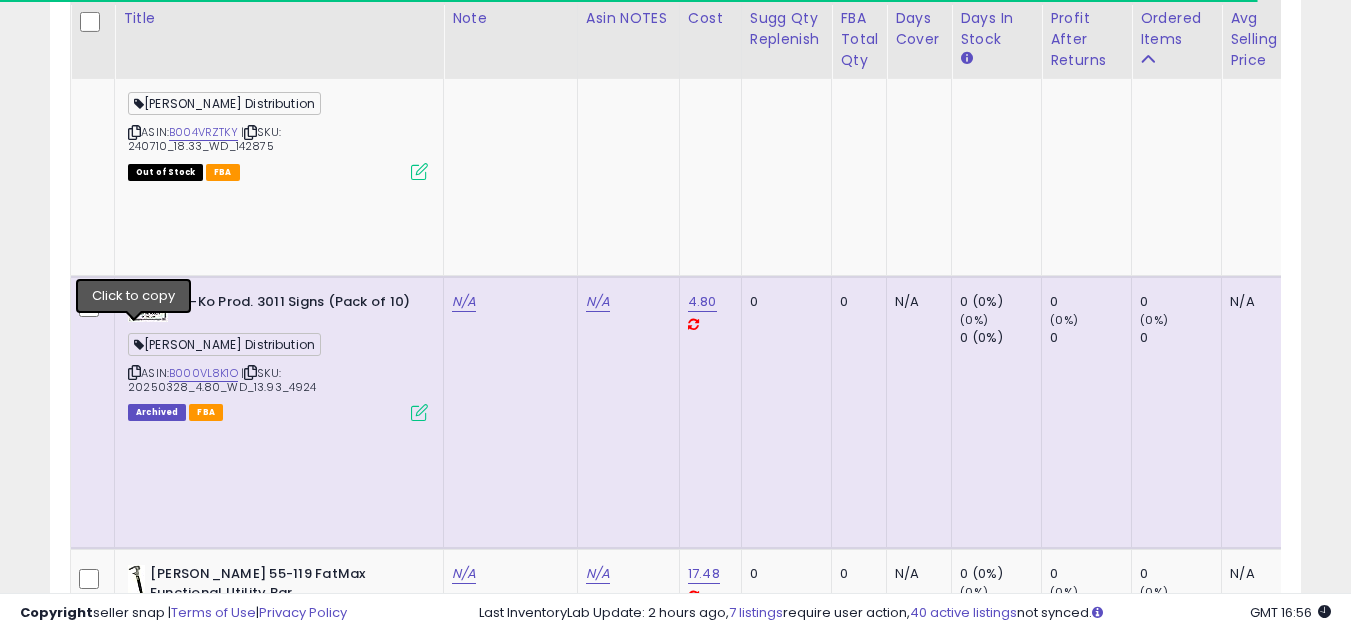 click at bounding box center (134, 949) 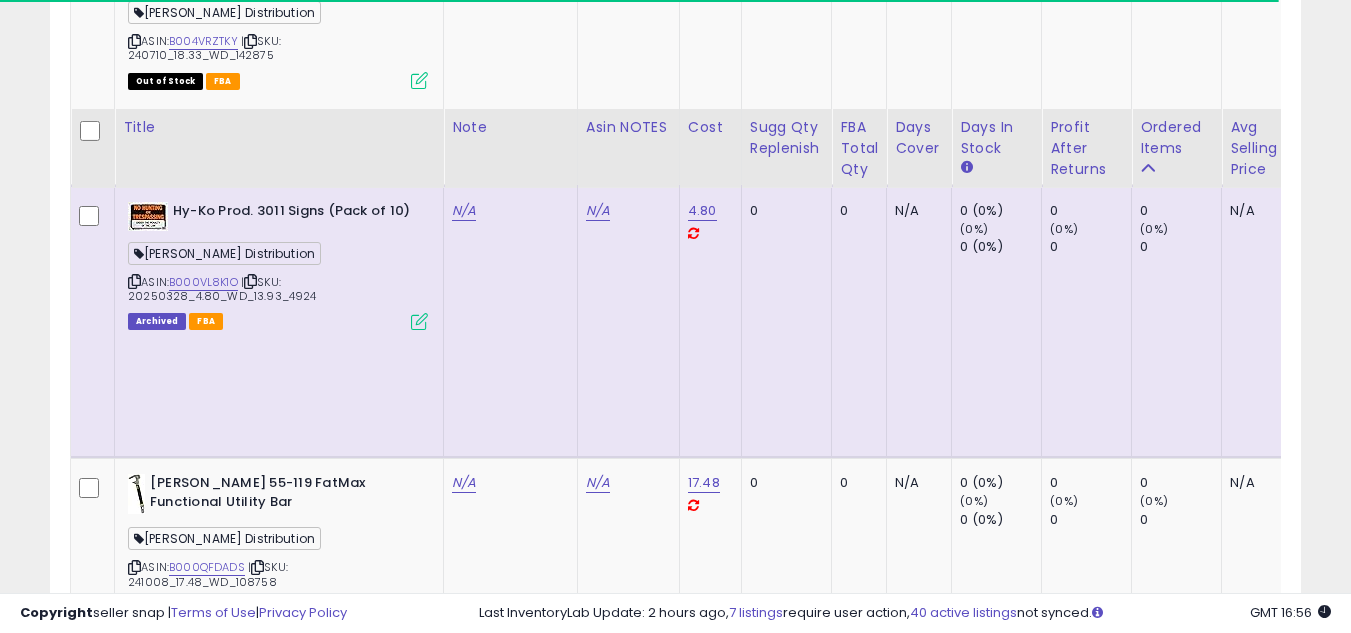 scroll, scrollTop: 2657, scrollLeft: 0, axis: vertical 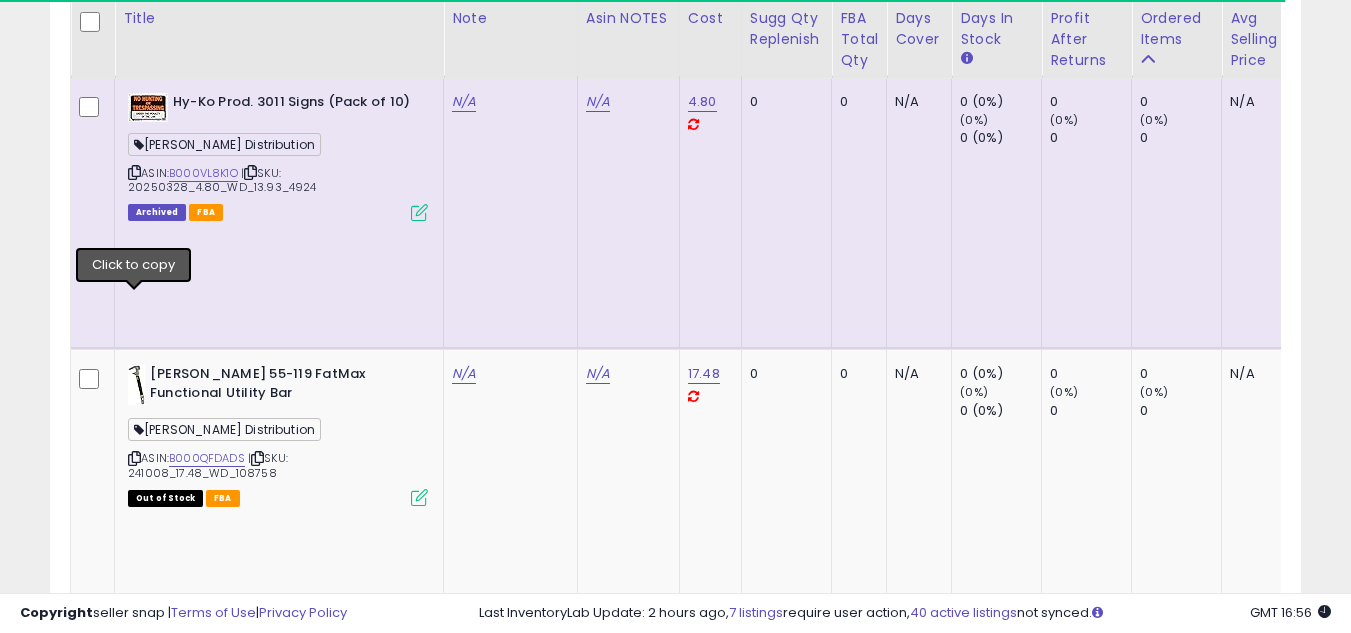 click at bounding box center [134, 1003] 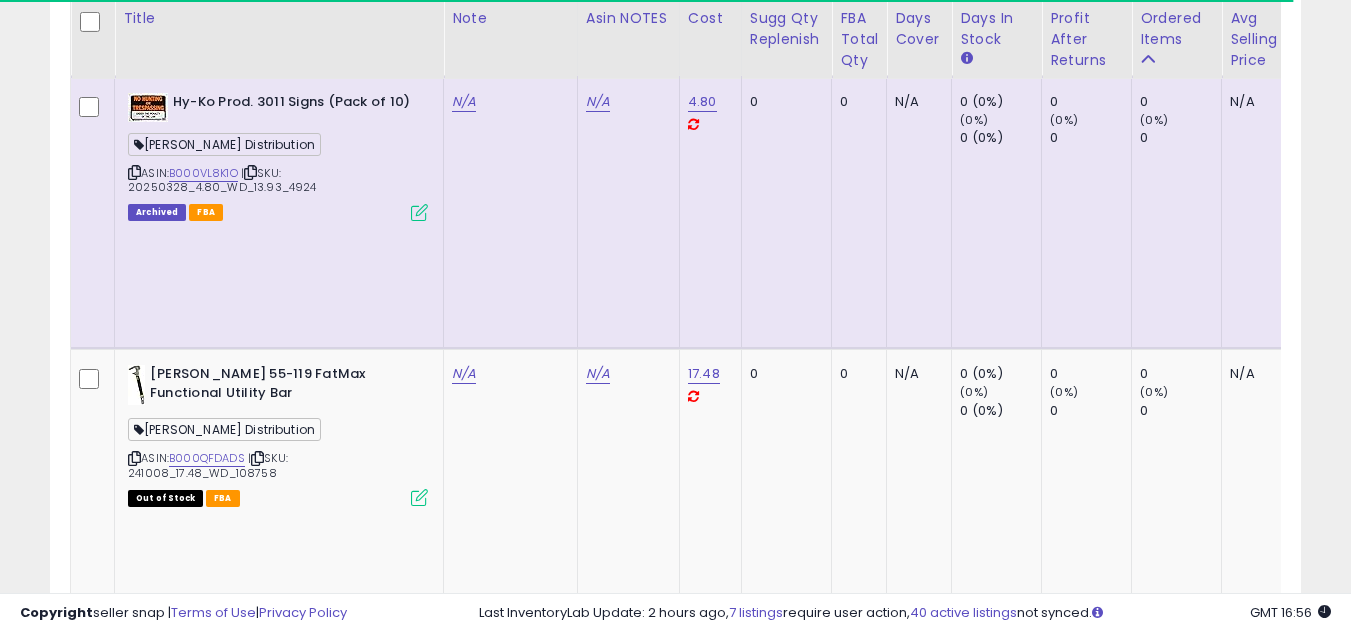 click at bounding box center (134, 1003) 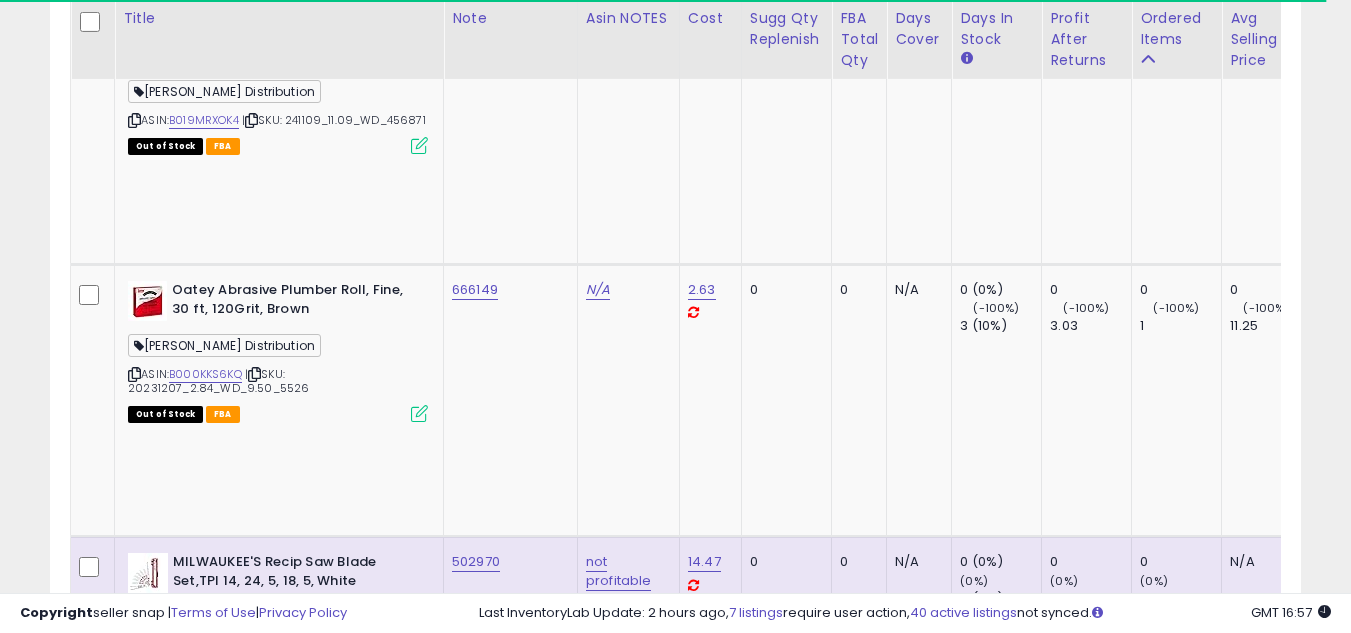 scroll, scrollTop: 3557, scrollLeft: 0, axis: vertical 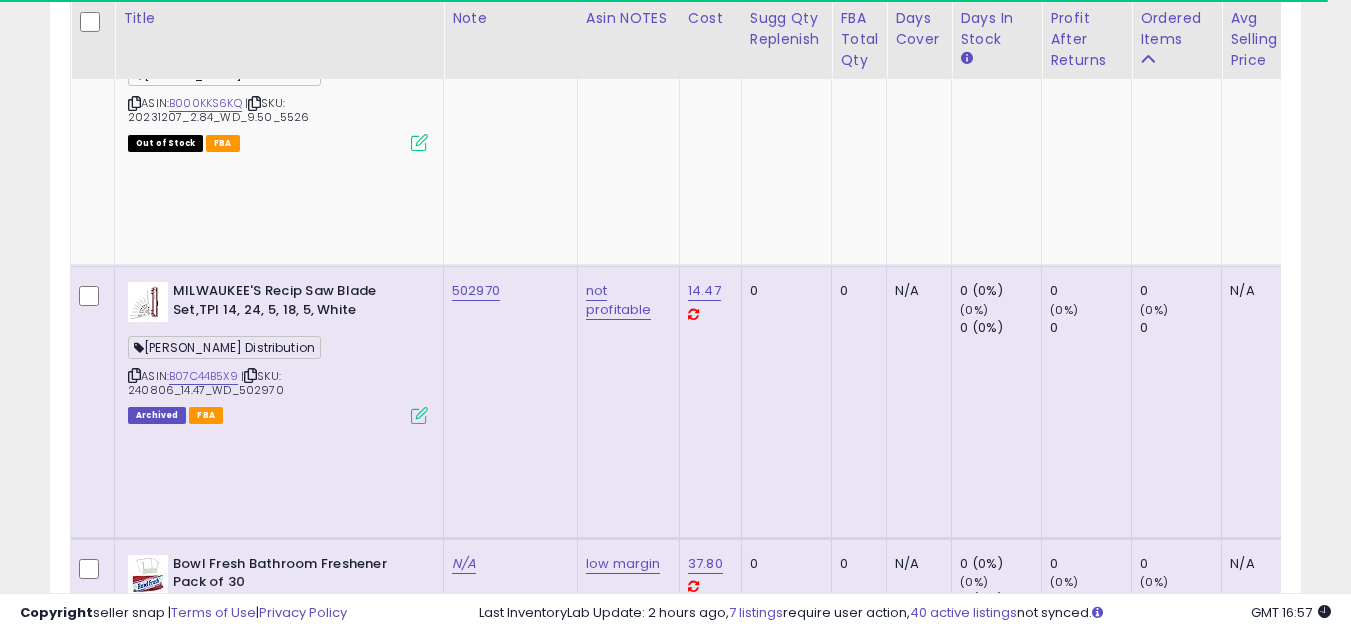 click at bounding box center (134, 1473) 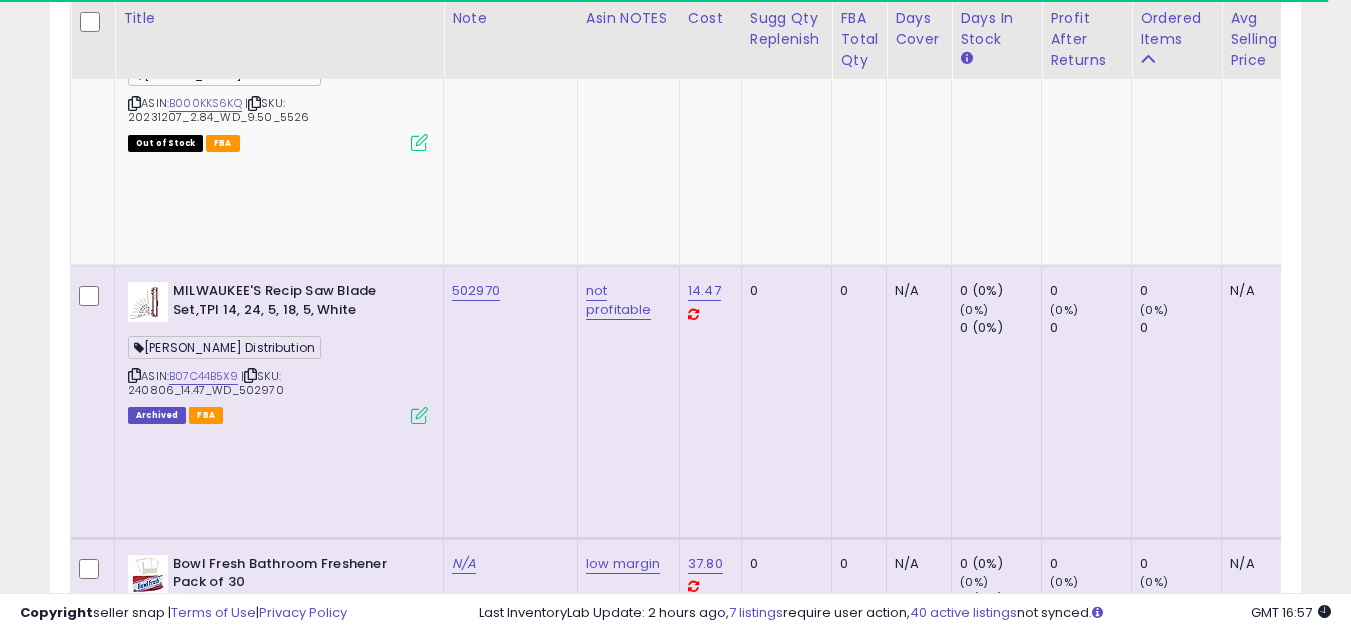 click at bounding box center [134, 1473] 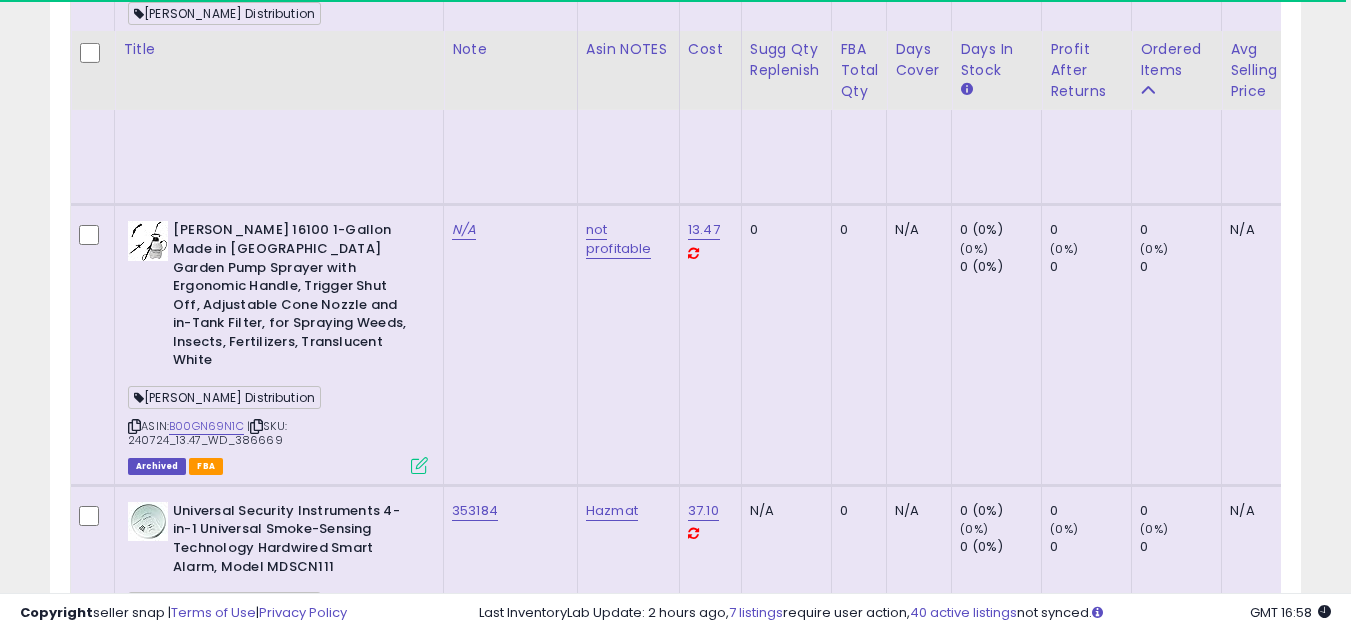 scroll, scrollTop: 4257, scrollLeft: 0, axis: vertical 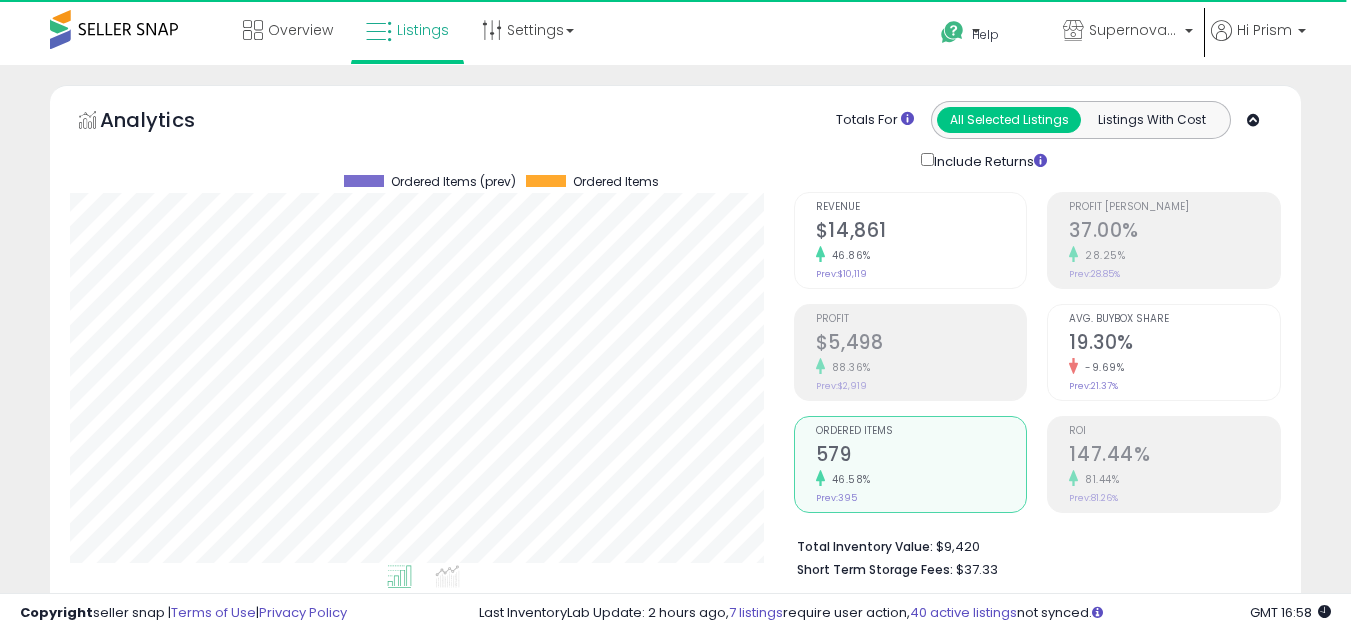 select on "**" 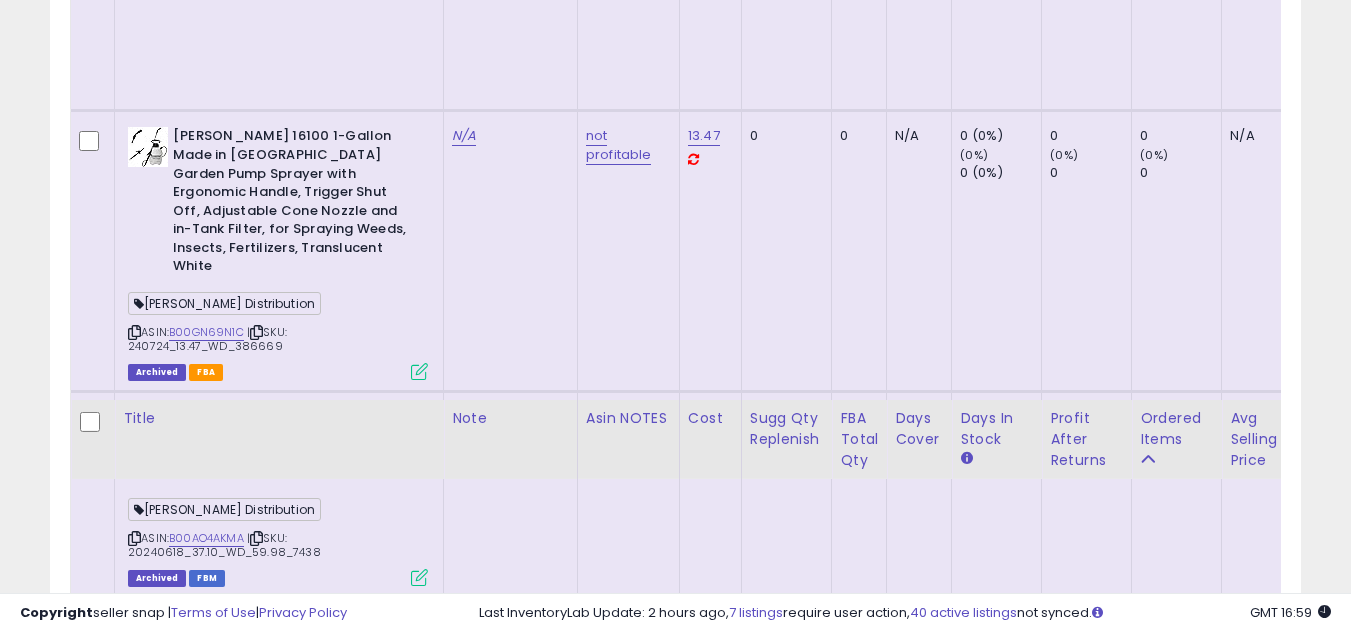 scroll, scrollTop: 4657, scrollLeft: 0, axis: vertical 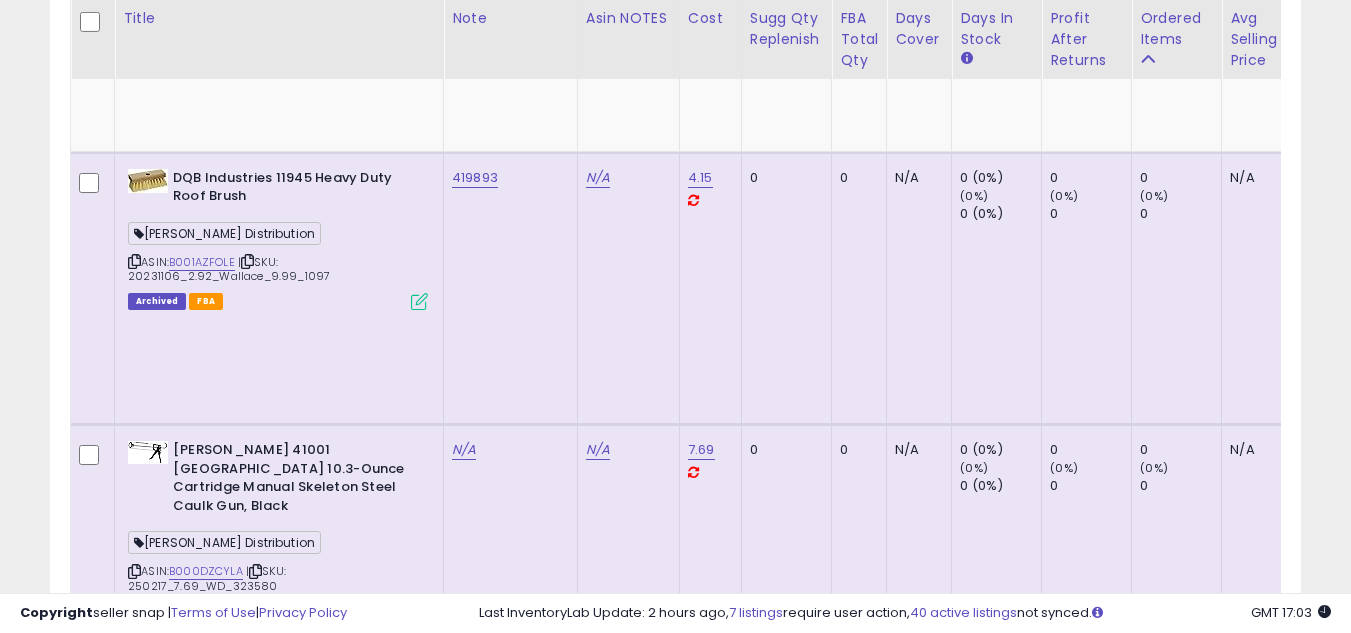drag, startPoint x: 1152, startPoint y: 500, endPoint x: 596, endPoint y: 27, distance: 729.976 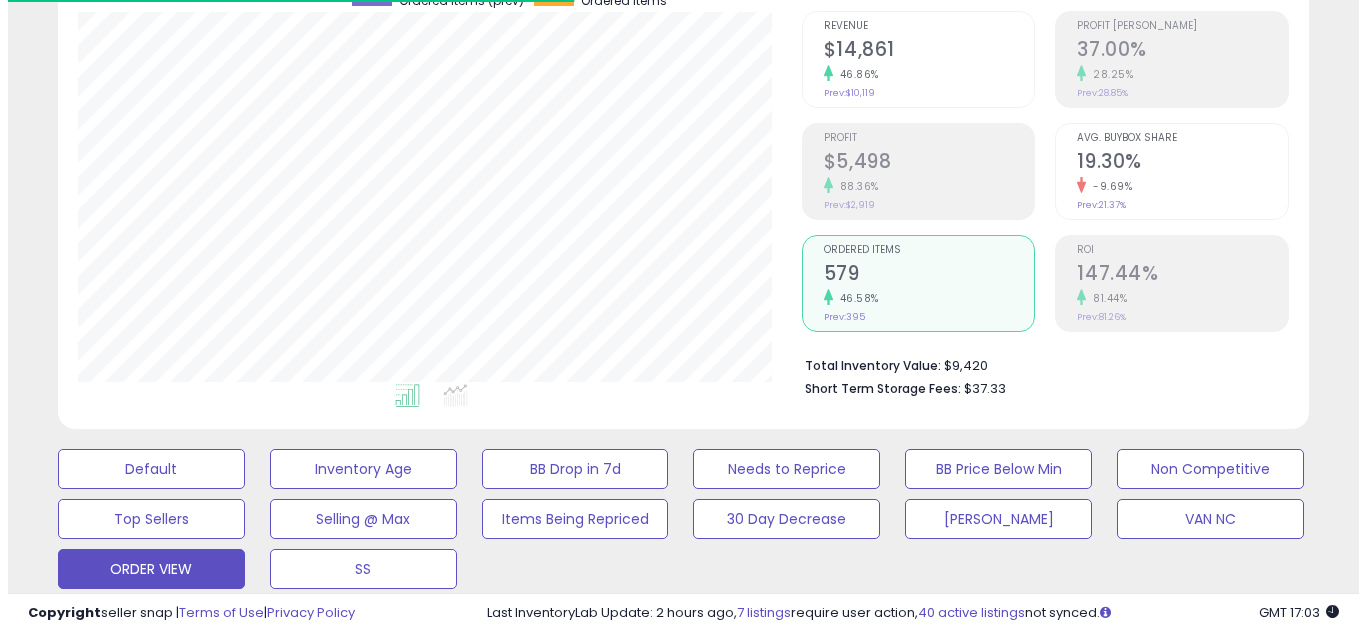 scroll, scrollTop: 357, scrollLeft: 0, axis: vertical 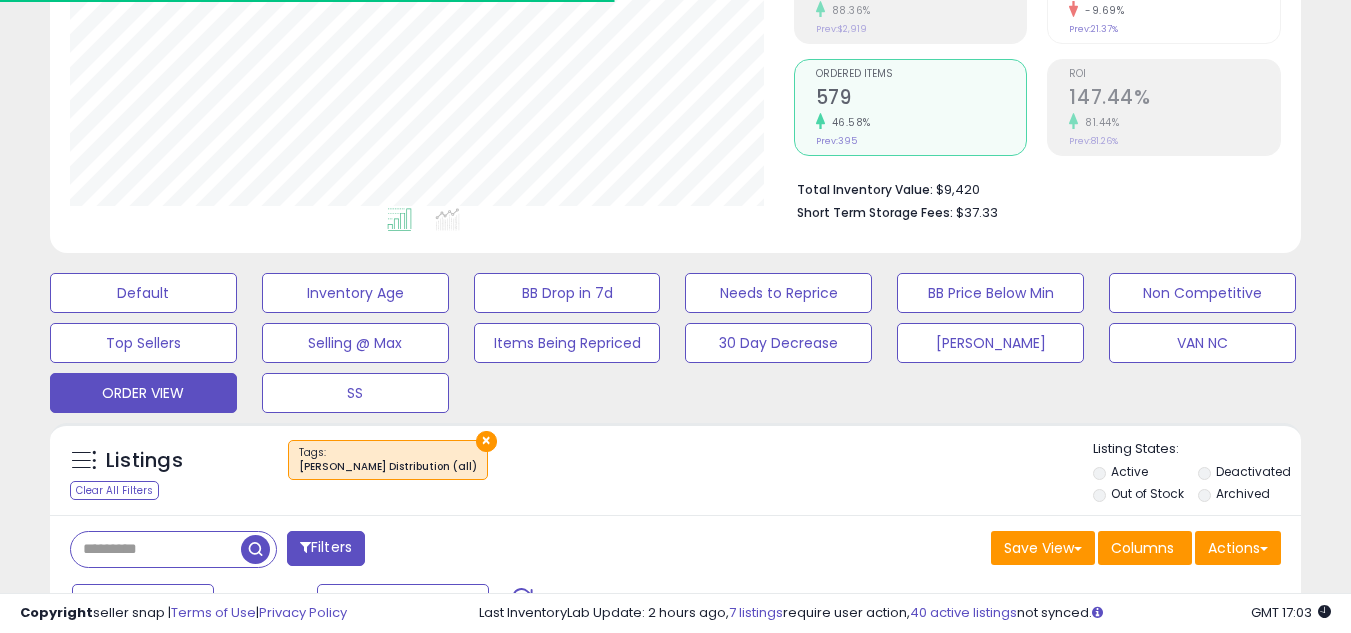 click on "46.58%" 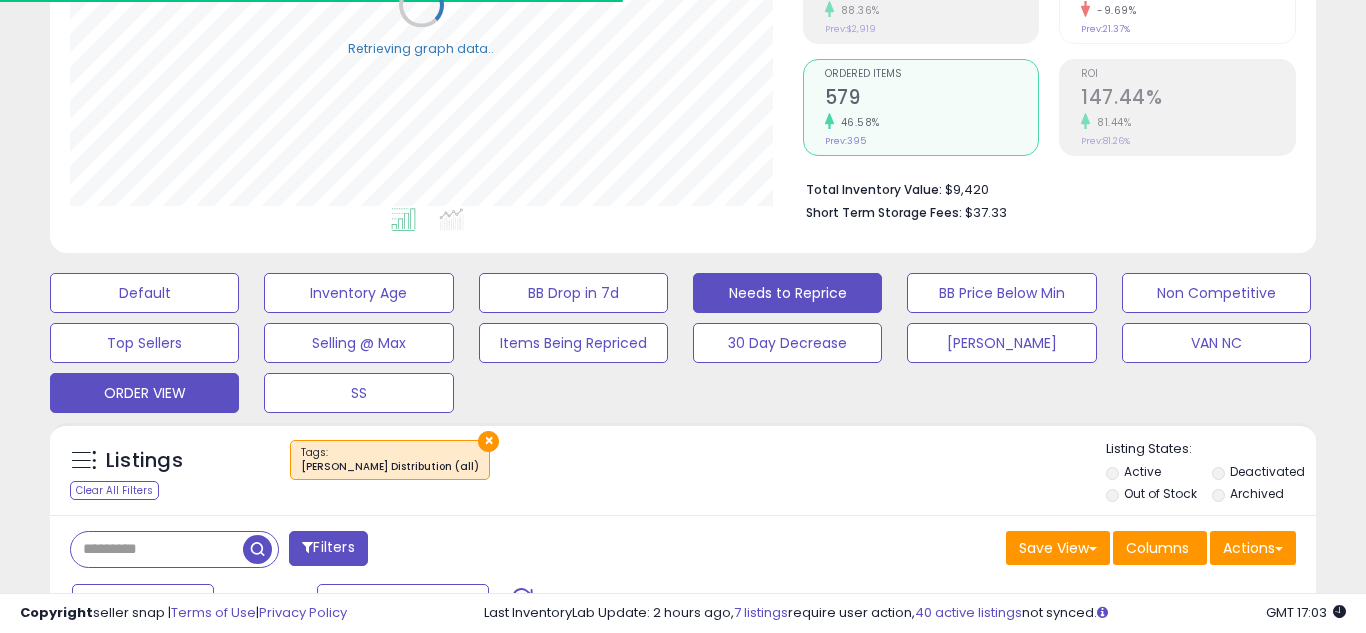 scroll, scrollTop: 999590, scrollLeft: 999267, axis: both 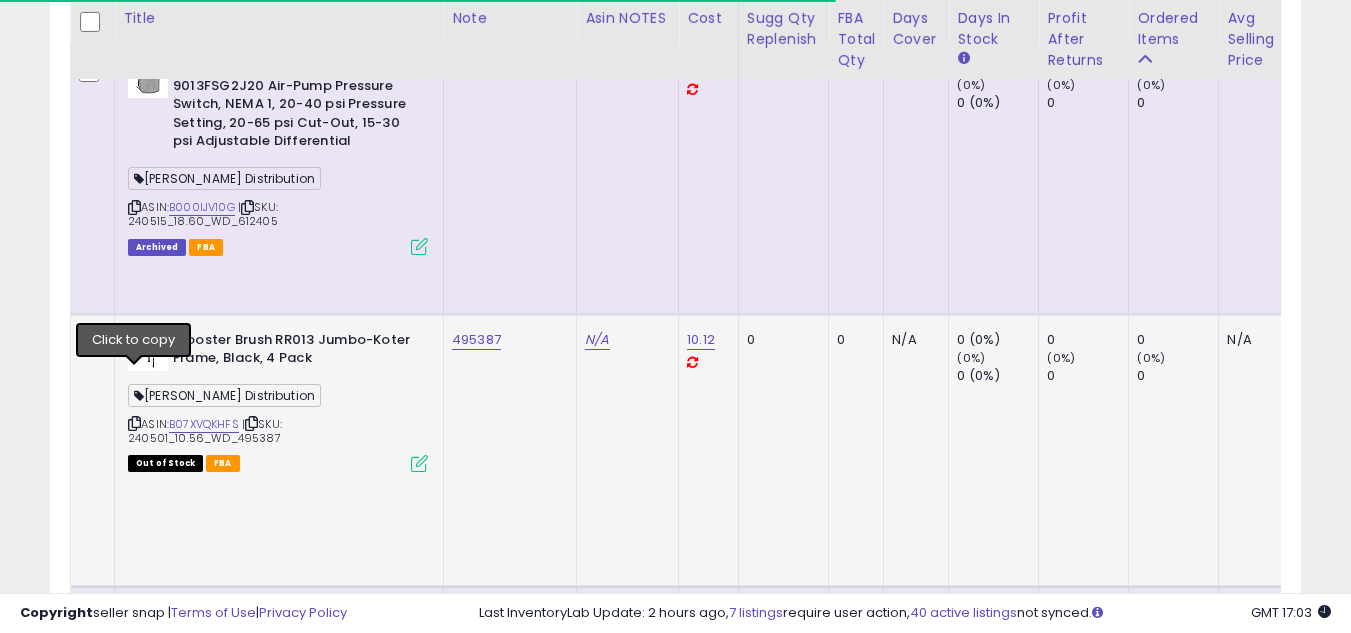 click at bounding box center (134, 423) 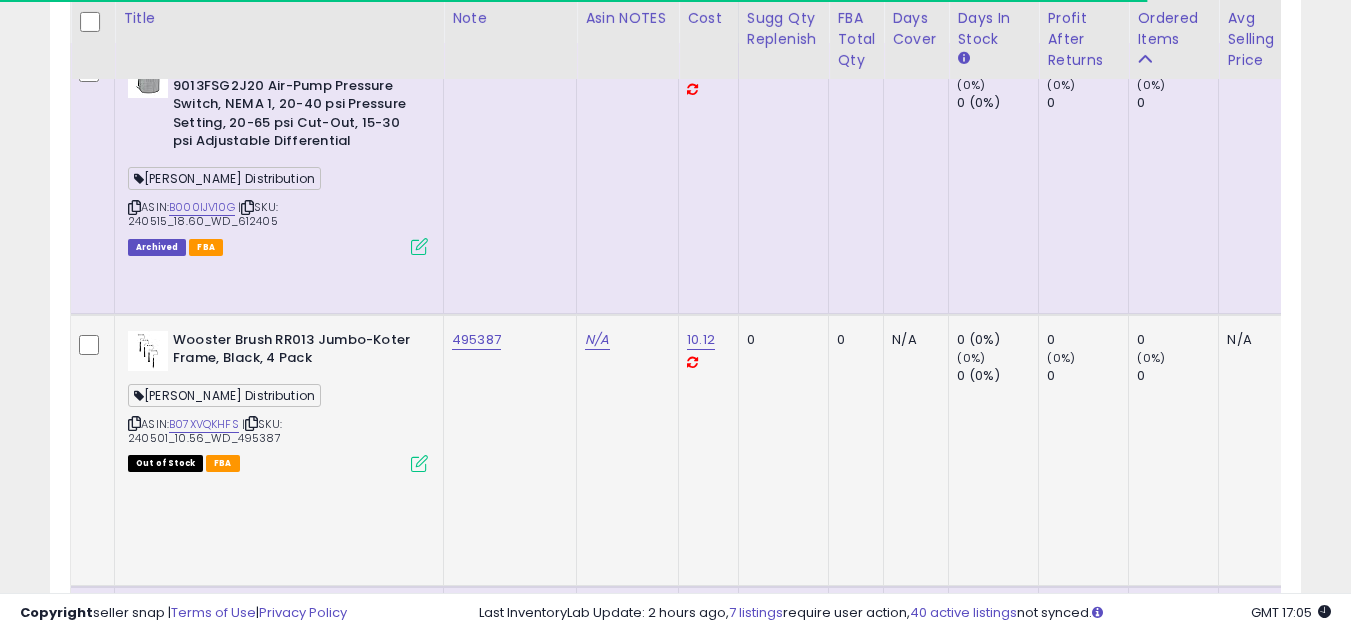 scroll, scrollTop: 1357, scrollLeft: 0, axis: vertical 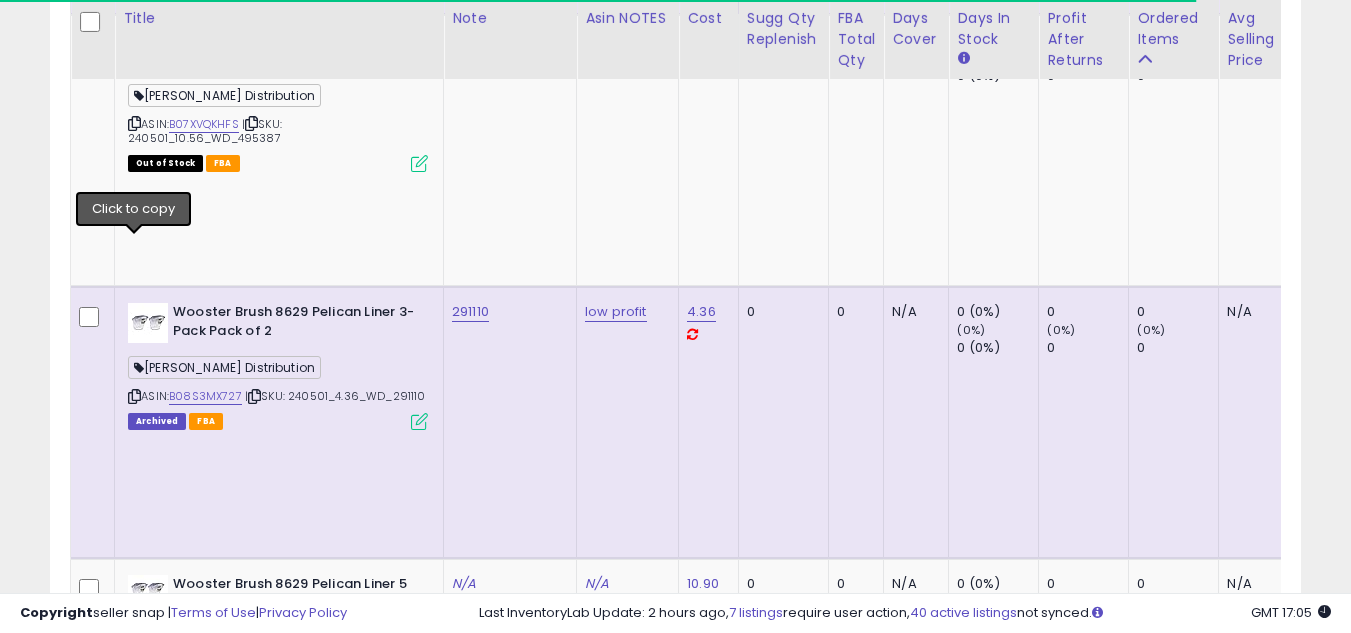 click at bounding box center [134, 396] 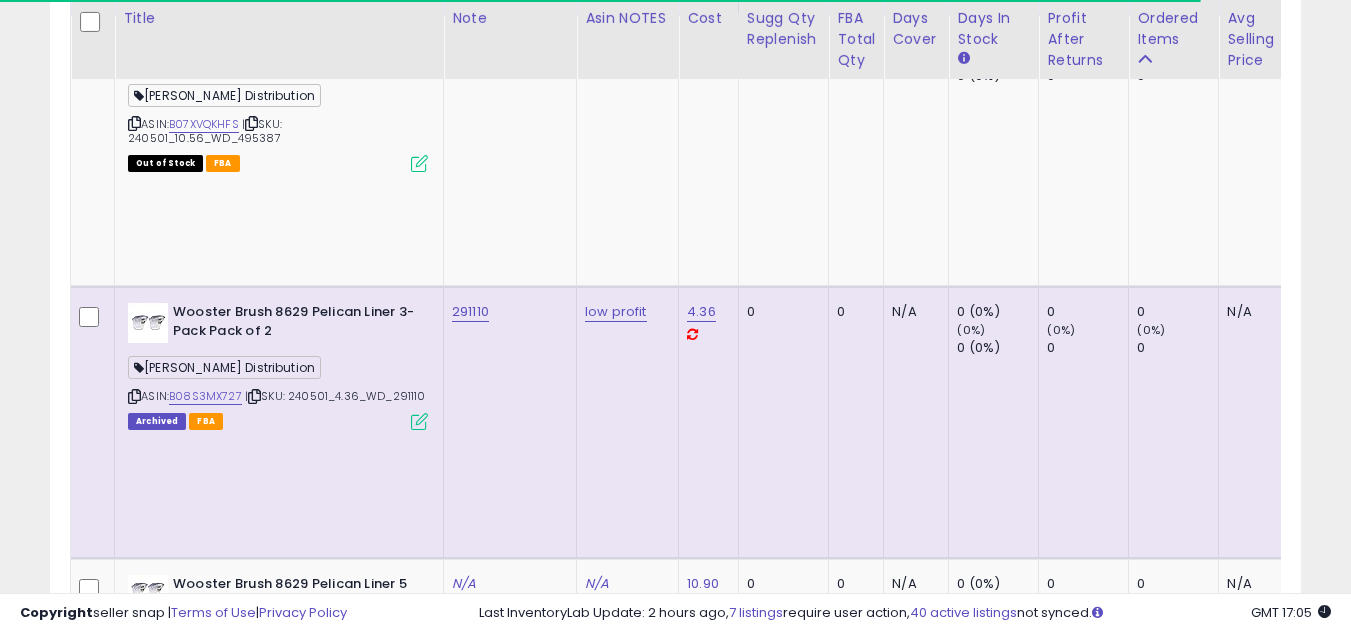 click at bounding box center [134, 396] 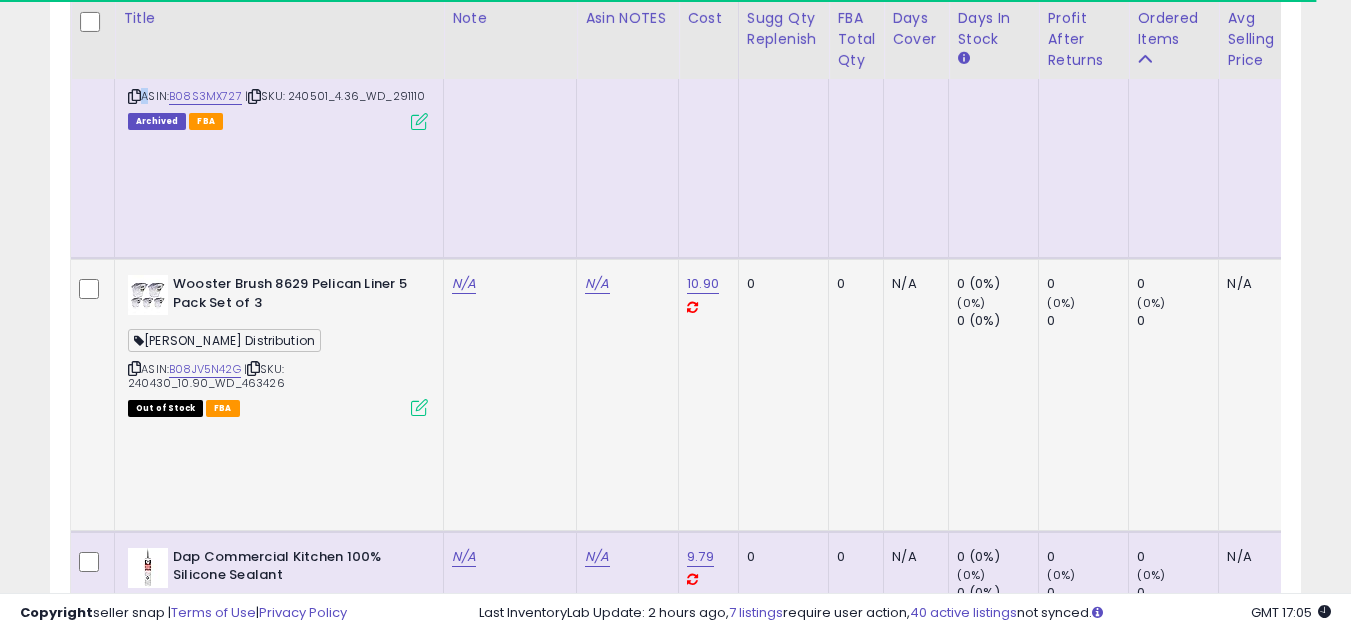 scroll, scrollTop: 1757, scrollLeft: 0, axis: vertical 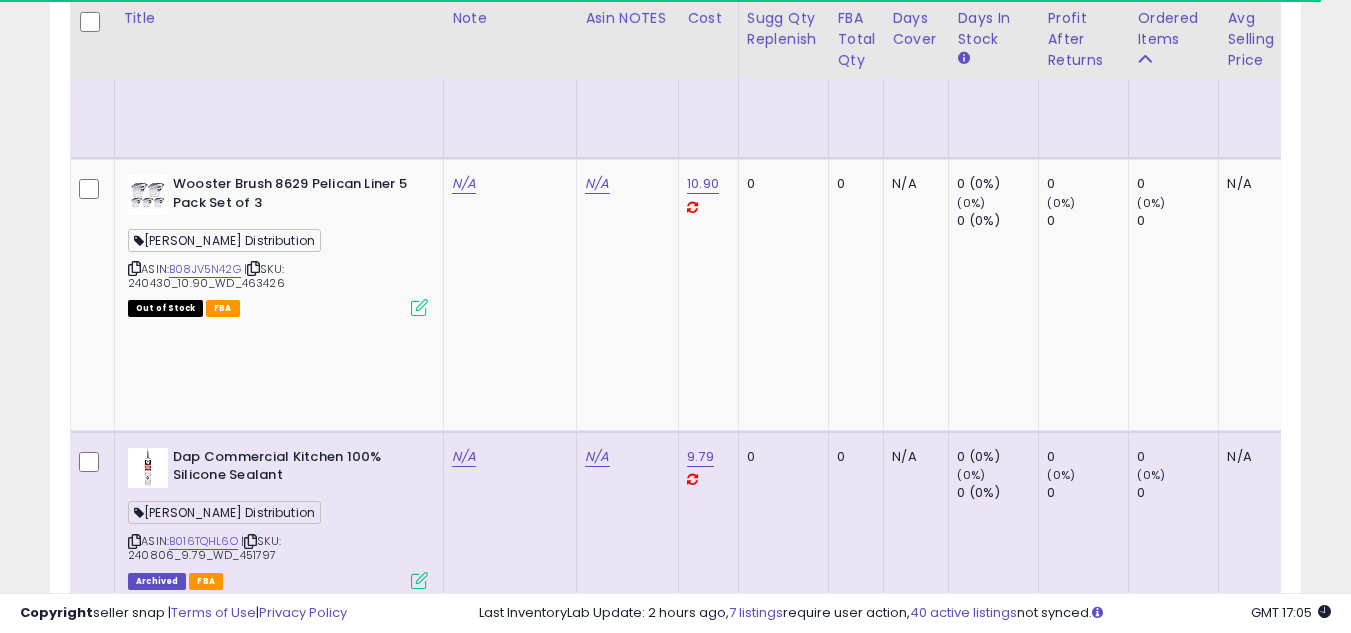 click at bounding box center [134, 541] 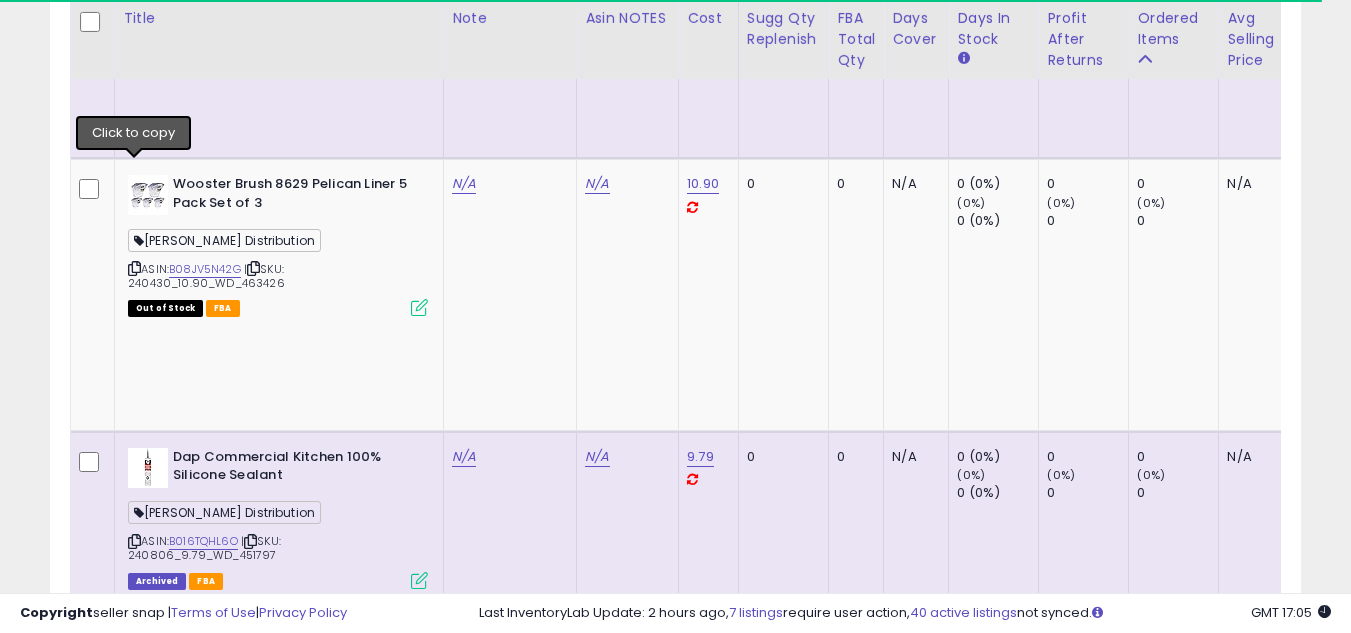 click at bounding box center (134, 541) 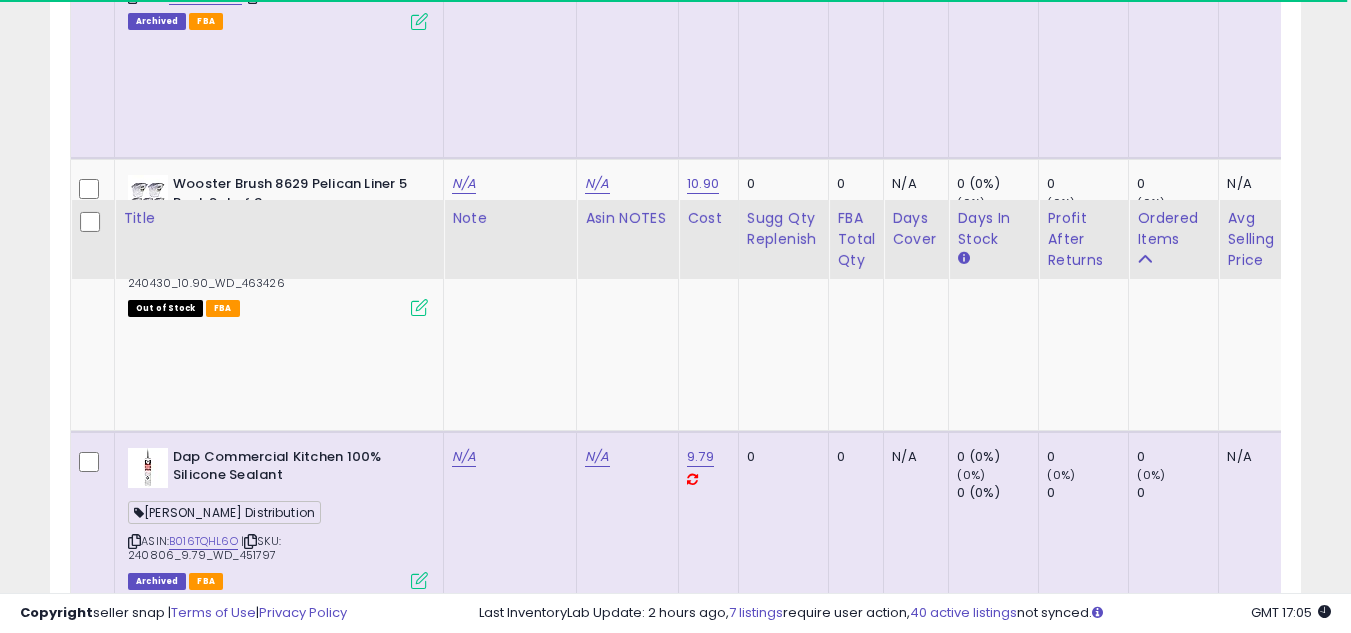 scroll, scrollTop: 1957, scrollLeft: 0, axis: vertical 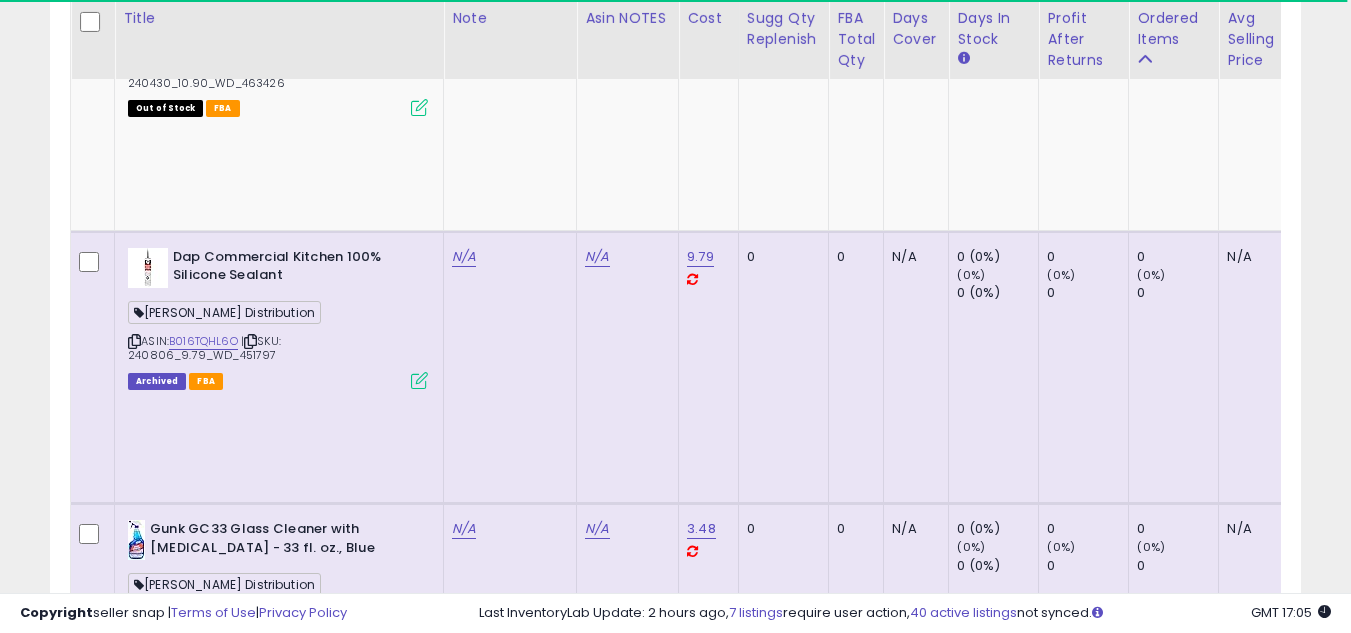 click at bounding box center [134, 941] 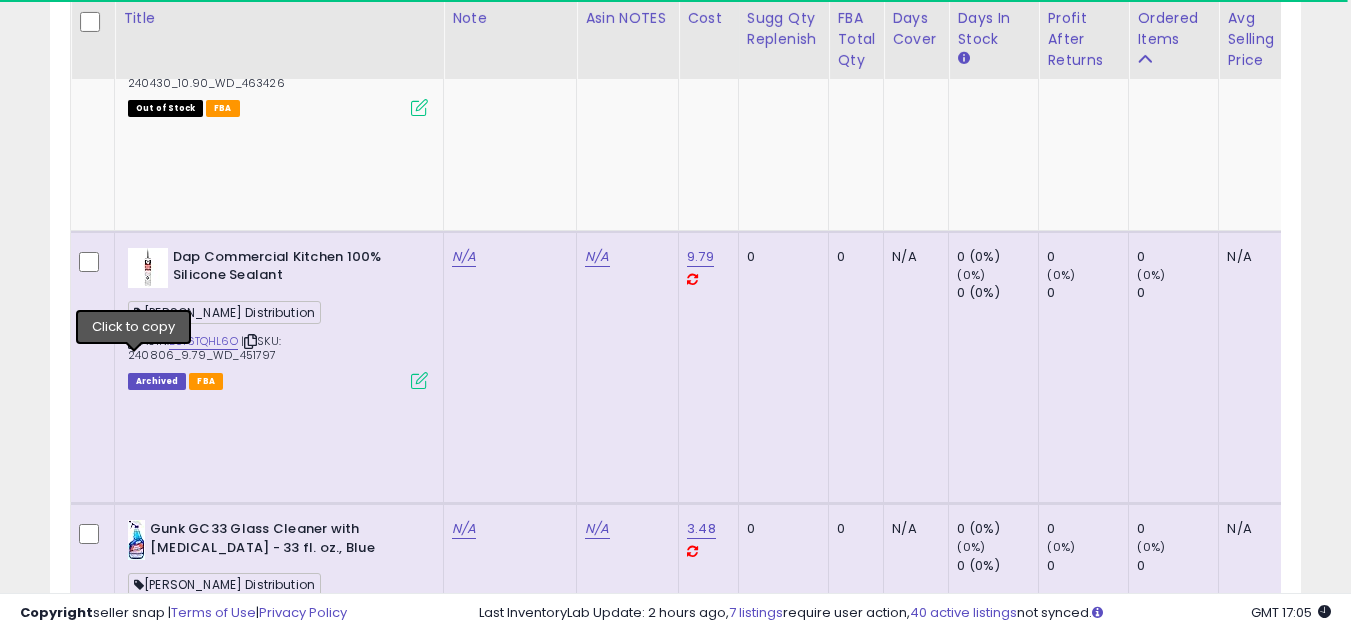 click at bounding box center (134, 941) 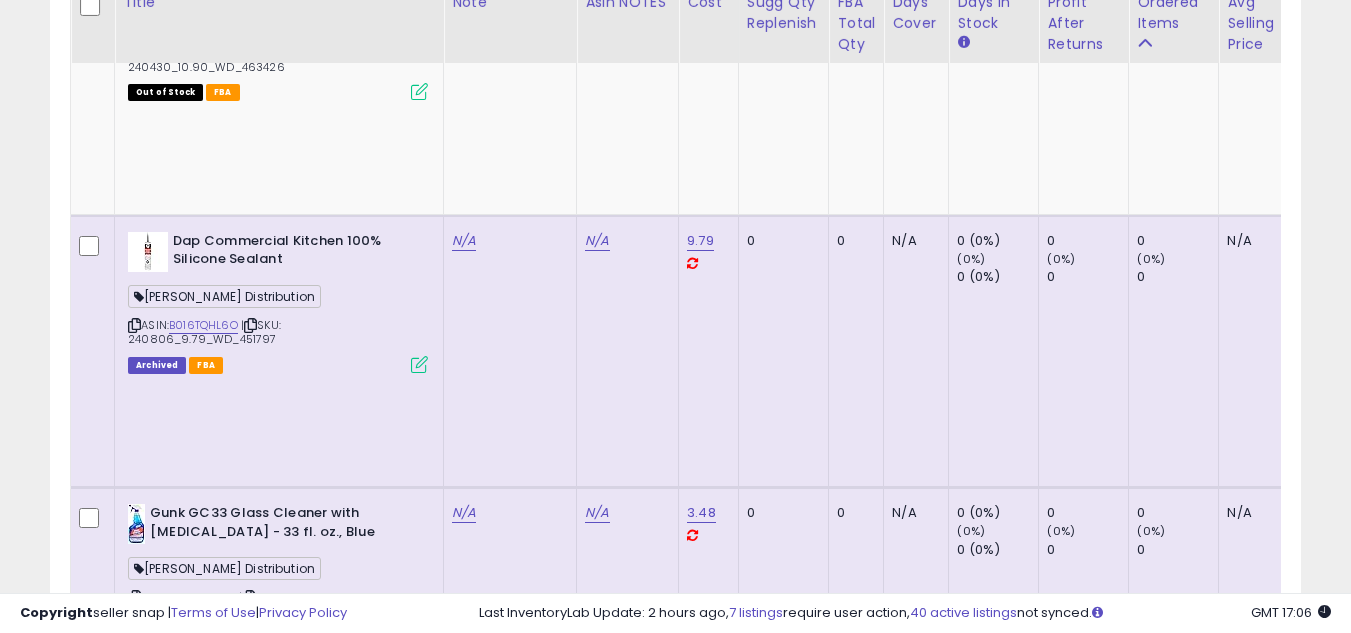 scroll, scrollTop: 2157, scrollLeft: 0, axis: vertical 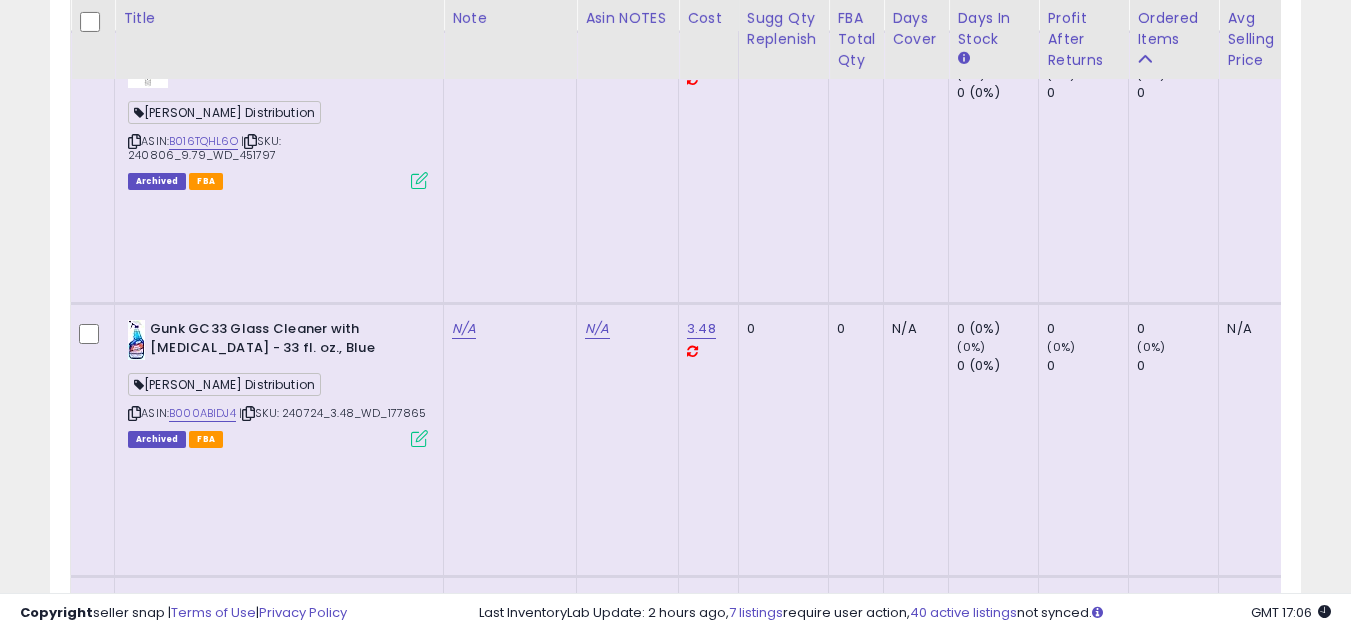 click at bounding box center [134, 977] 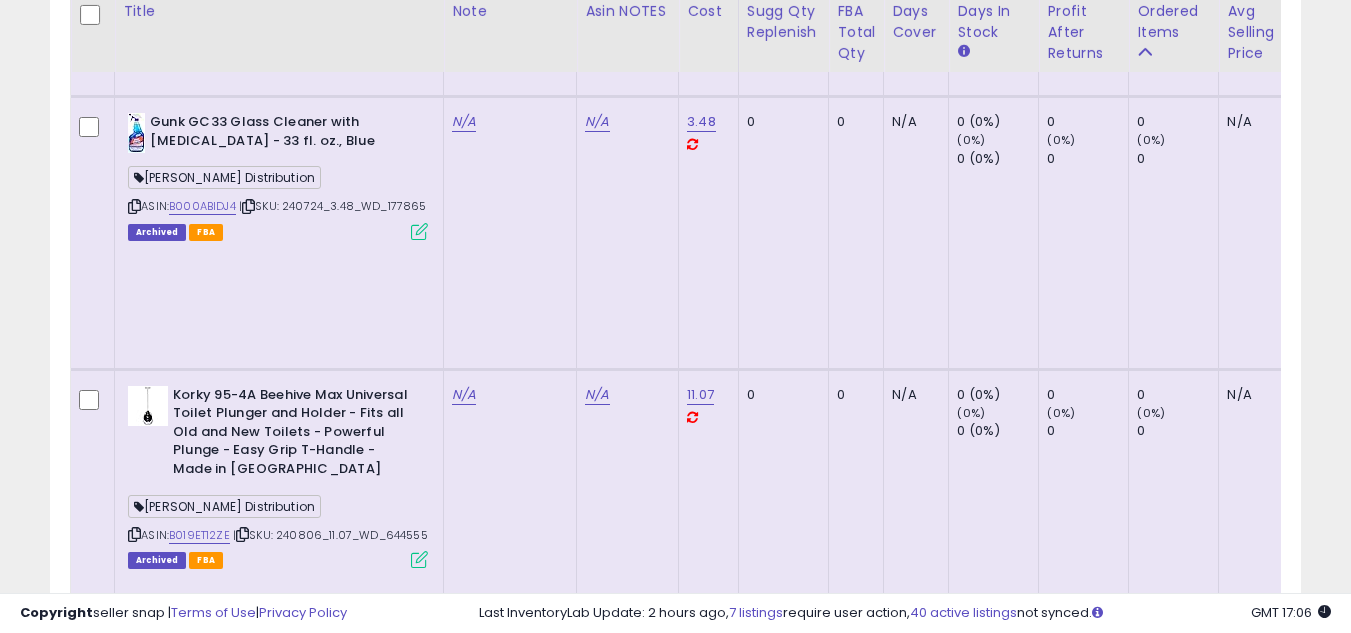 scroll, scrollTop: 2757, scrollLeft: 0, axis: vertical 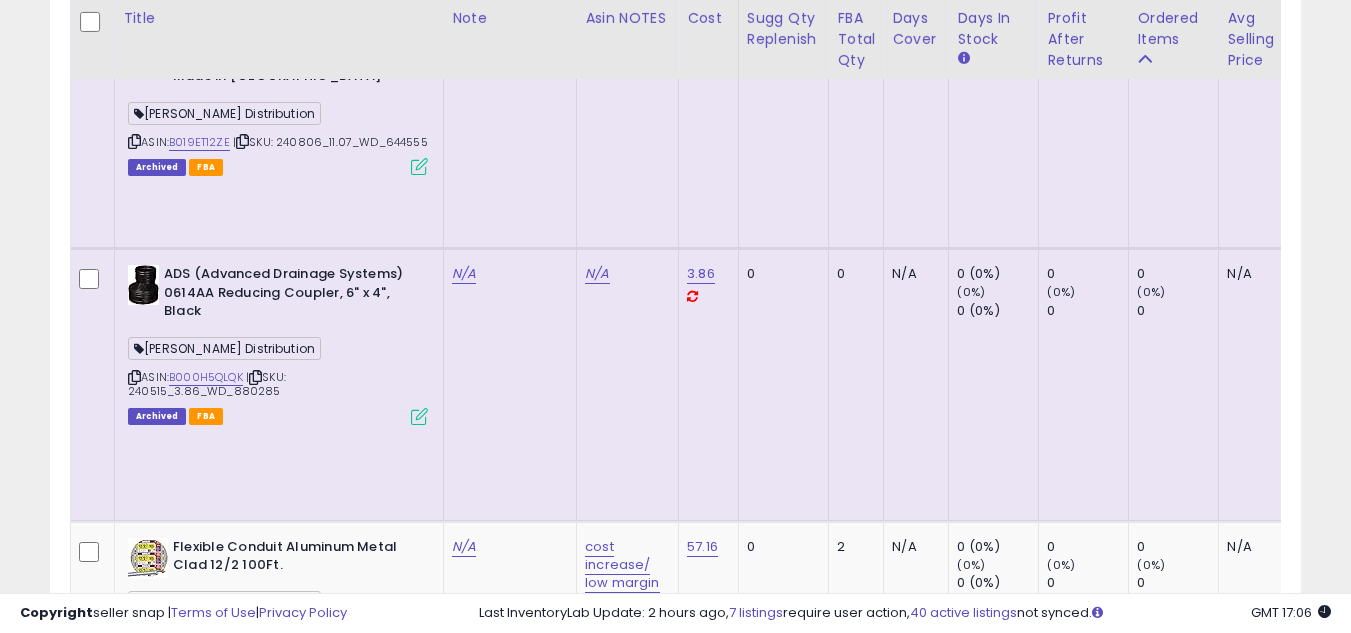 click at bounding box center [134, 1231] 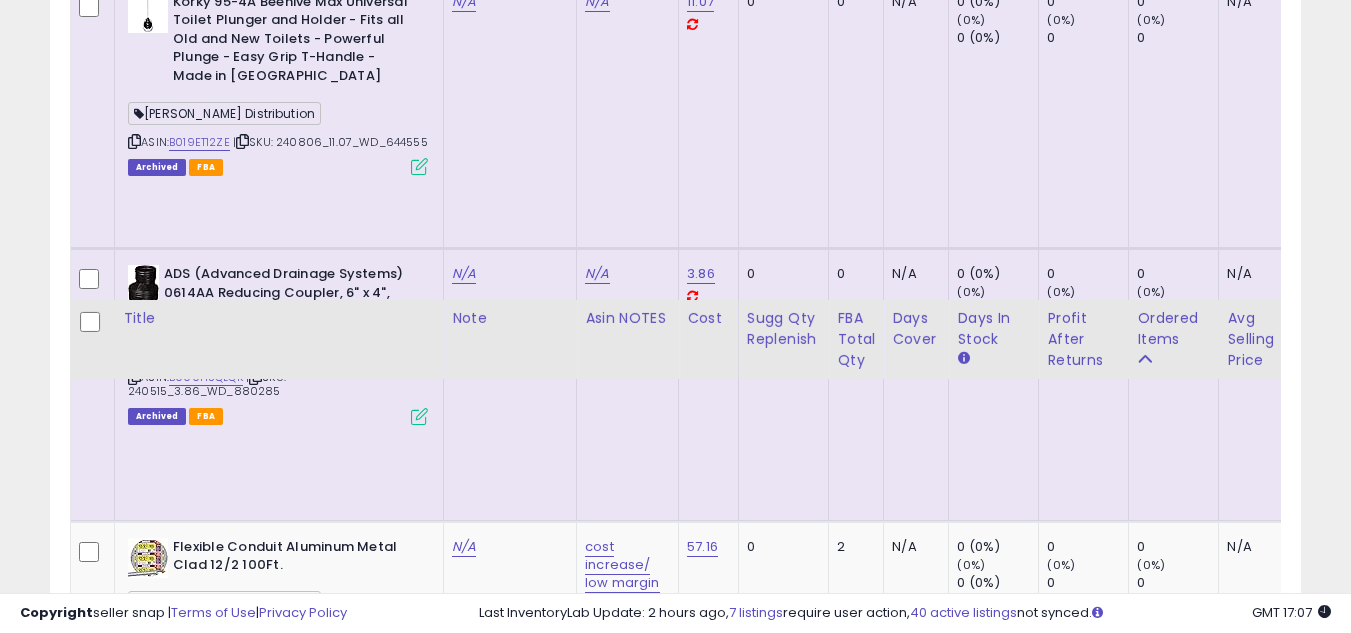 scroll, scrollTop: 3057, scrollLeft: 0, axis: vertical 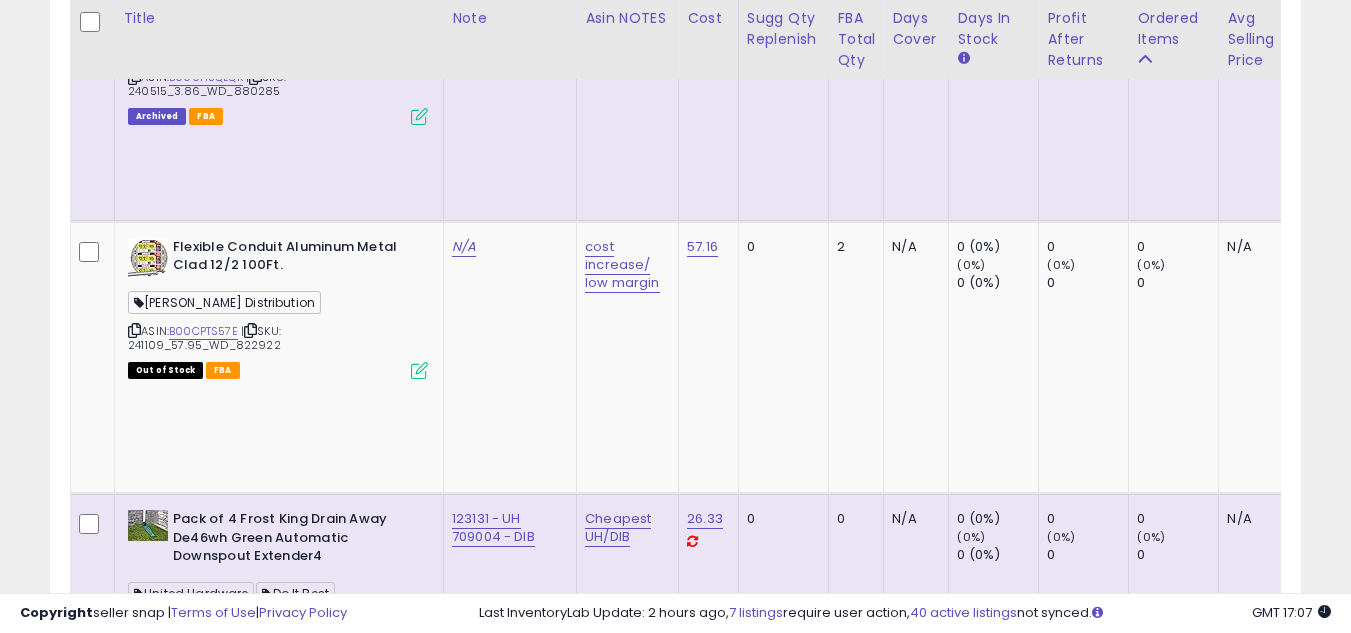click at bounding box center [134, 1203] 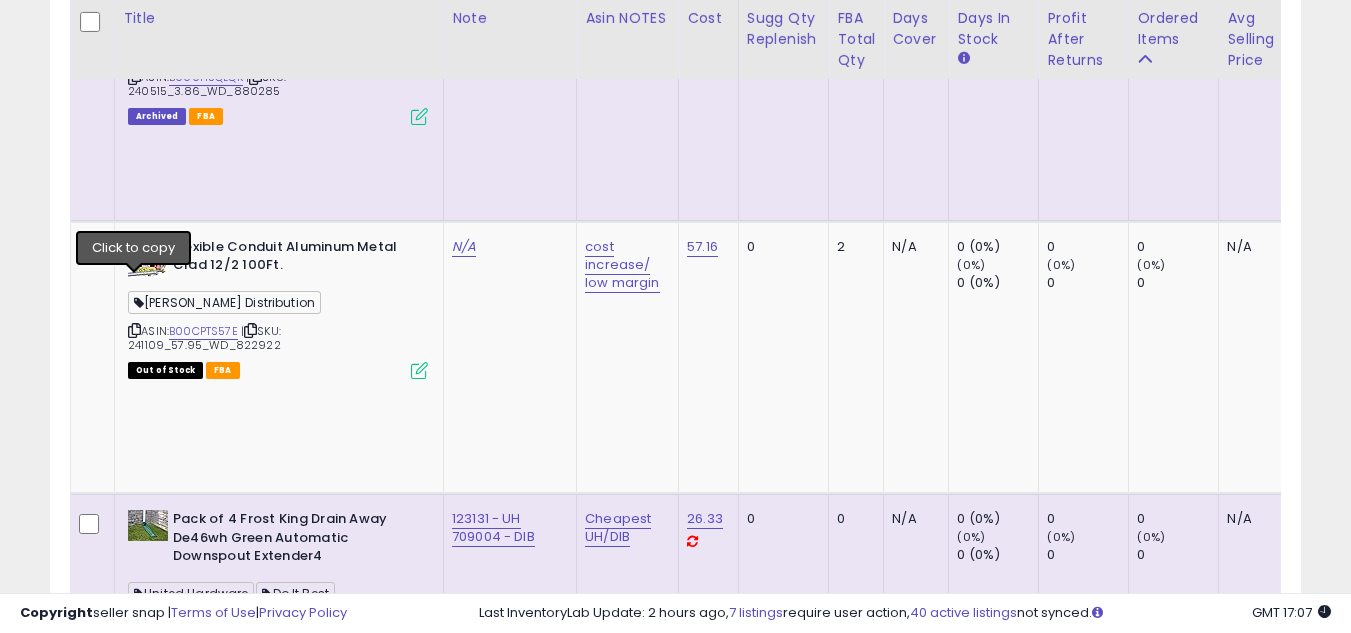 click at bounding box center (134, 1203) 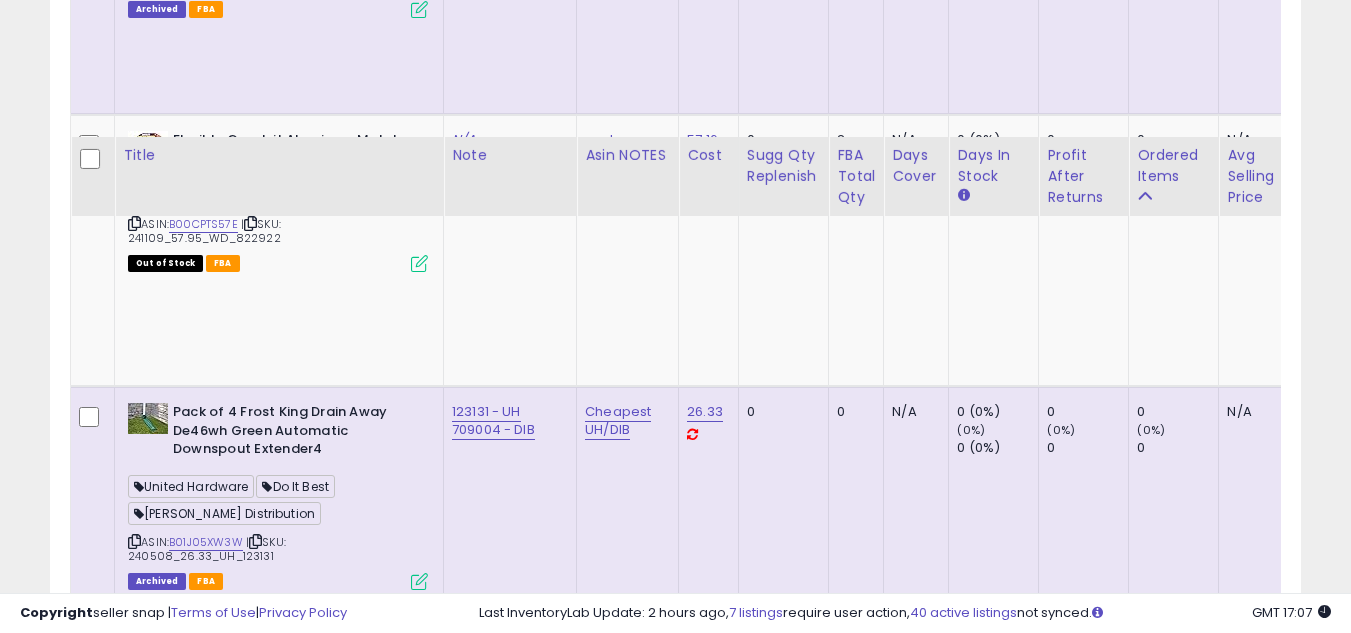 scroll, scrollTop: 3357, scrollLeft: 0, axis: vertical 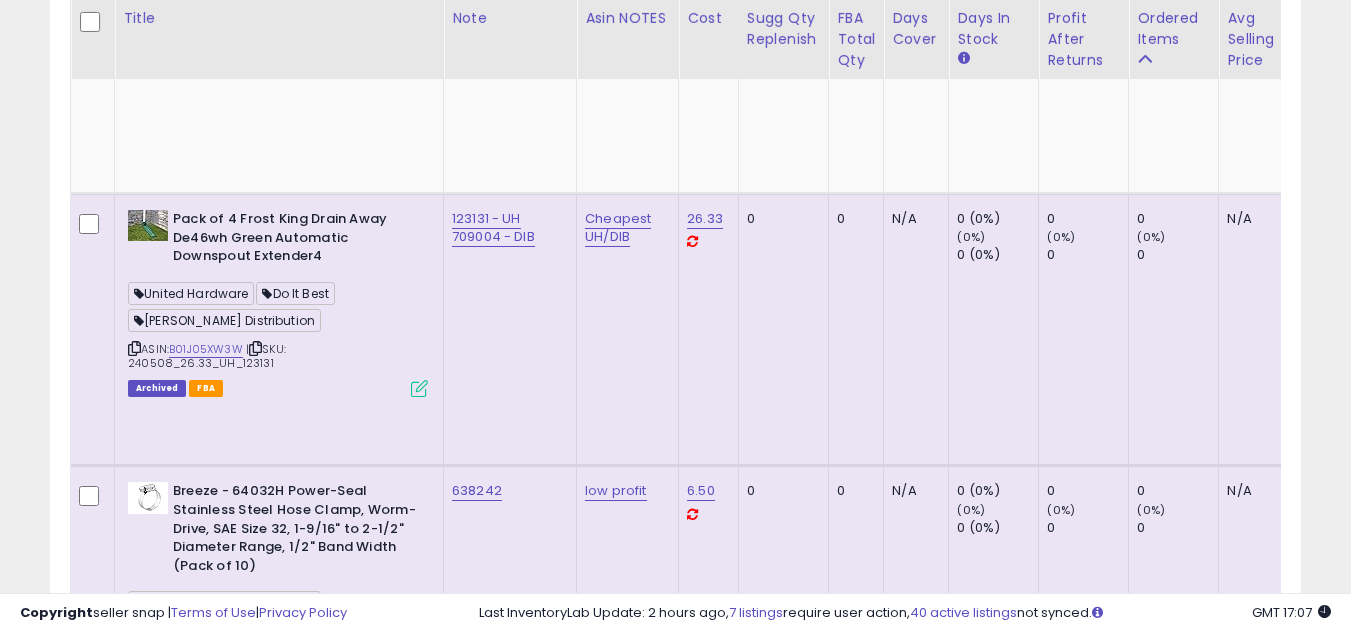 click at bounding box center [134, 1430] 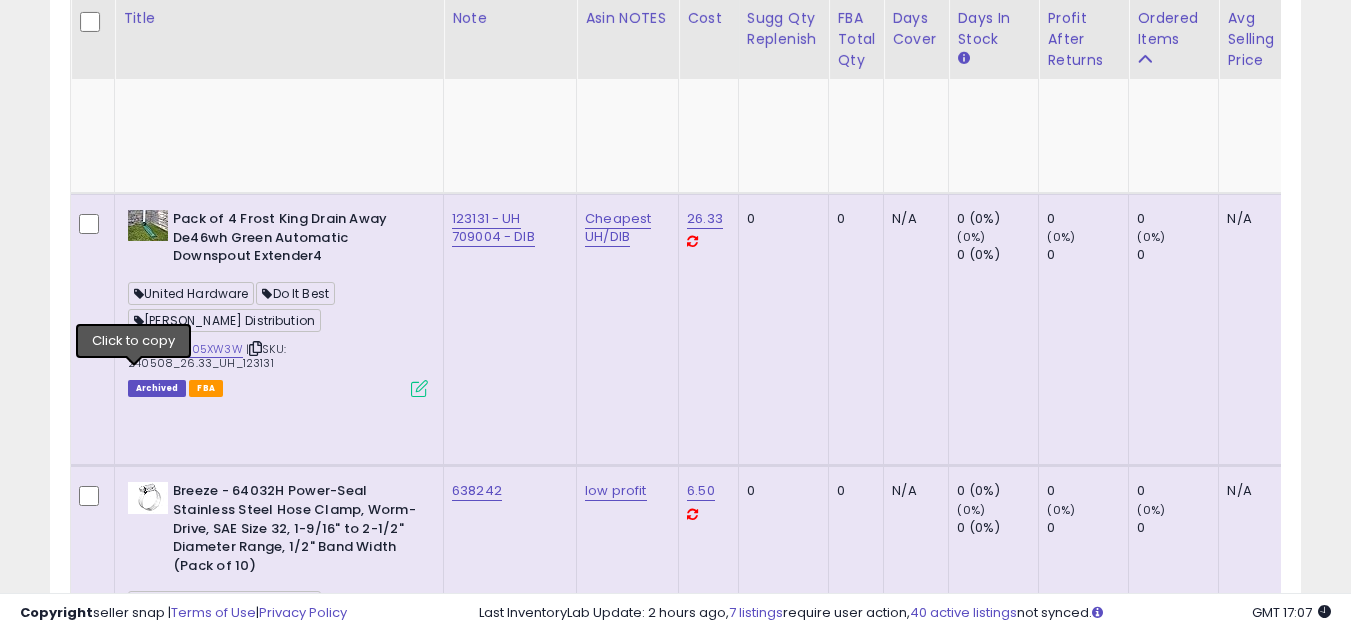 click at bounding box center [134, 1430] 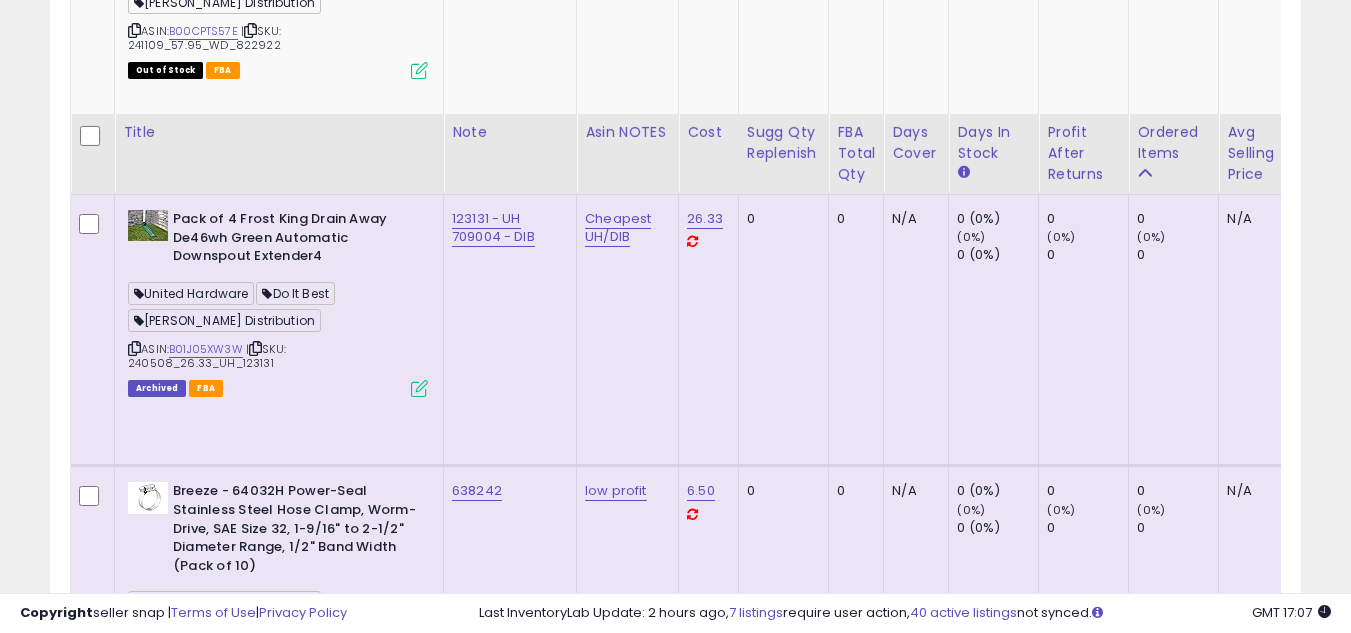 scroll, scrollTop: 3557, scrollLeft: 0, axis: vertical 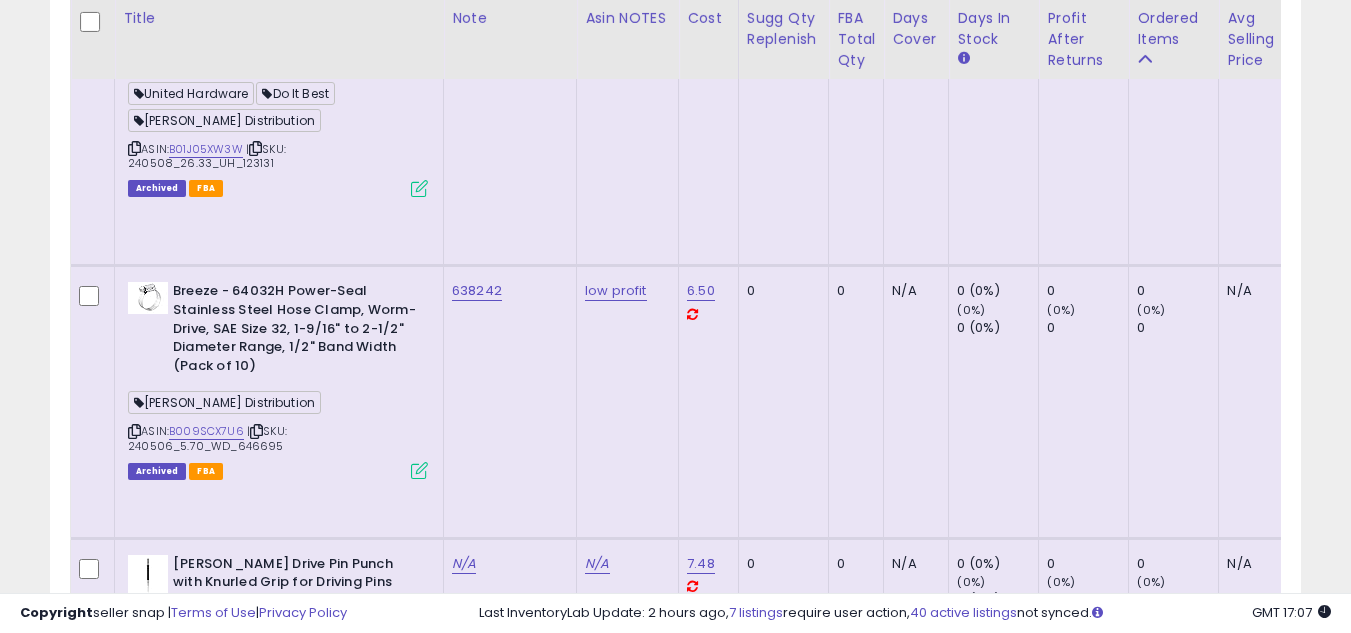 click at bounding box center [134, 1502] 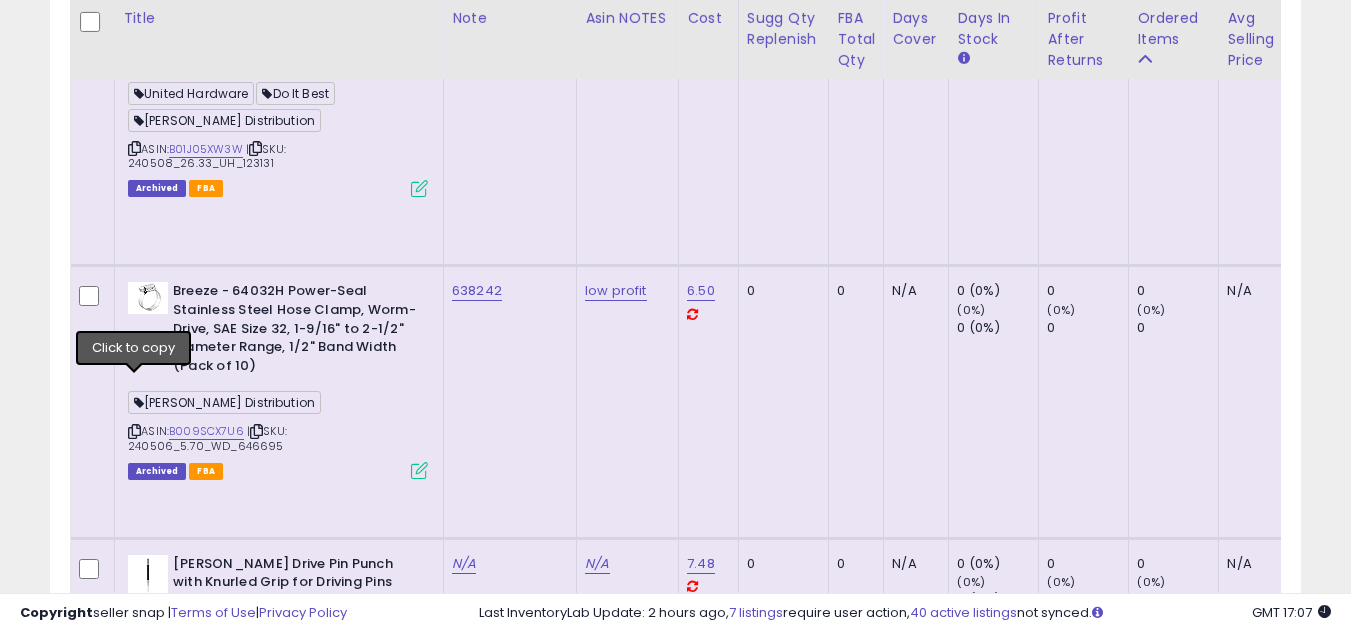 click at bounding box center [134, 1502] 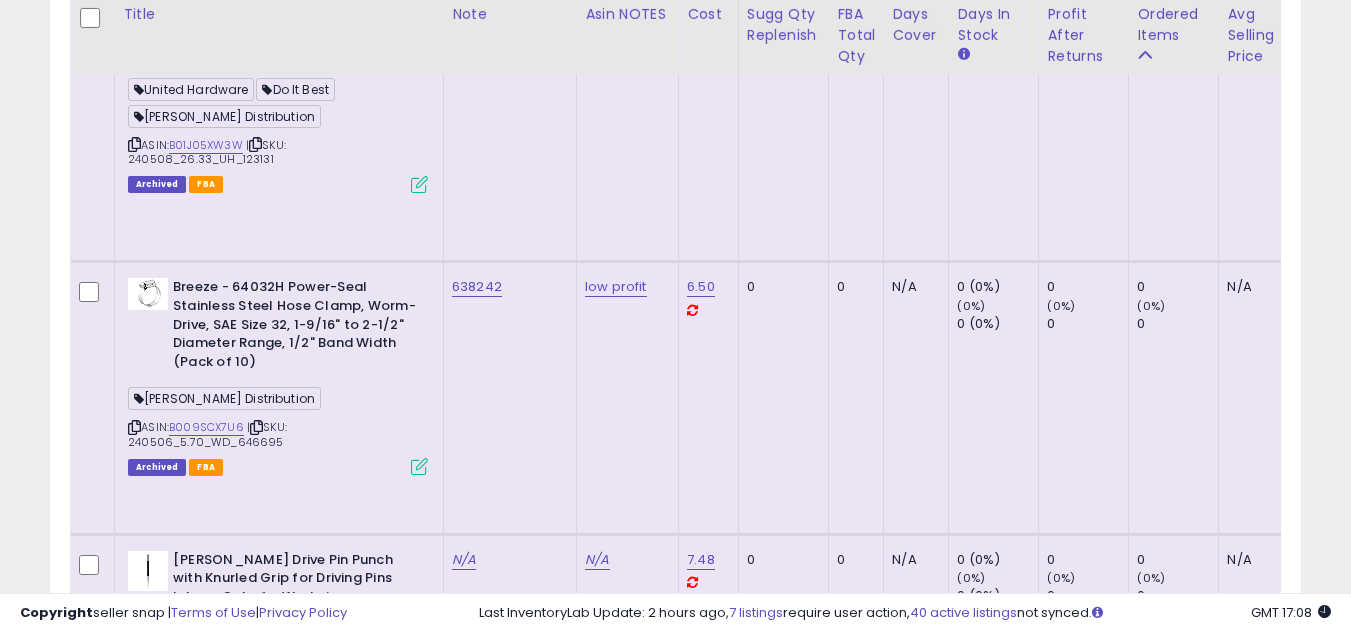 scroll, scrollTop: 3857, scrollLeft: 0, axis: vertical 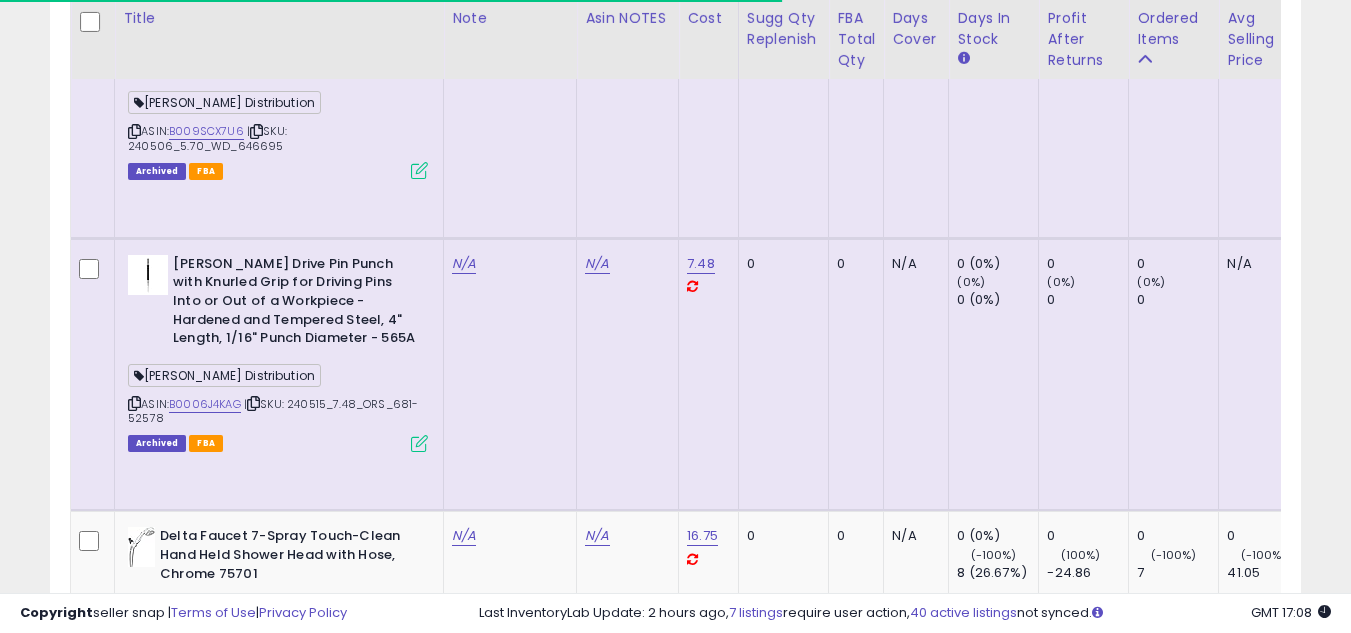 click at bounding box center [134, 1437] 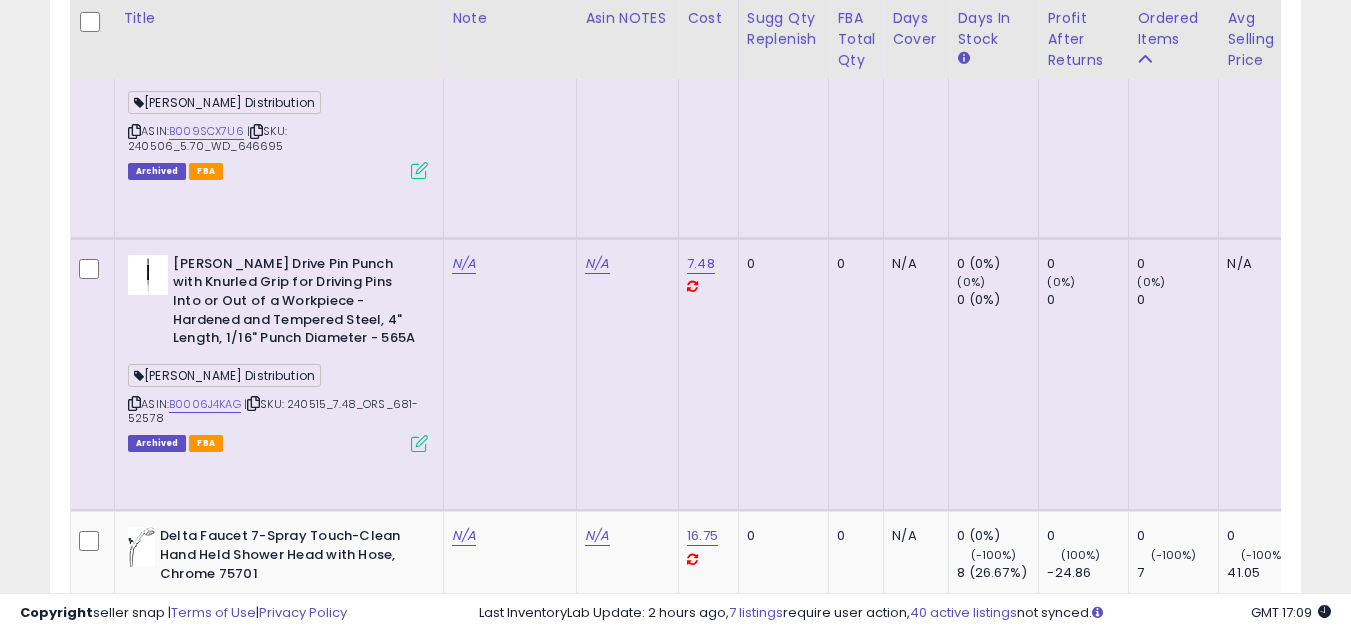 click at bounding box center [134, 1710] 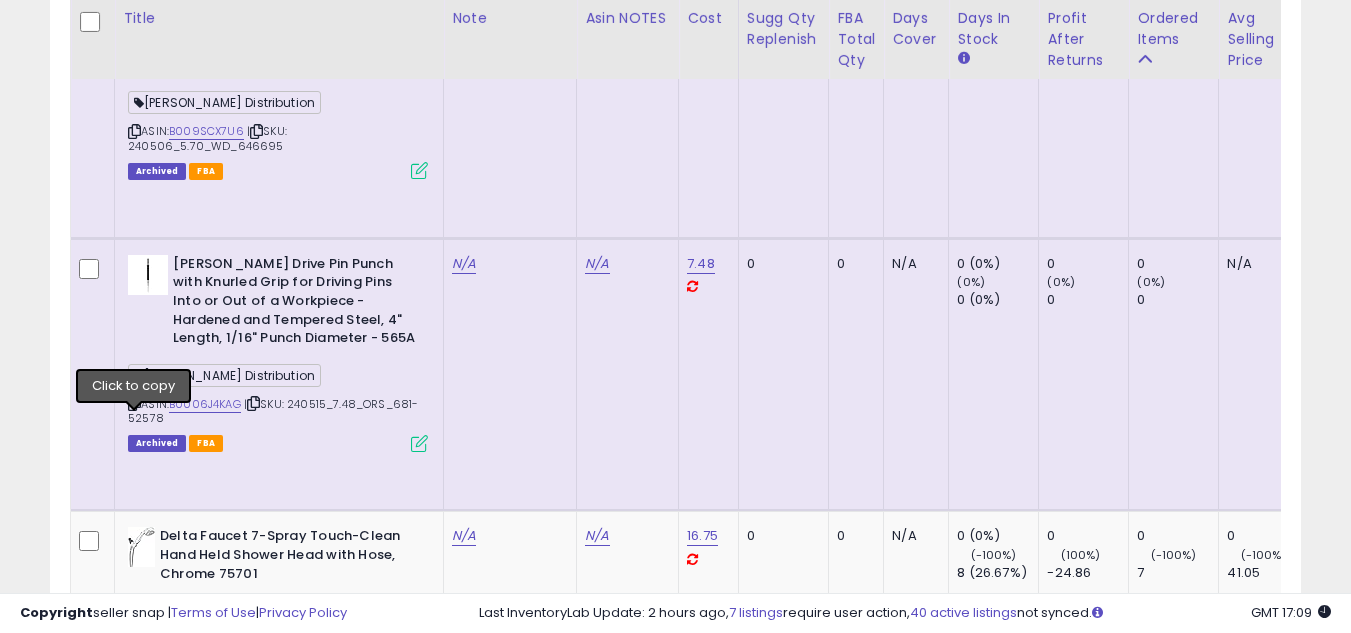 click at bounding box center [134, 1710] 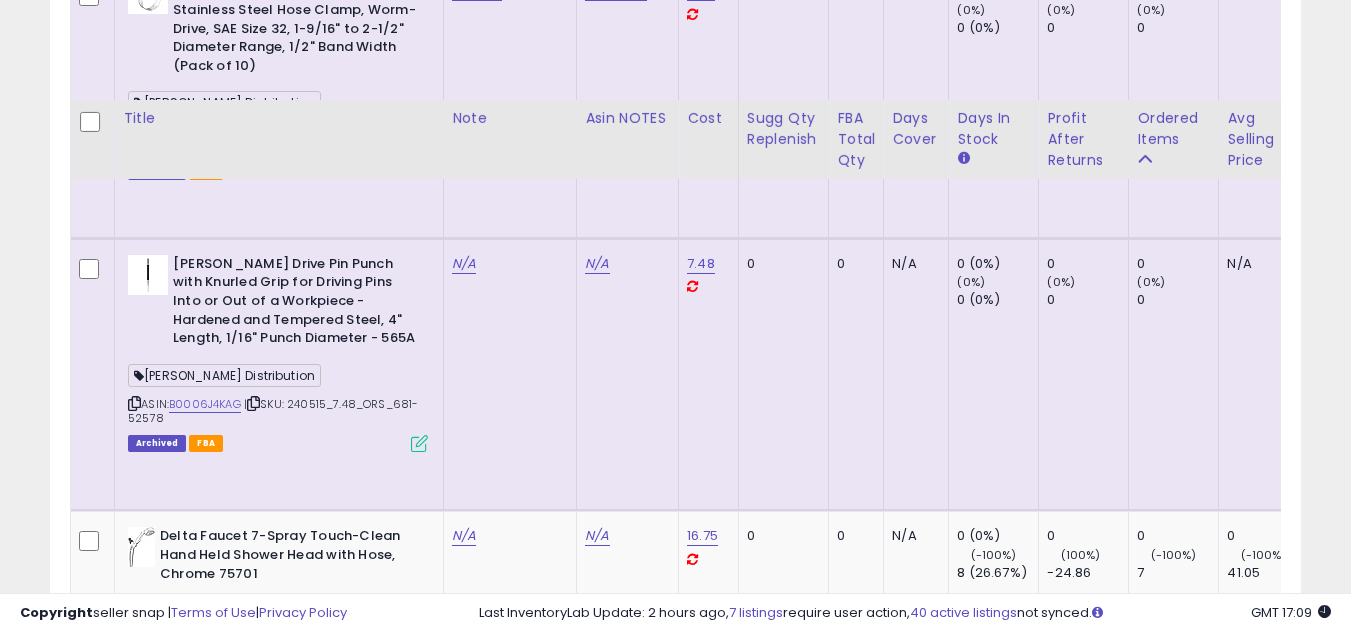 scroll, scrollTop: 3957, scrollLeft: 0, axis: vertical 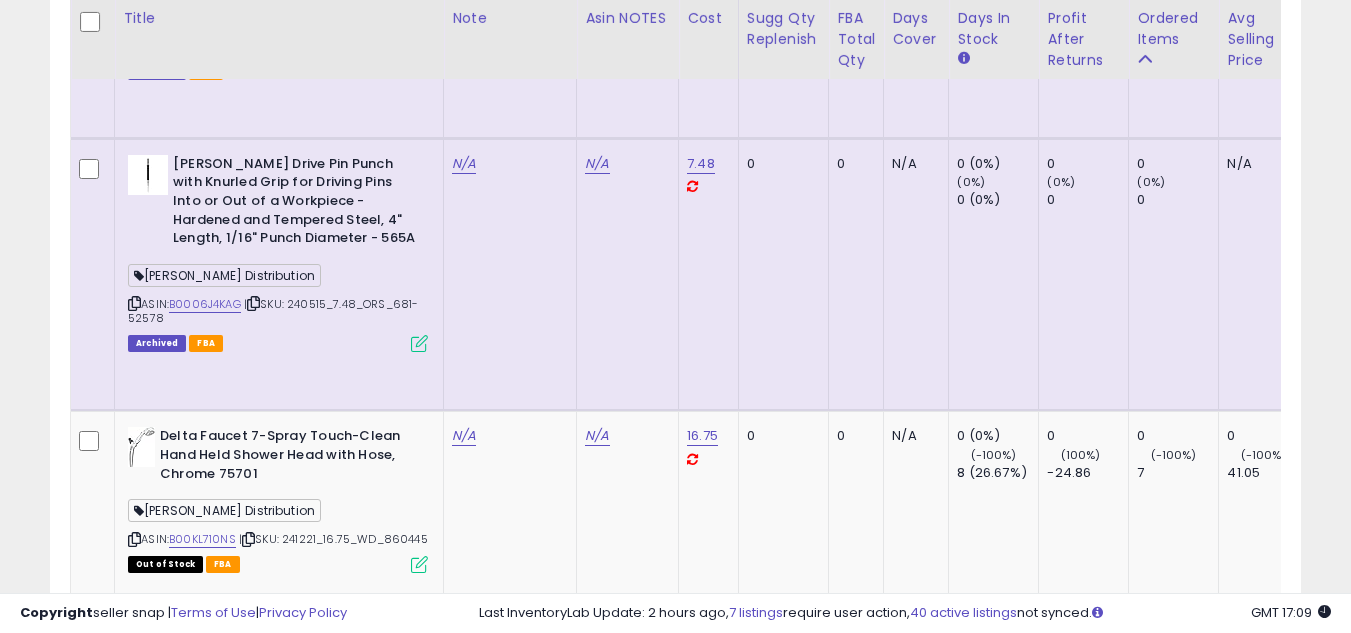 click at bounding box center (134, 1610) 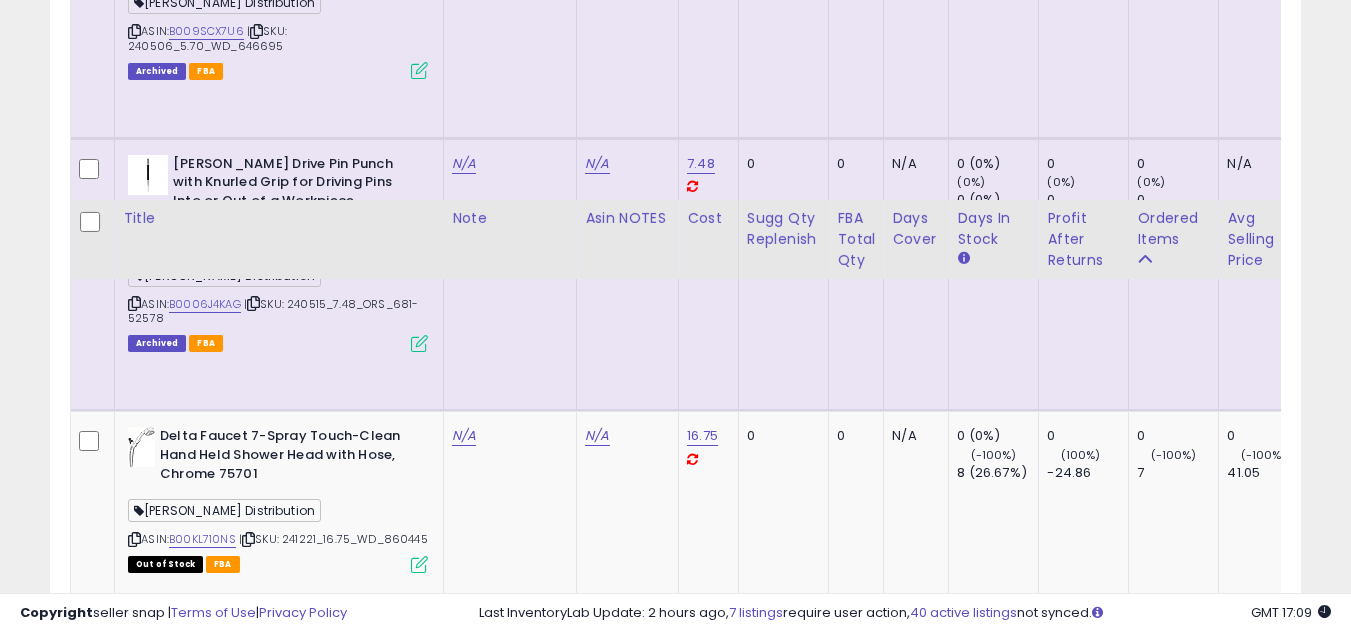 scroll, scrollTop: 4157, scrollLeft: 0, axis: vertical 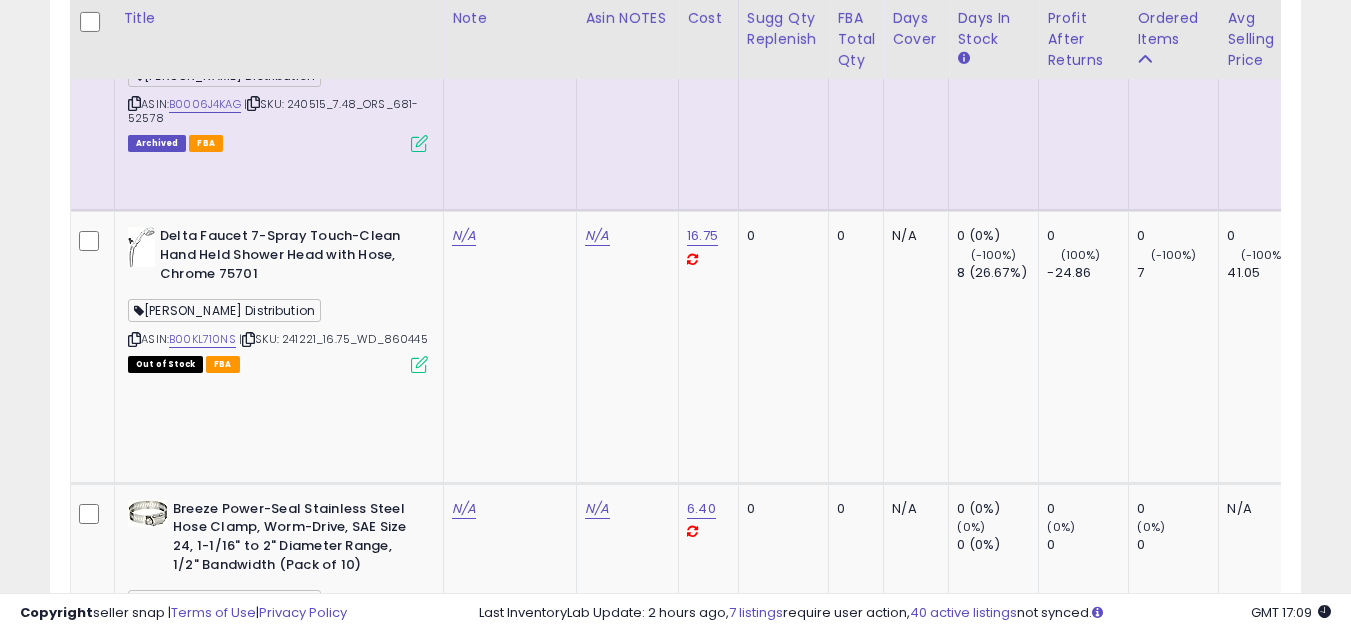 click at bounding box center [134, 1682] 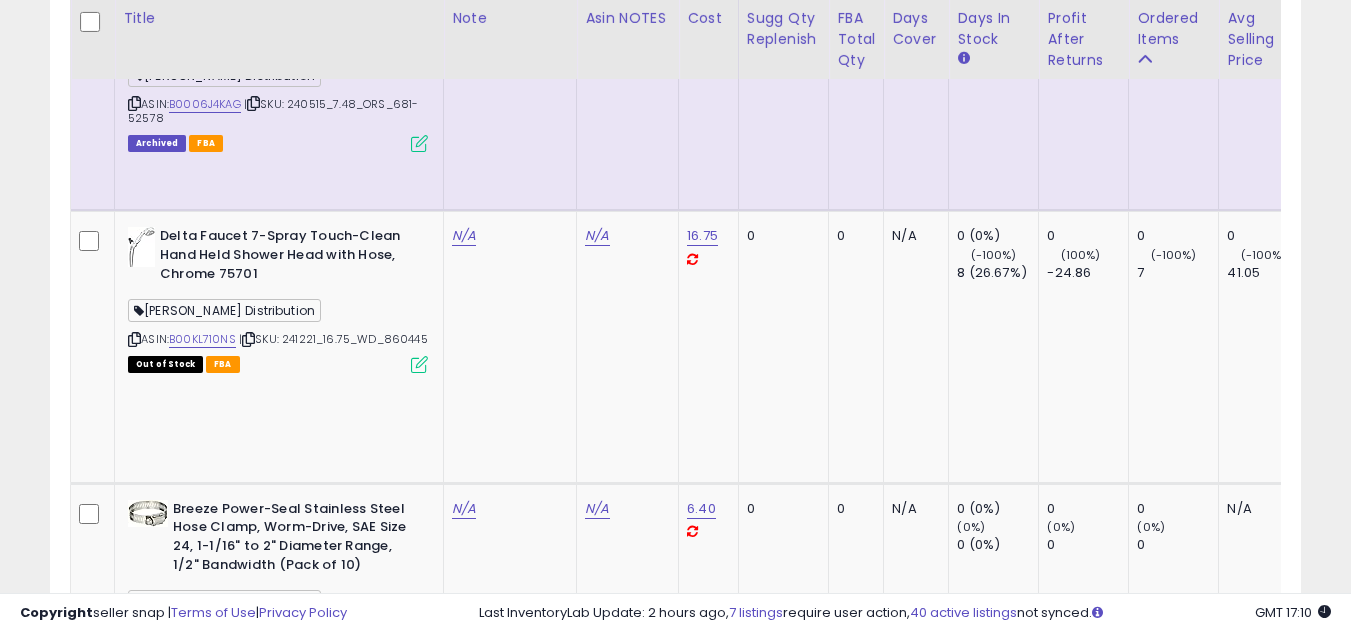 scroll, scrollTop: 4457, scrollLeft: 0, axis: vertical 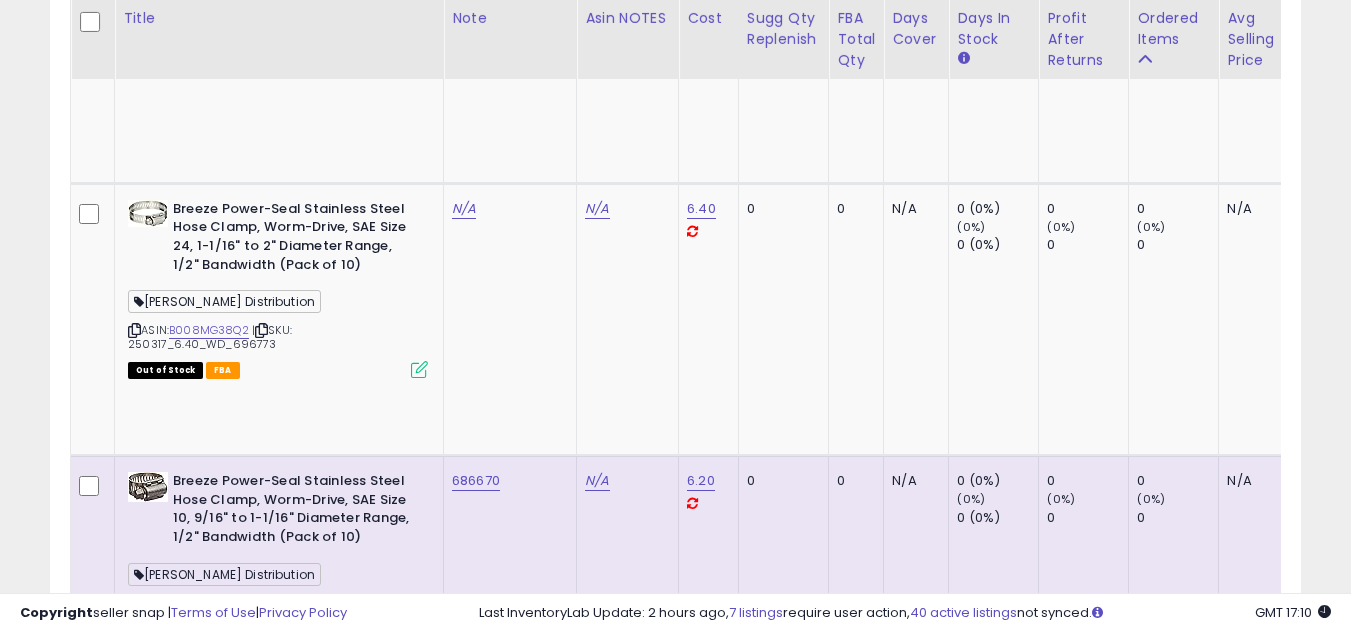 click at bounding box center (134, 1925) 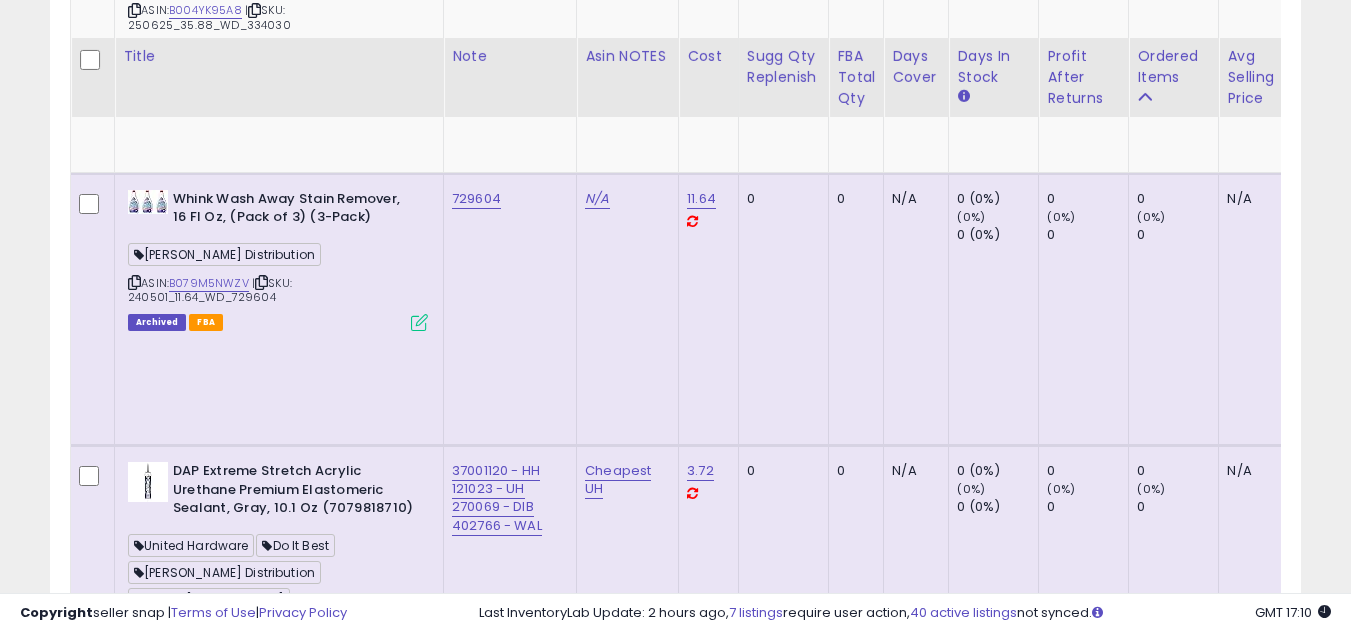 scroll, scrollTop: 5657, scrollLeft: 0, axis: vertical 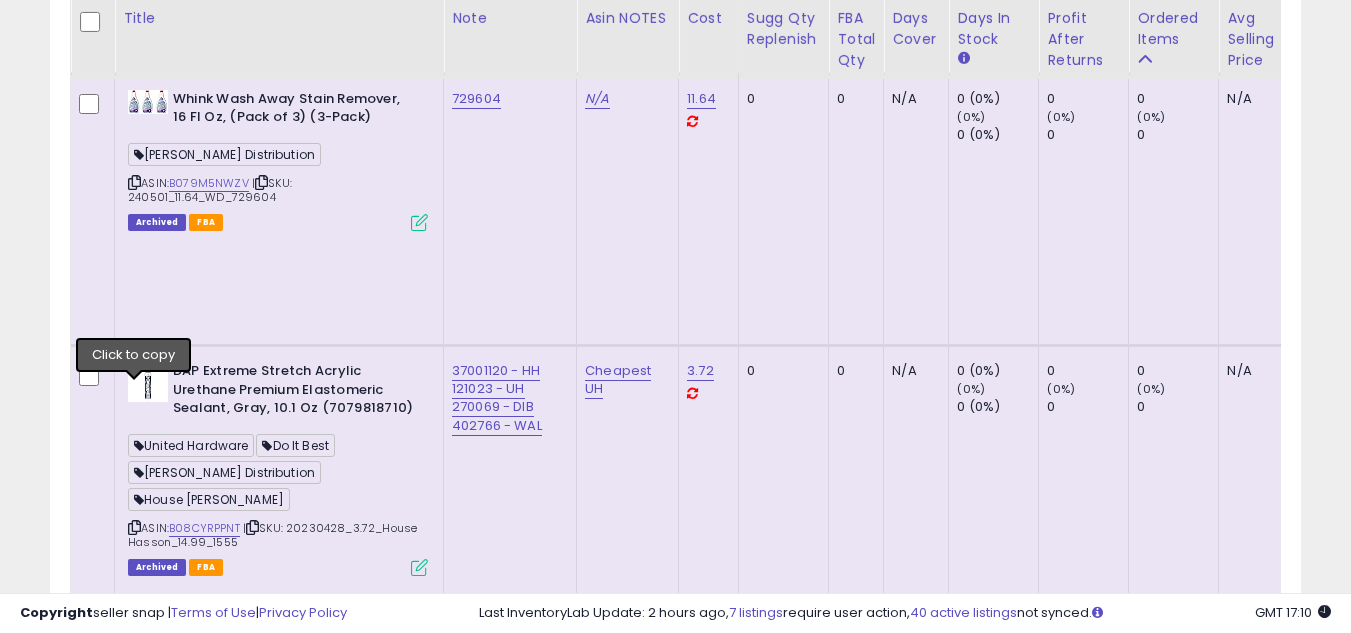 click at bounding box center [134, 2380] 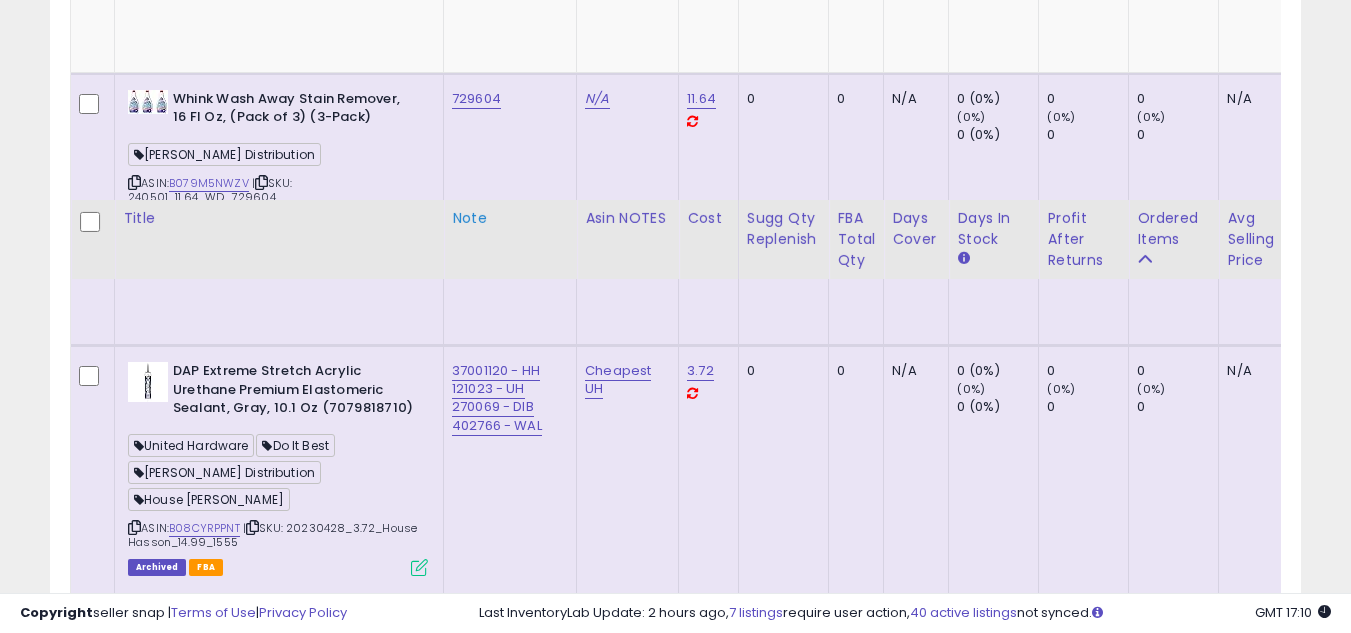 scroll, scrollTop: 5857, scrollLeft: 0, axis: vertical 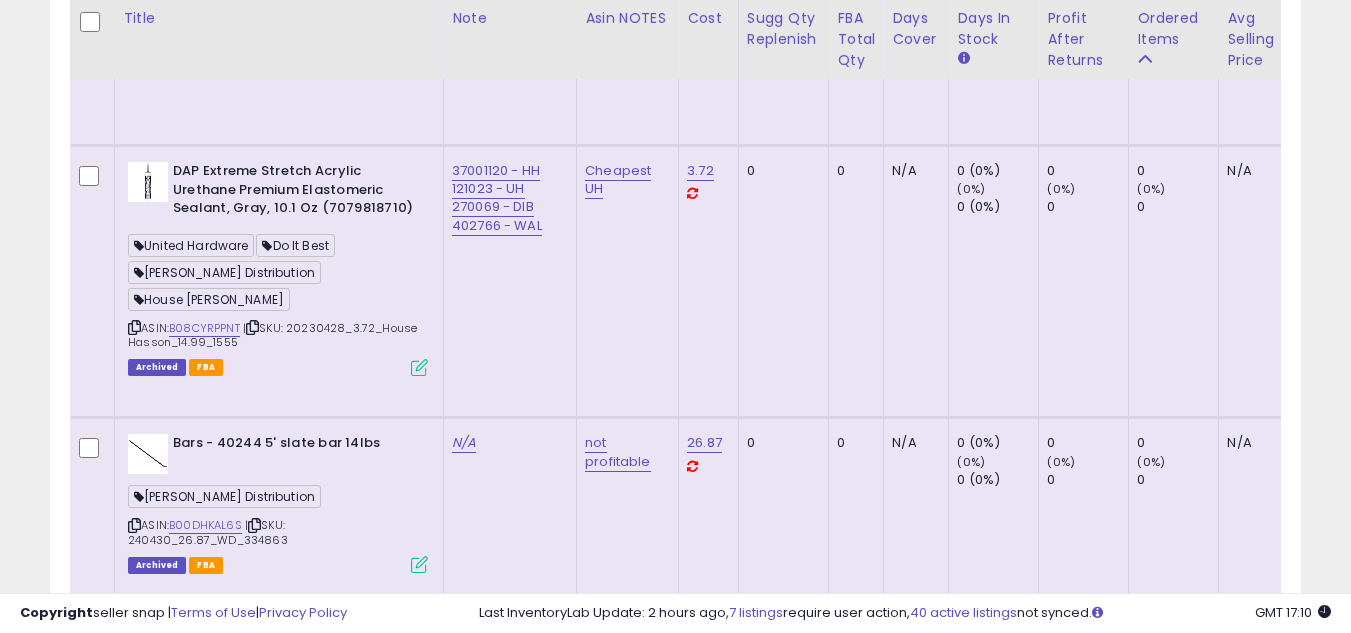 click on "ALI INDUSTRIES 7306 220 25 CT Grit Angle Sand Sponge  Wallace Distribution  ASIN:  B001AW4EJU    |   SKU: 20231106_2.09_Wallace_8.45_1091 Archived FBA" at bounding box center (275, 2410) 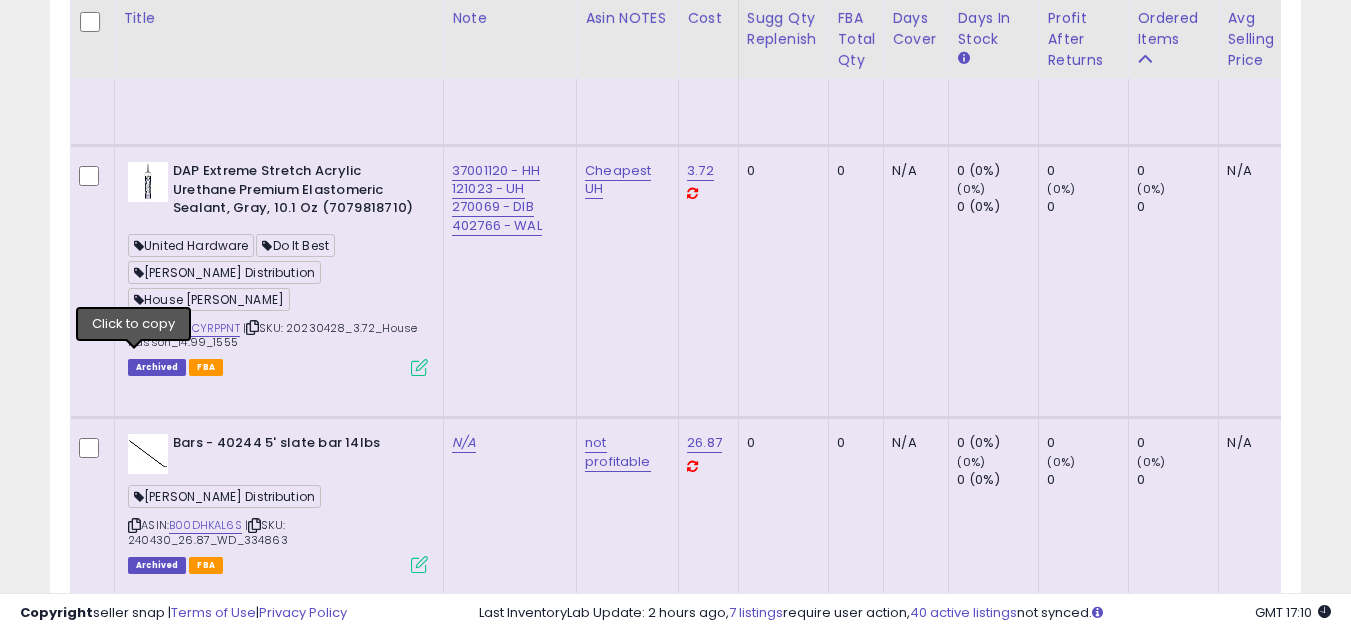 click at bounding box center [134, 2434] 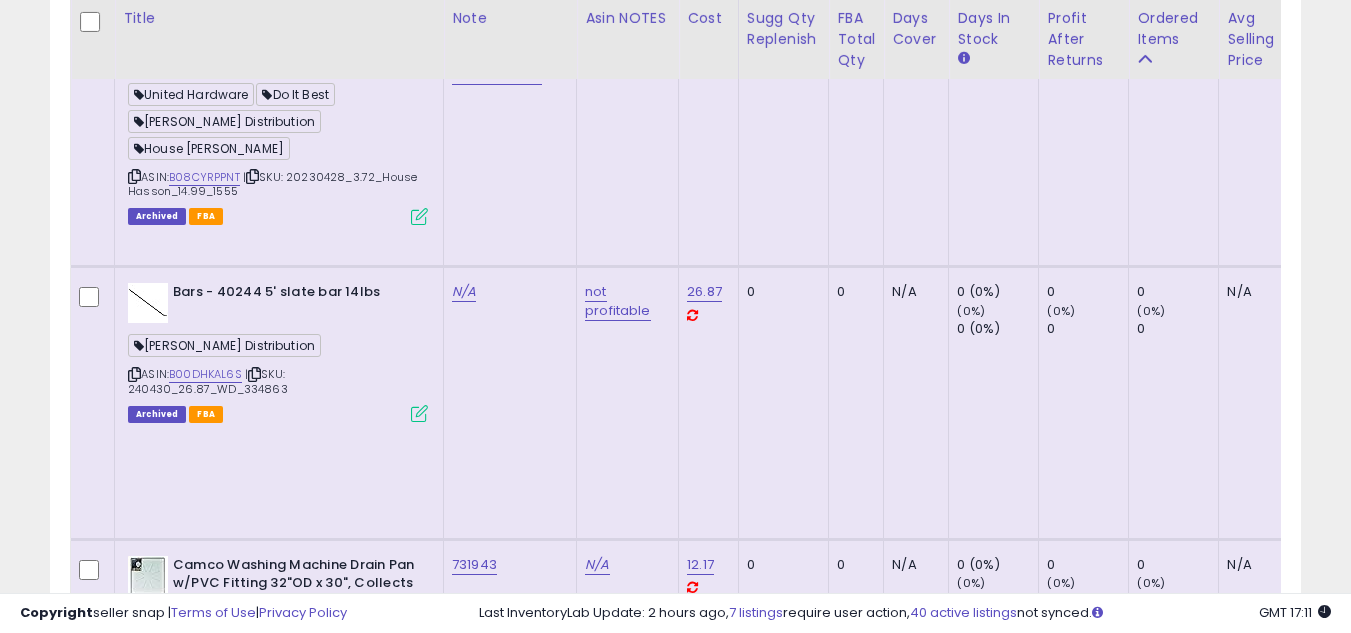 scroll, scrollTop: 6057, scrollLeft: 0, axis: vertical 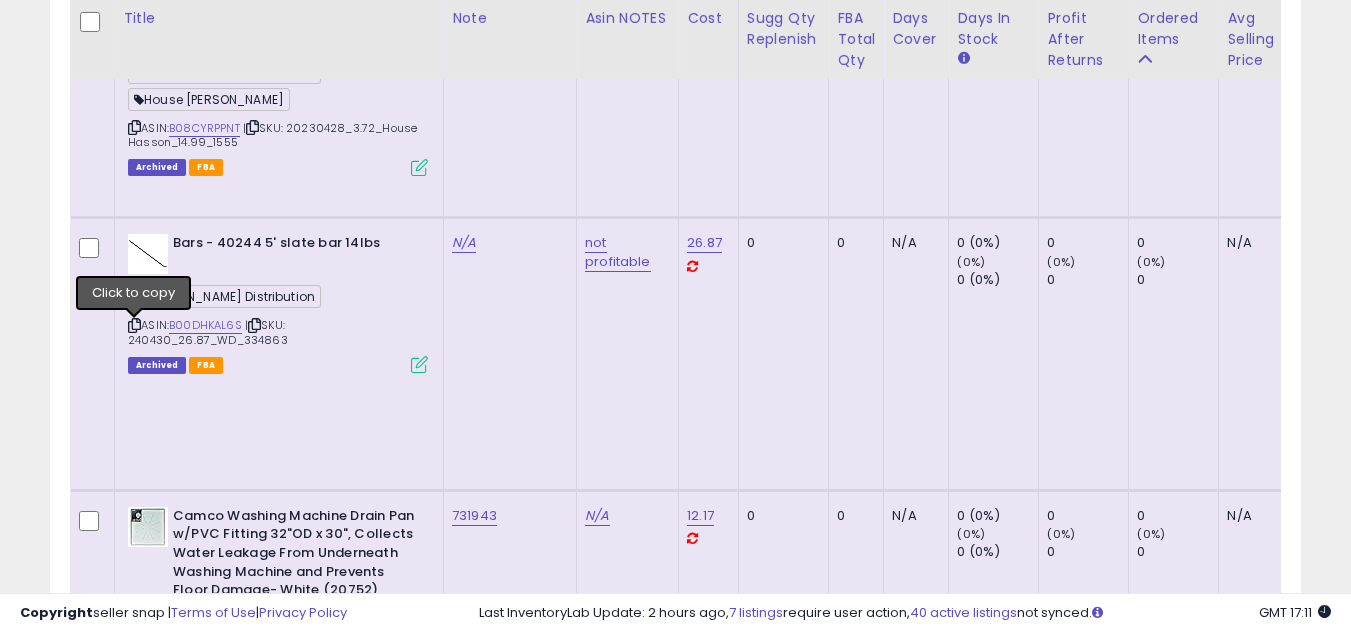 click at bounding box center [134, 2507] 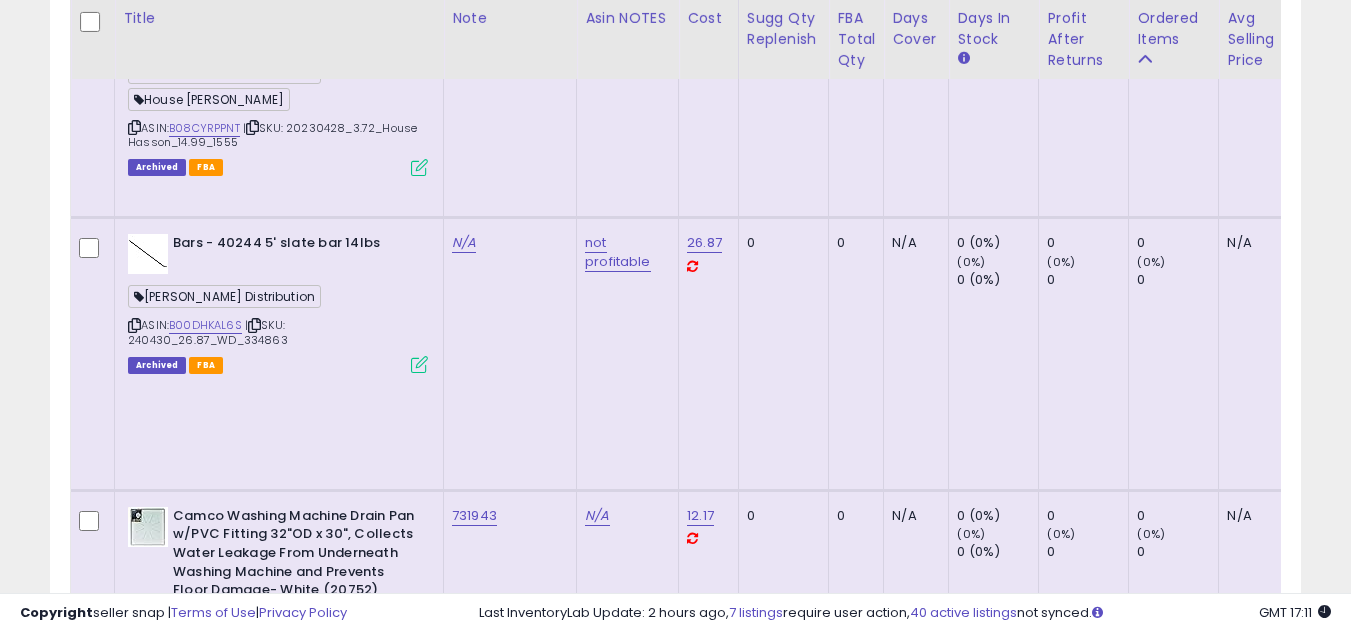 click at bounding box center (134, 2507) 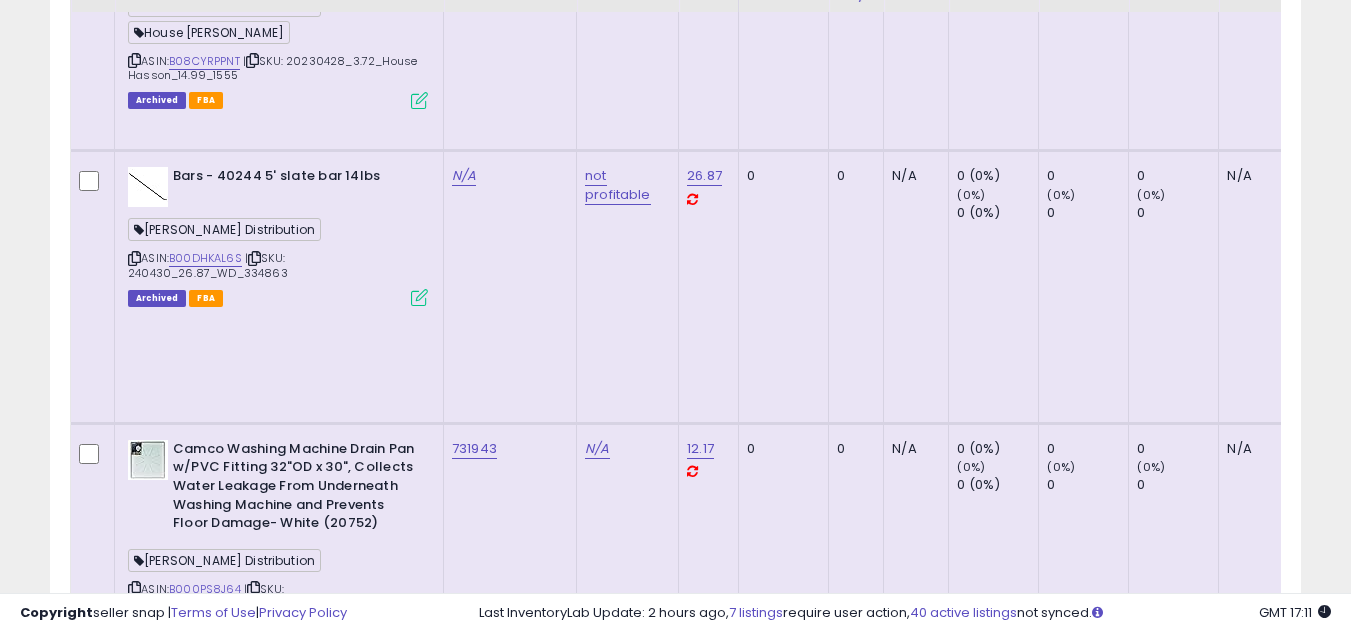 scroll, scrollTop: 6157, scrollLeft: 0, axis: vertical 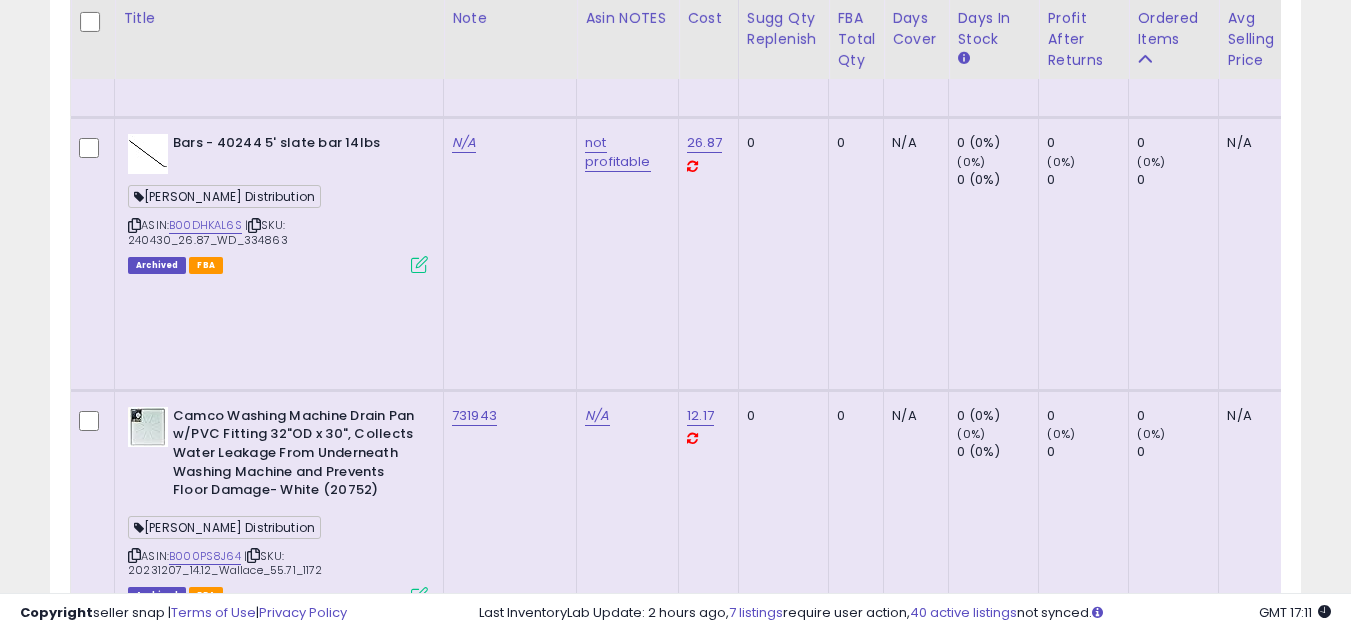 click at bounding box center (134, 2679) 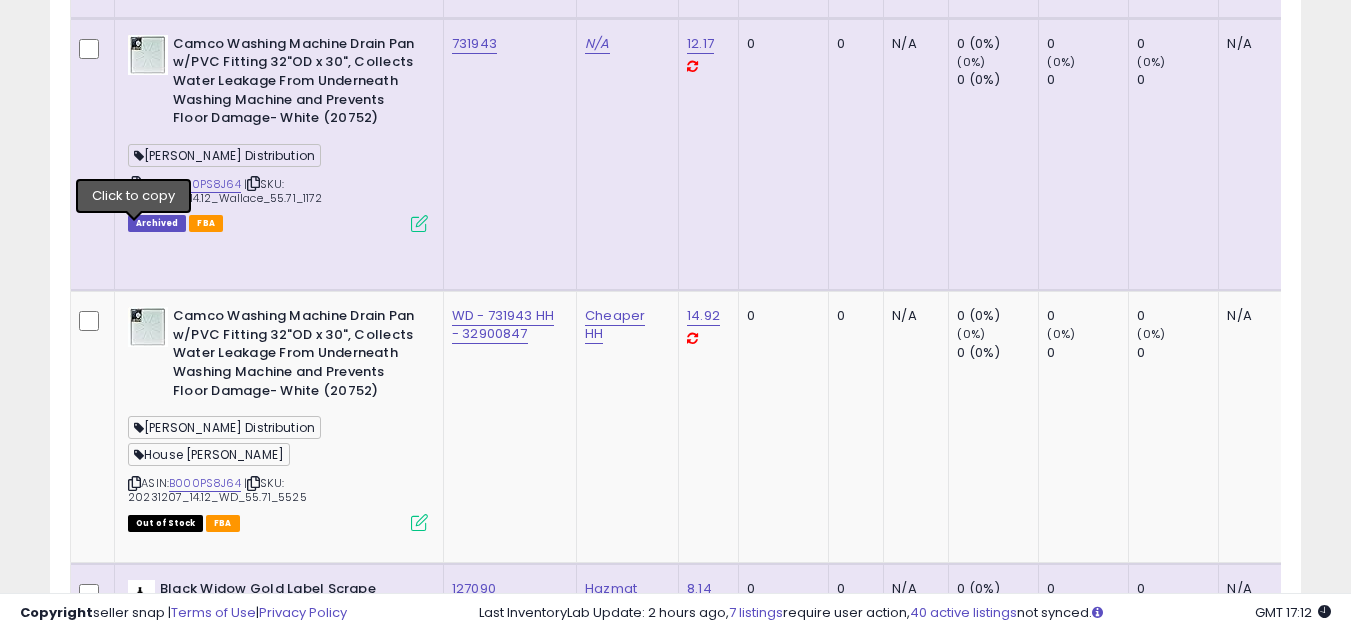 scroll, scrollTop: 6557, scrollLeft: 0, axis: vertical 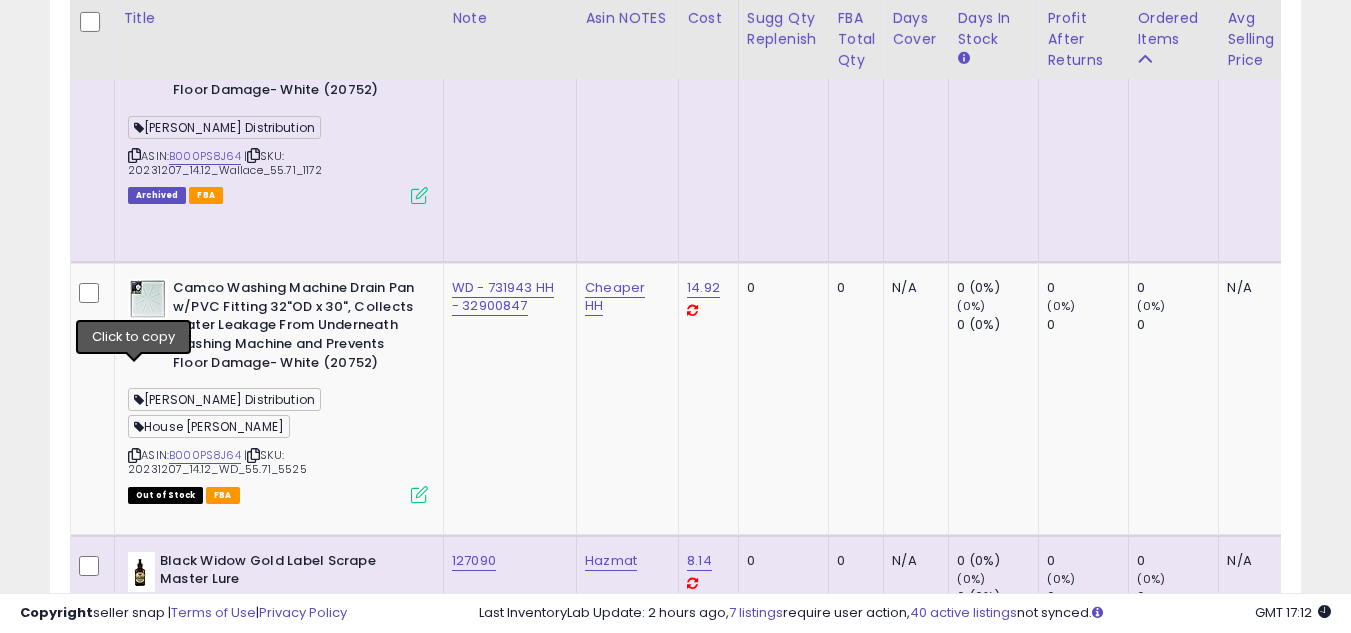 click at bounding box center (134, 2824) 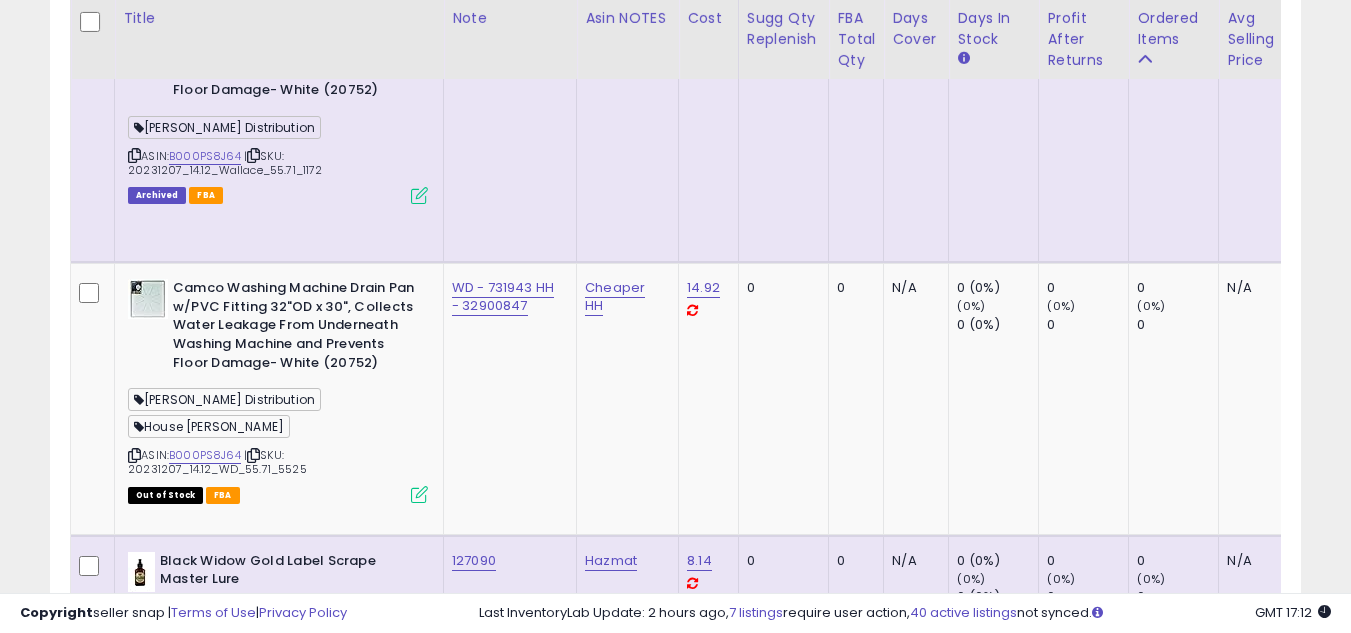 click at bounding box center [134, 2824] 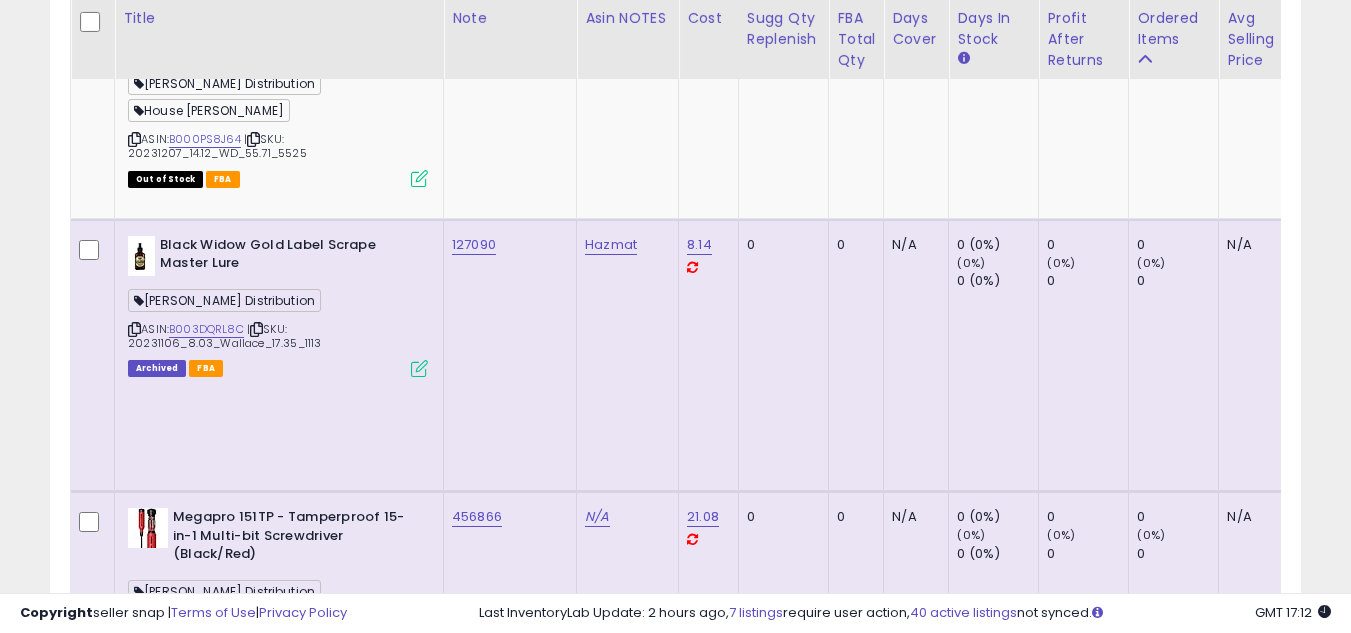 scroll, scrollTop: 6957, scrollLeft: 0, axis: vertical 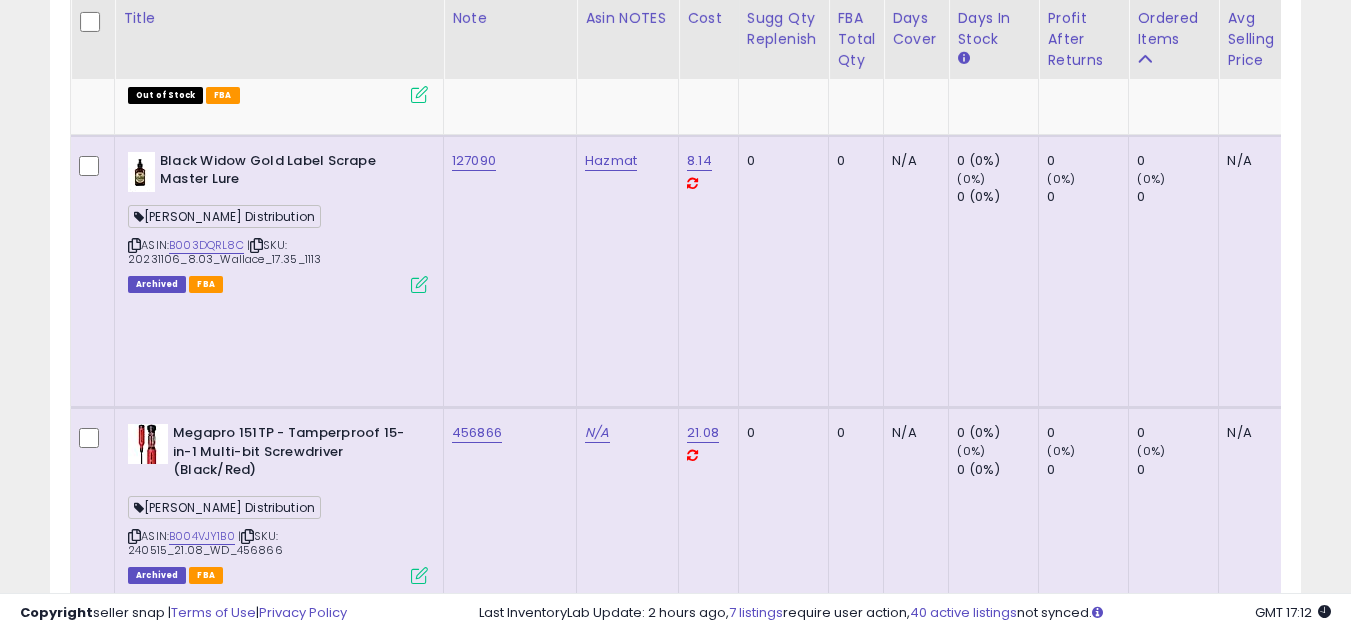 click at bounding box center (134, 2987) 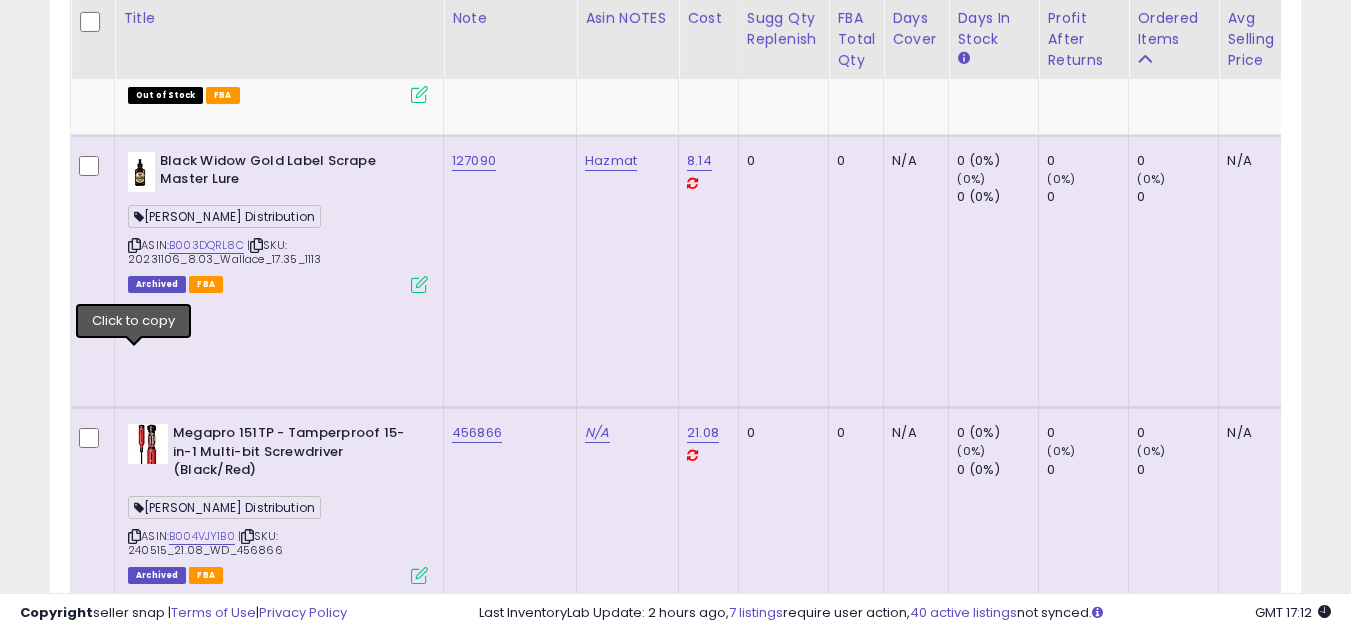 click at bounding box center (134, 2987) 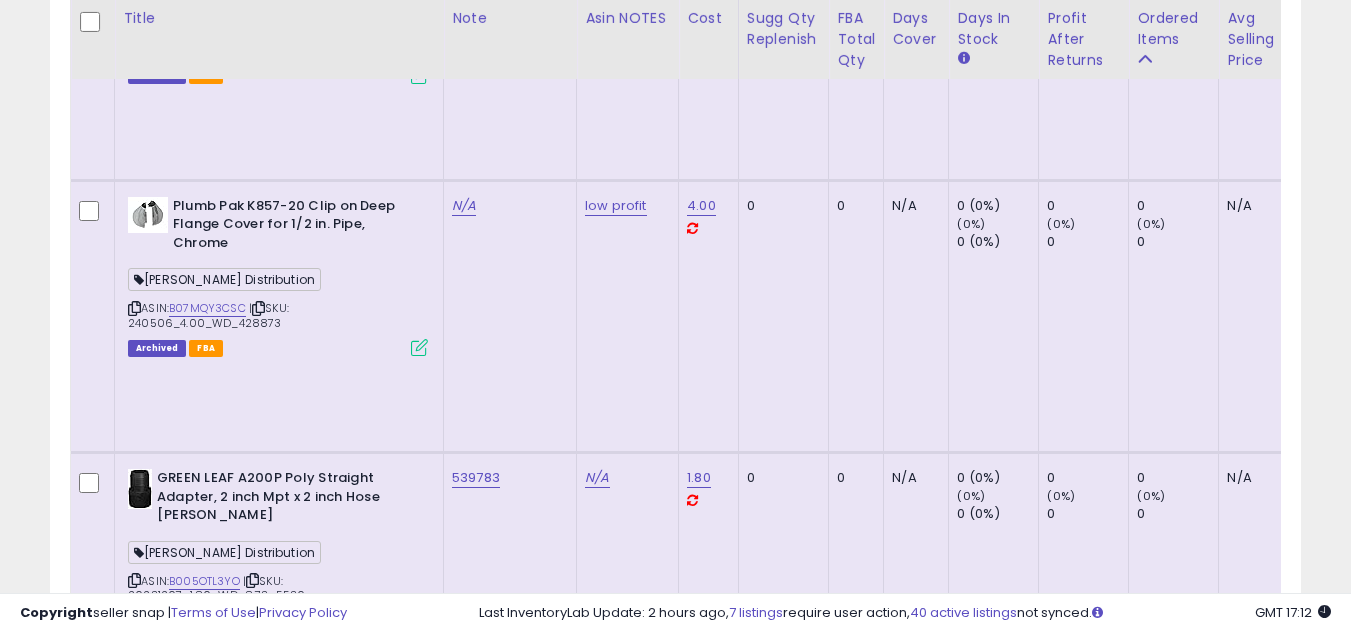 scroll, scrollTop: 7557, scrollLeft: 0, axis: vertical 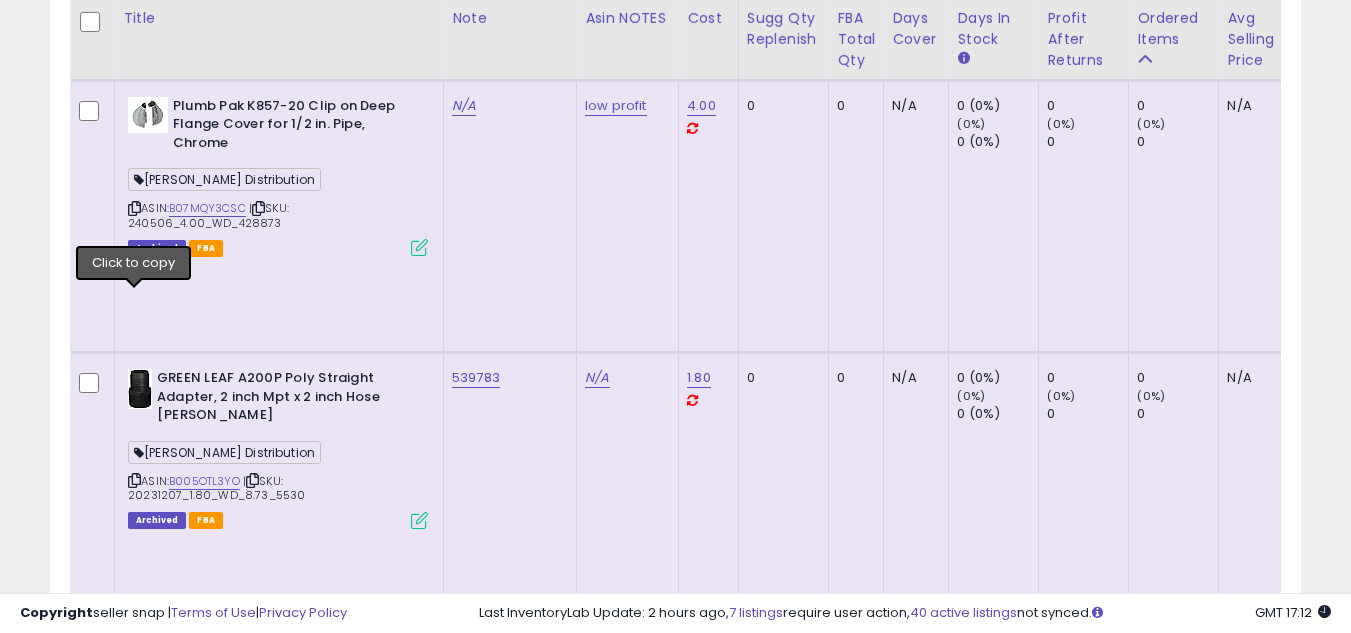 click at bounding box center [134, 3184] 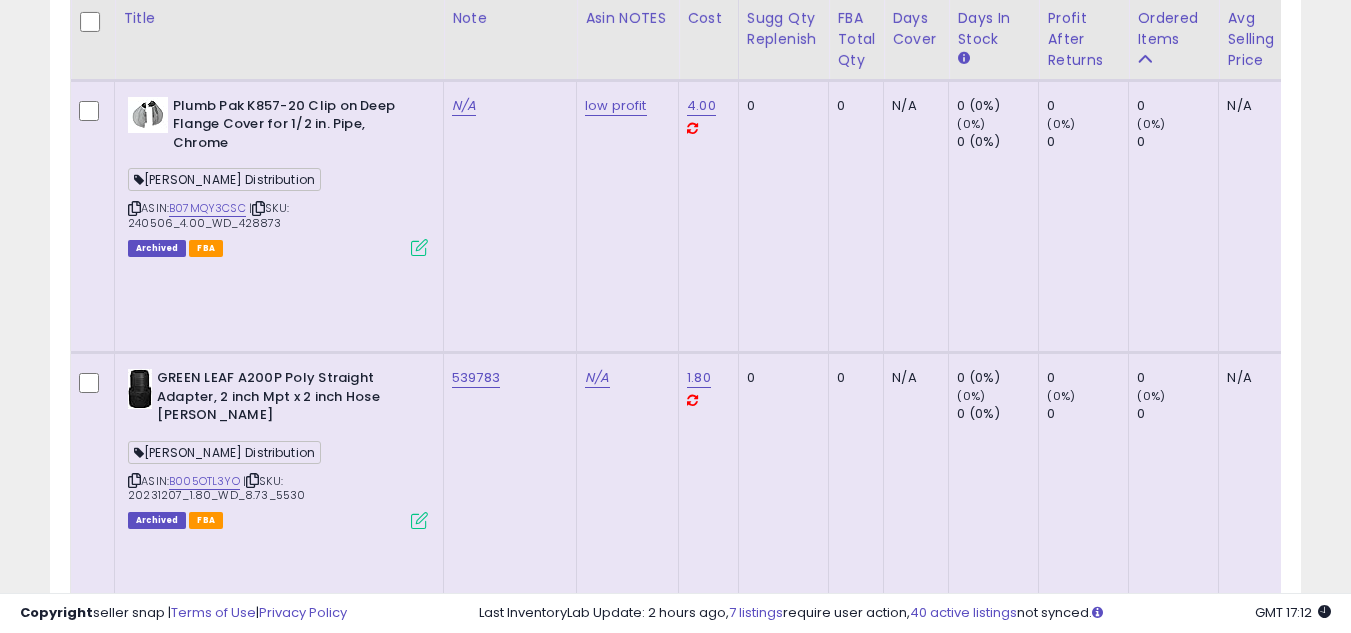 click at bounding box center (134, 3184) 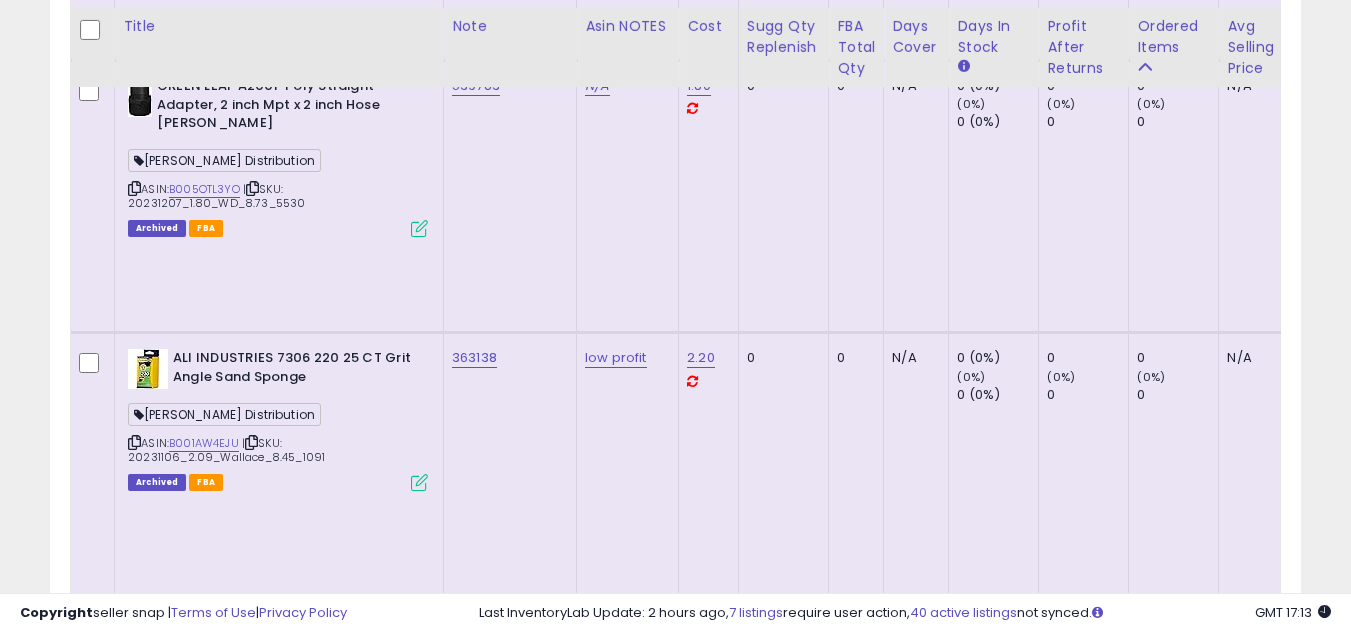 scroll, scrollTop: 7857, scrollLeft: 0, axis: vertical 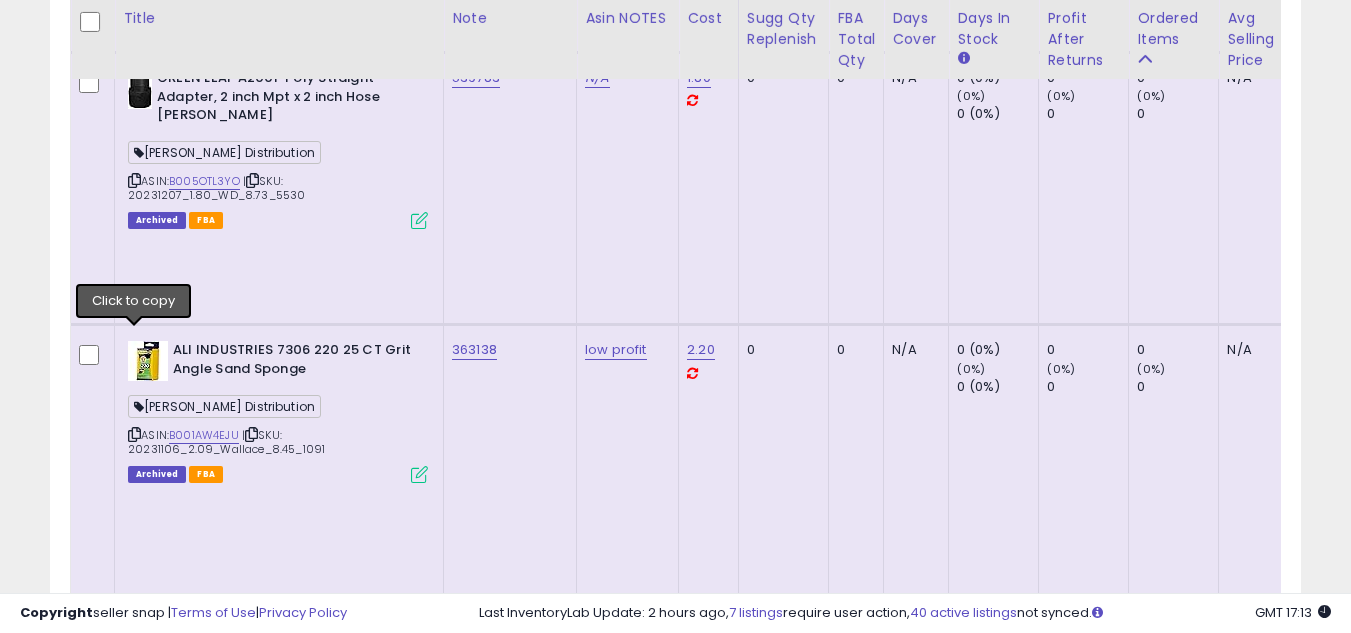 click at bounding box center [134, 3431] 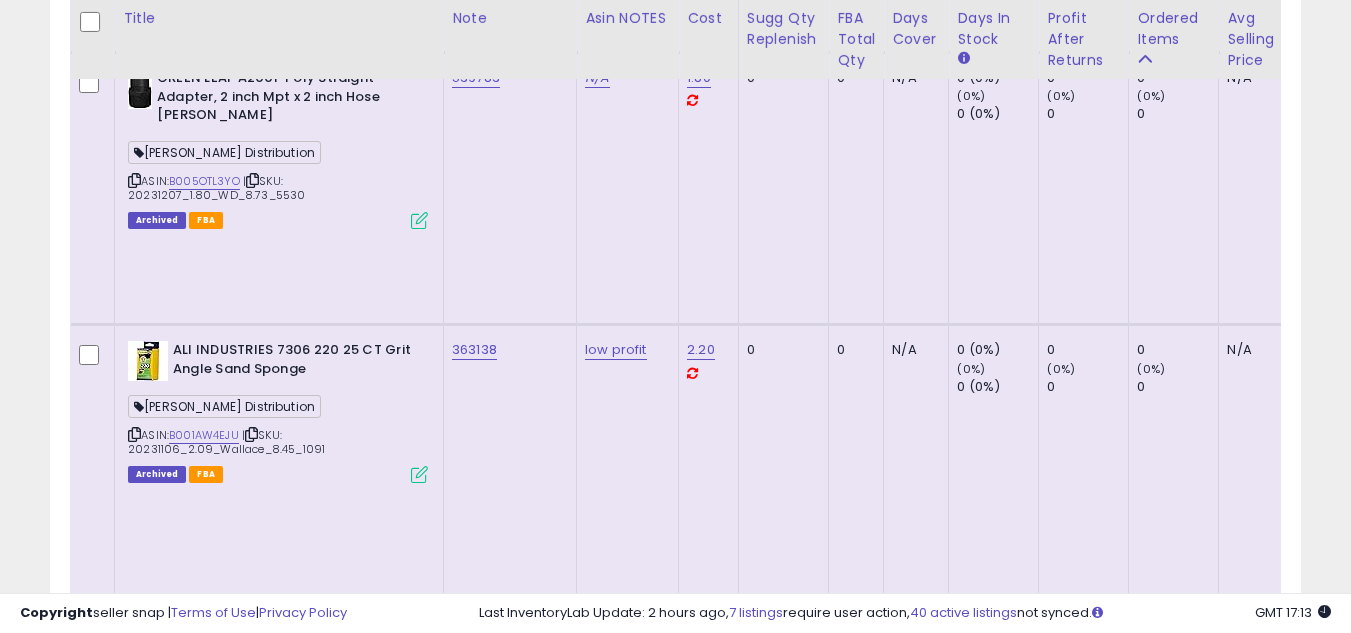 click at bounding box center [134, 3431] 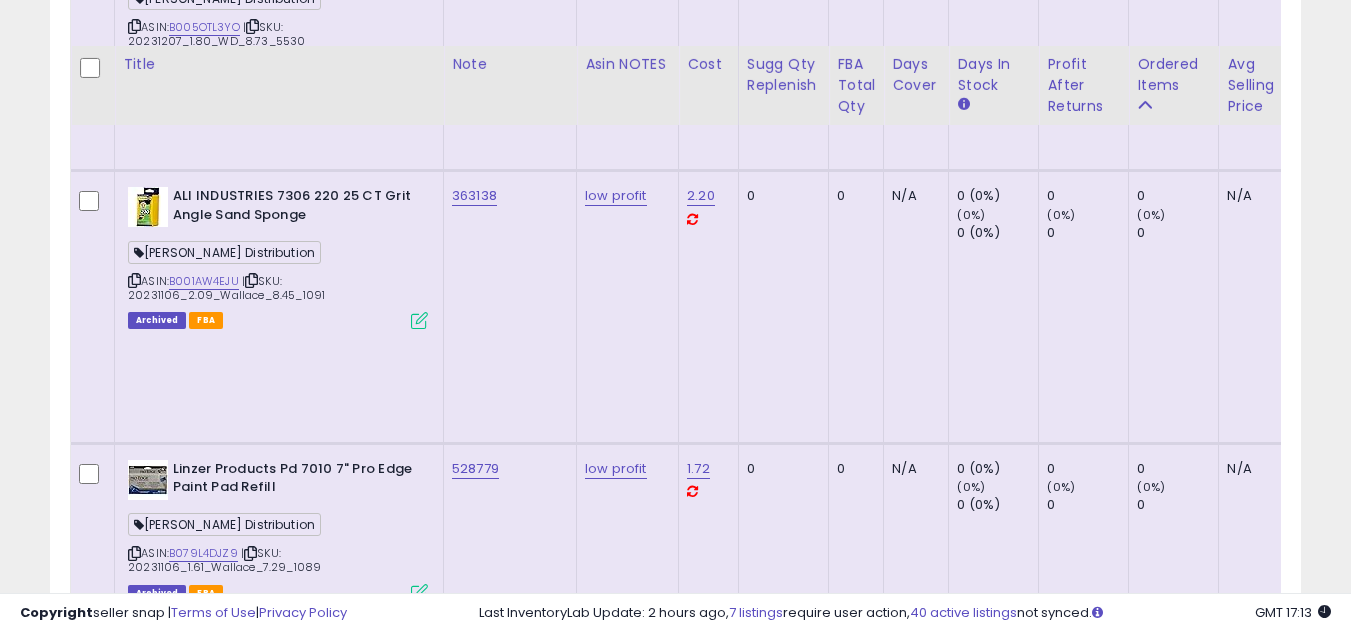 scroll, scrollTop: 8057, scrollLeft: 0, axis: vertical 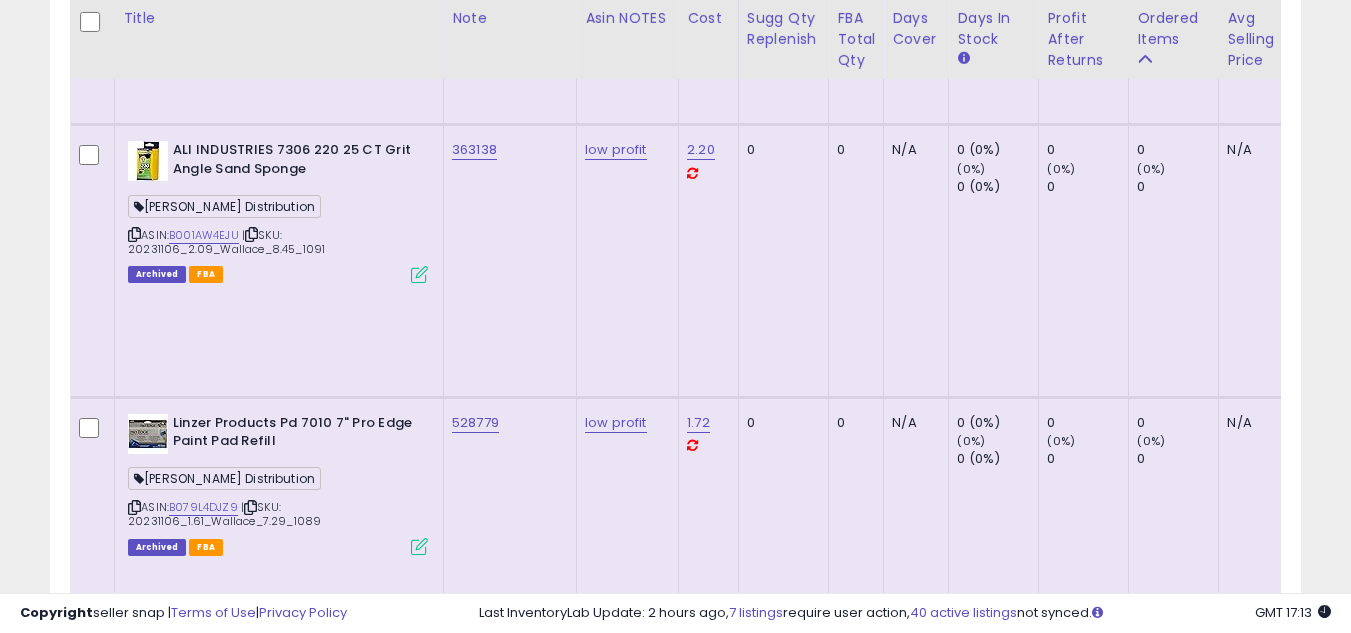 click at bounding box center [134, 3504] 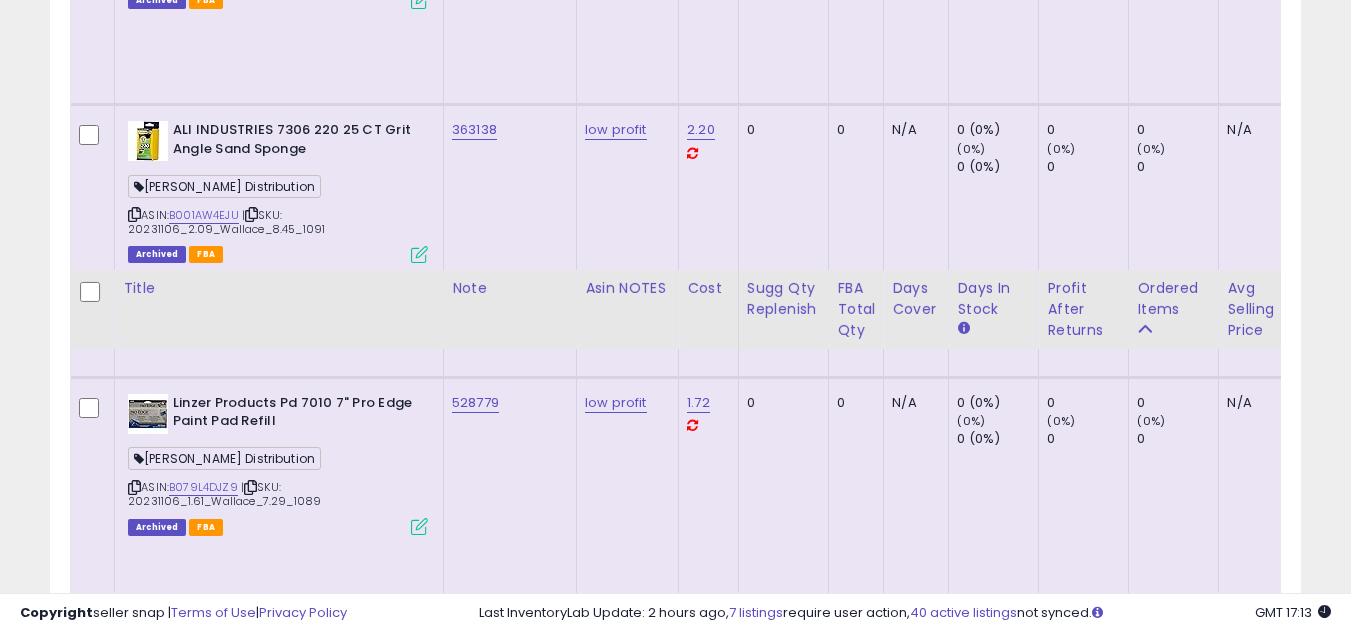 scroll, scrollTop: 8357, scrollLeft: 0, axis: vertical 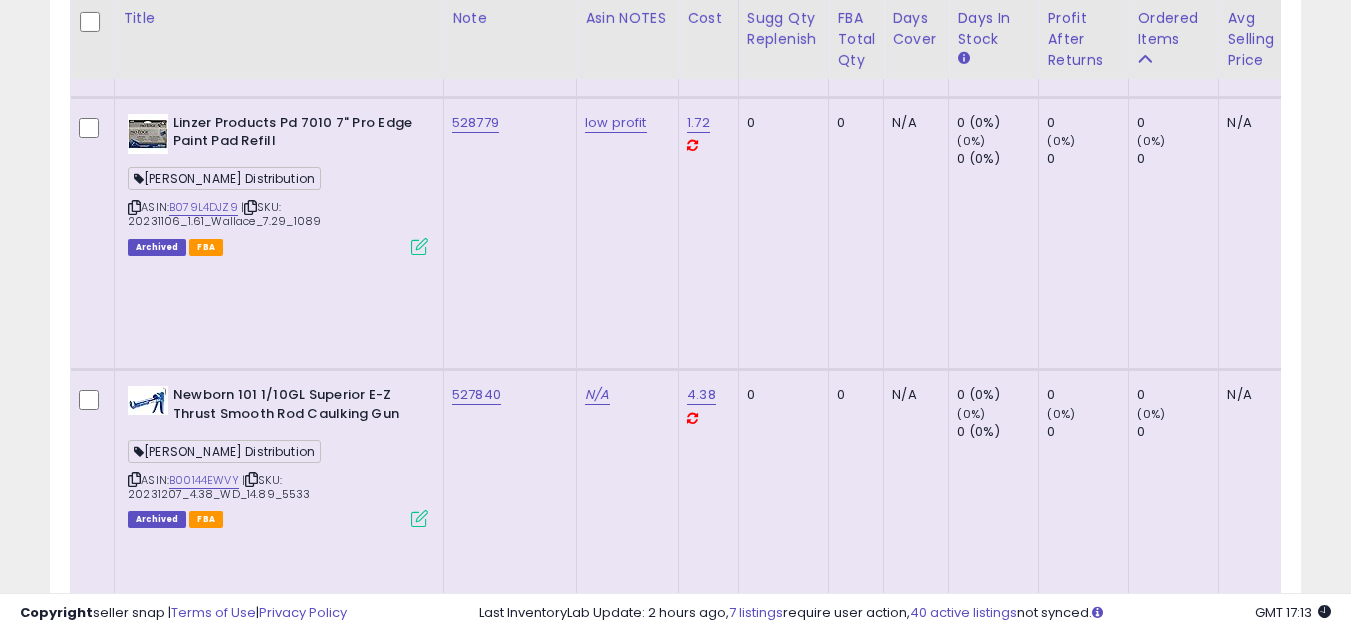 click at bounding box center [134, 3476] 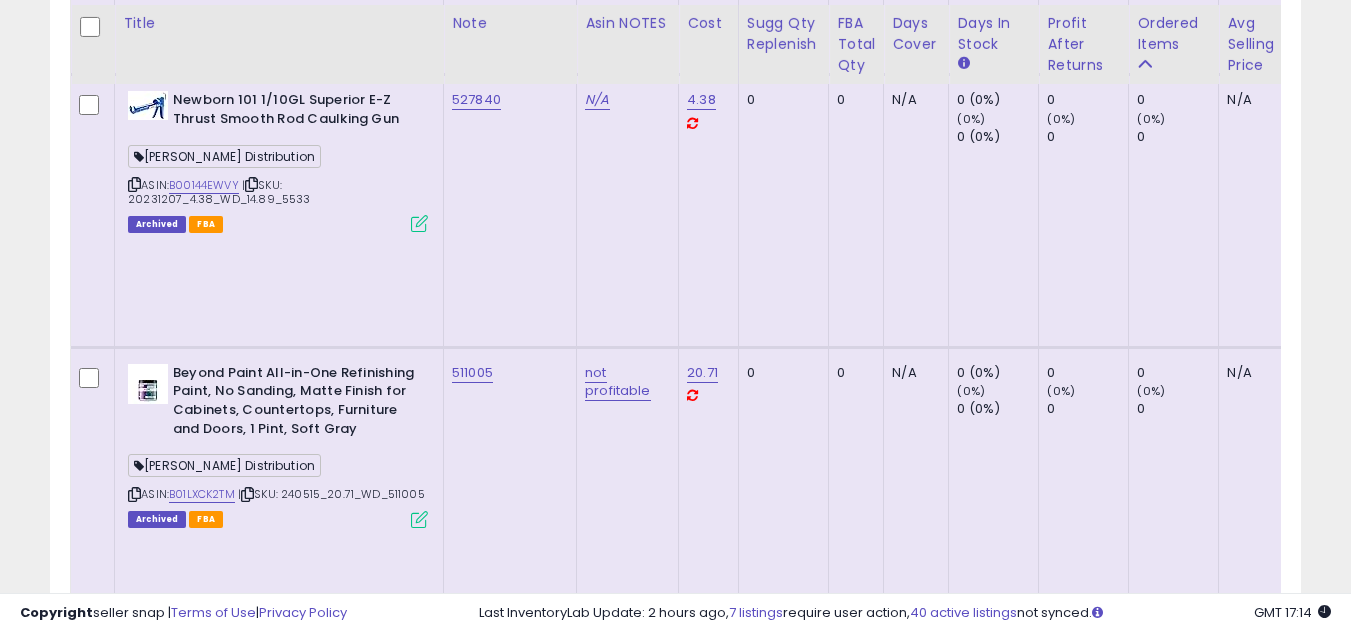 scroll, scrollTop: 8657, scrollLeft: 0, axis: vertical 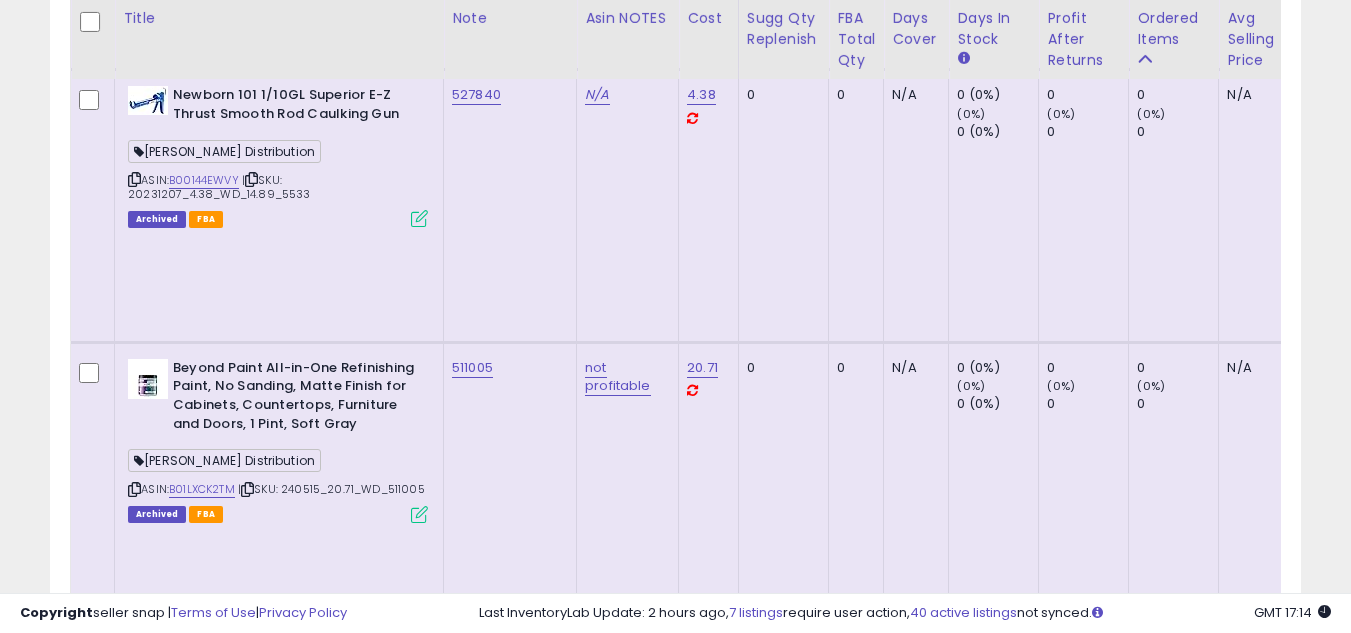 click at bounding box center (134, 3993) 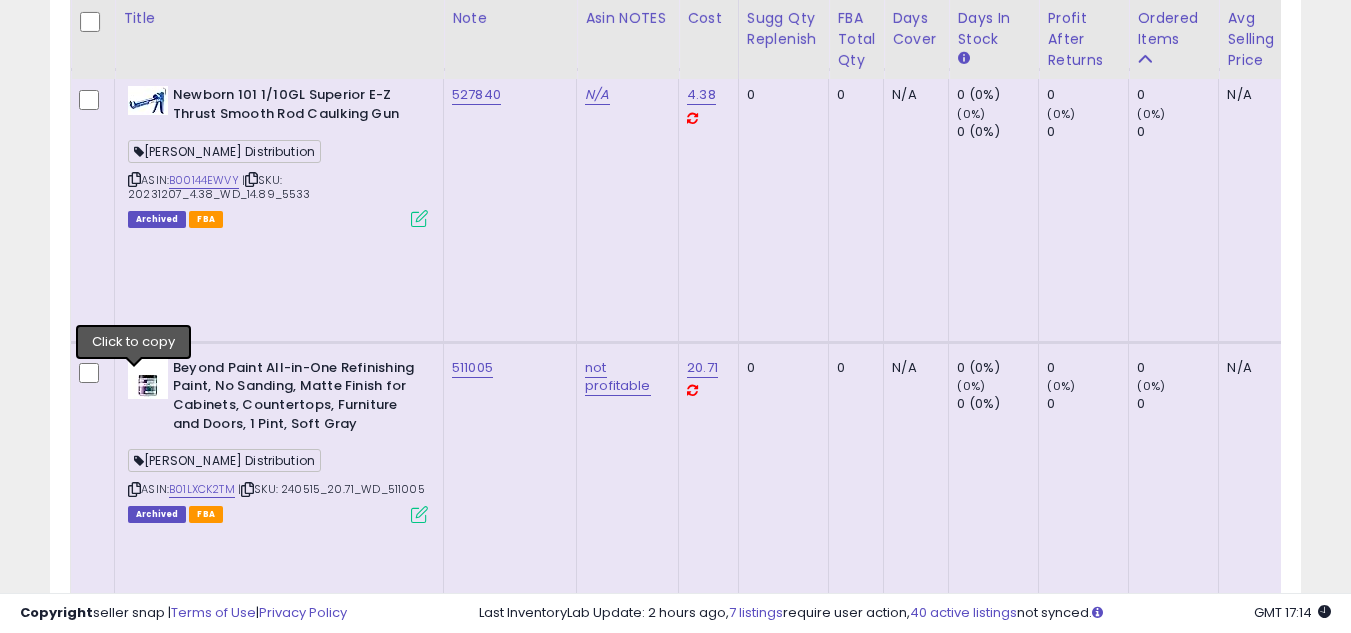 click at bounding box center [134, 3993] 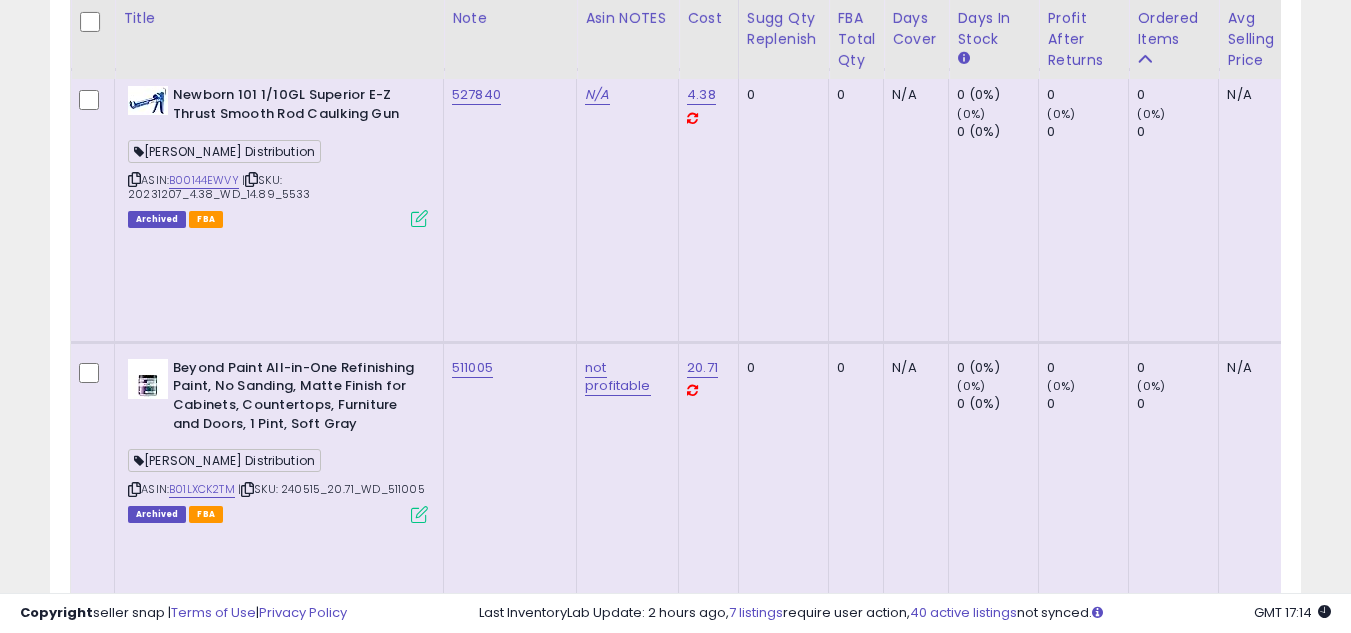 scroll, scrollTop: 8857, scrollLeft: 0, axis: vertical 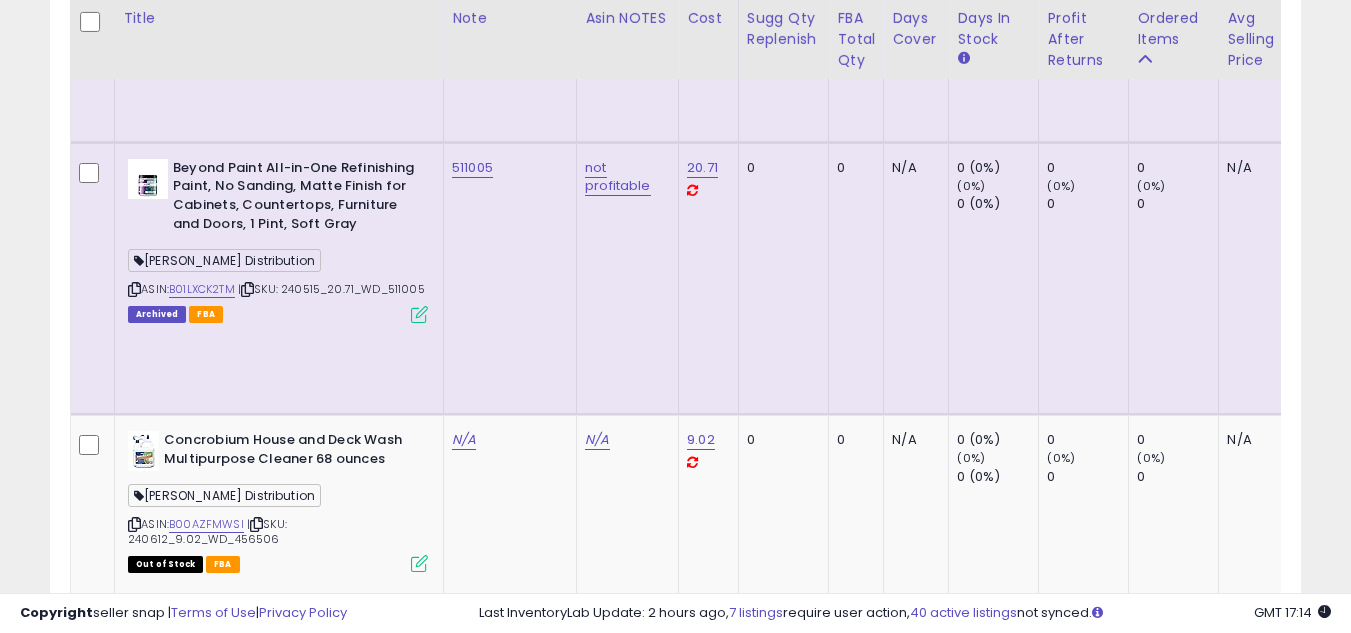 click at bounding box center (134, 4093) 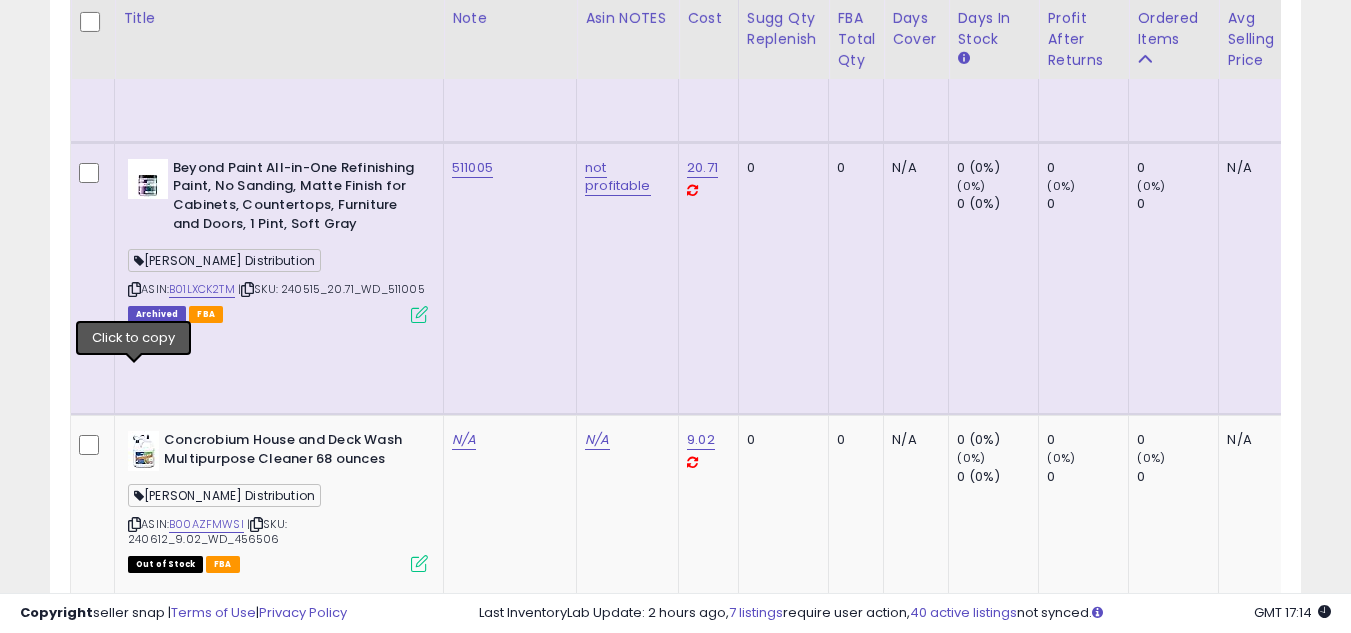 click at bounding box center (134, 4093) 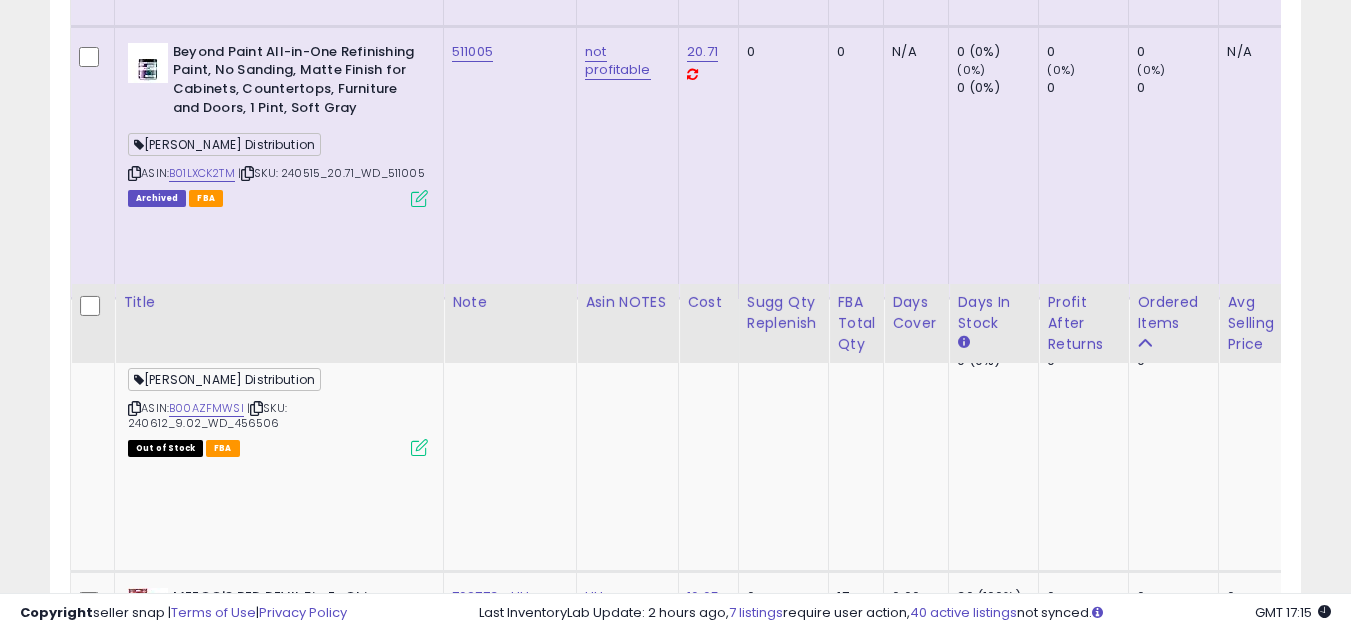 scroll, scrollTop: 9257, scrollLeft: 0, axis: vertical 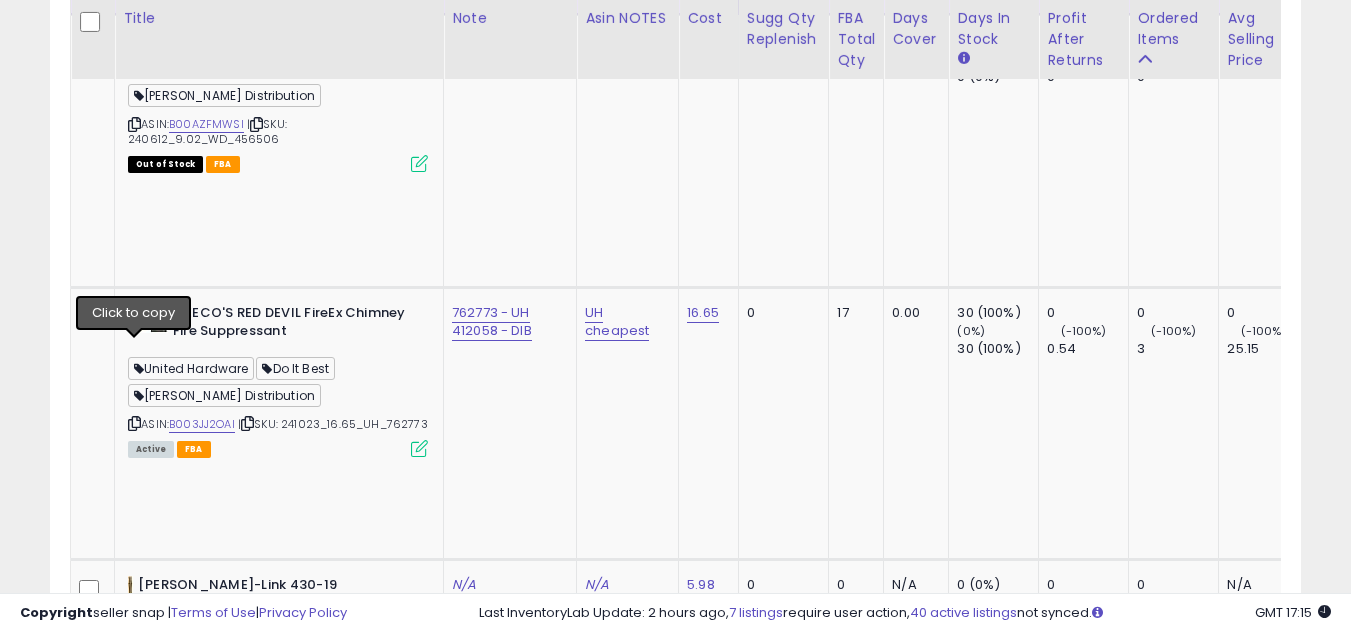 click at bounding box center [134, 4229] 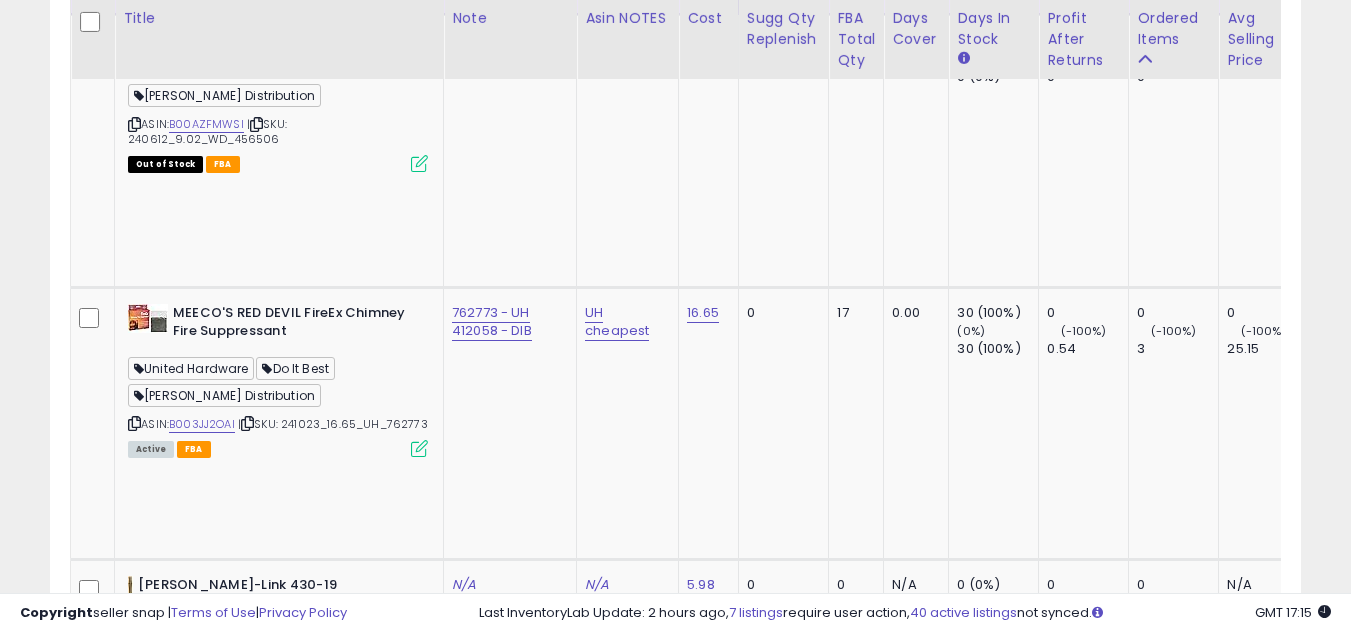 drag, startPoint x: 130, startPoint y: 349, endPoint x: 145, endPoint y: 339, distance: 18.027756 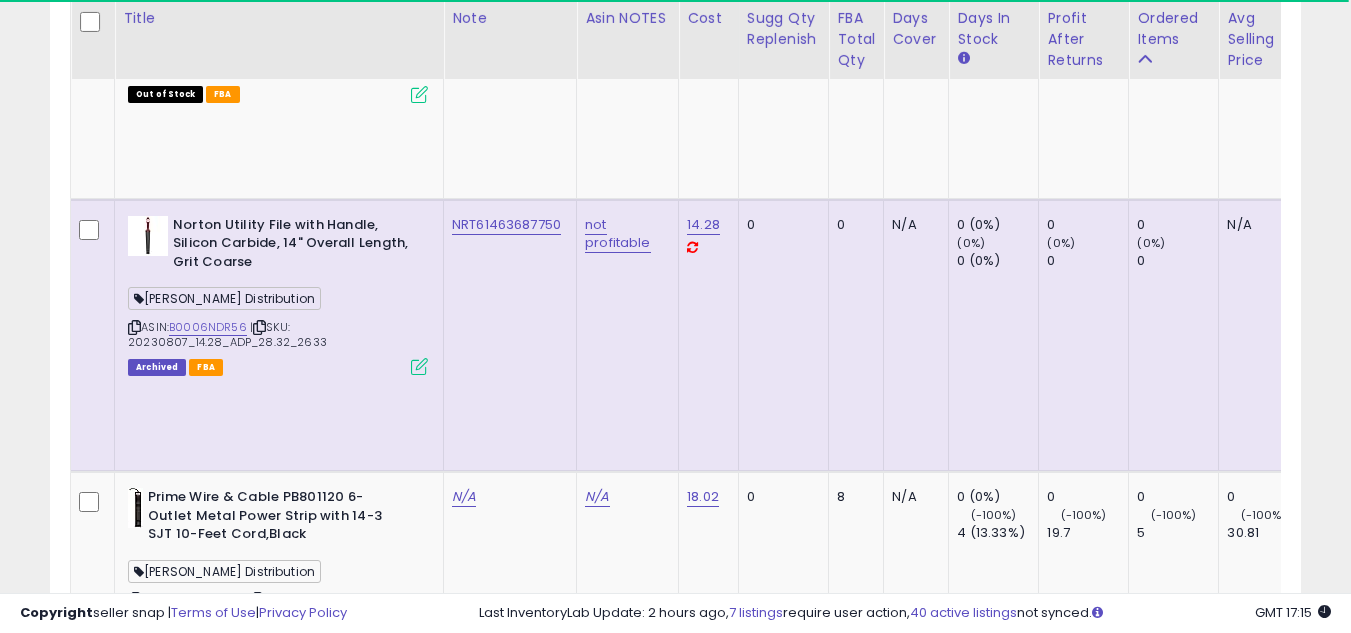 scroll, scrollTop: 9918, scrollLeft: 0, axis: vertical 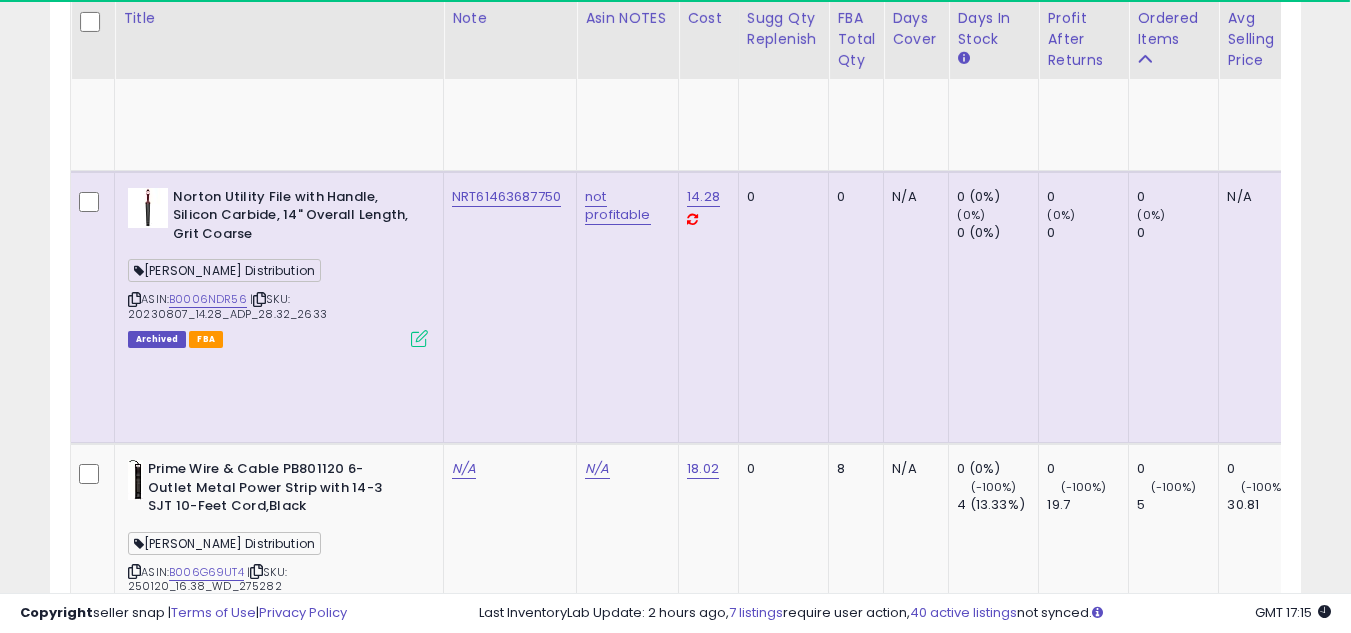 click at bounding box center (134, 4658) 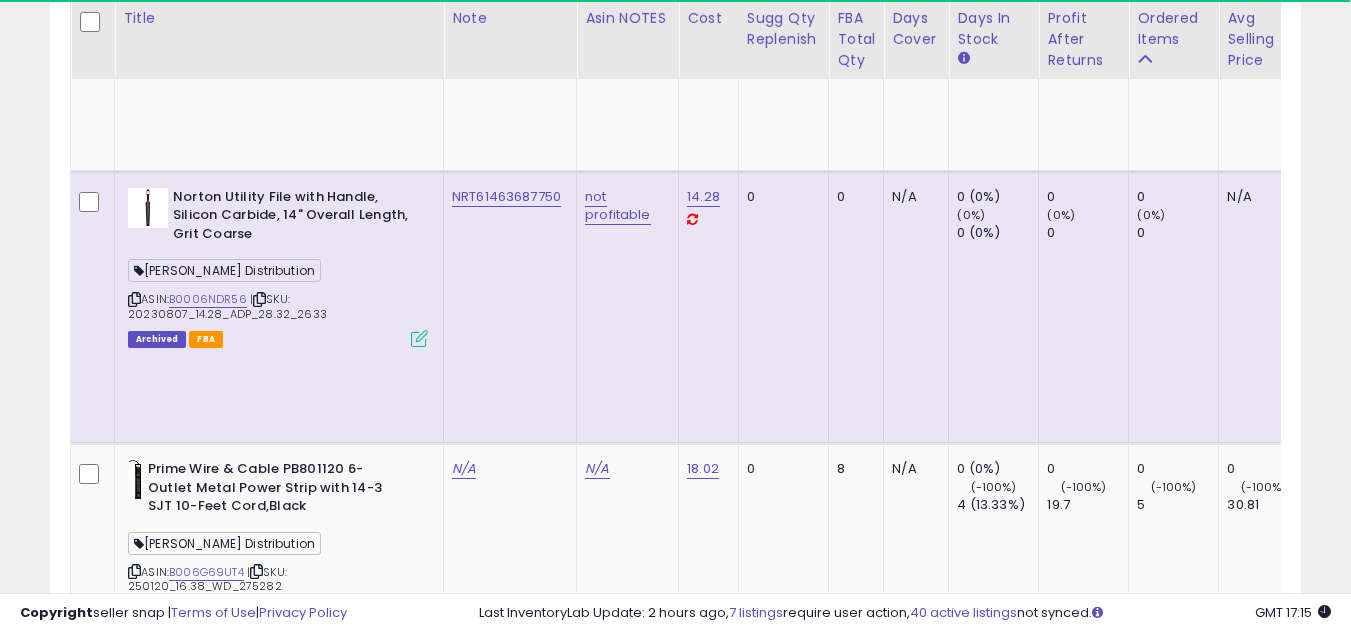 click at bounding box center [134, 4658] 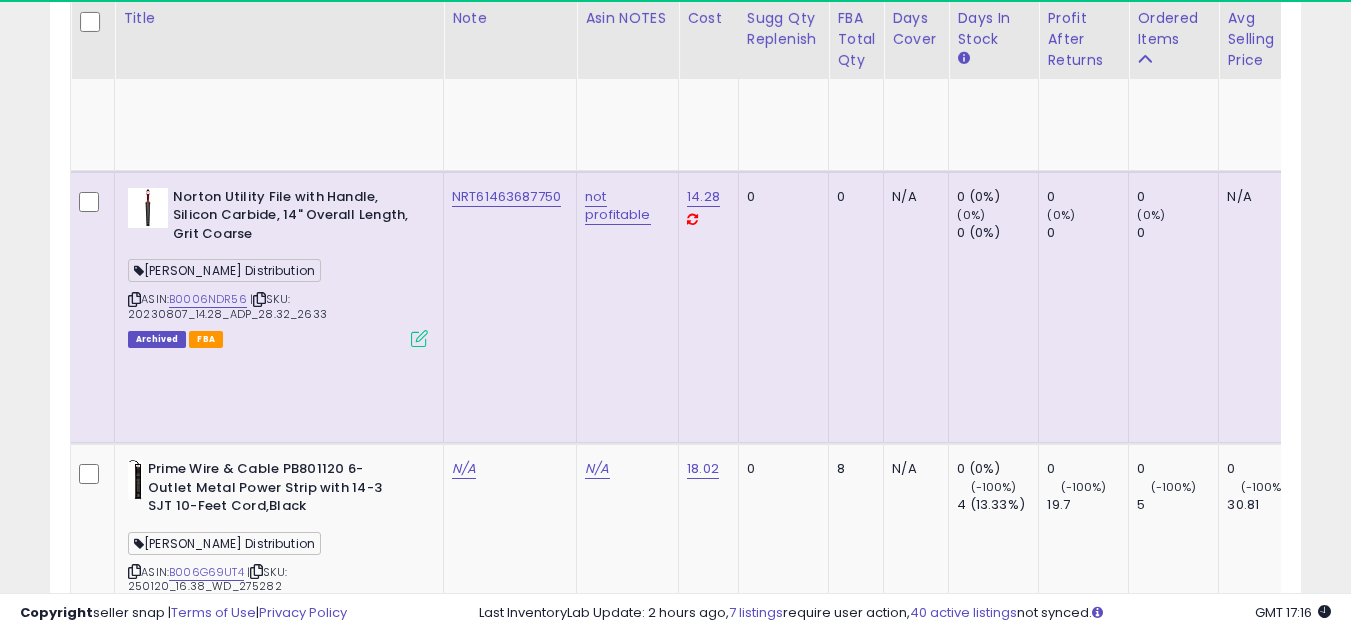 click on "5" 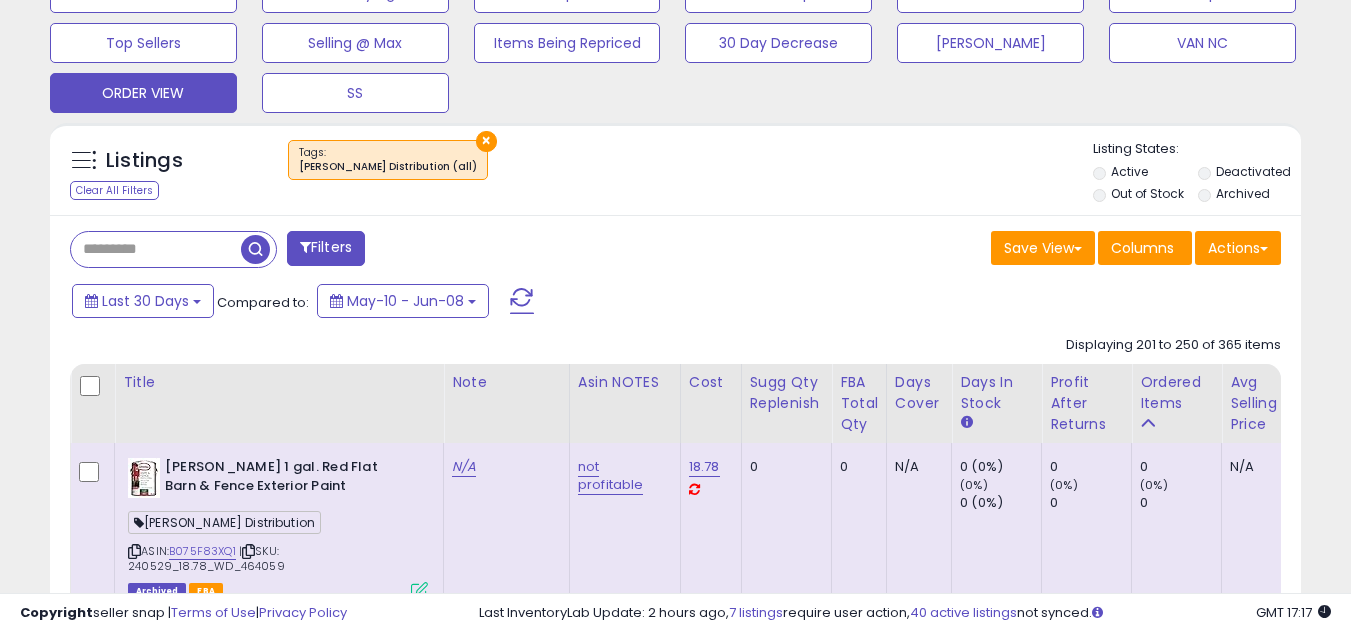 scroll, scrollTop: 957, scrollLeft: 0, axis: vertical 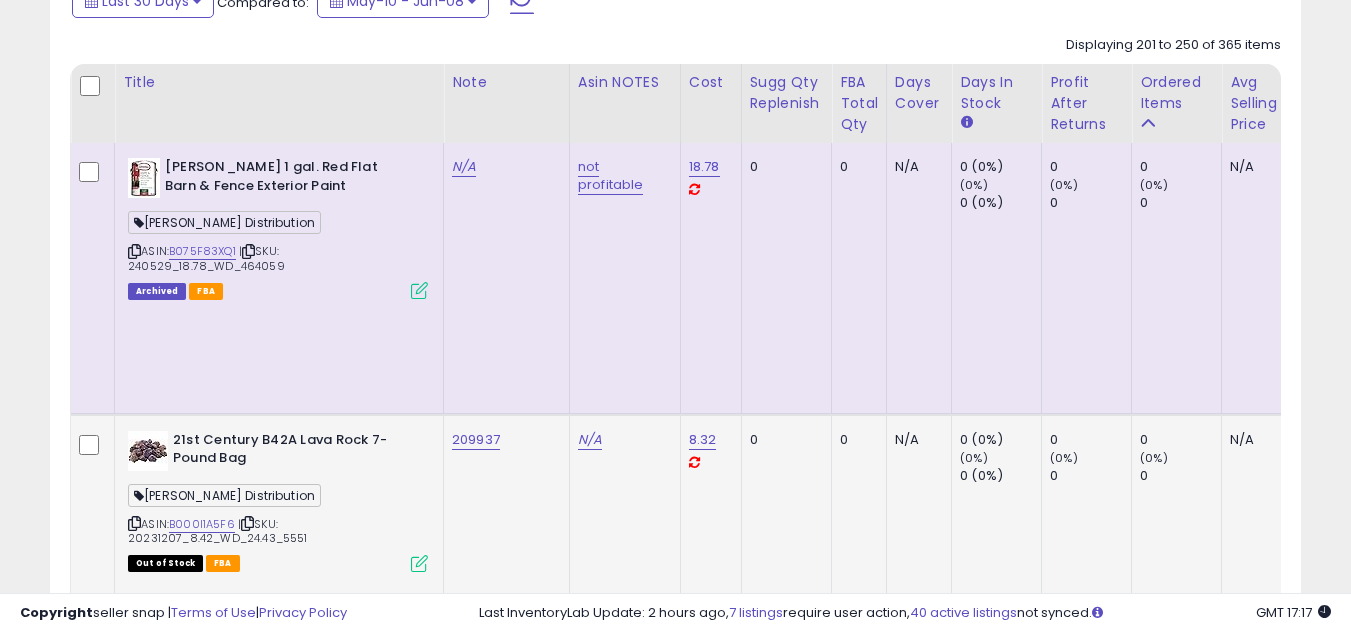 click at bounding box center (134, 523) 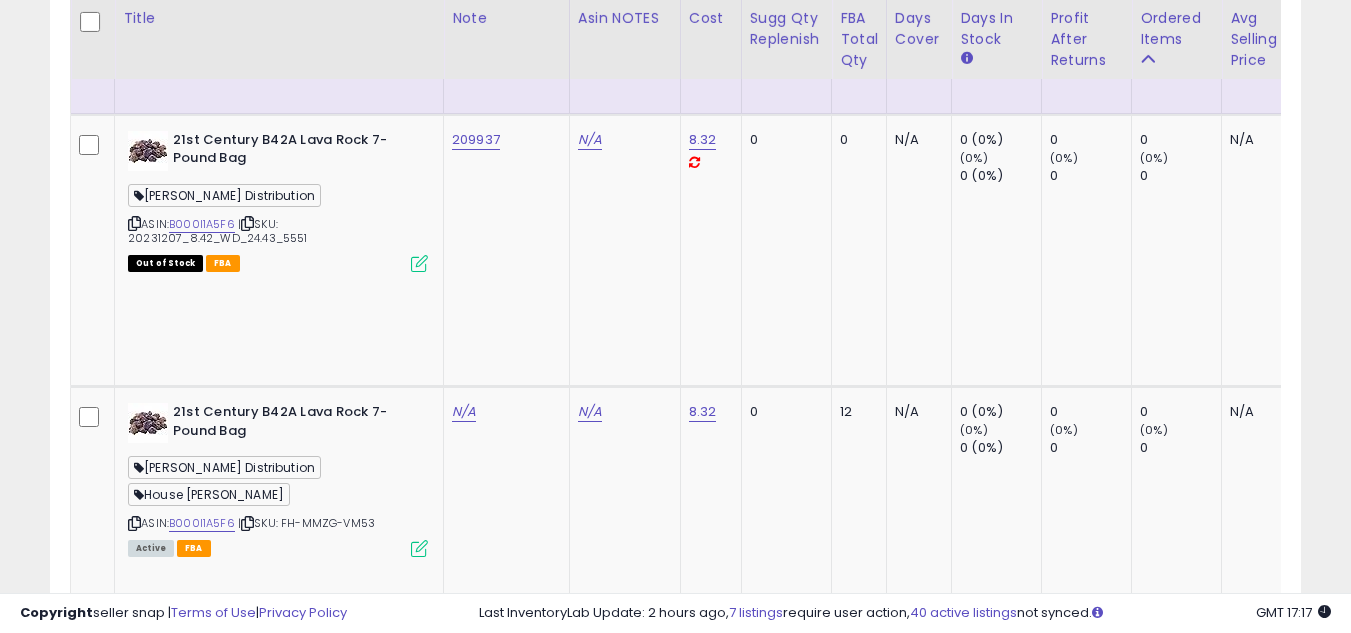 scroll, scrollTop: 1357, scrollLeft: 0, axis: vertical 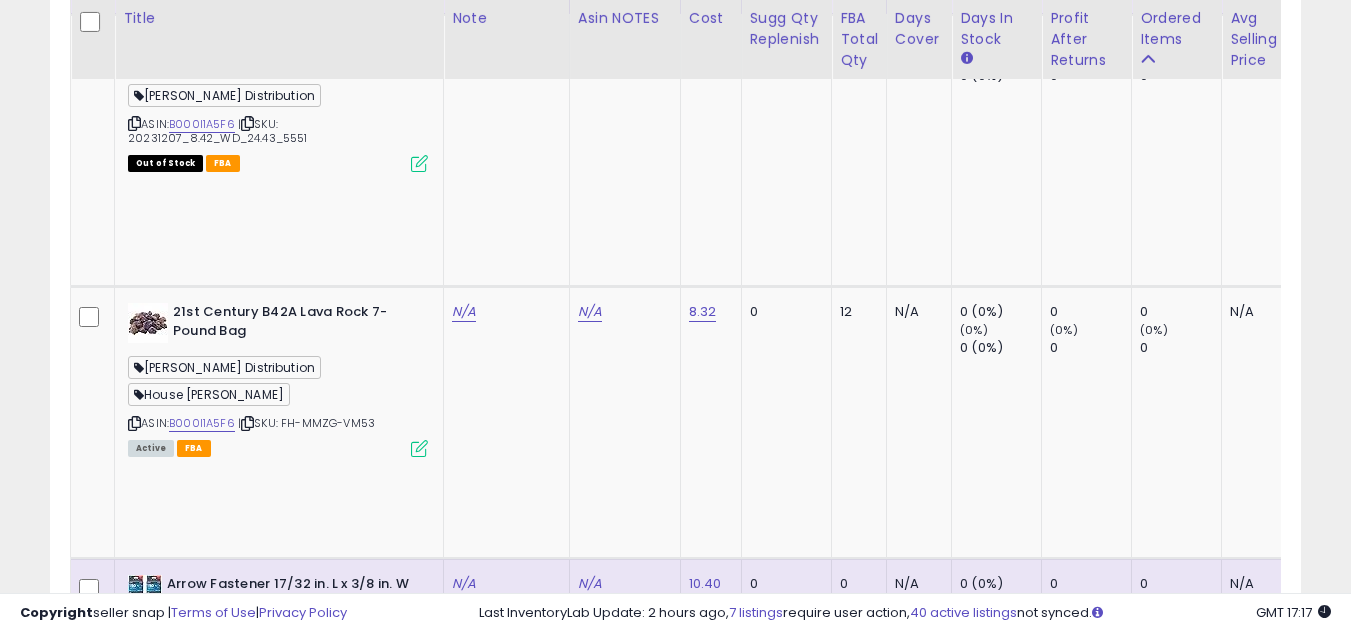 click at bounding box center (134, 687) 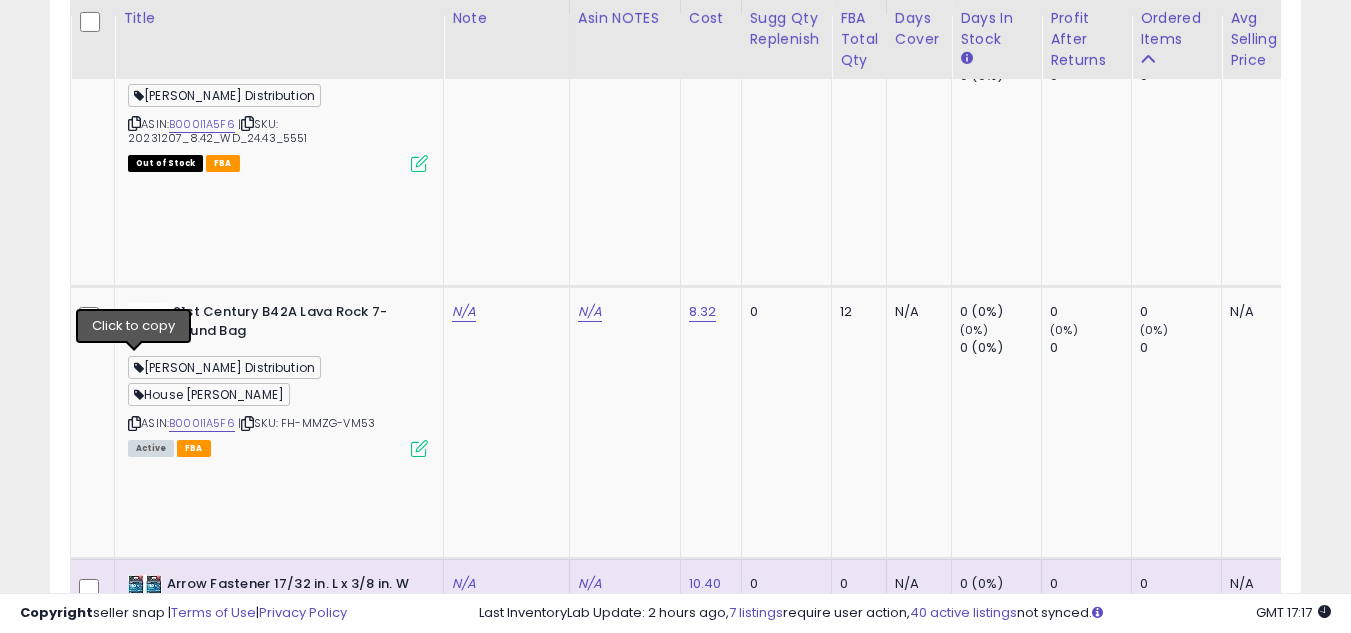 click at bounding box center [134, 687] 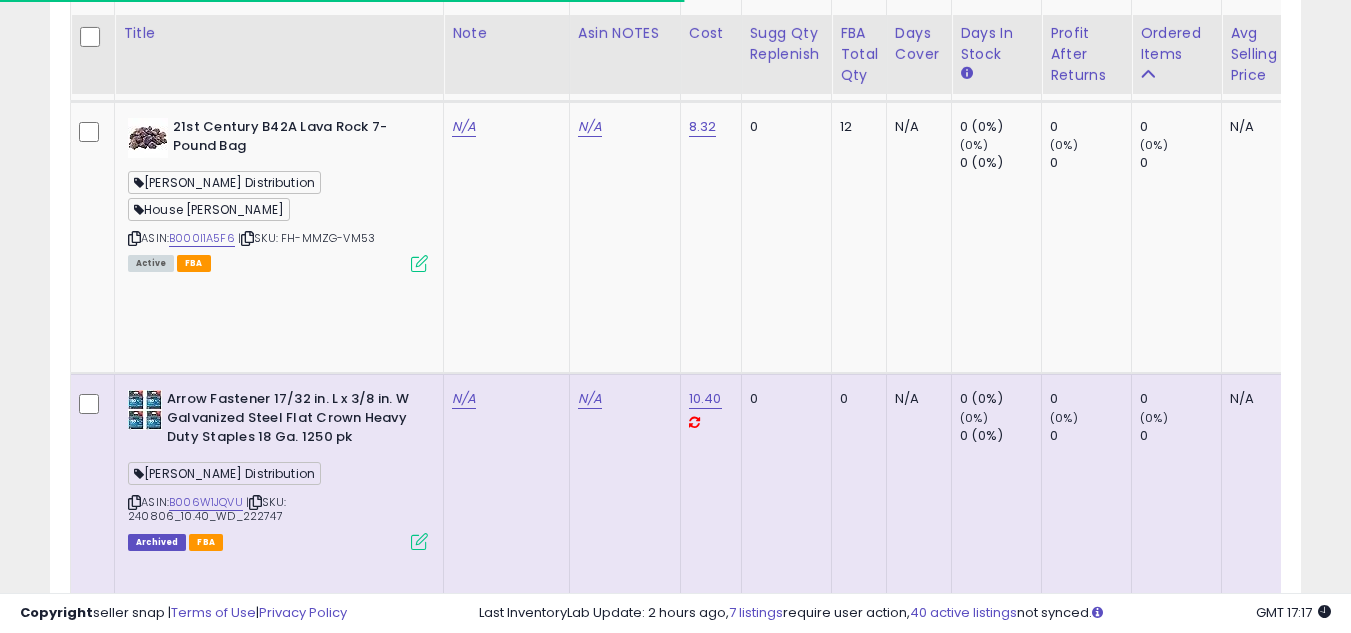 scroll, scrollTop: 1557, scrollLeft: 0, axis: vertical 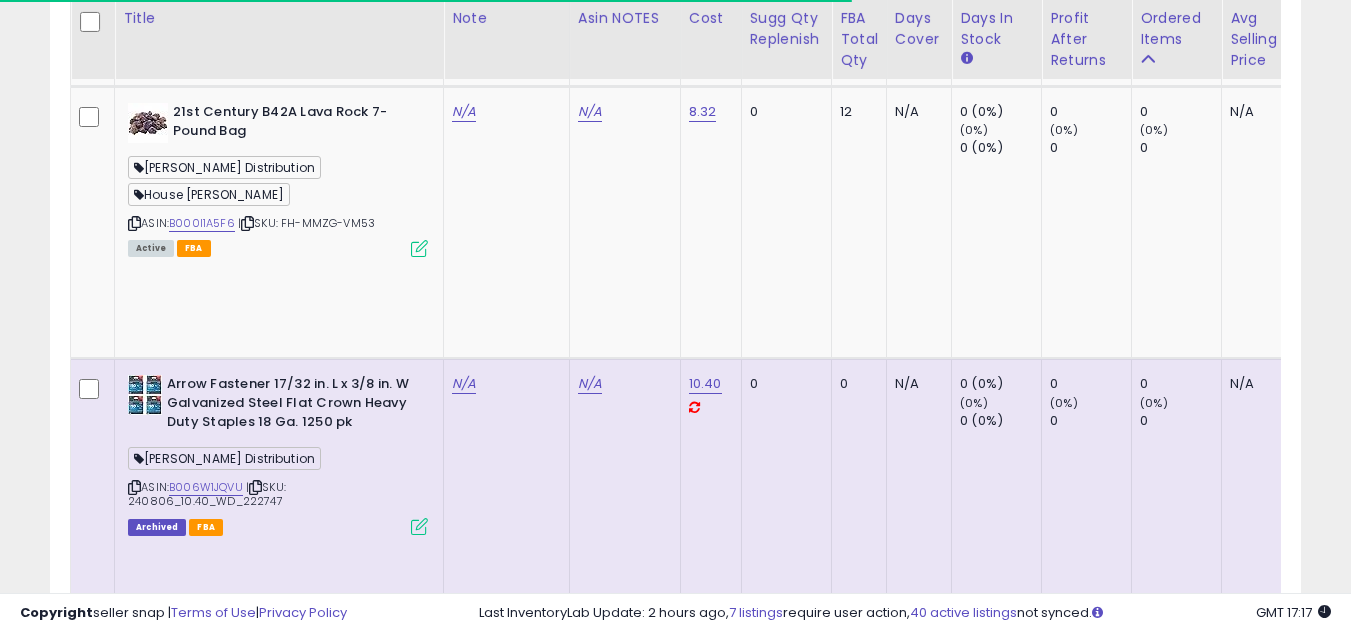 click at bounding box center [134, 815] 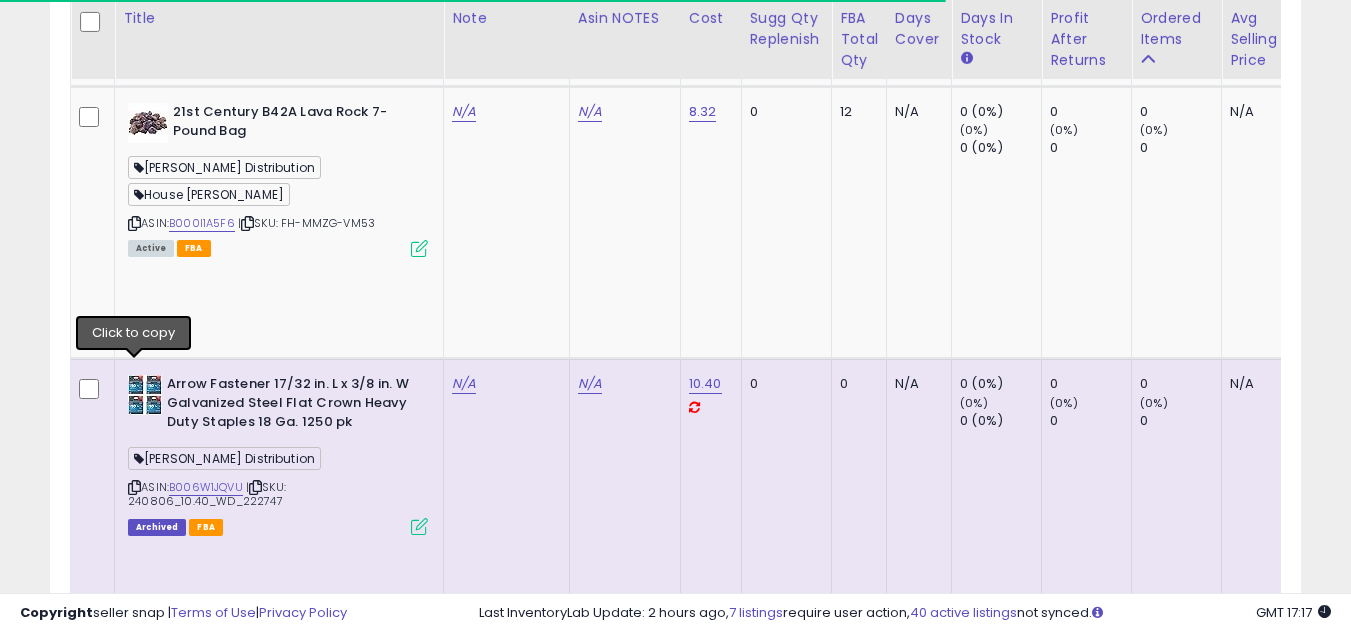 click at bounding box center (134, 815) 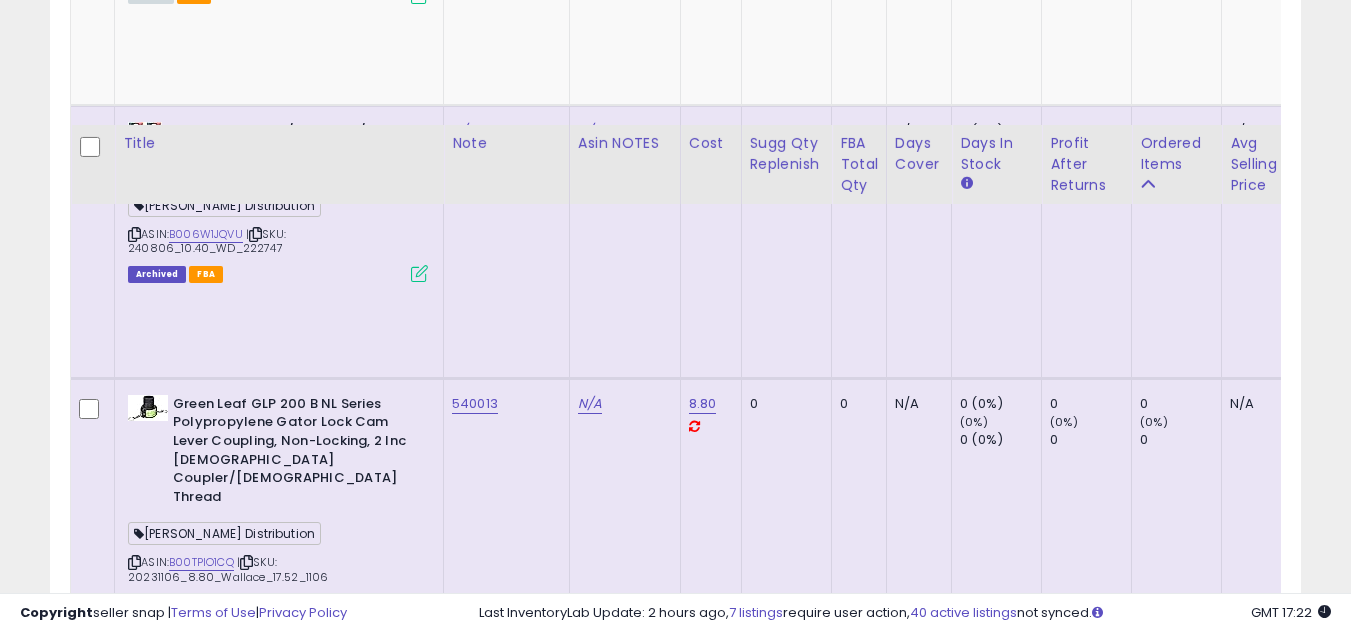scroll, scrollTop: 1957, scrollLeft: 0, axis: vertical 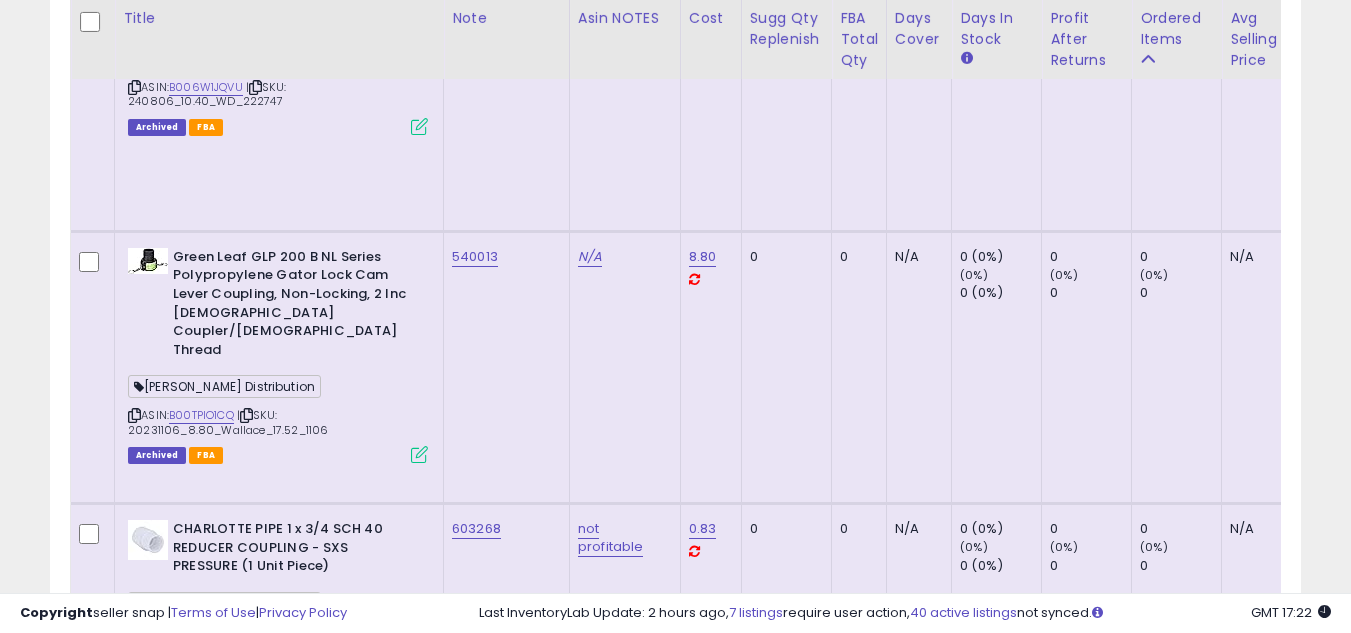 click at bounding box center (134, 883) 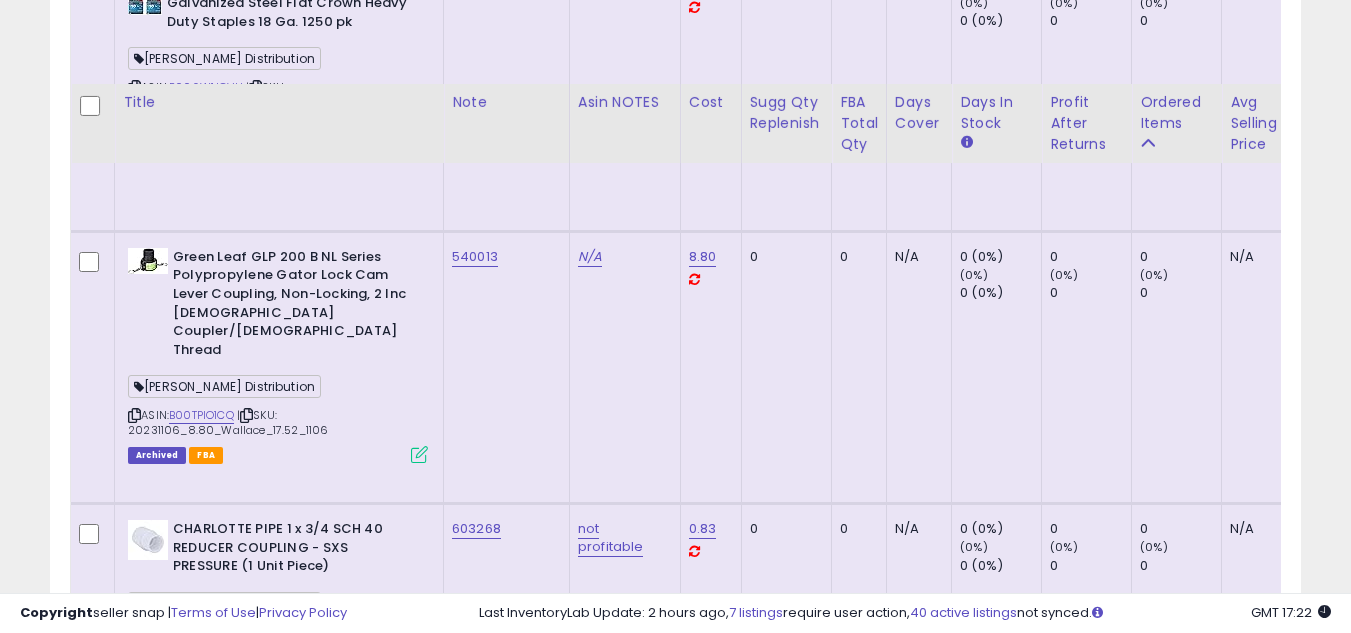 scroll, scrollTop: 2057, scrollLeft: 0, axis: vertical 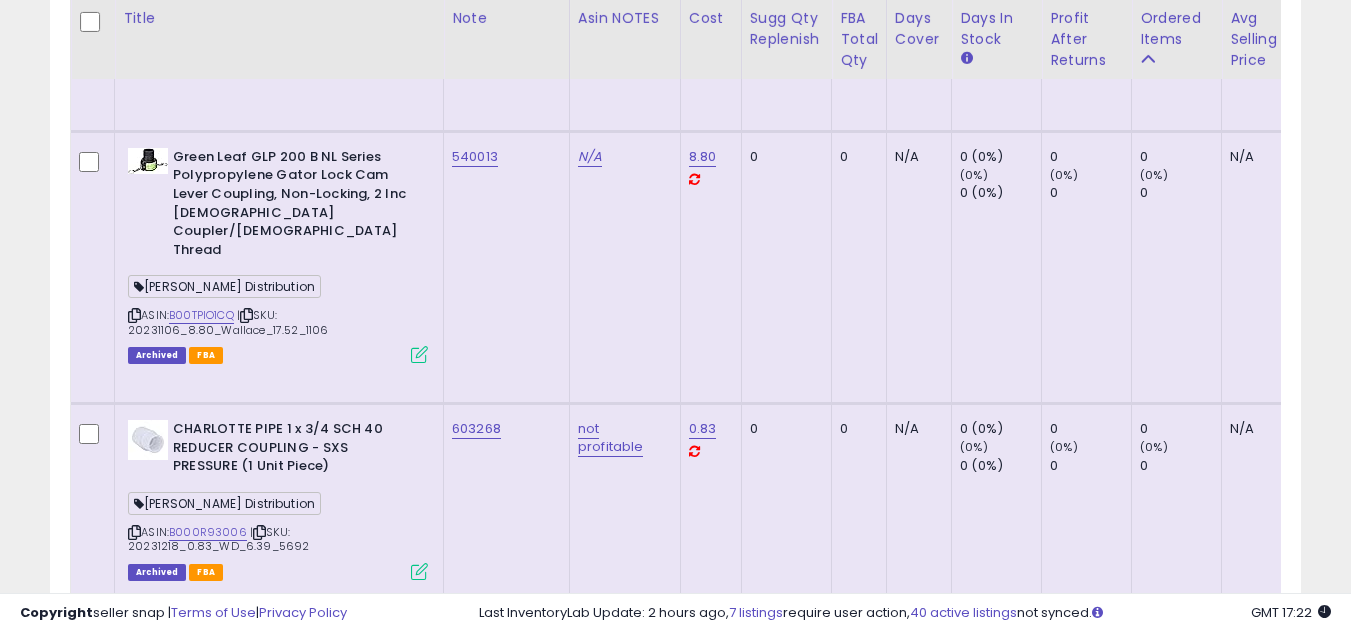 click at bounding box center [134, 1058] 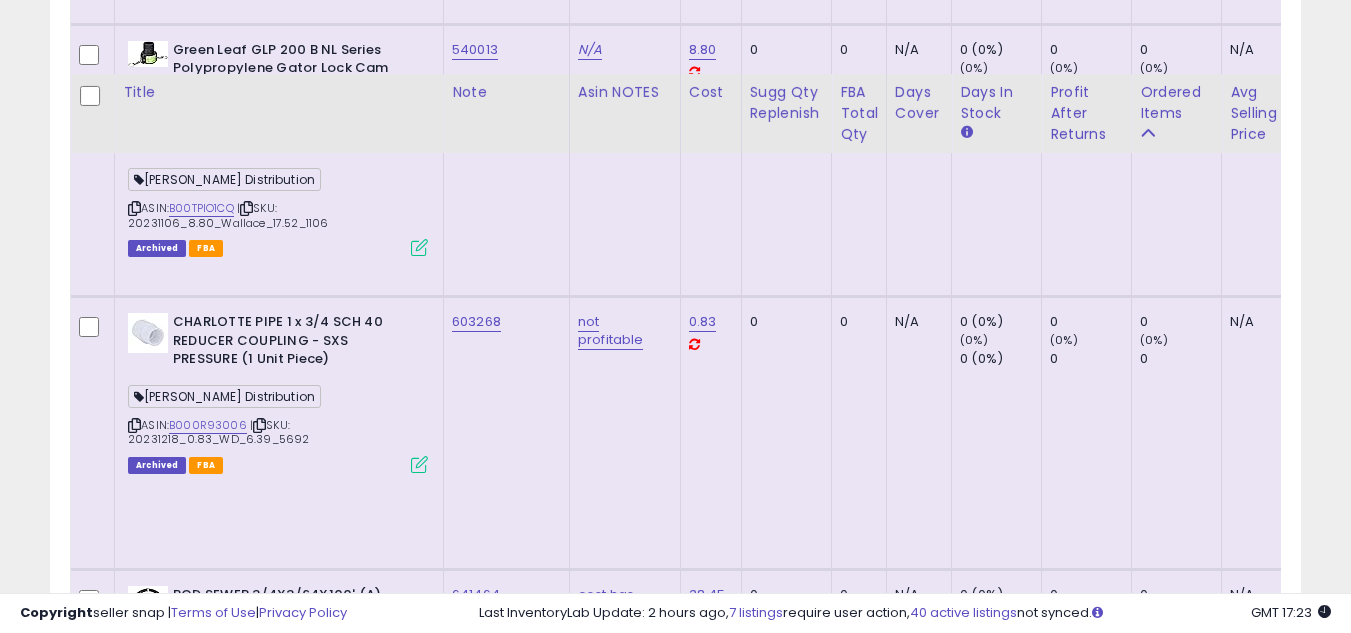 scroll, scrollTop: 2357, scrollLeft: 0, axis: vertical 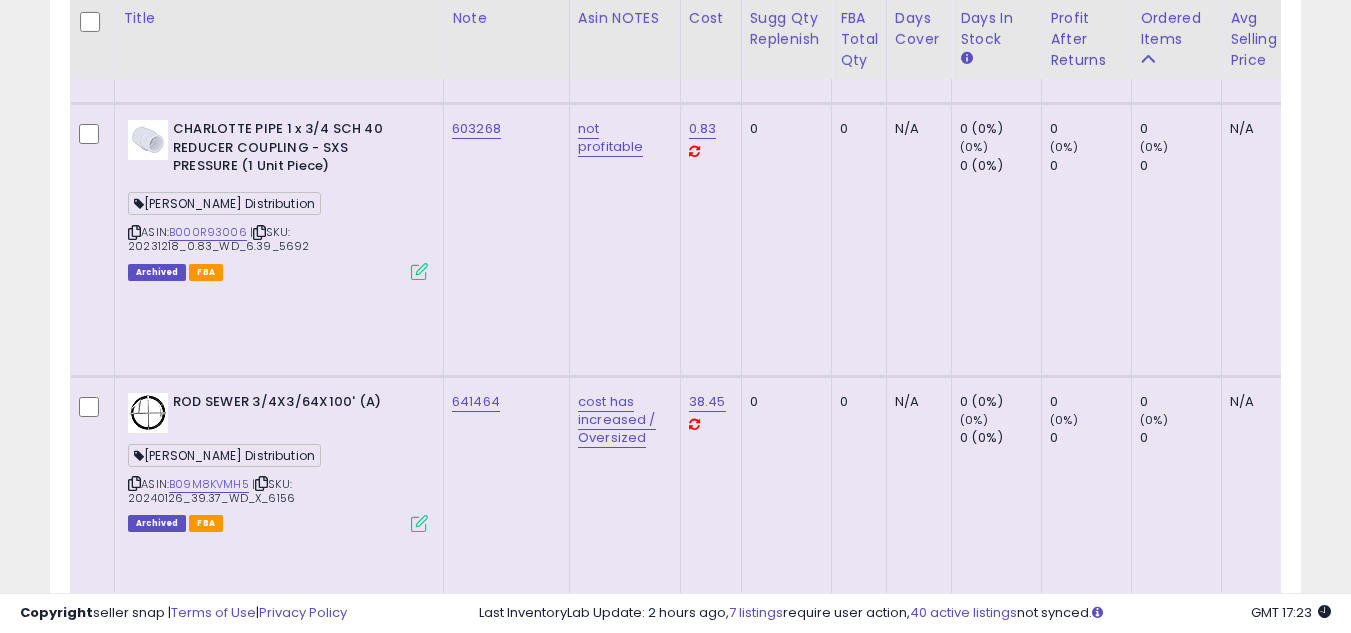 click at bounding box center [134, 1049] 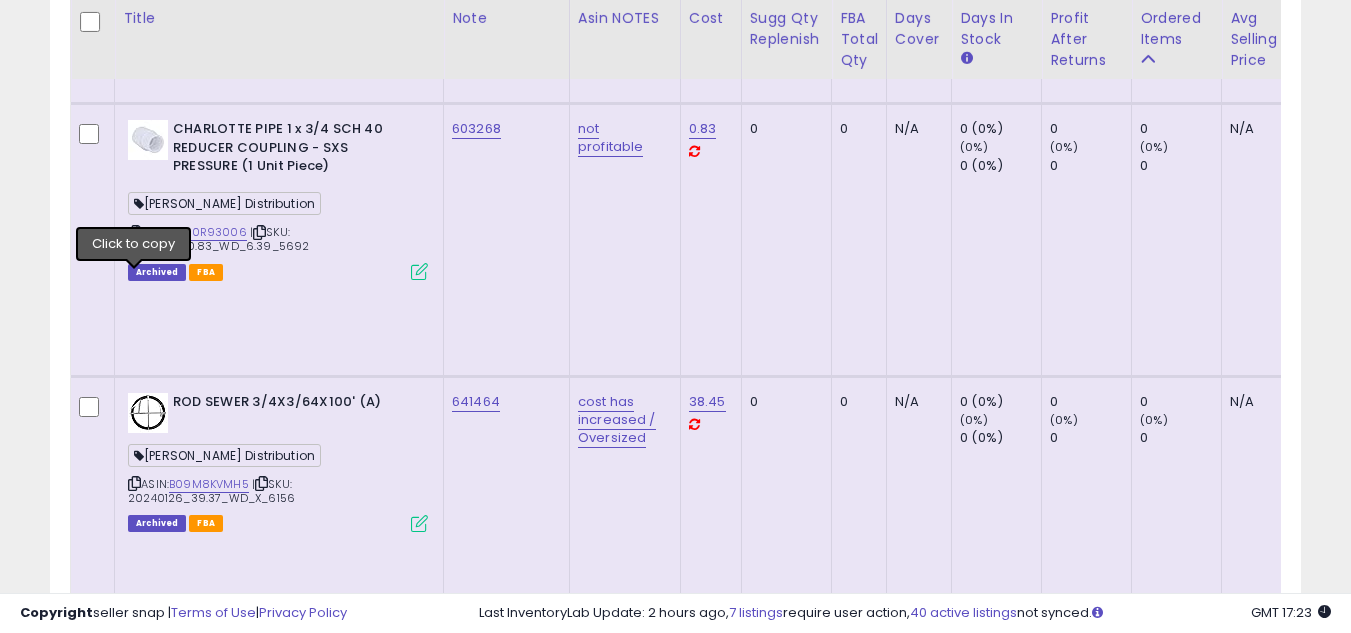 click at bounding box center [134, 1049] 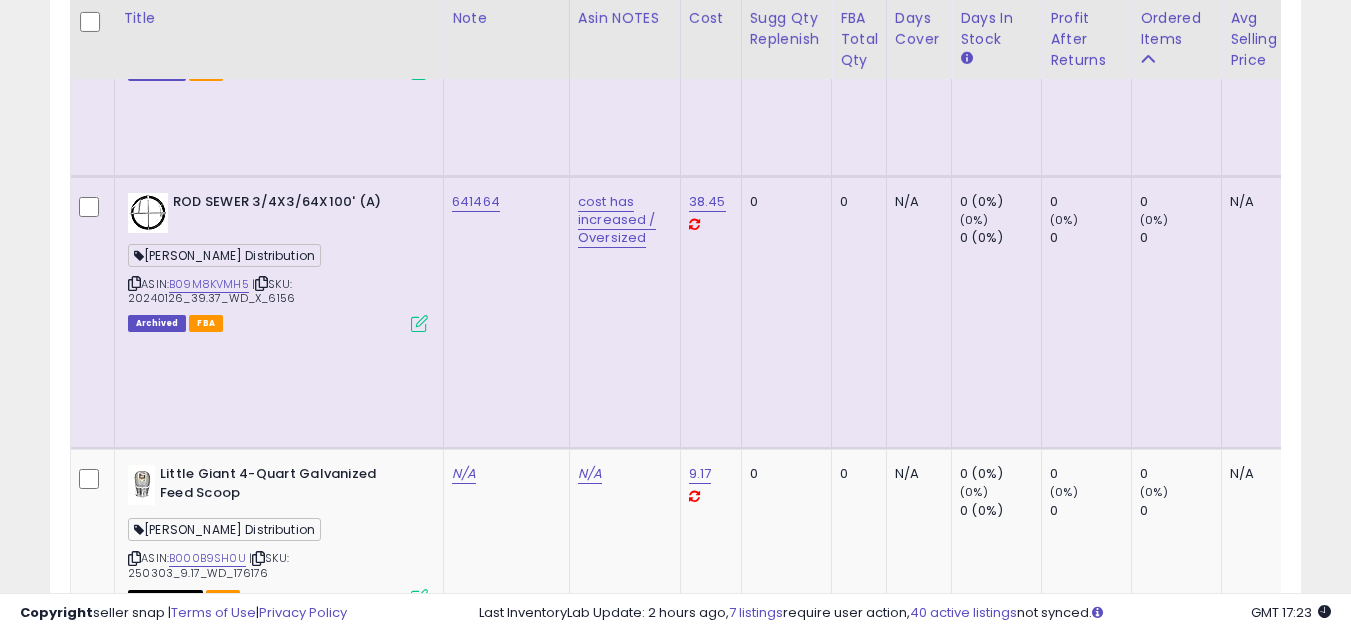 scroll, scrollTop: 2657, scrollLeft: 0, axis: vertical 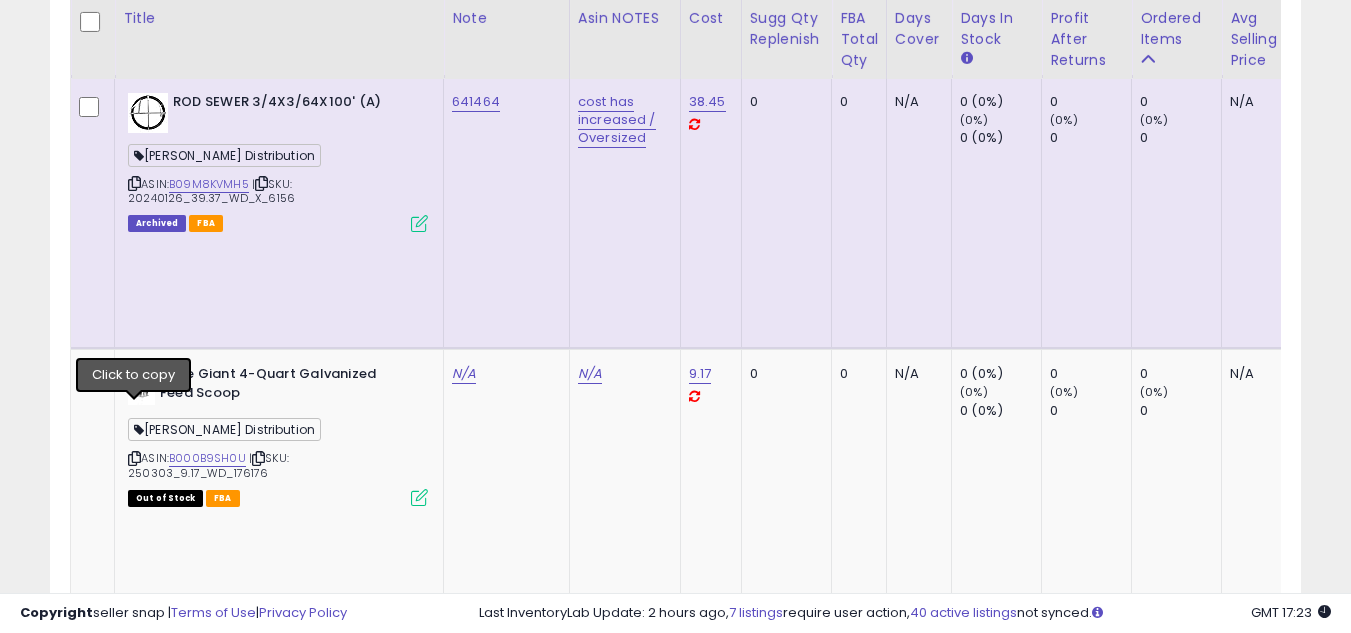 click at bounding box center [134, 1350] 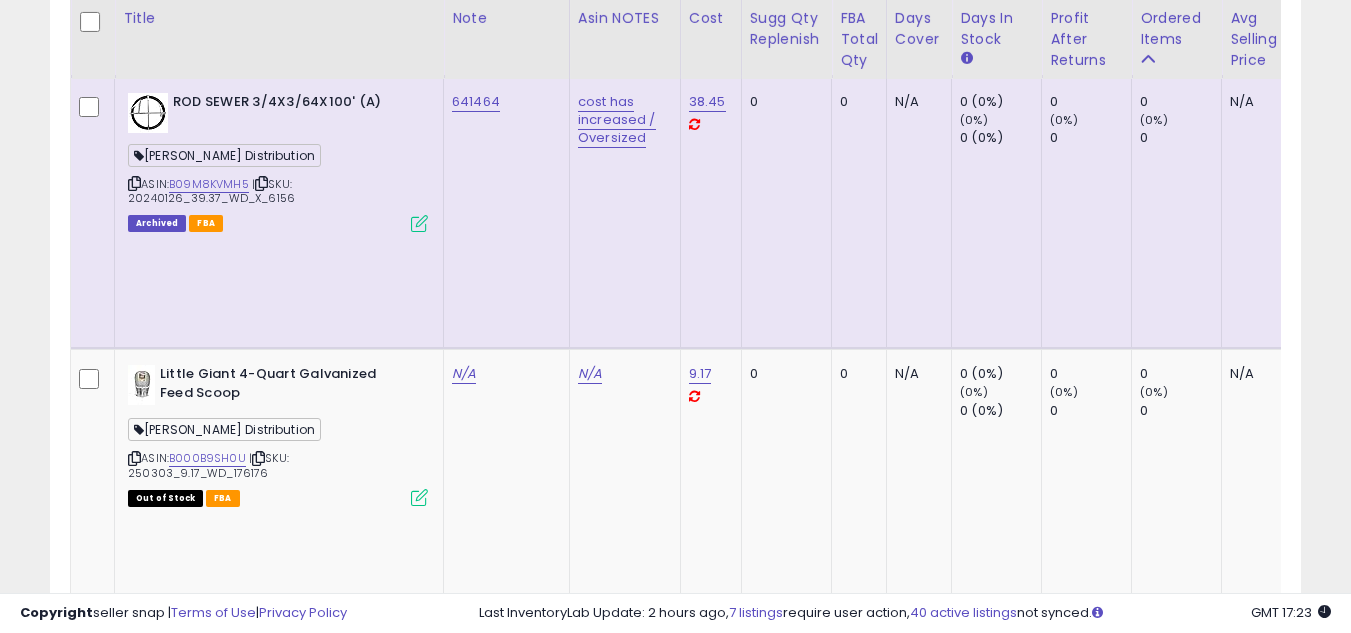 click at bounding box center (134, 1350) 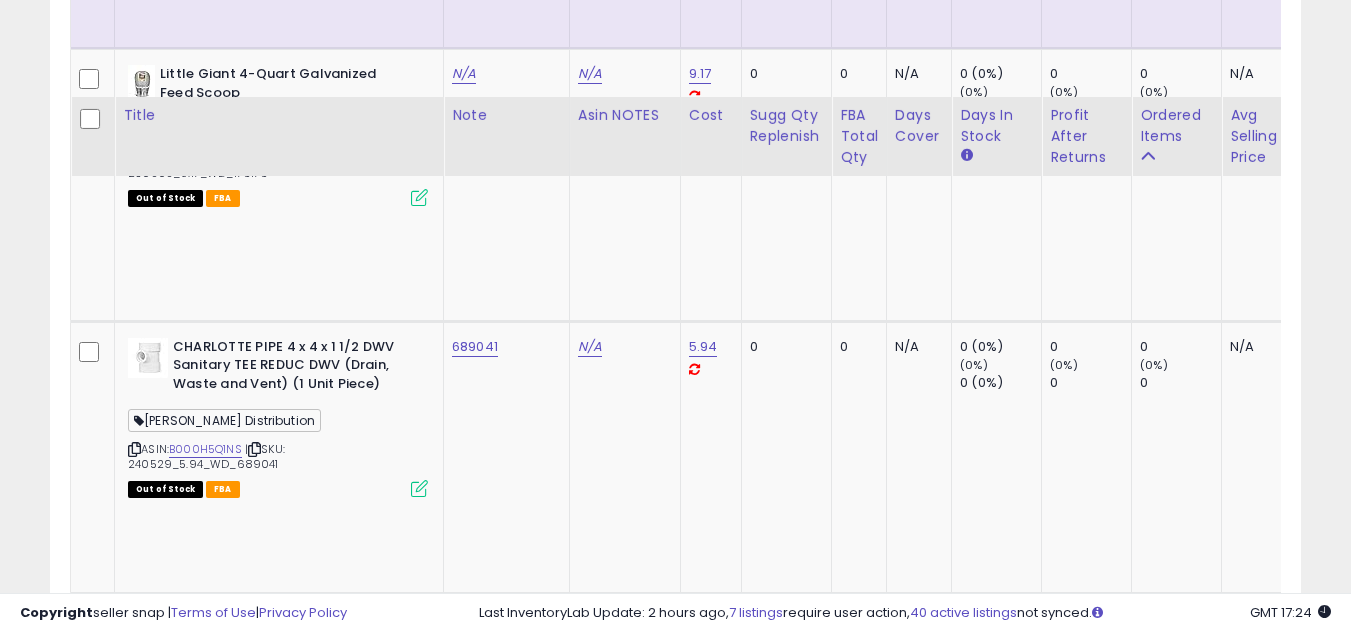 scroll, scrollTop: 3057, scrollLeft: 0, axis: vertical 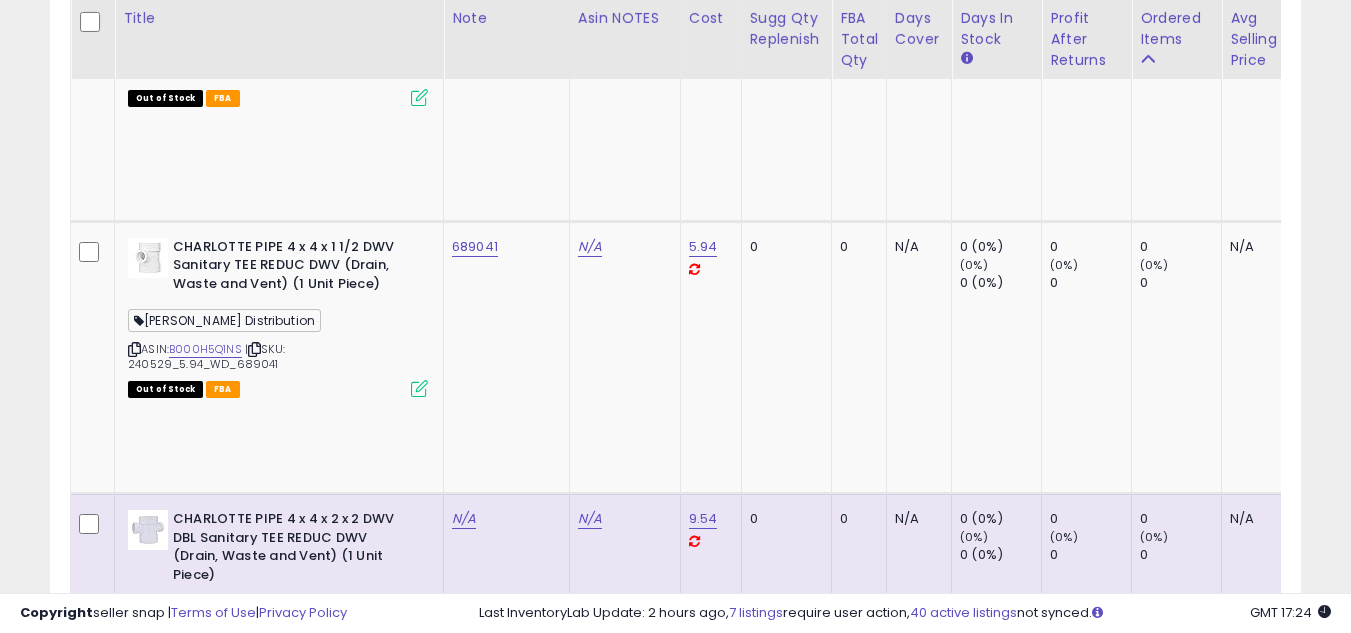 click at bounding box center [134, 1494] 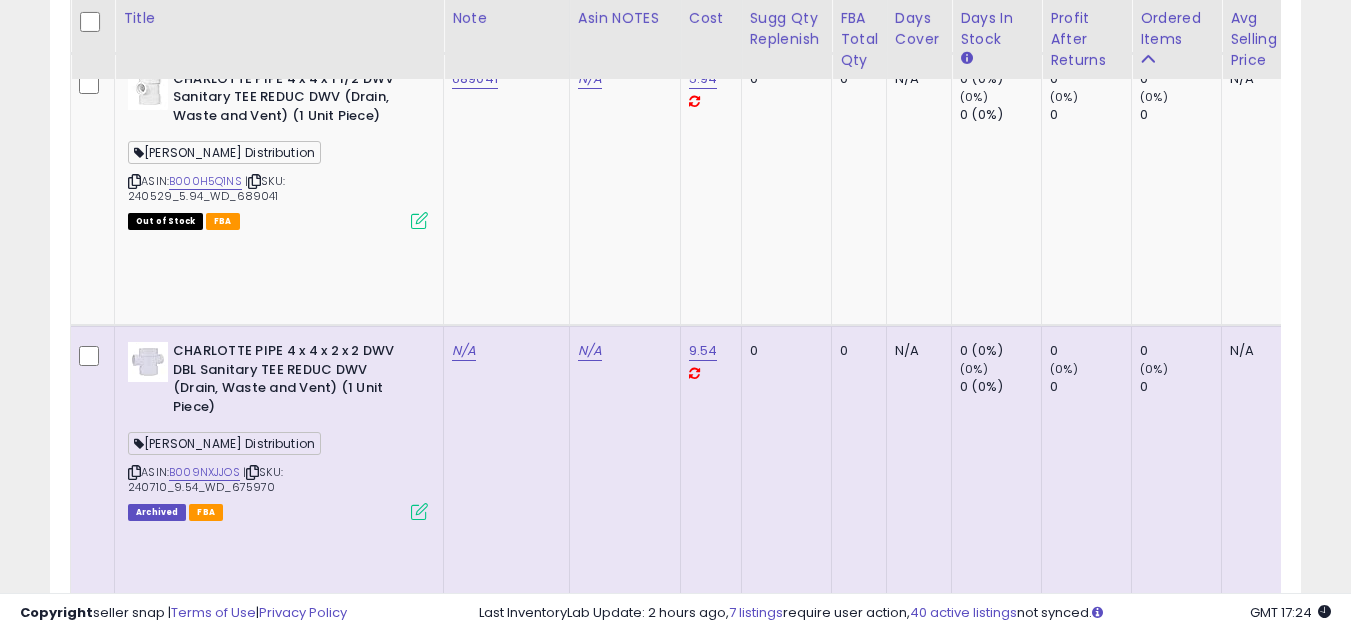 scroll, scrollTop: 3257, scrollLeft: 0, axis: vertical 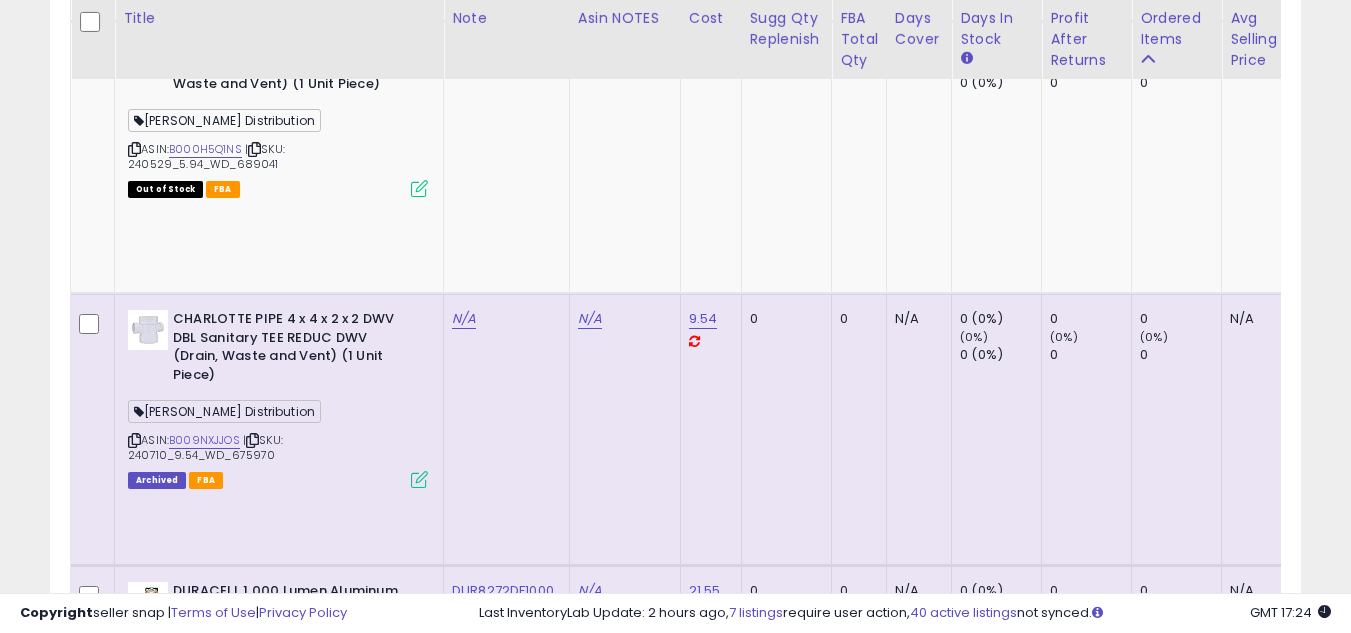 click at bounding box center (134, 1530) 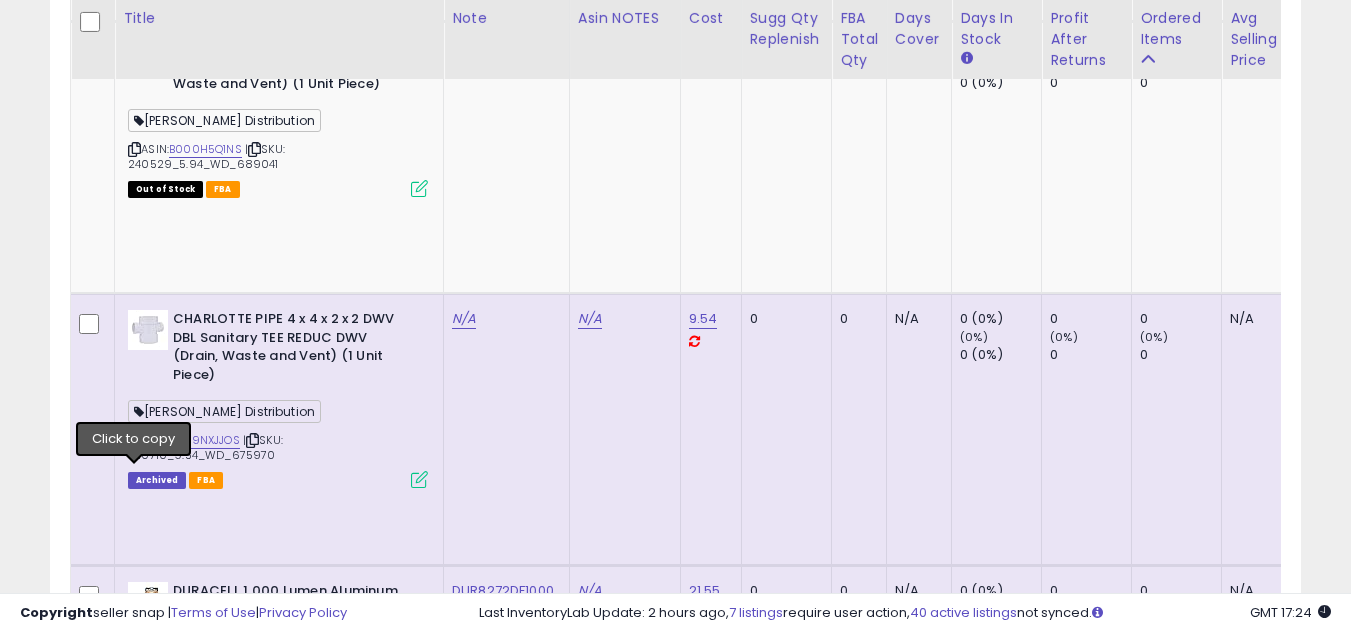 drag, startPoint x: 132, startPoint y: 474, endPoint x: 726, endPoint y: 97, distance: 703.5375 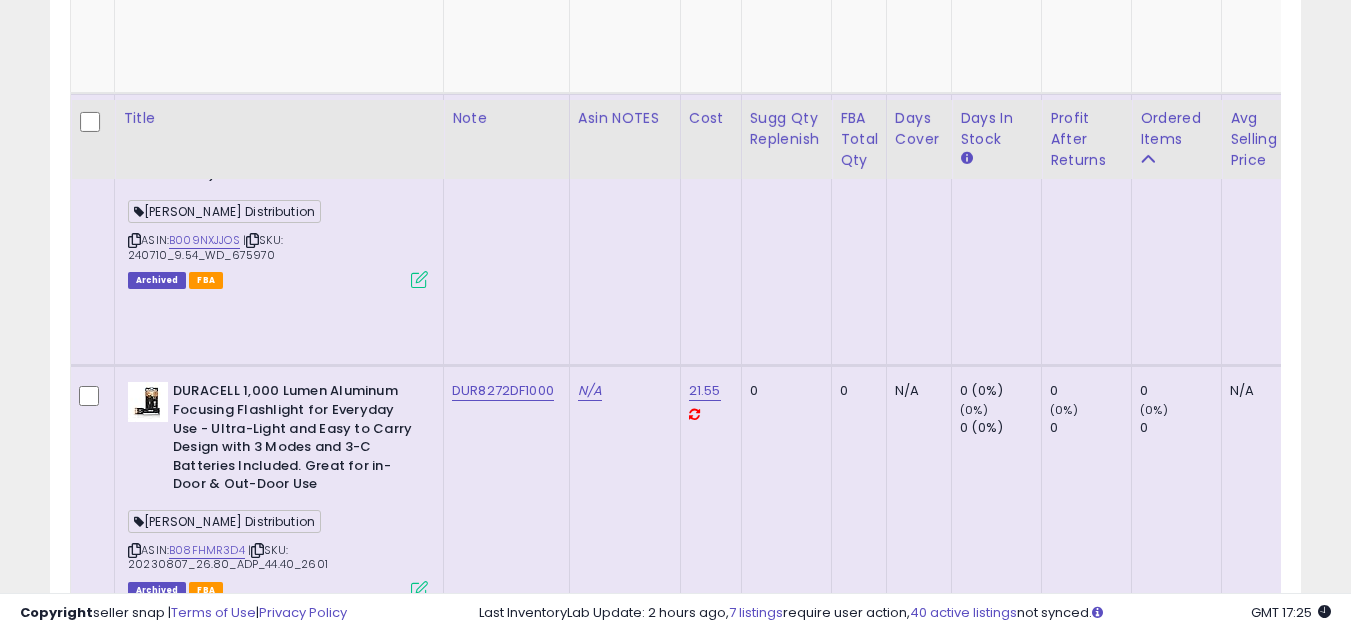 scroll, scrollTop: 3557, scrollLeft: 0, axis: vertical 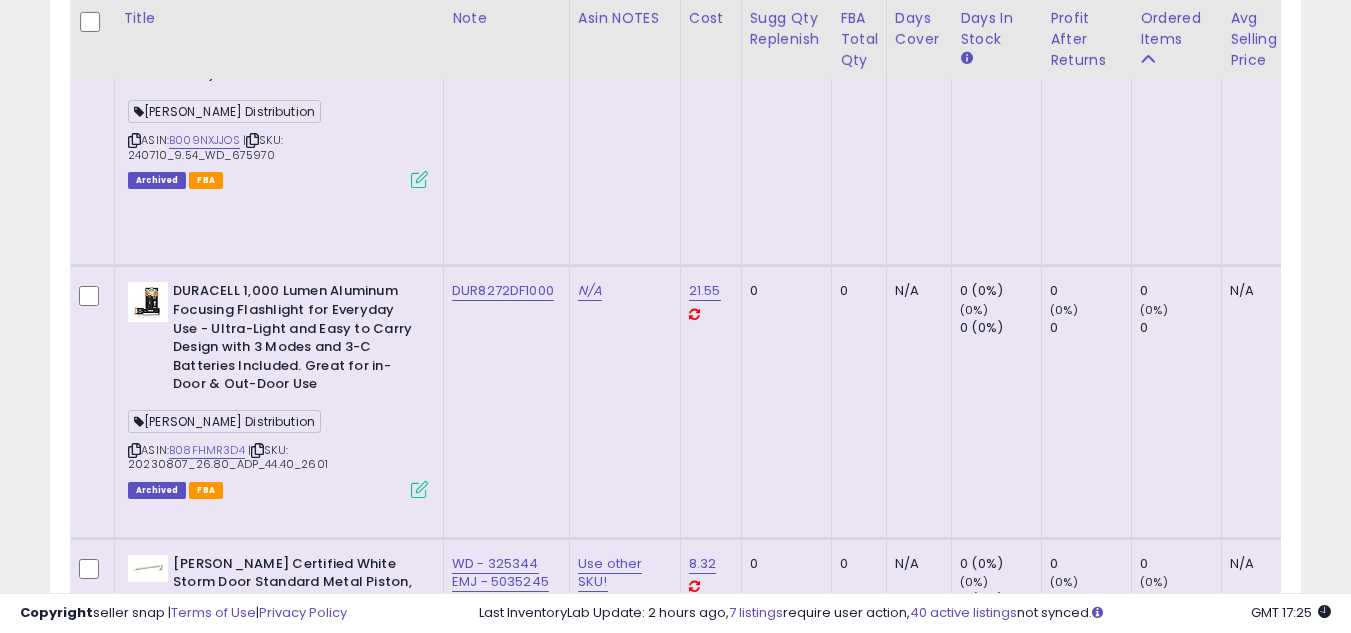 click at bounding box center [134, 1463] 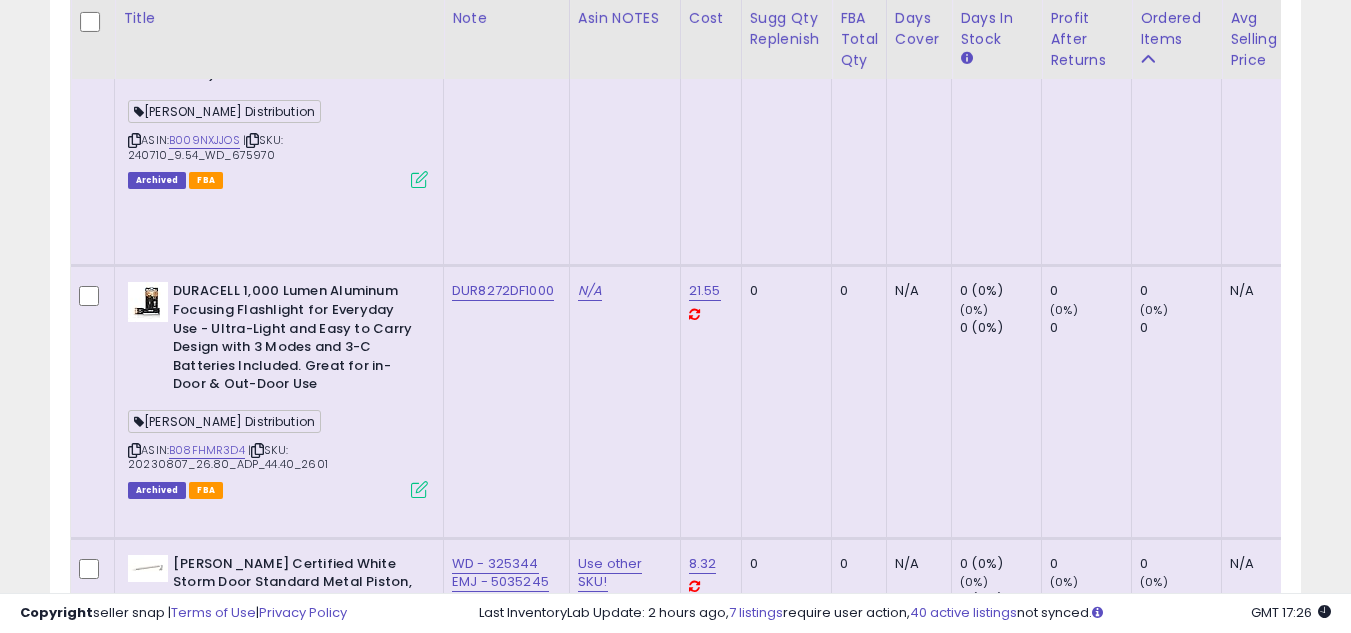 scroll, scrollTop: 3857, scrollLeft: 0, axis: vertical 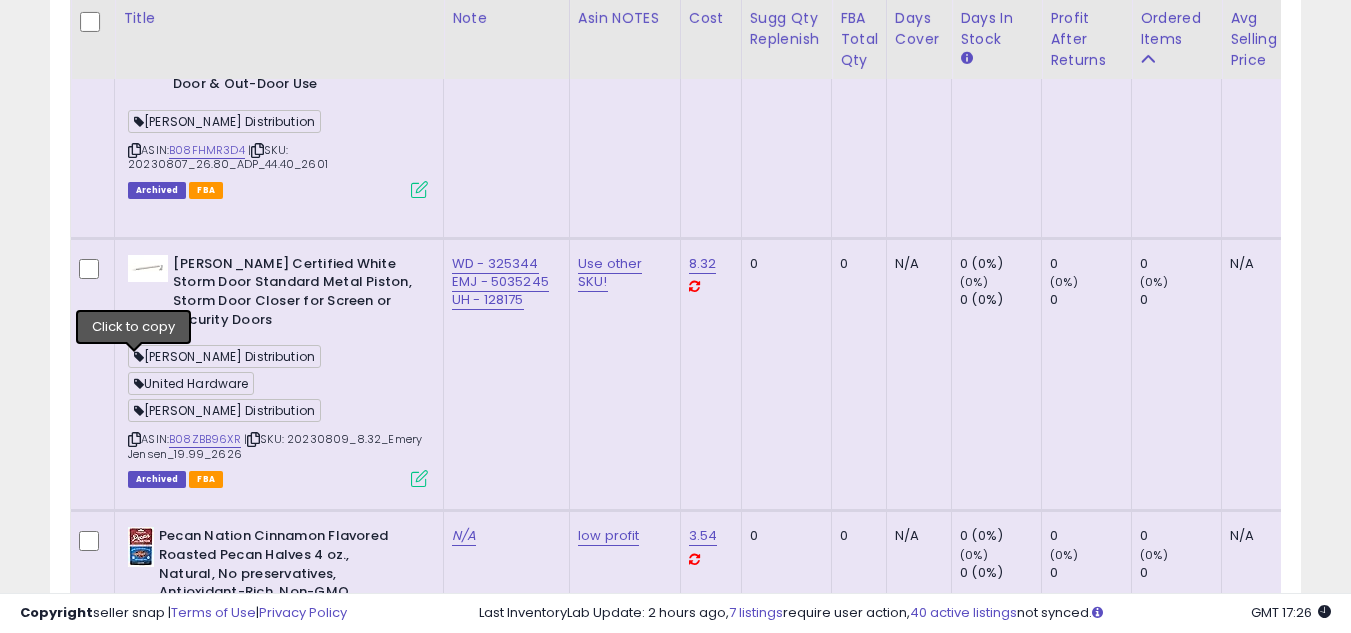 click at bounding box center (134, 1710) 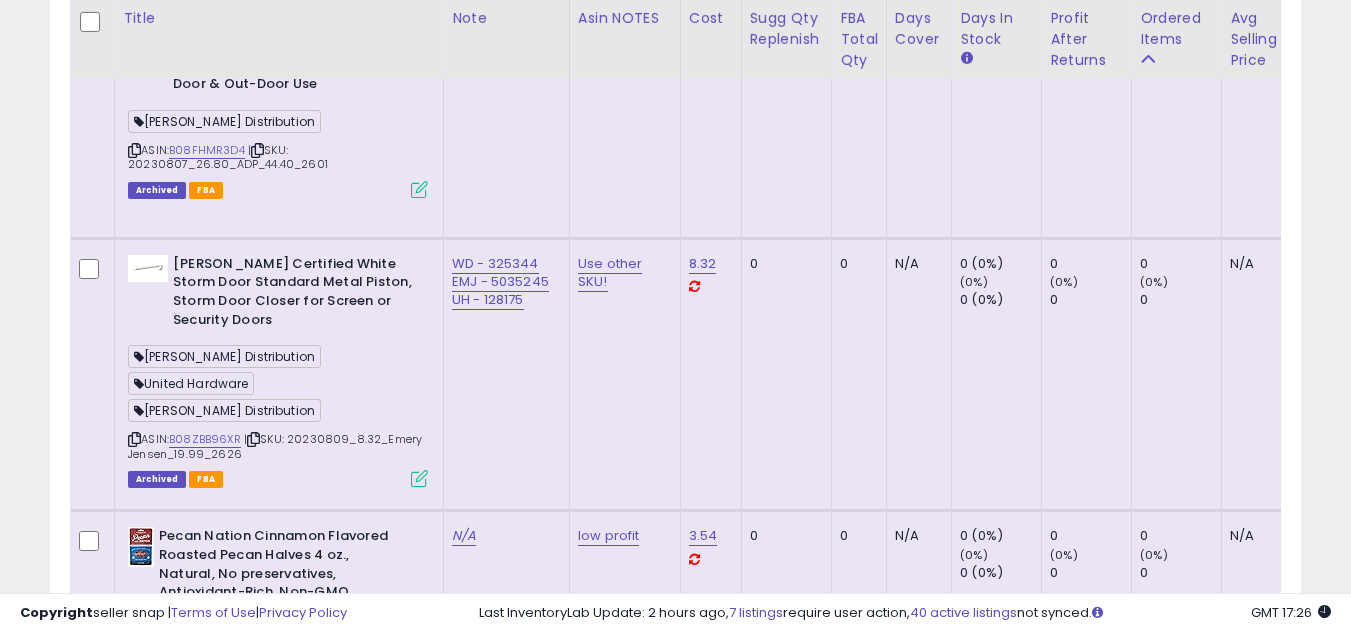 click at bounding box center [134, 1710] 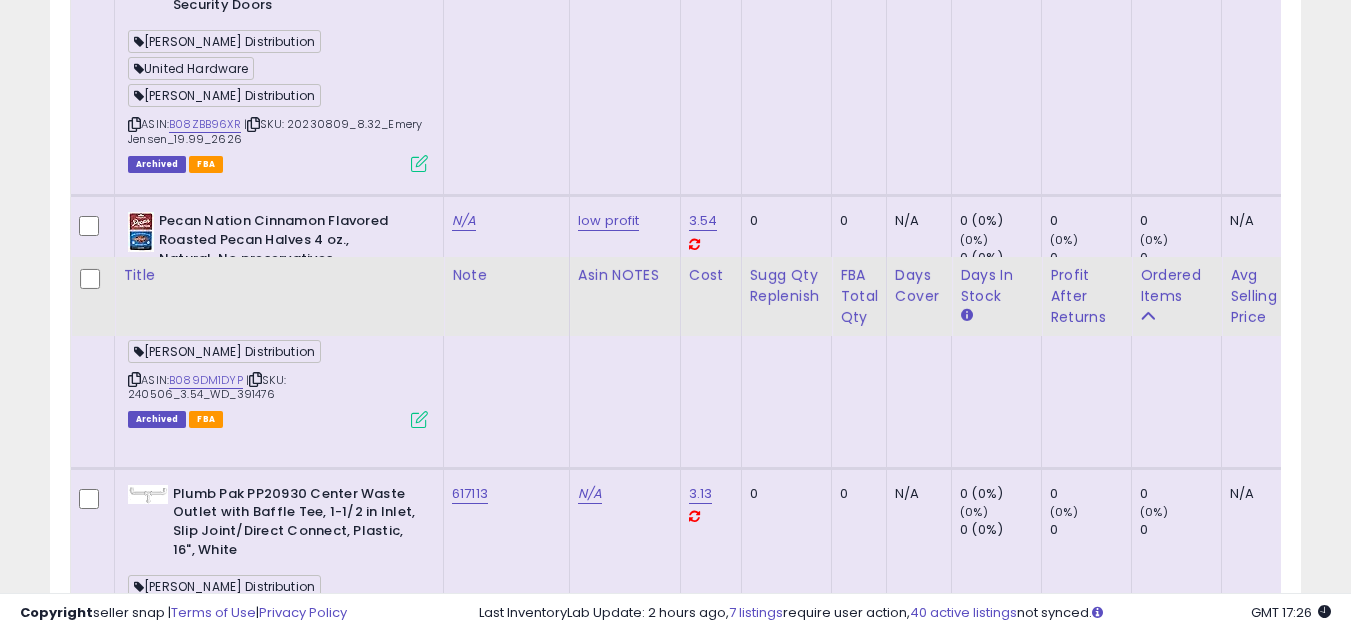 scroll, scrollTop: 4457, scrollLeft: 0, axis: vertical 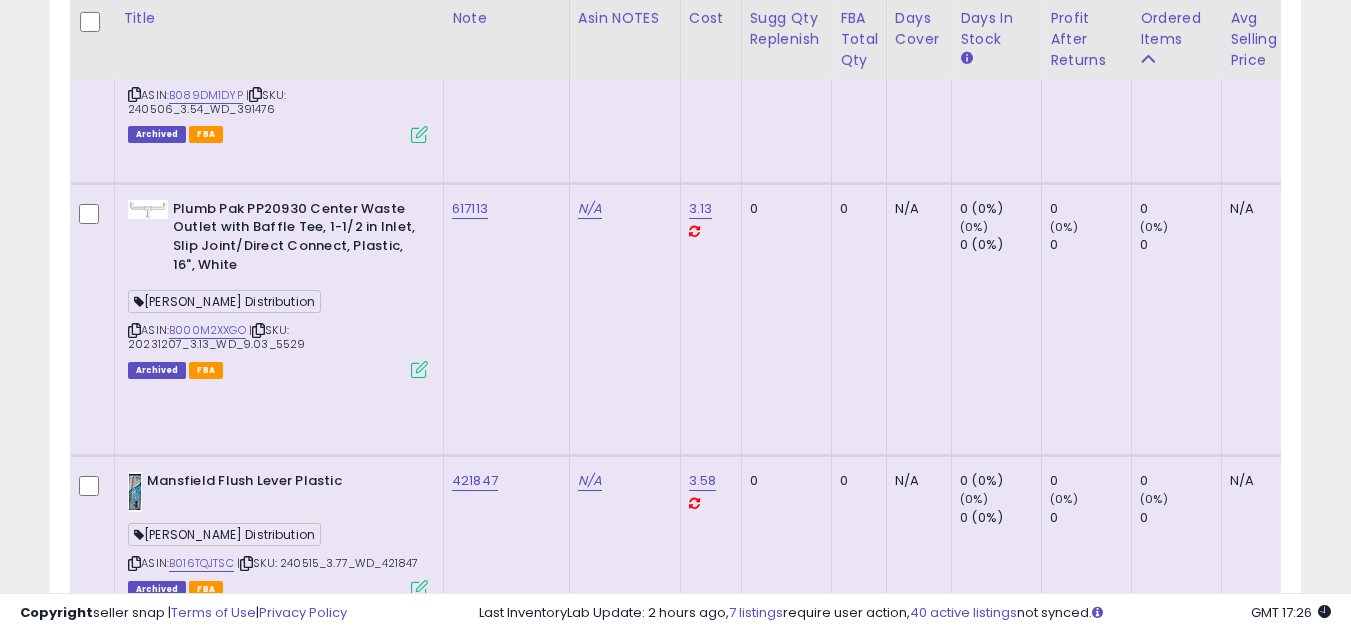 click at bounding box center (134, 1927) 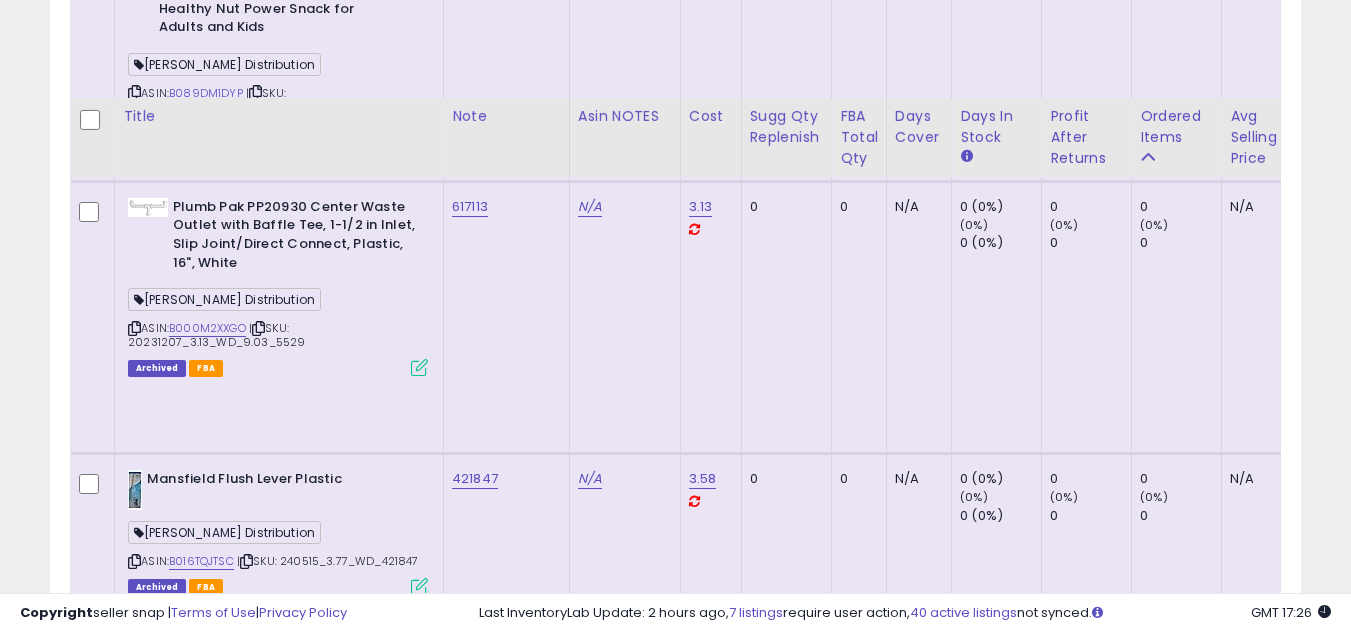 scroll, scrollTop: 4557, scrollLeft: 0, axis: vertical 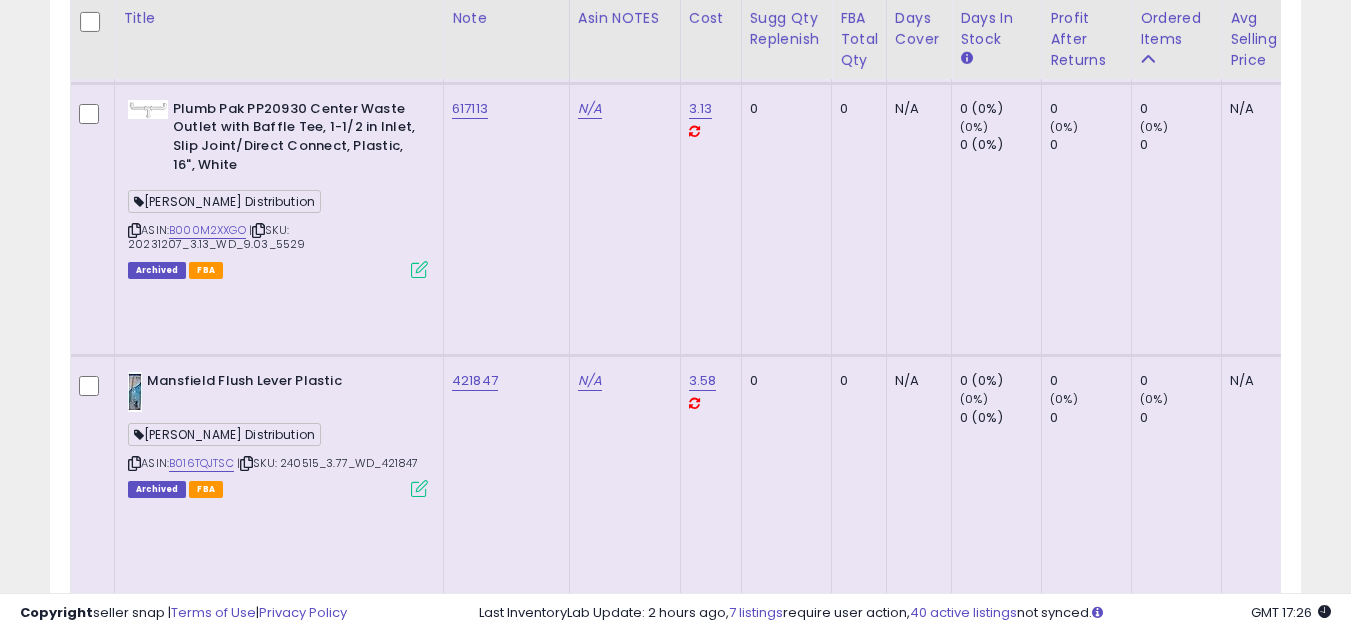 click at bounding box center [134, 2118] 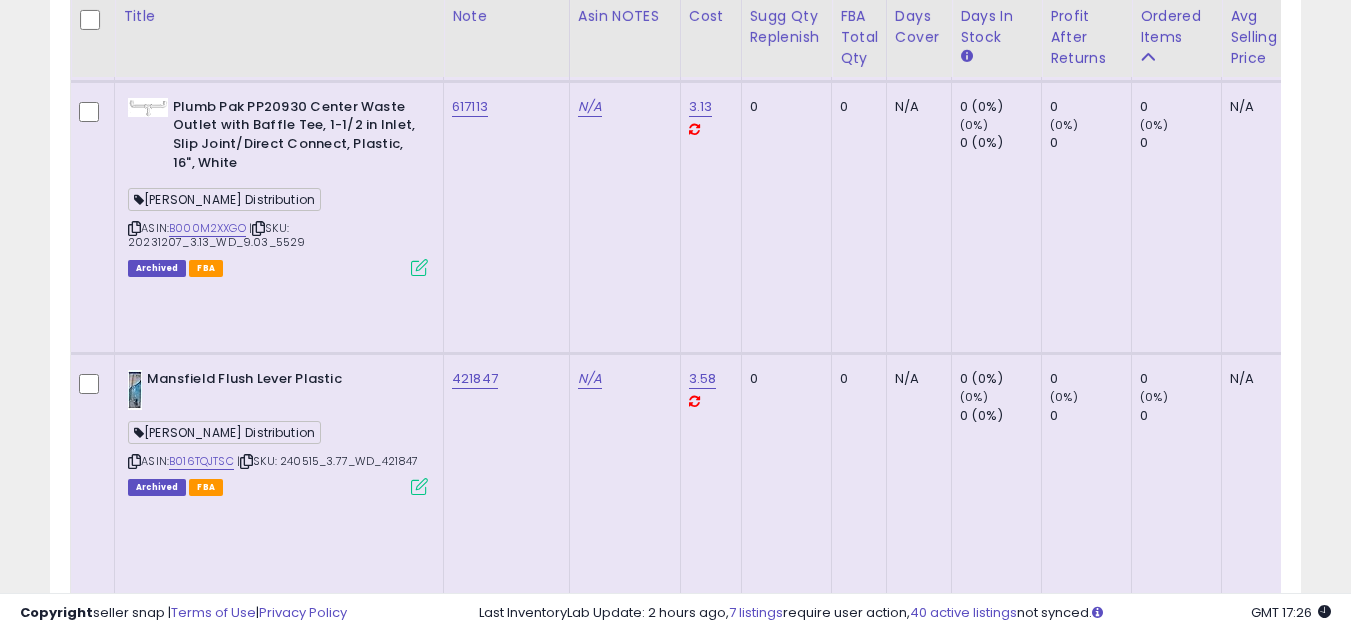 scroll, scrollTop: 4757, scrollLeft: 0, axis: vertical 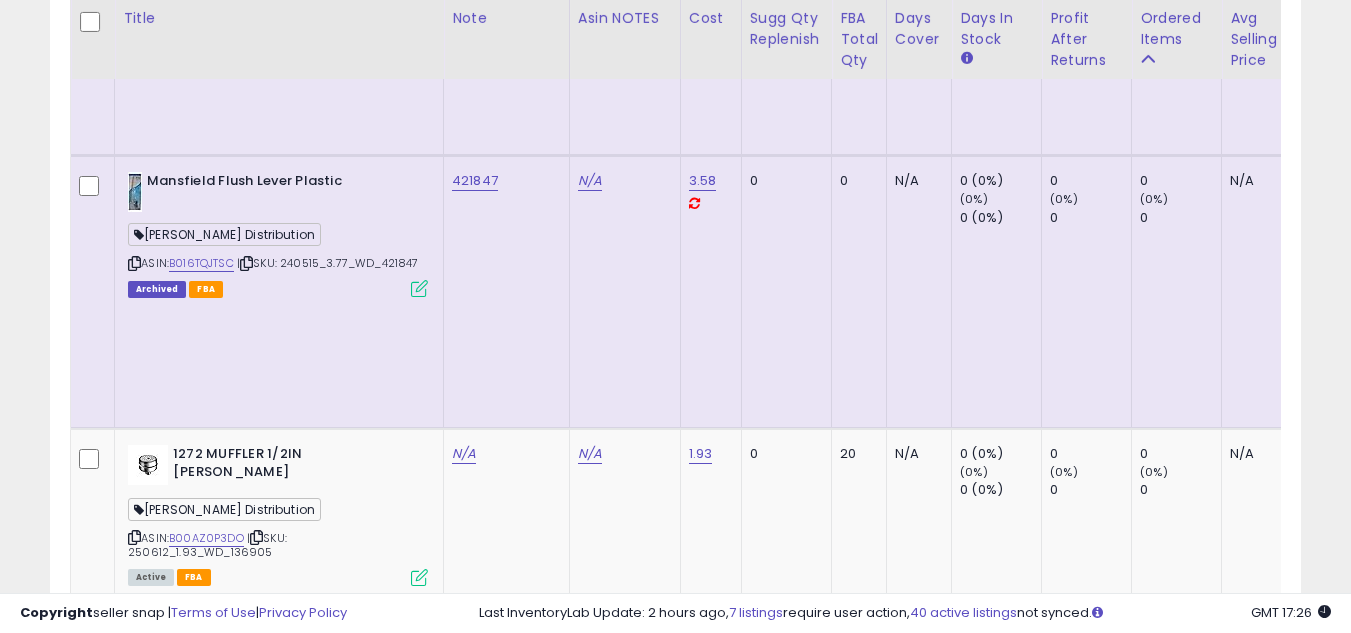click at bounding box center (134, 2172) 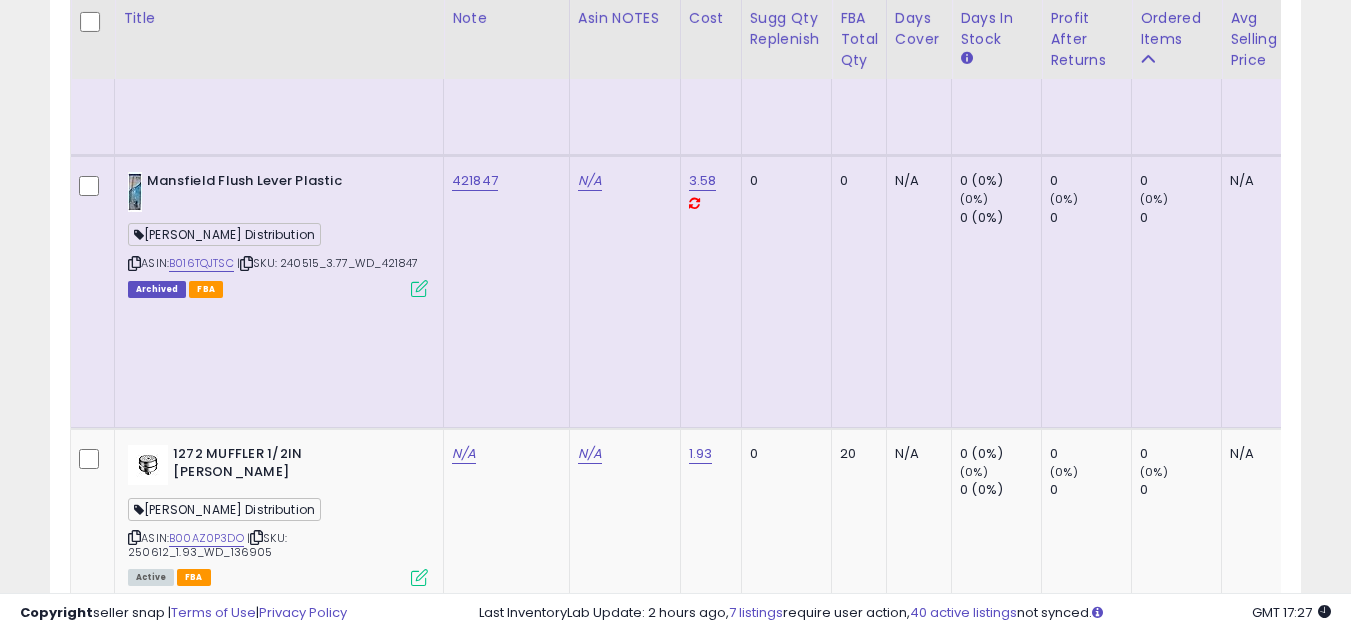 click at bounding box center [134, 2172] 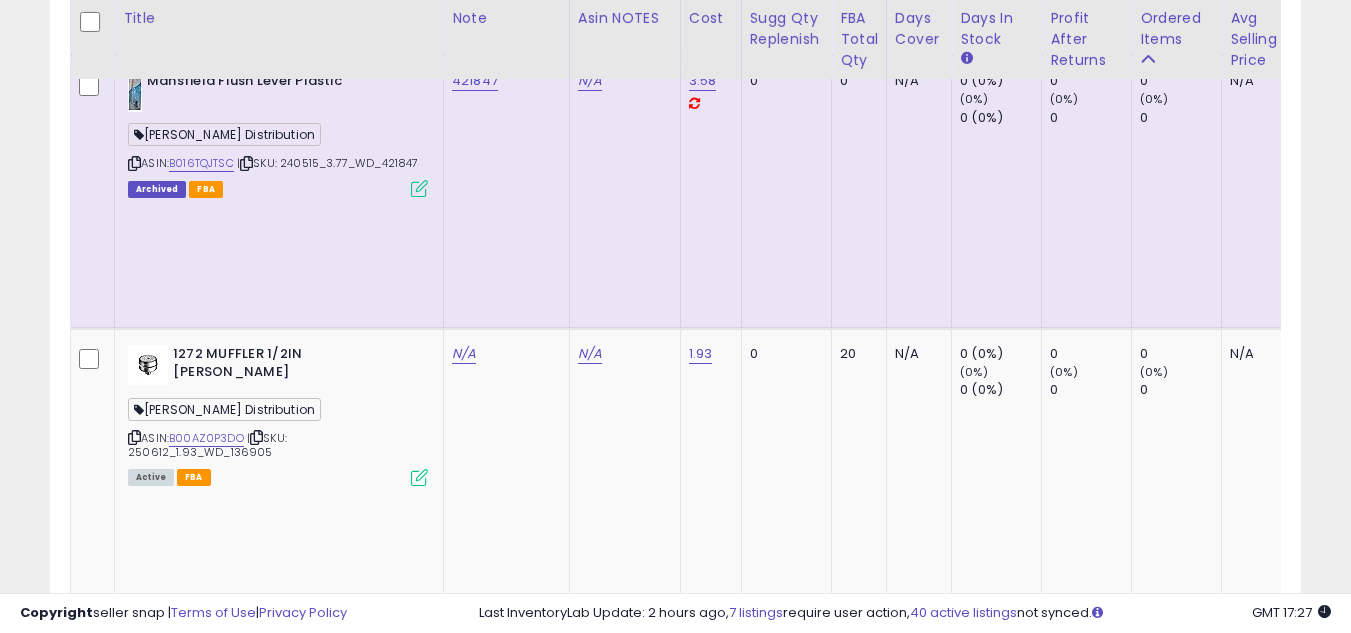 click at bounding box center (134, 2342) 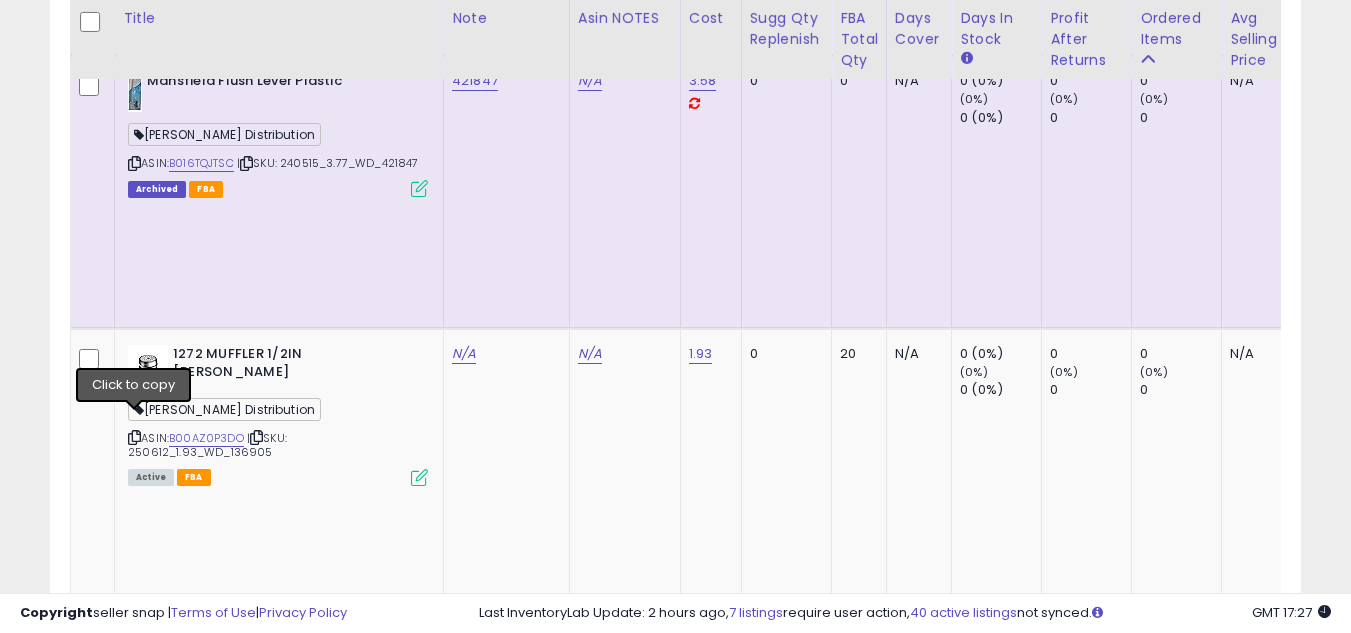 click at bounding box center [134, 2342] 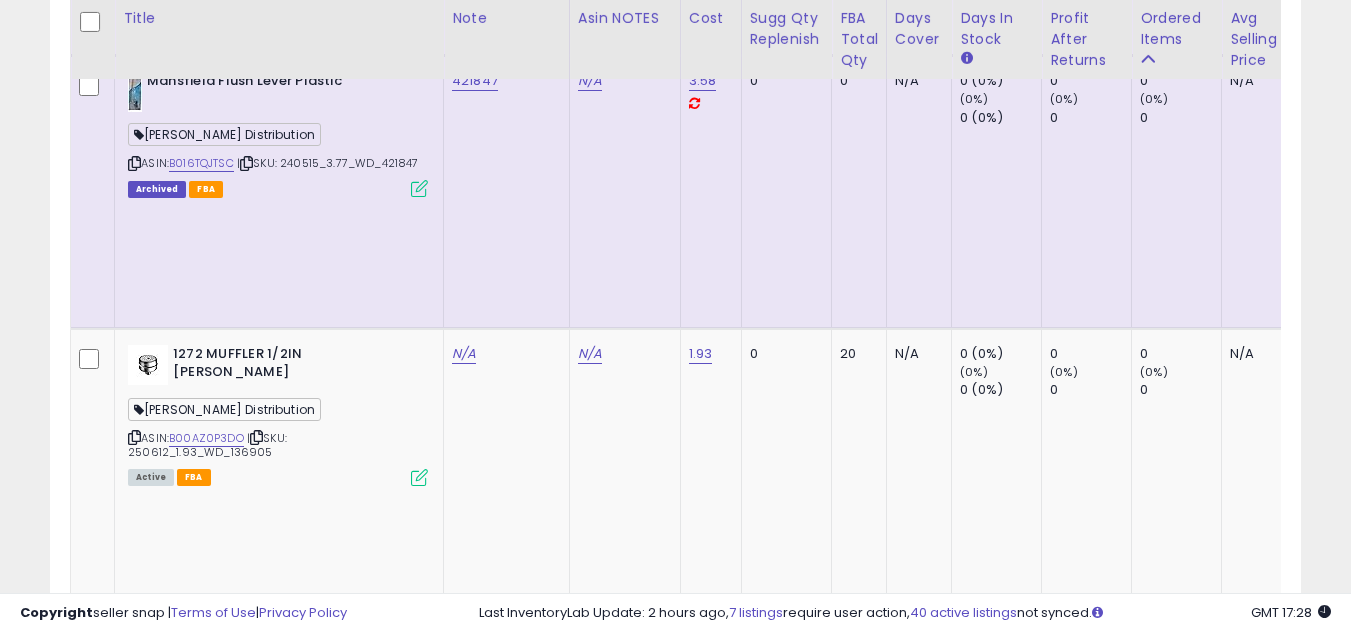 scroll, scrollTop: 5057, scrollLeft: 0, axis: vertical 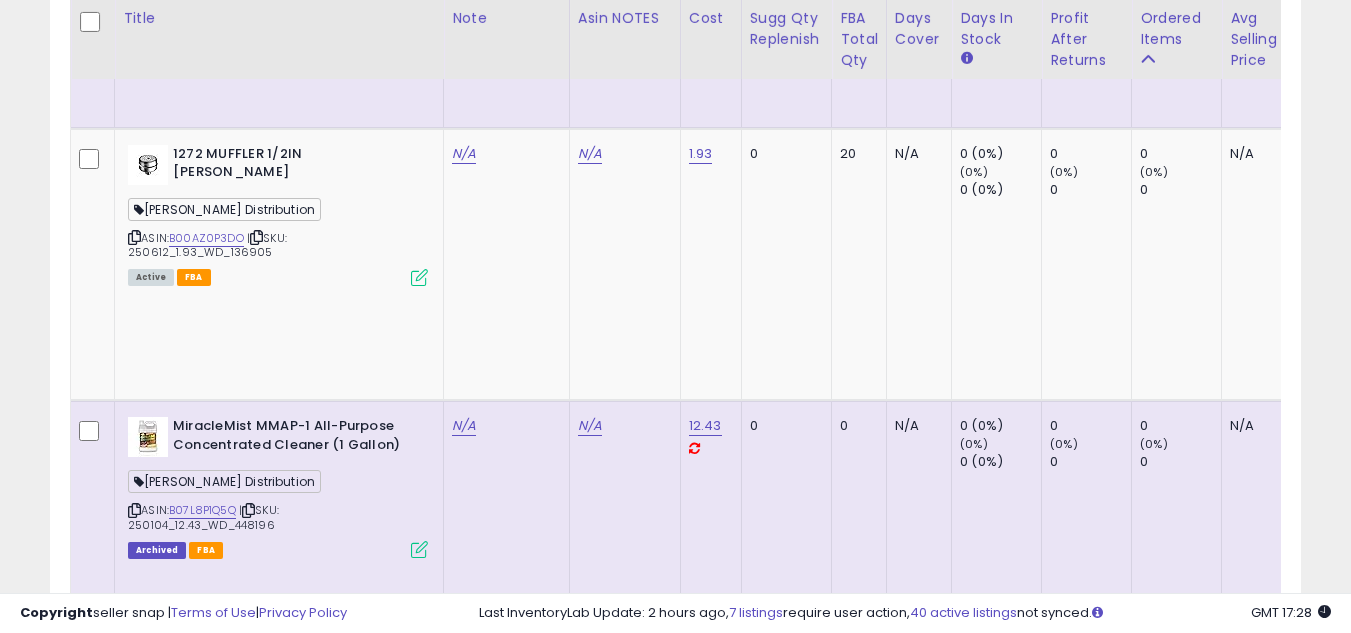 click at bounding box center [134, 2417] 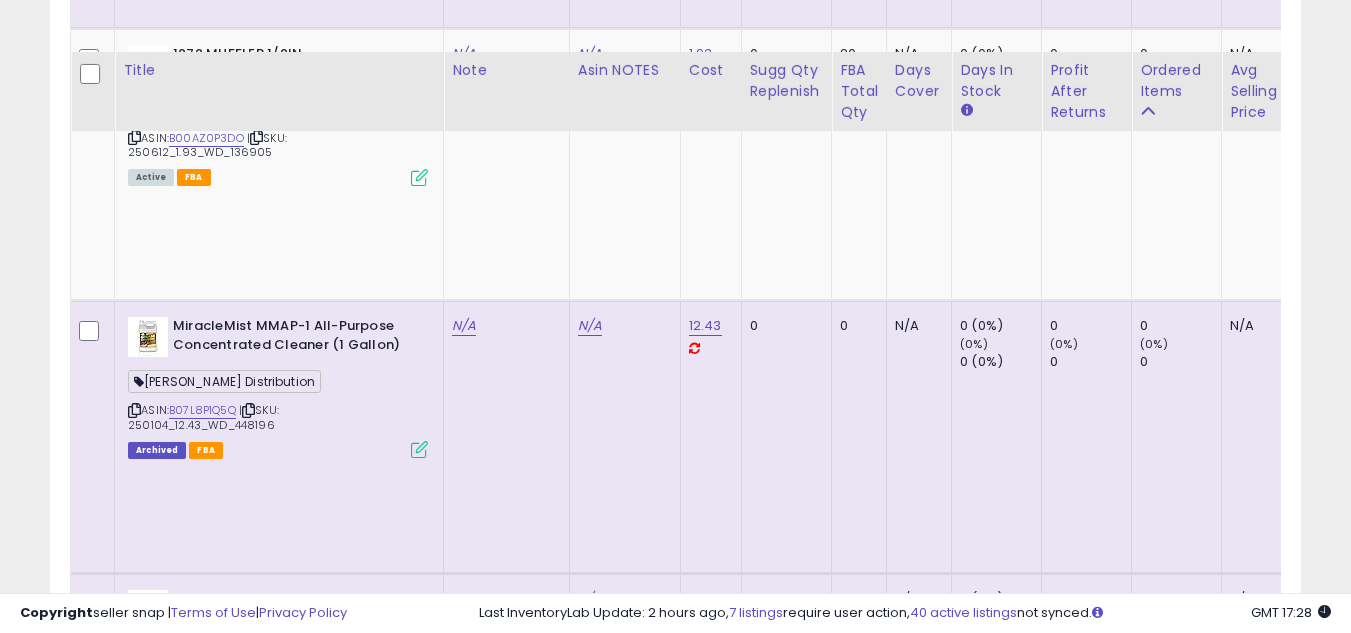 scroll, scrollTop: 5257, scrollLeft: 0, axis: vertical 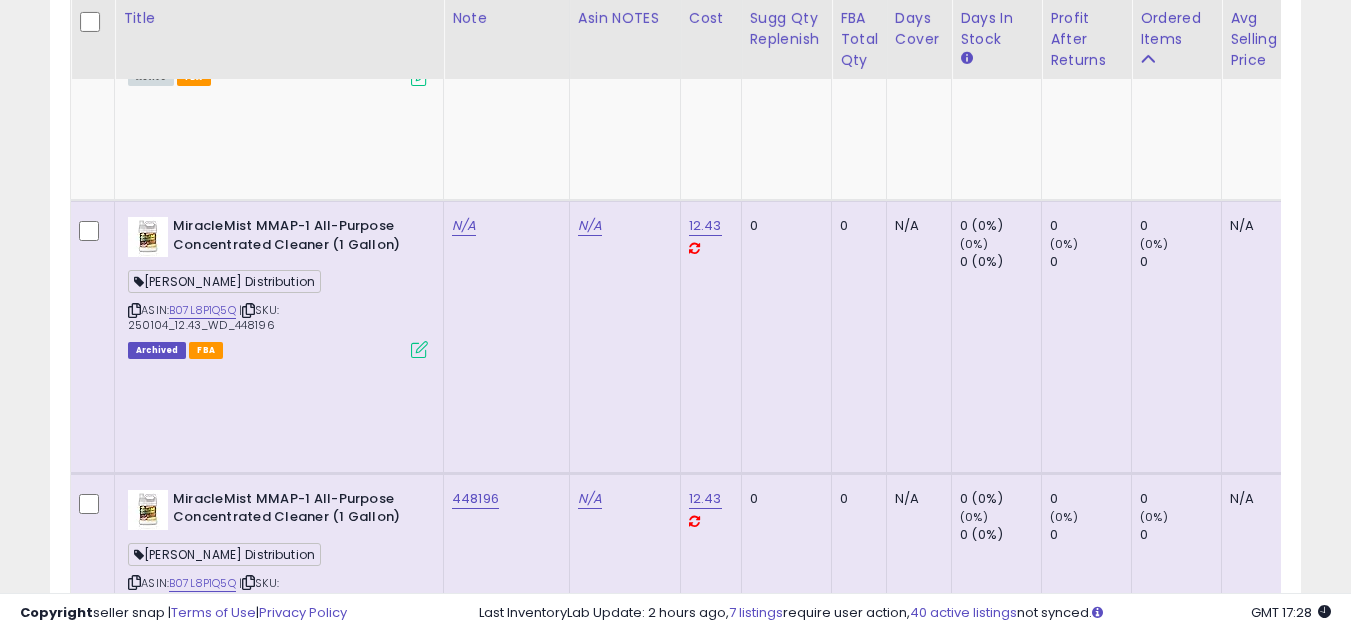 click at bounding box center (134, 2487) 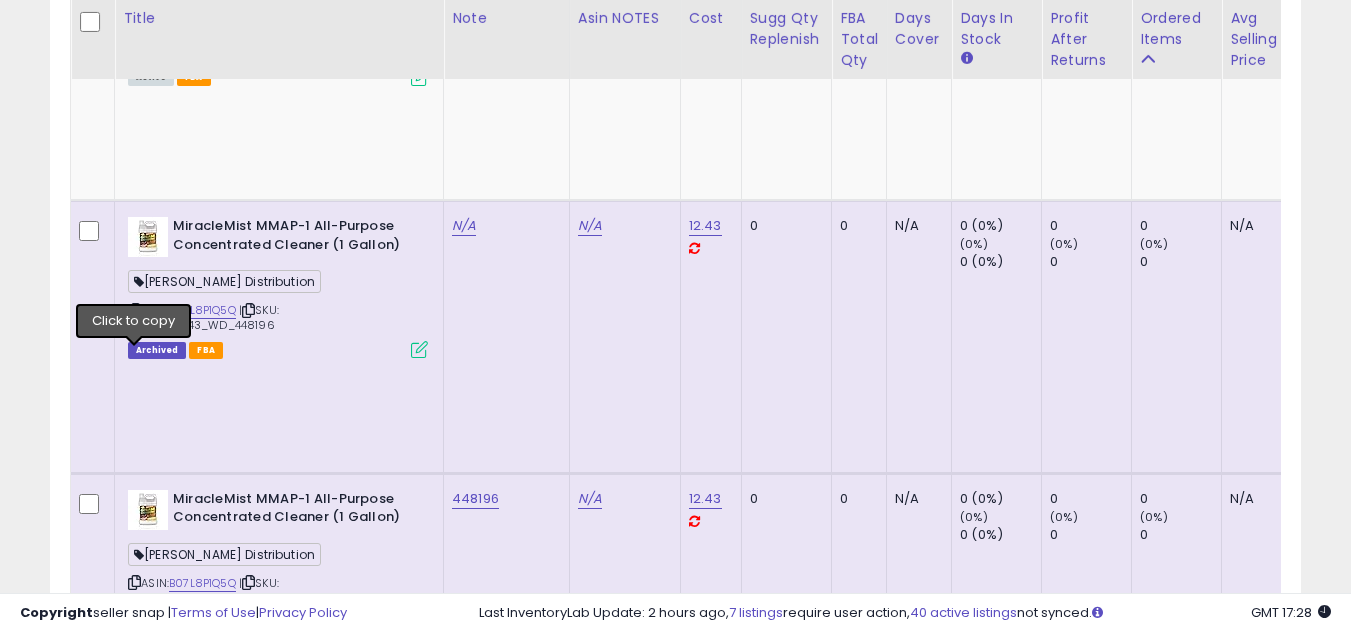 click at bounding box center (134, 2487) 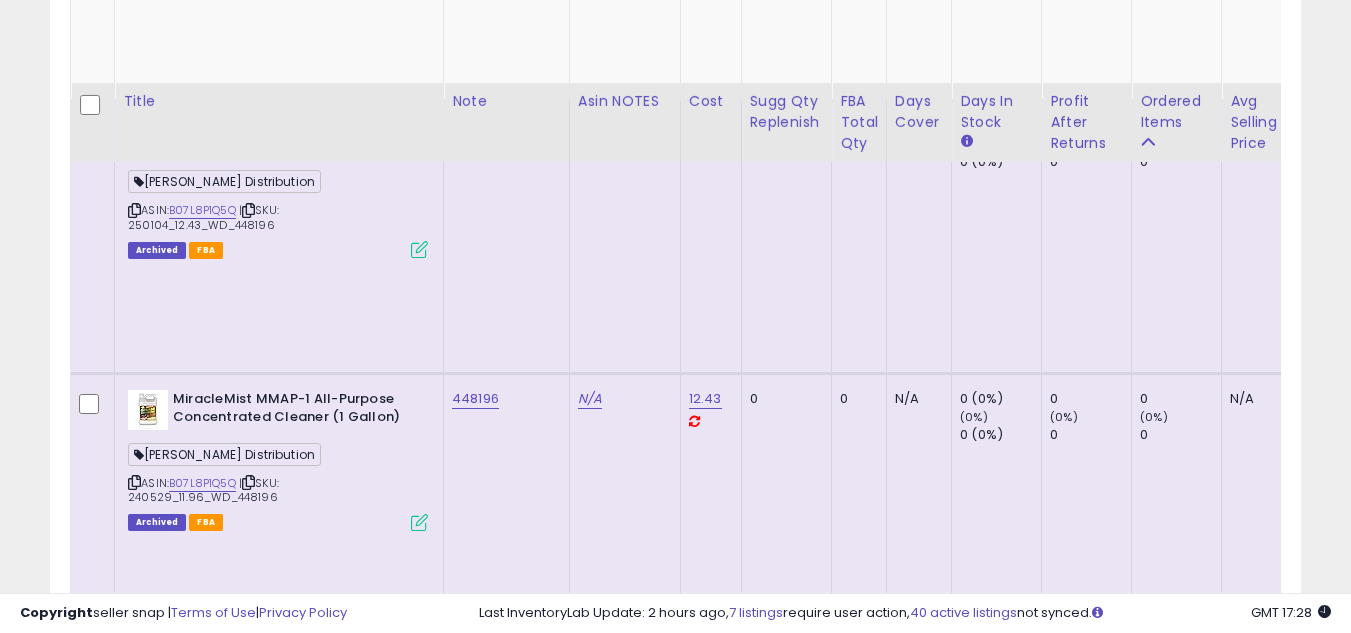 scroll, scrollTop: 5457, scrollLeft: 0, axis: vertical 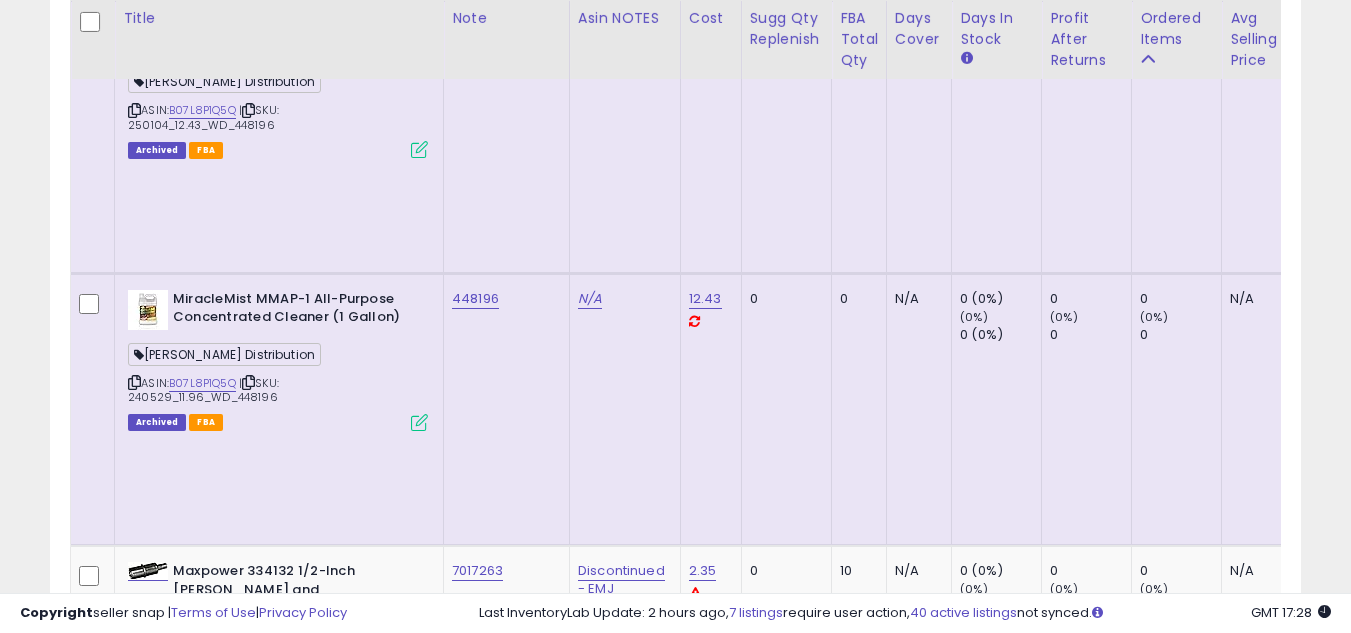 click at bounding box center (134, 2562) 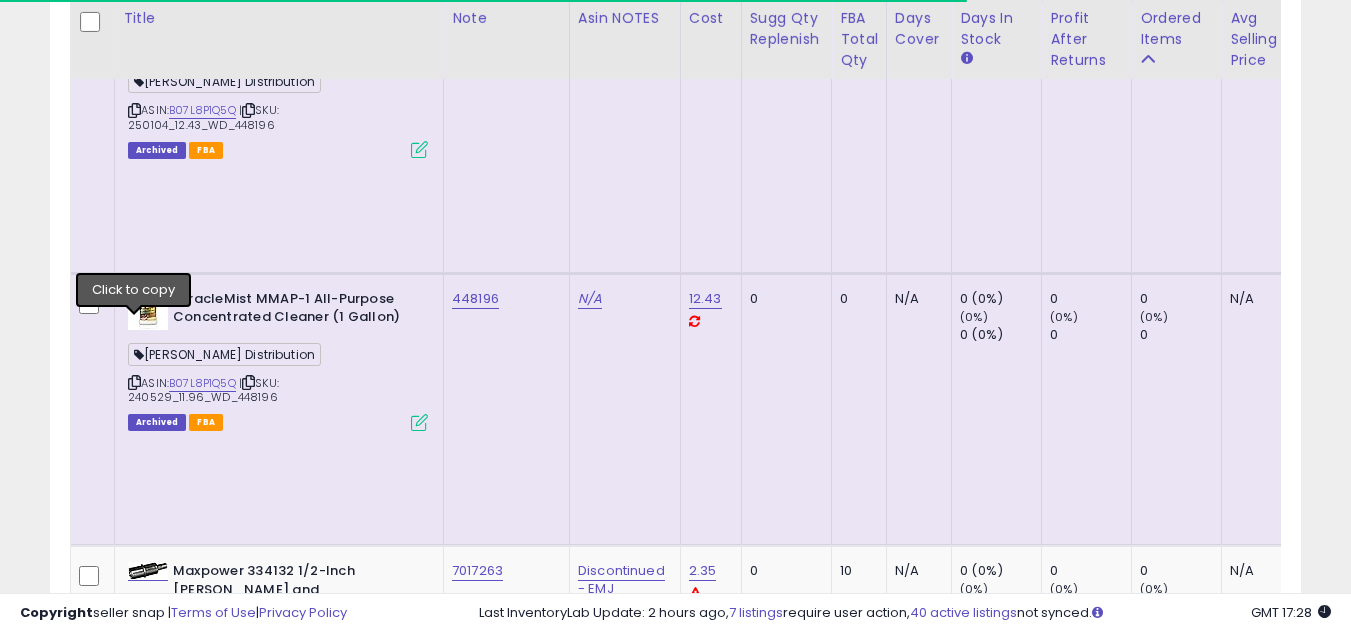 click at bounding box center [134, 2562] 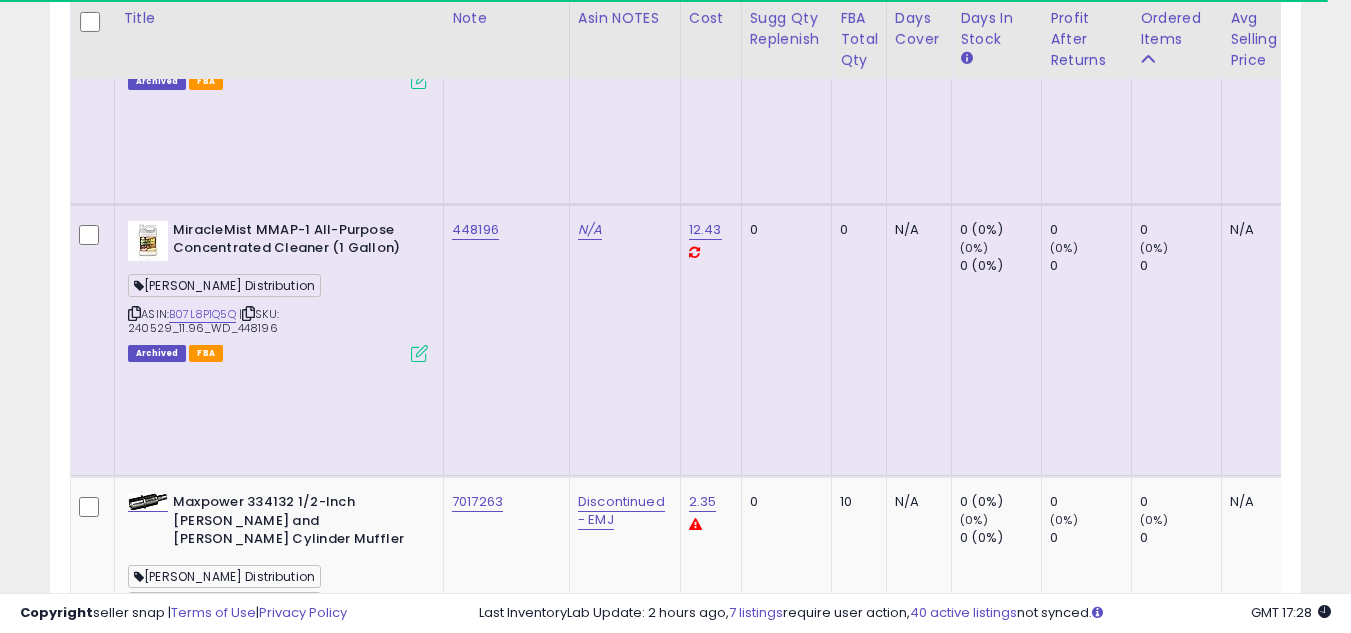scroll, scrollTop: 5657, scrollLeft: 0, axis: vertical 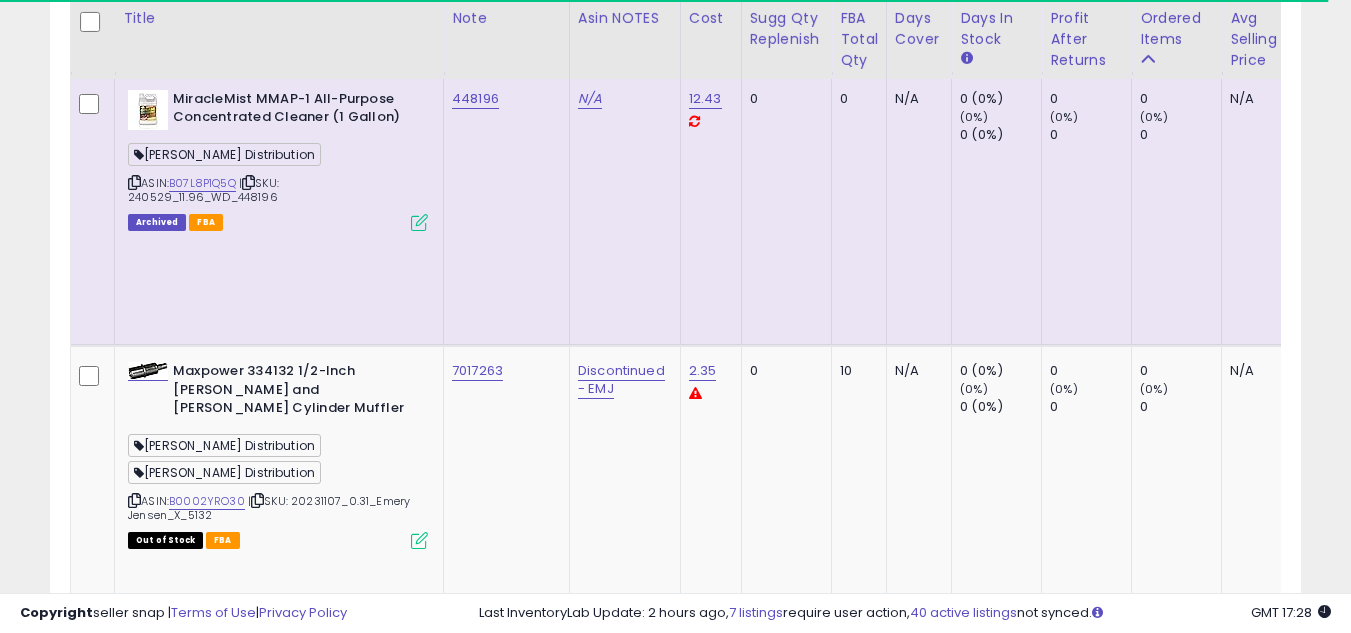 click at bounding box center (134, 2709) 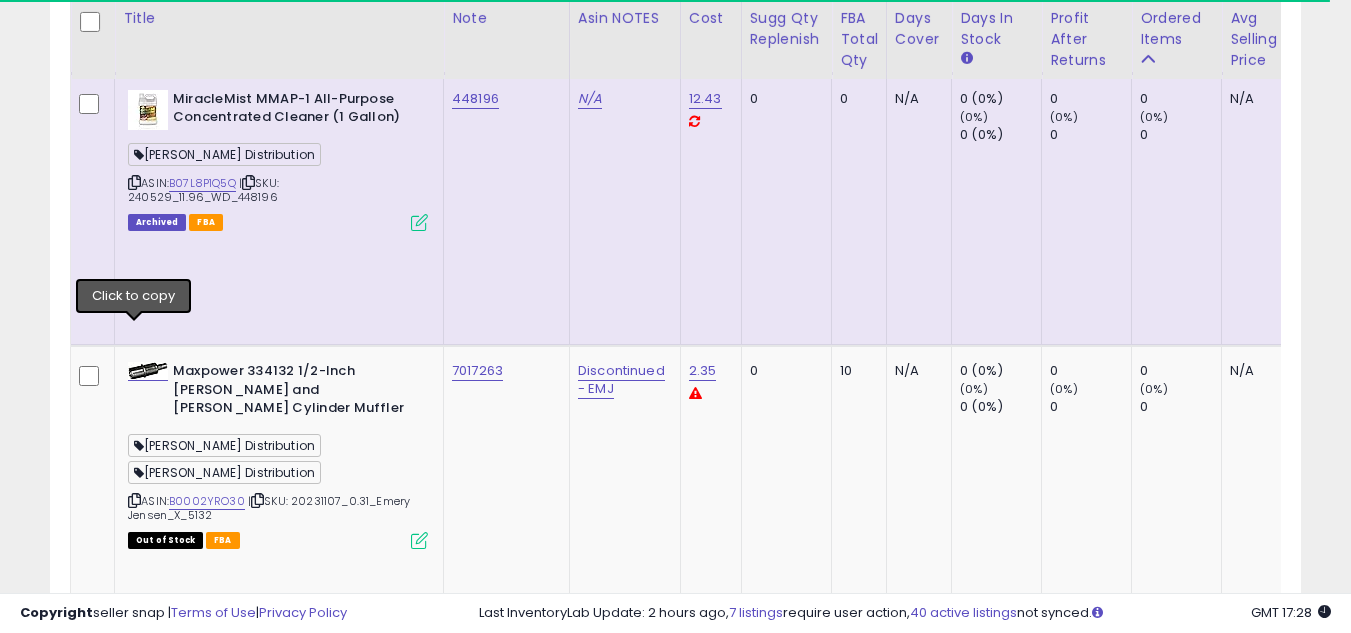 click at bounding box center (134, 2709) 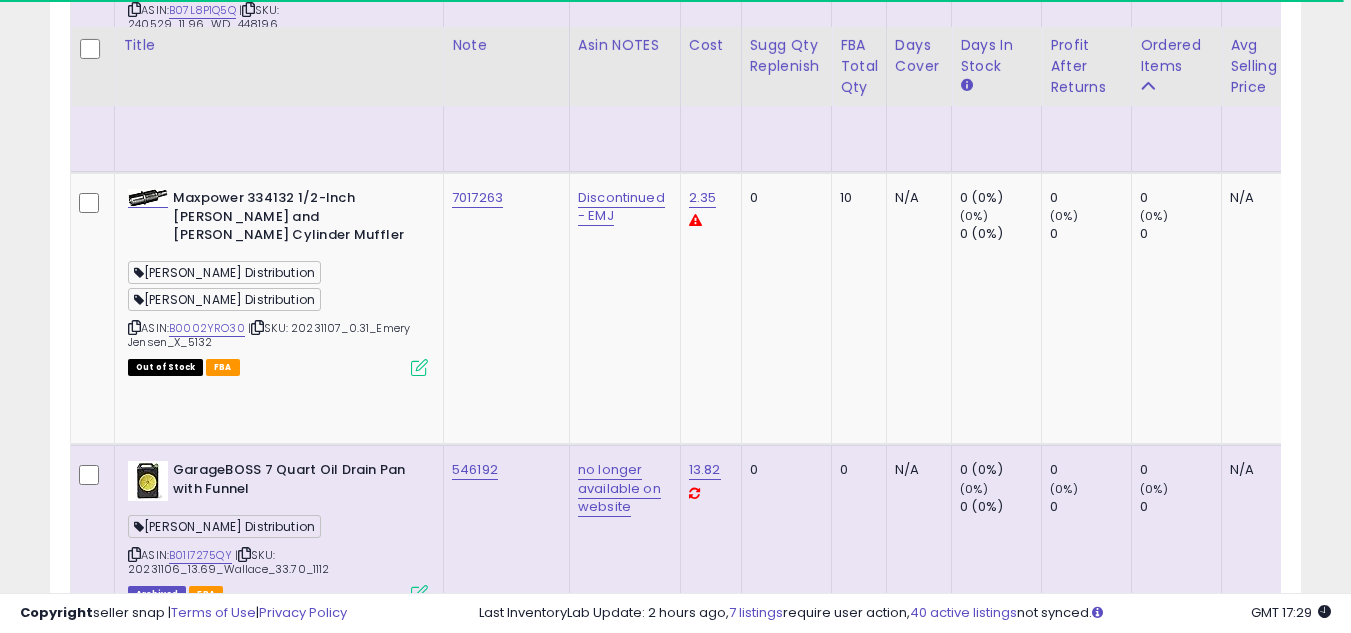 scroll, scrollTop: 5857, scrollLeft: 0, axis: vertical 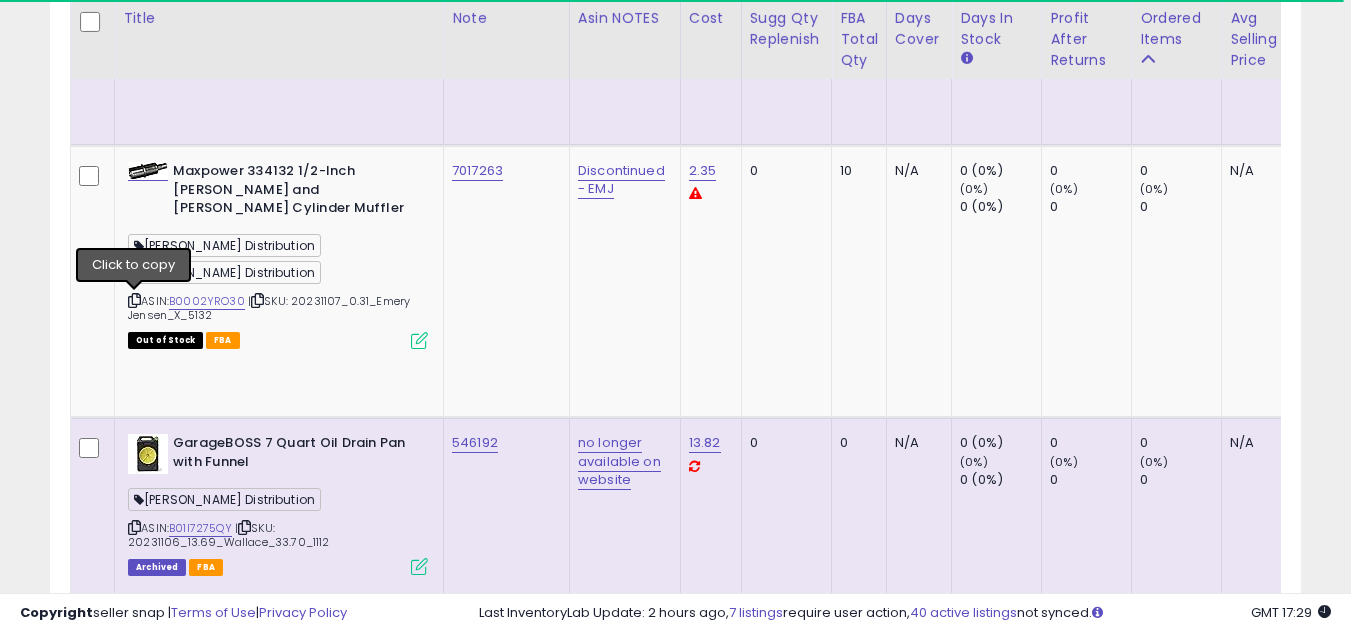 click at bounding box center (134, 2707) 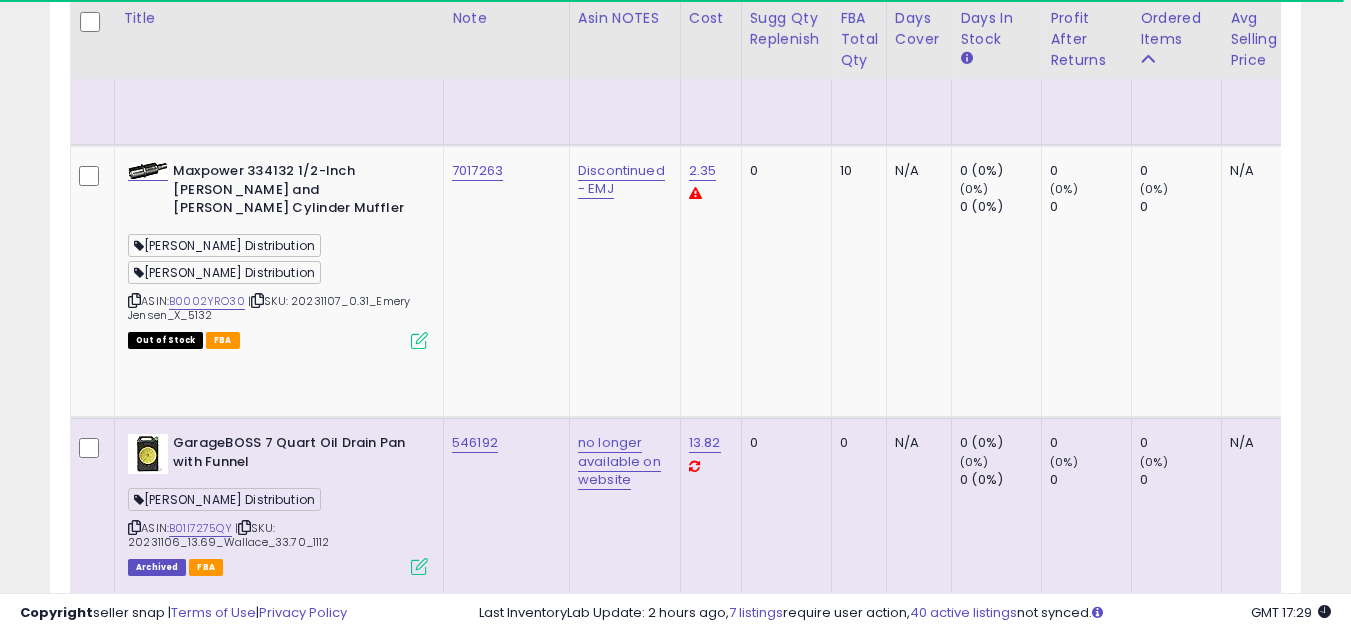 click at bounding box center (134, 2707) 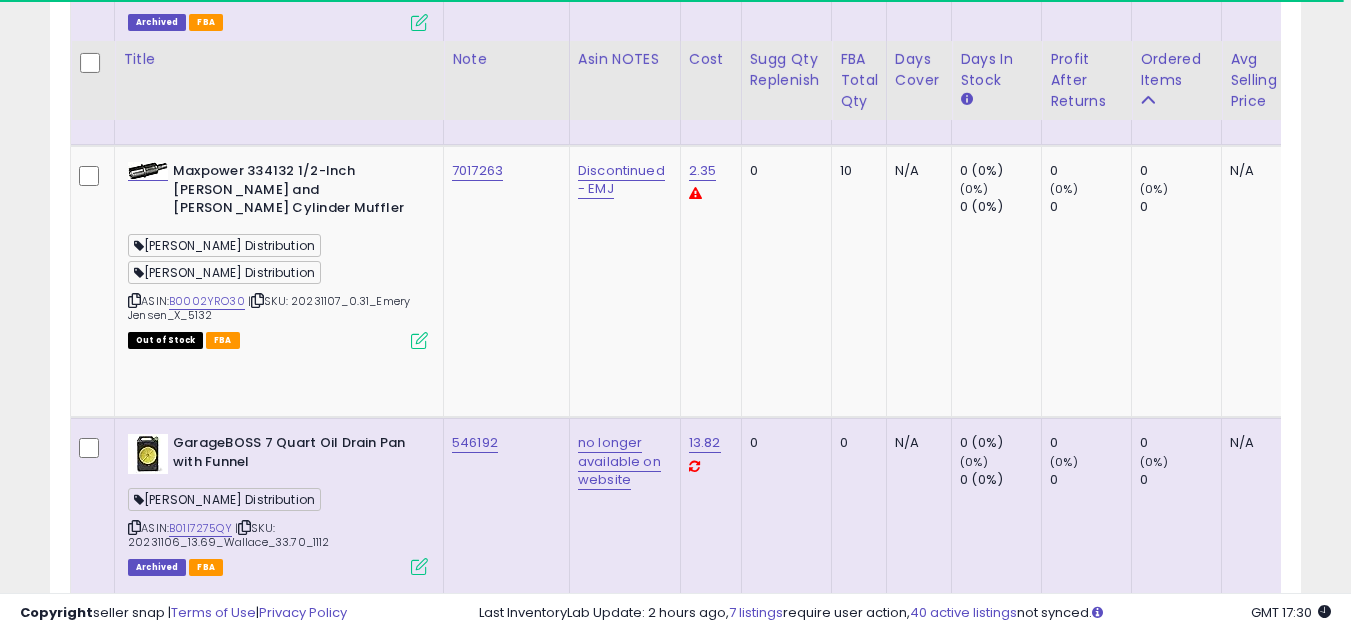 scroll, scrollTop: 6057, scrollLeft: 0, axis: vertical 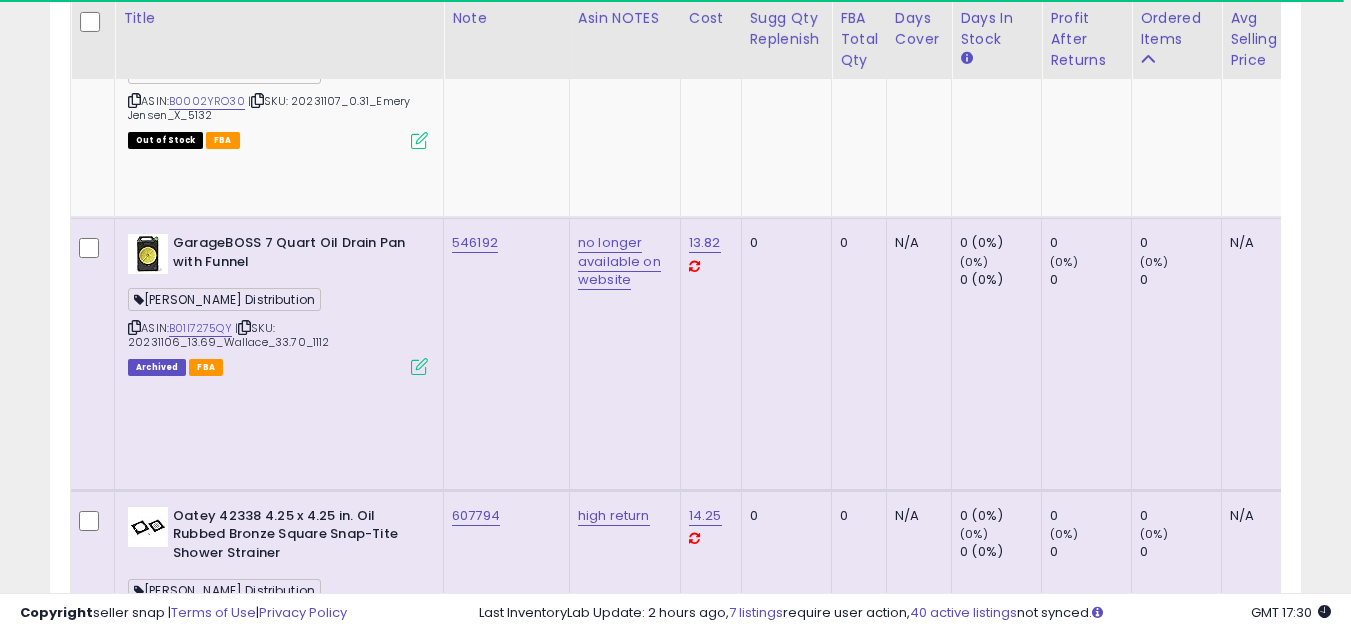 click at bounding box center (134, 2816) 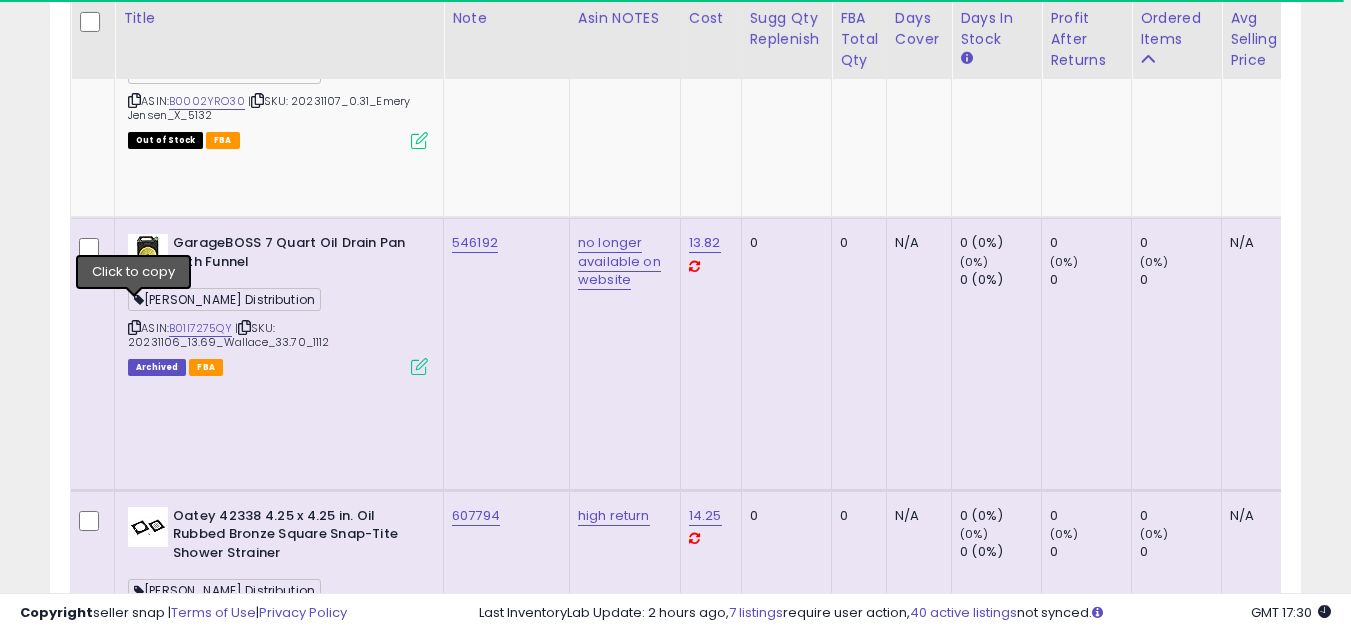click at bounding box center (134, 2816) 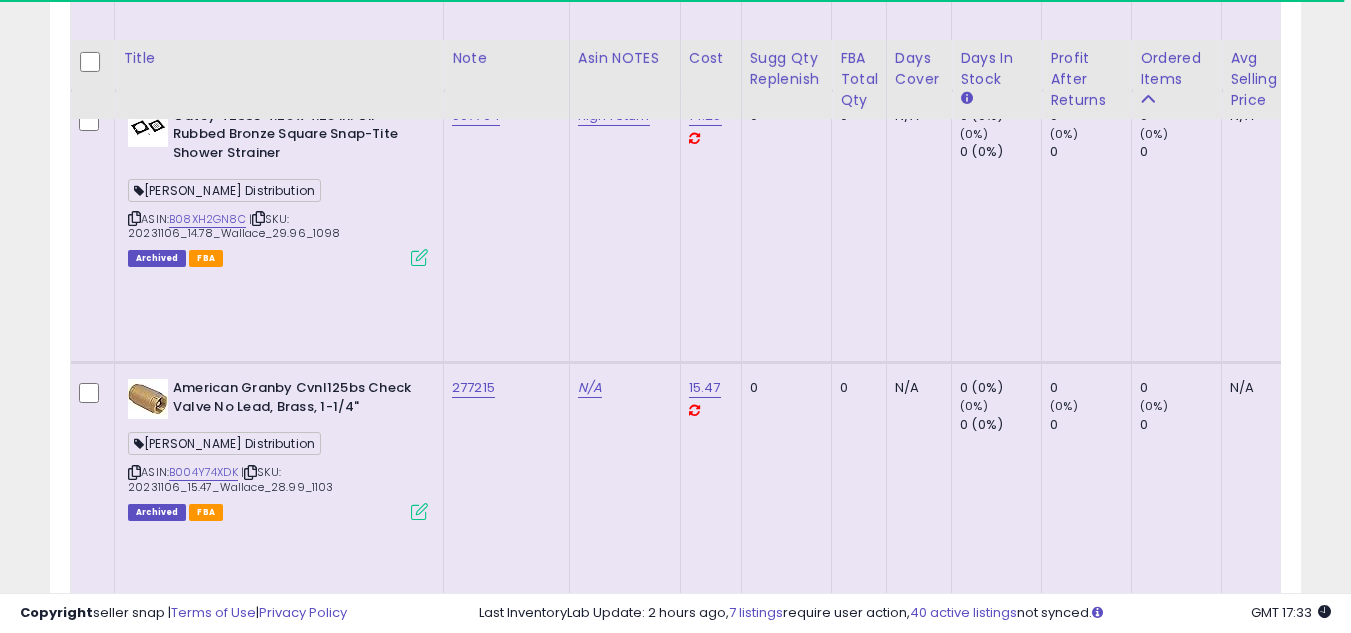 scroll, scrollTop: 6657, scrollLeft: 0, axis: vertical 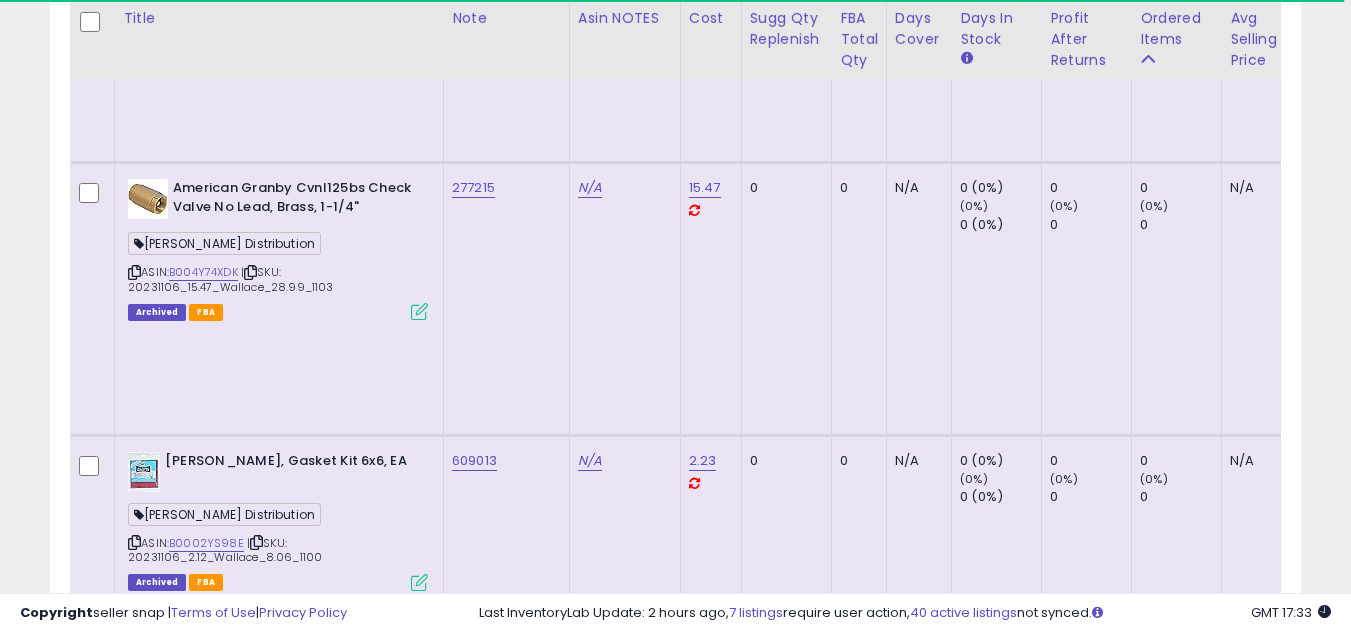 click at bounding box center [134, 3287] 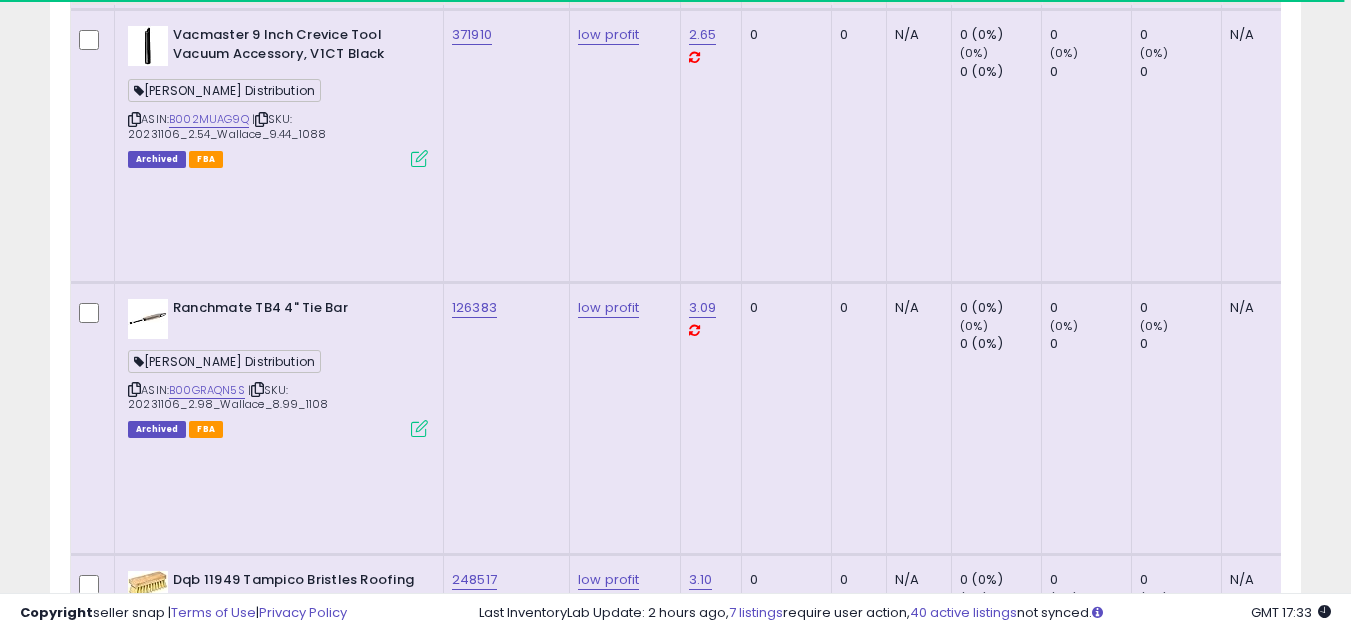 scroll, scrollTop: 7257, scrollLeft: 0, axis: vertical 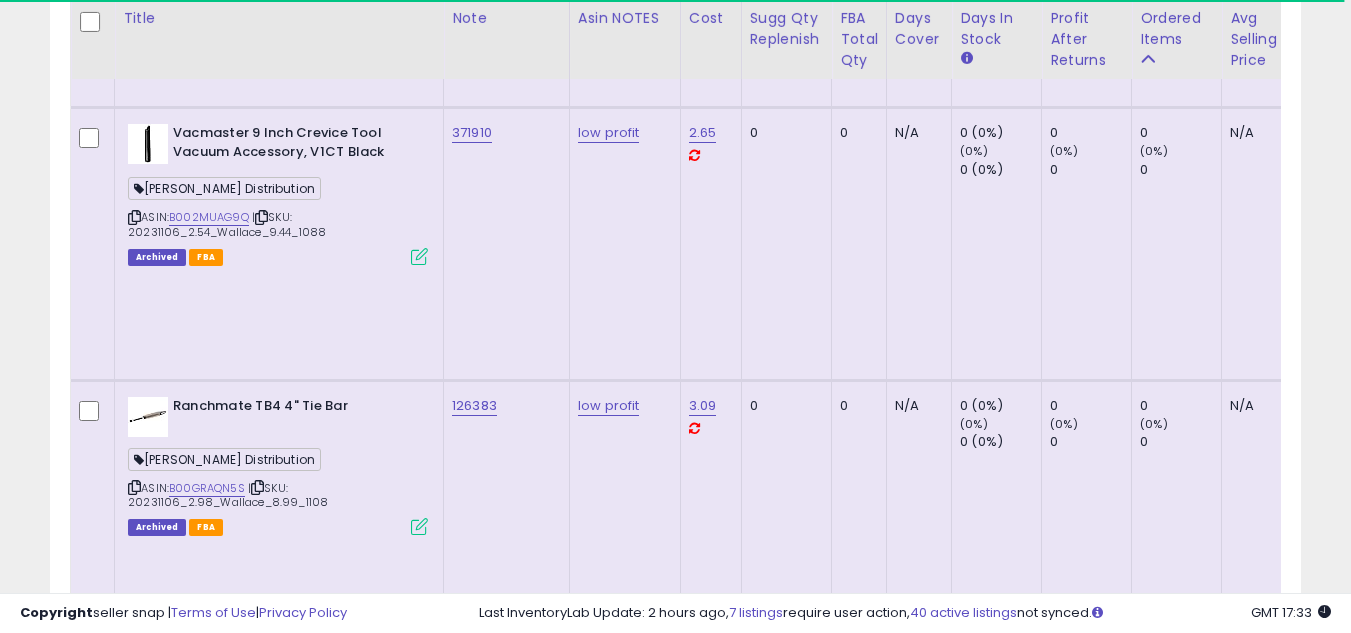 click at bounding box center (134, 3232) 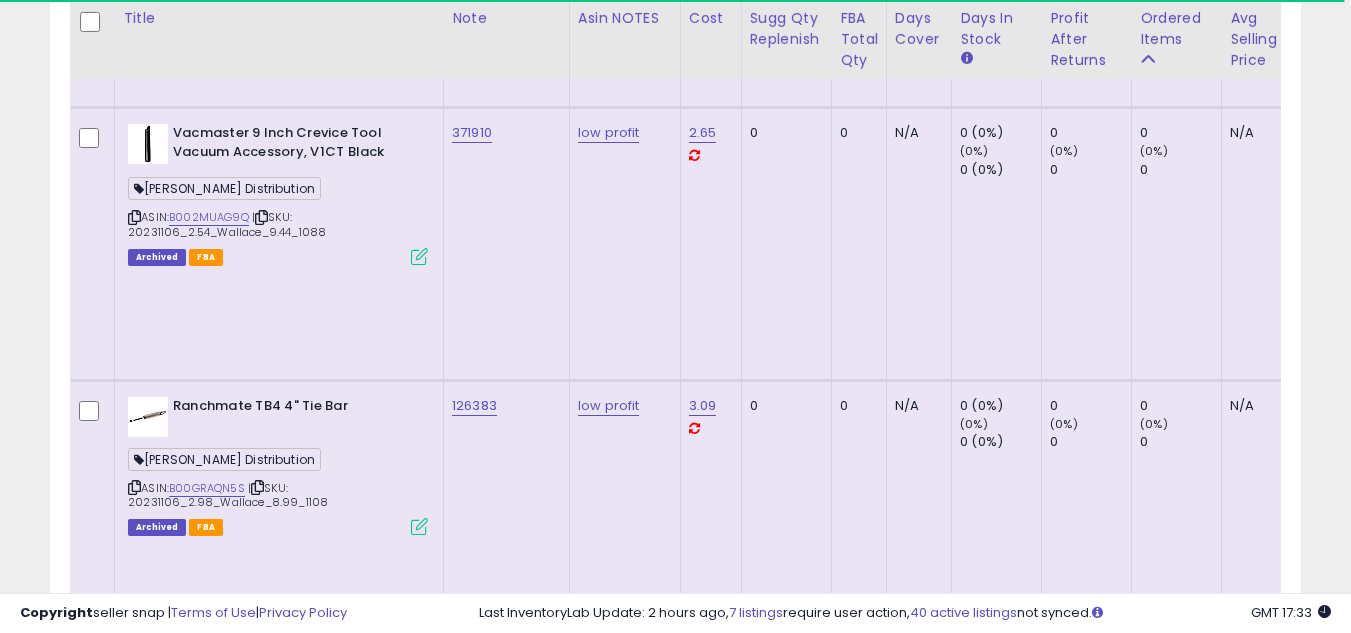 click at bounding box center (134, 3232) 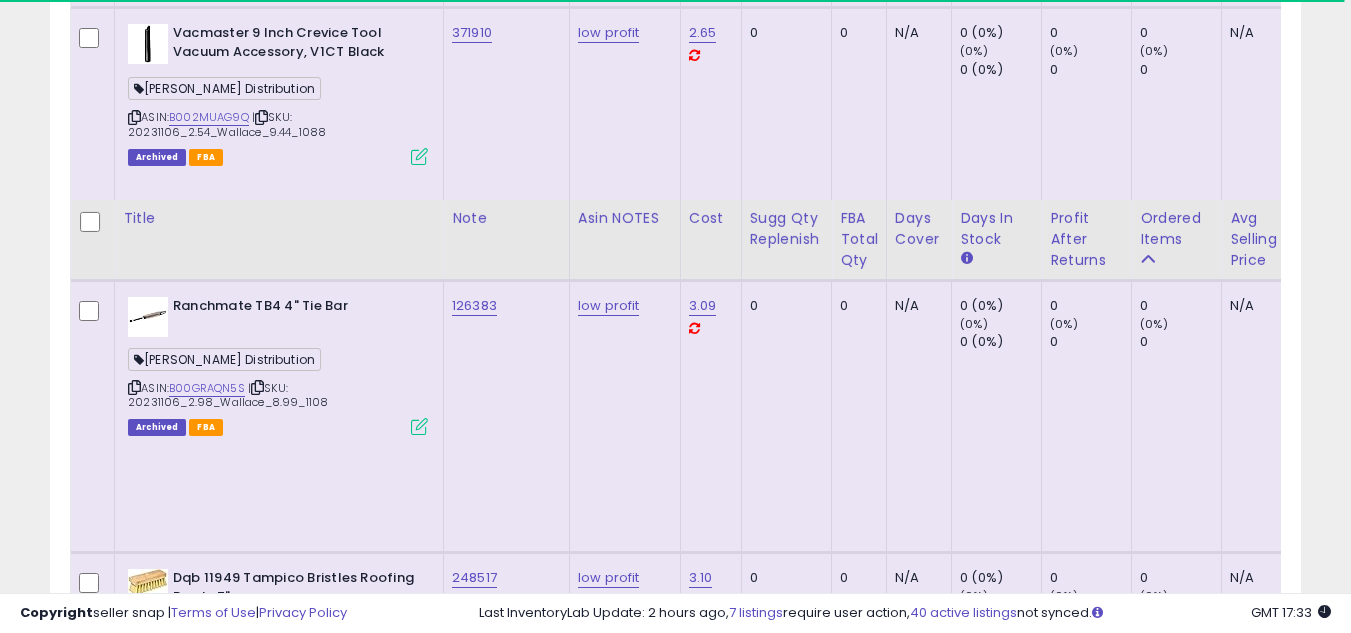 scroll, scrollTop: 7557, scrollLeft: 0, axis: vertical 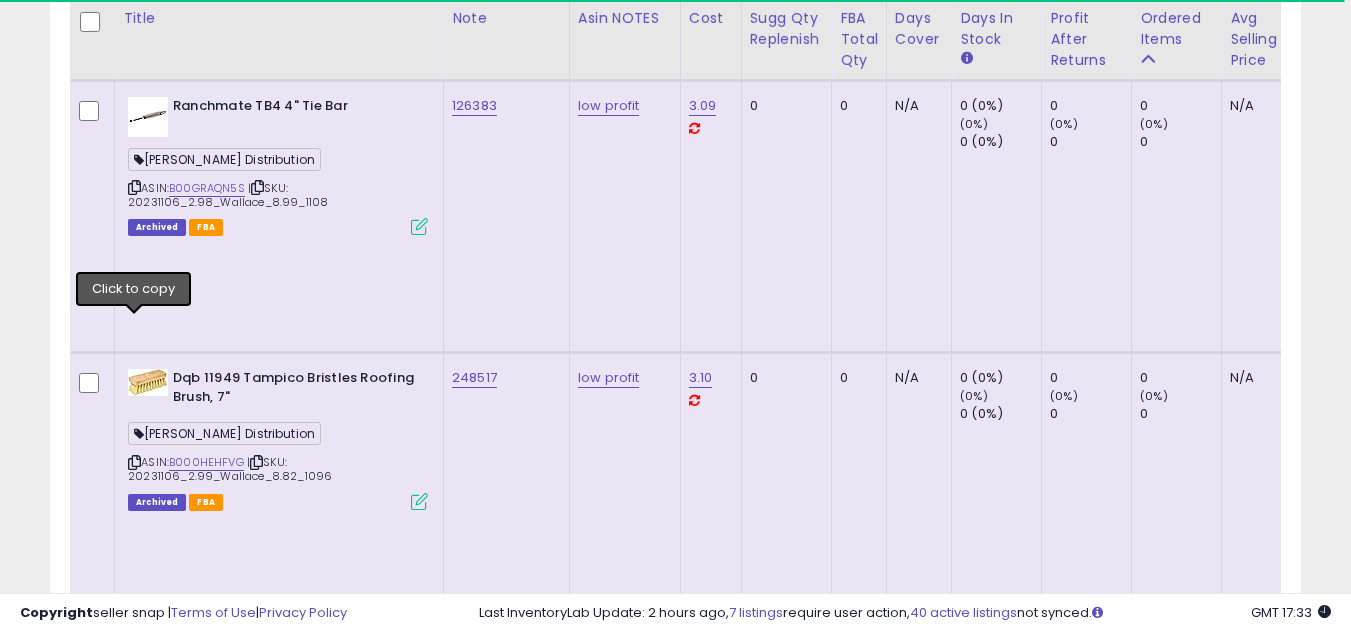 click at bounding box center (134, 3496) 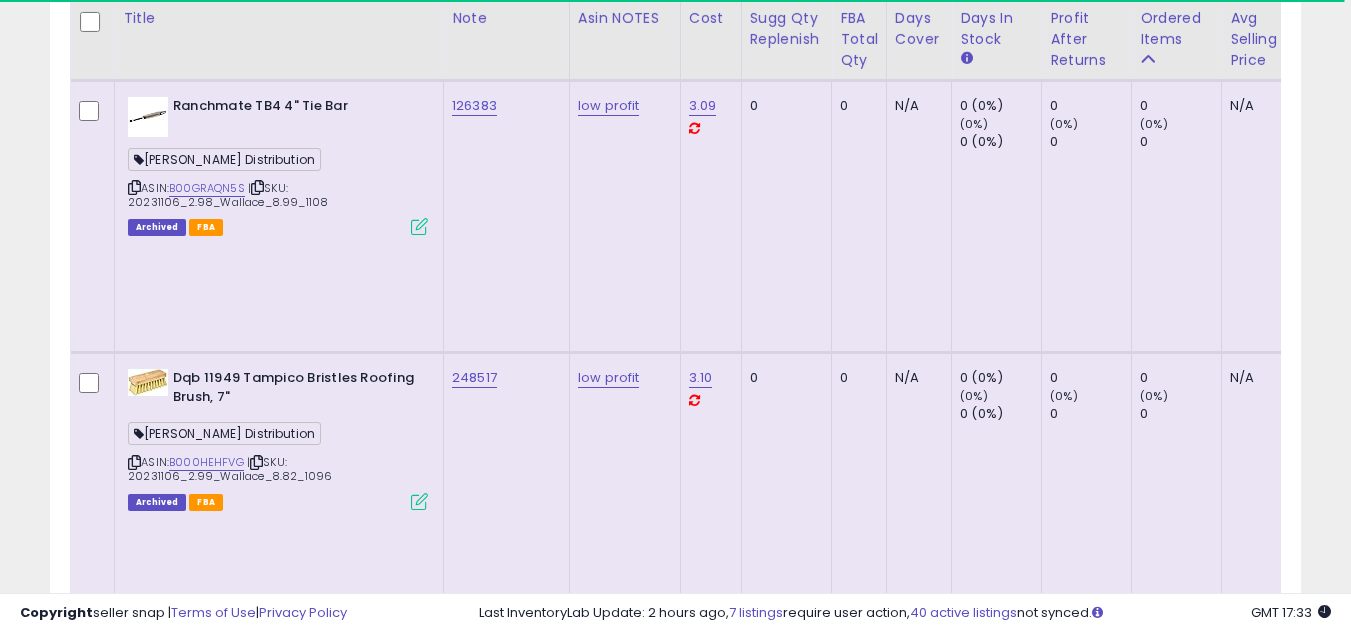 click at bounding box center (134, 3496) 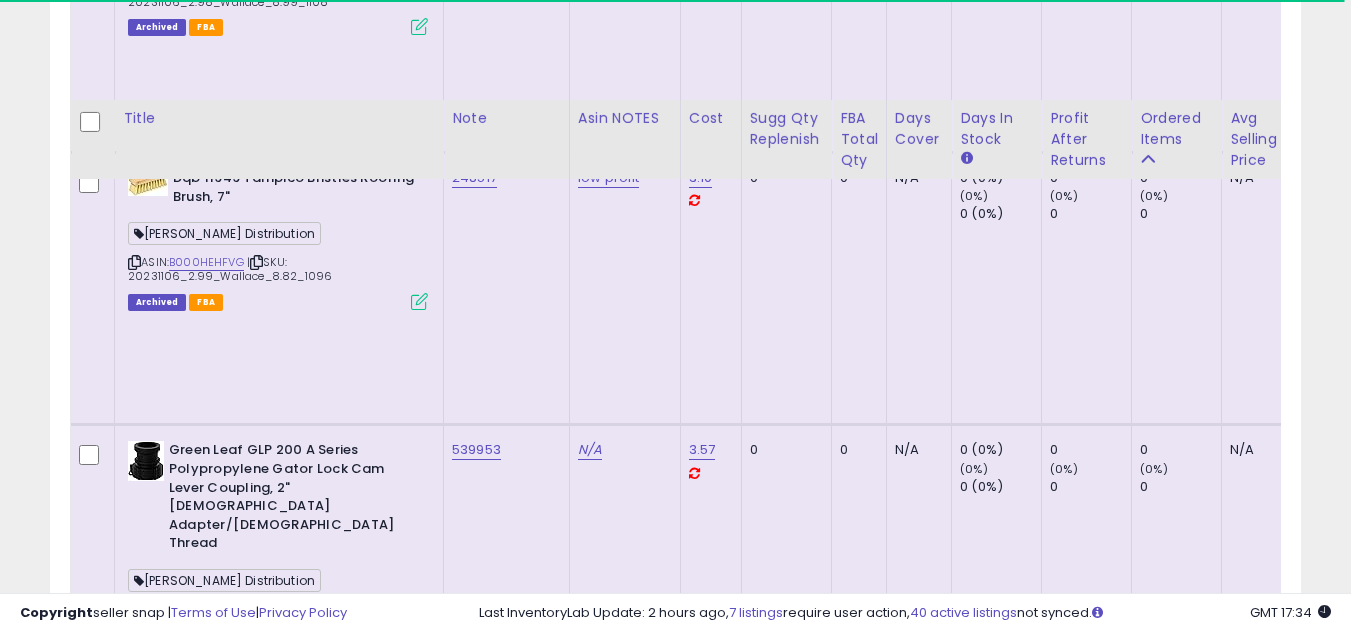 scroll, scrollTop: 7857, scrollLeft: 0, axis: vertical 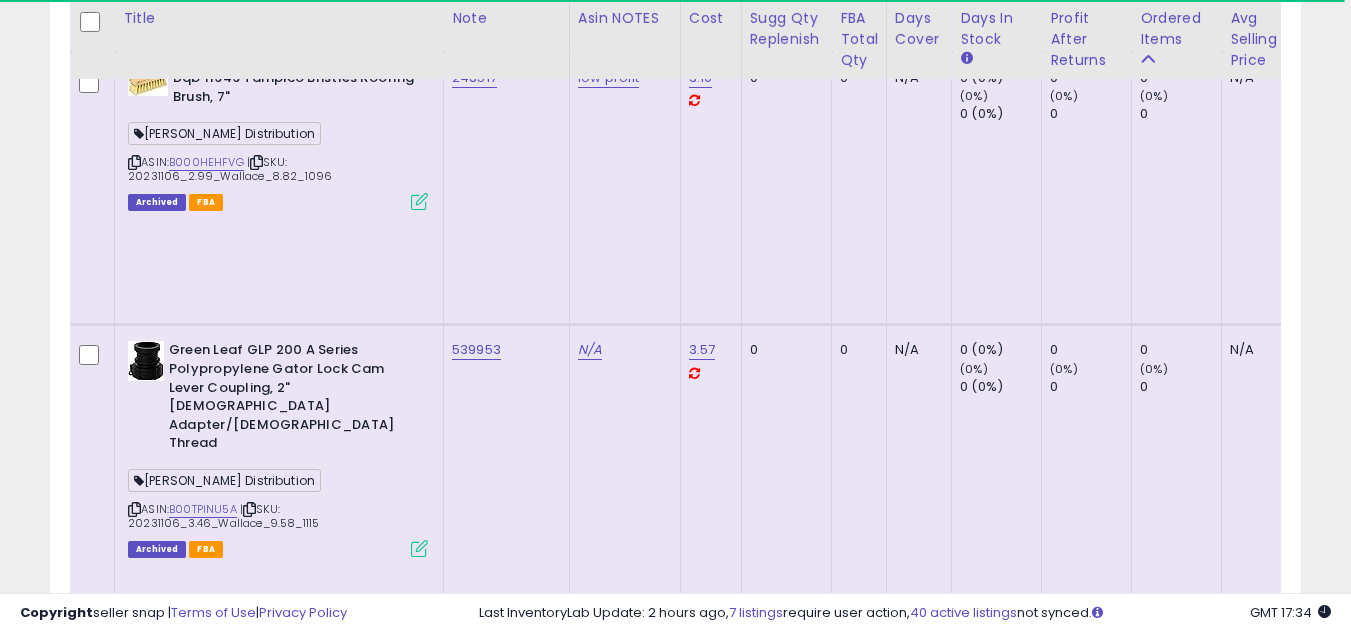 click at bounding box center [134, 3741] 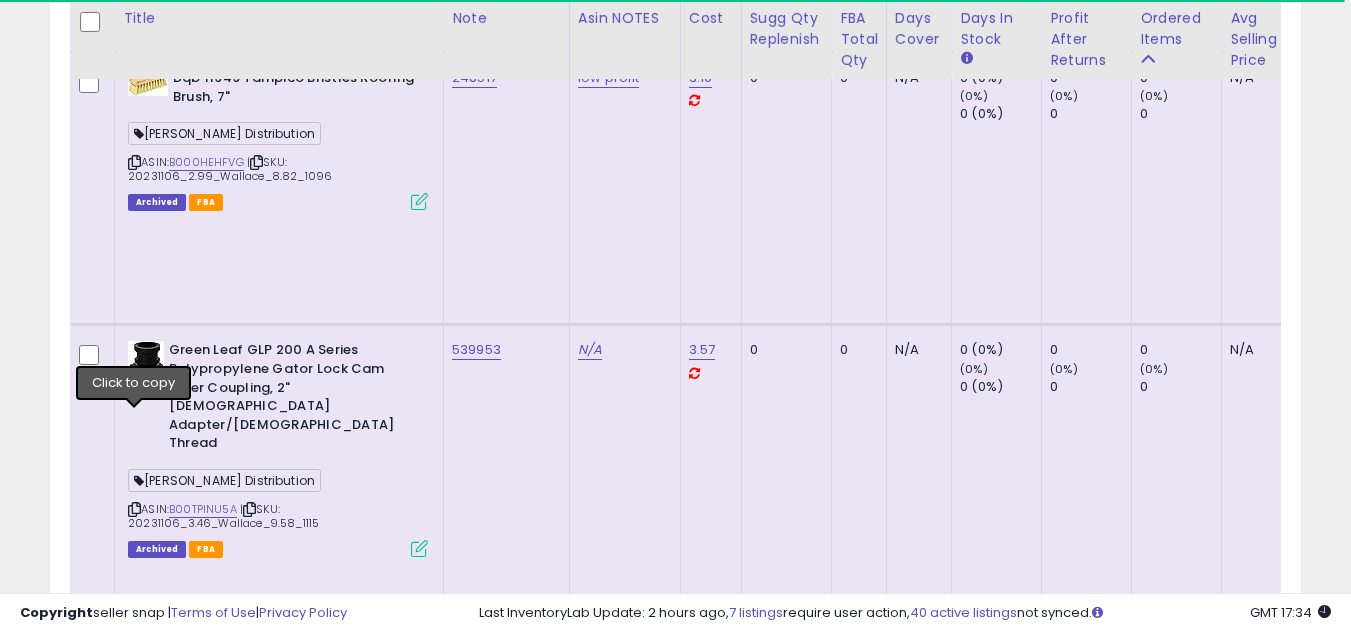 click at bounding box center [134, 3741] 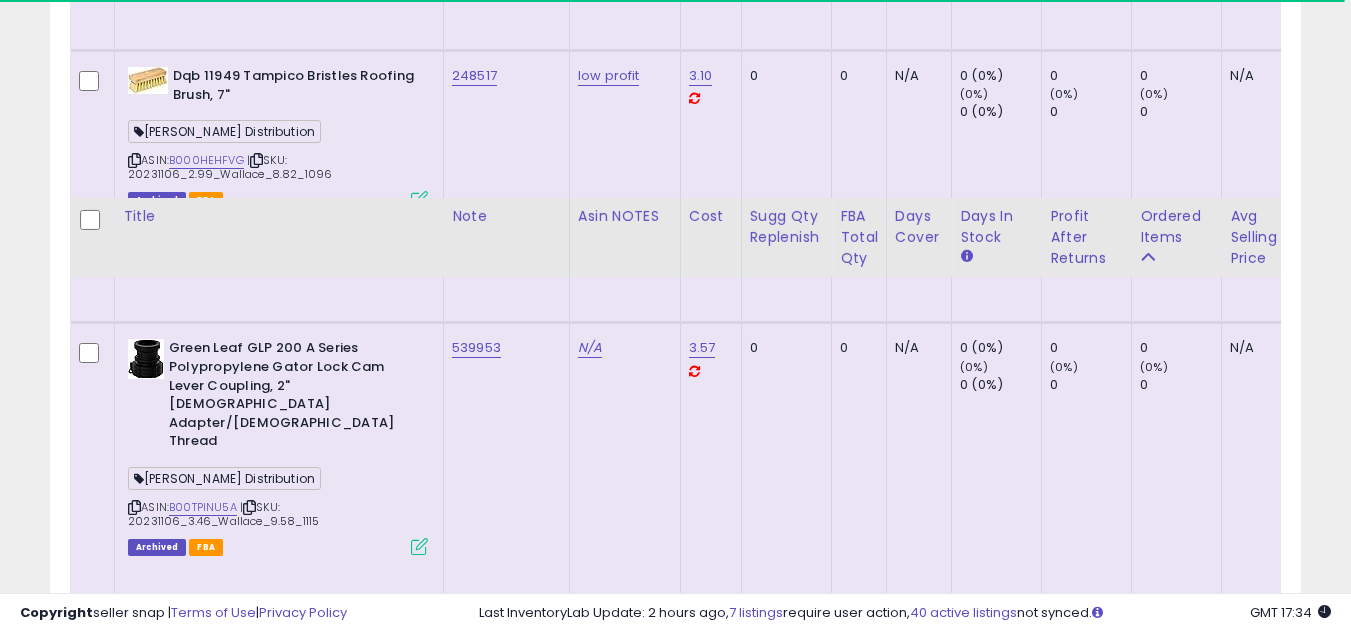 scroll, scrollTop: 8057, scrollLeft: 0, axis: vertical 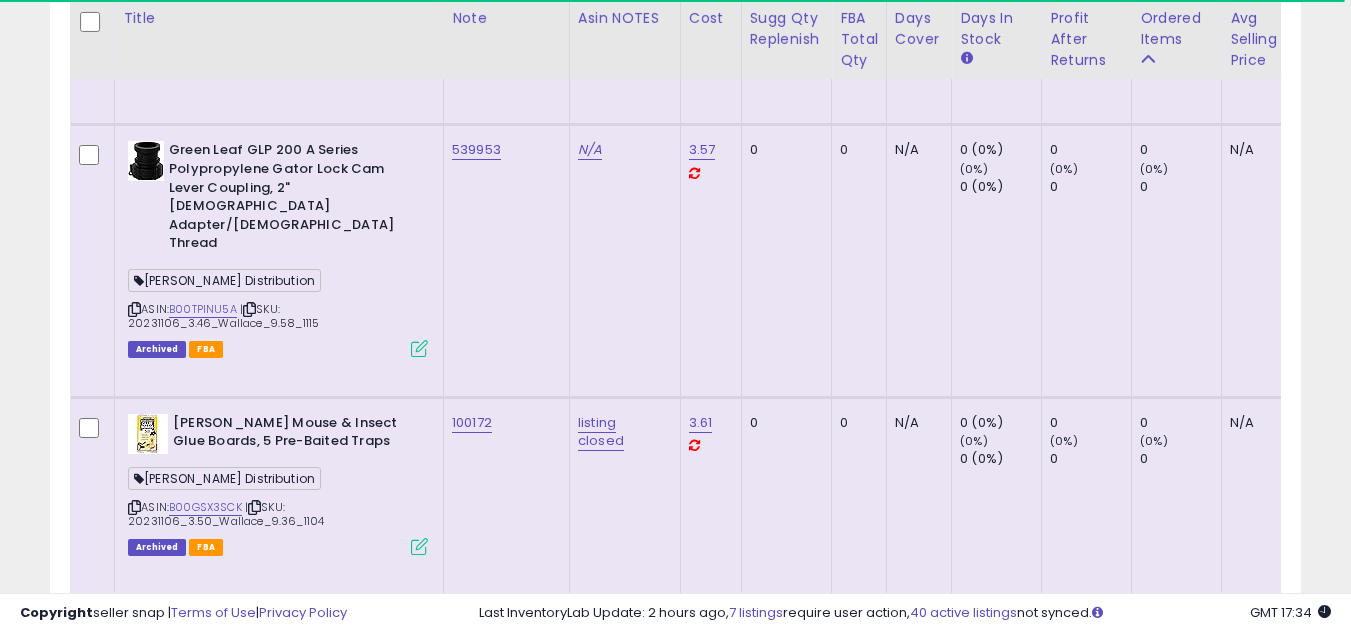 click at bounding box center [134, 3850] 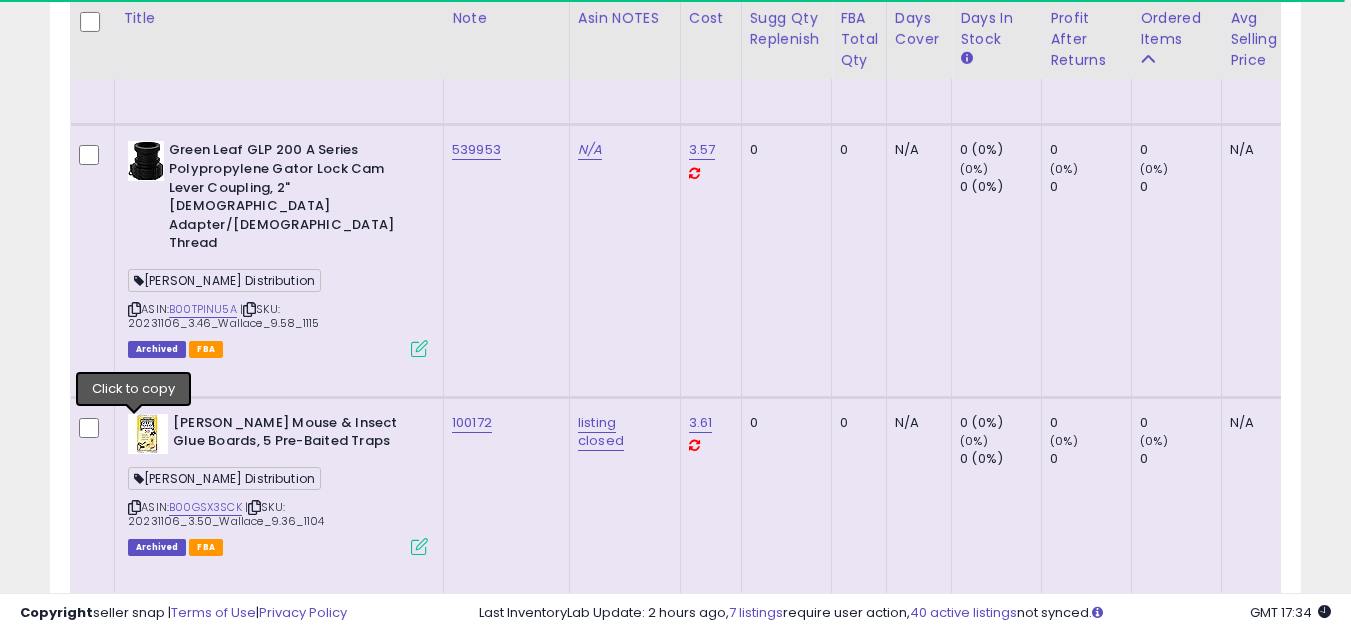 click at bounding box center (134, 3850) 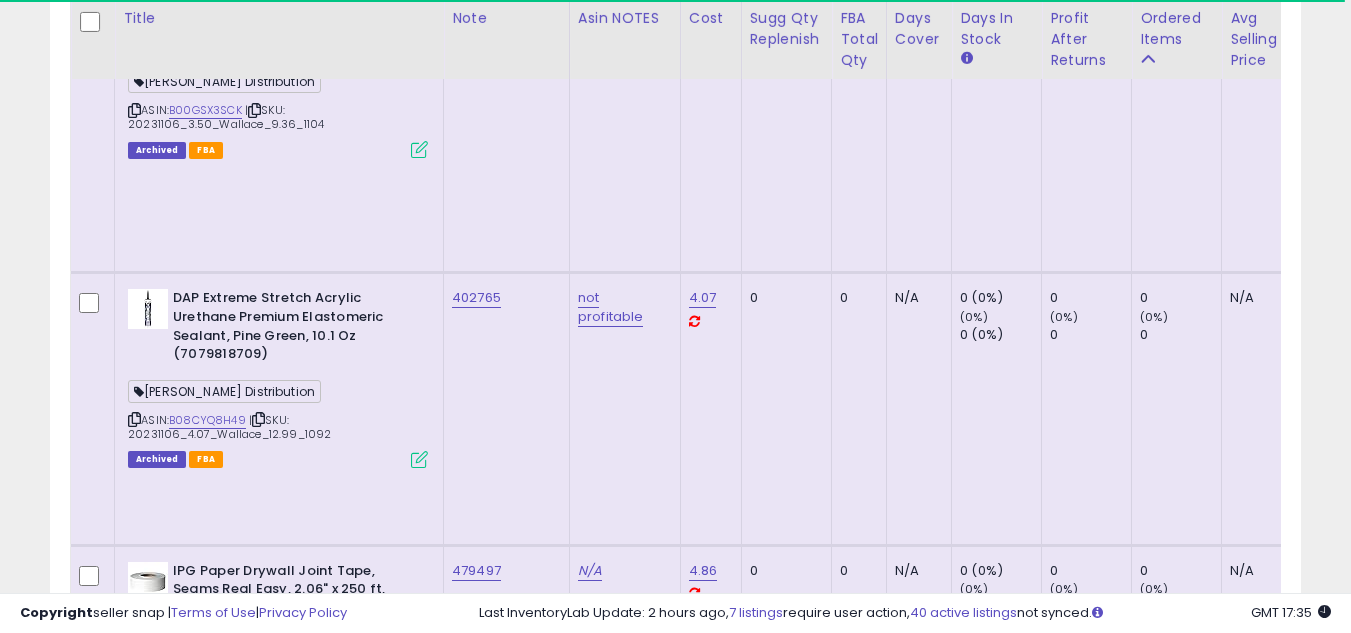 scroll, scrollTop: 8457, scrollLeft: 0, axis: vertical 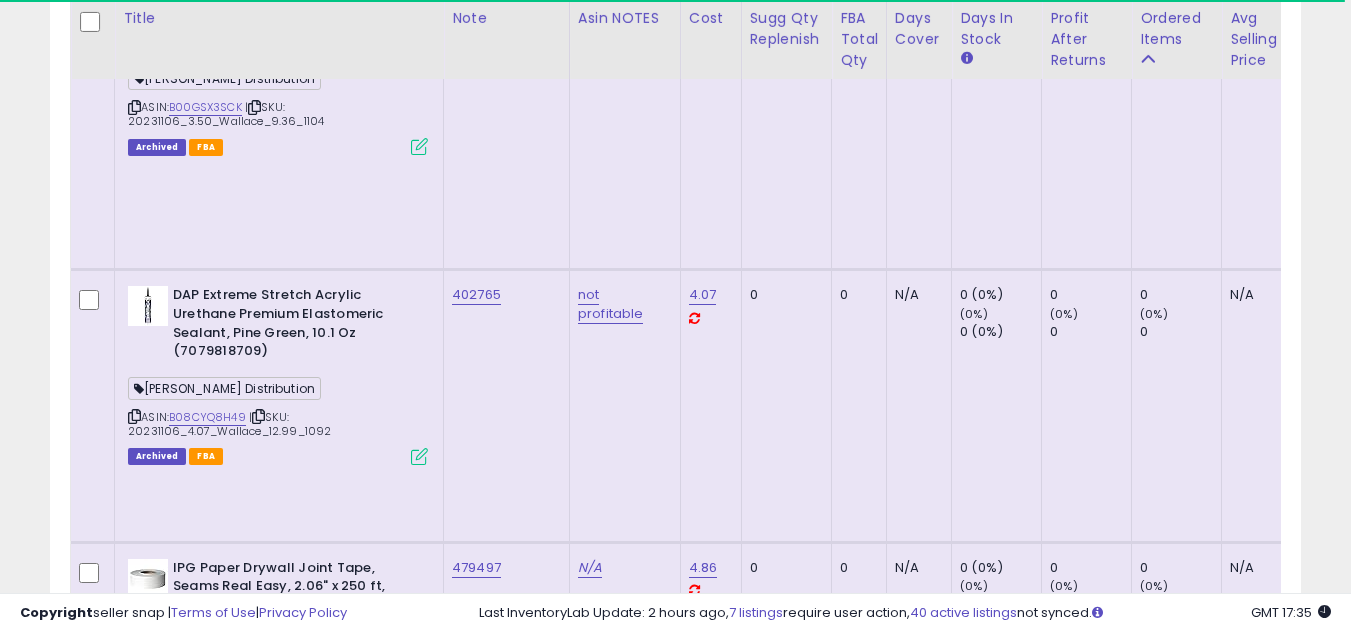click at bounding box center [134, 3921] 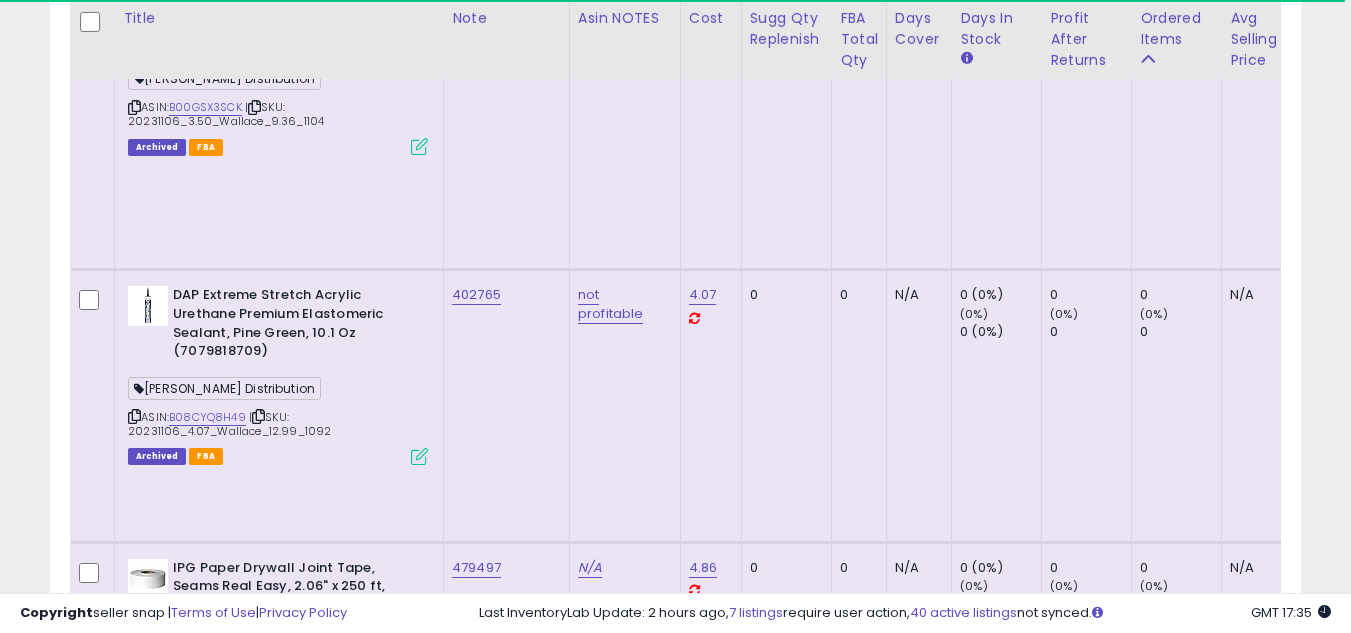 click at bounding box center [134, 3921] 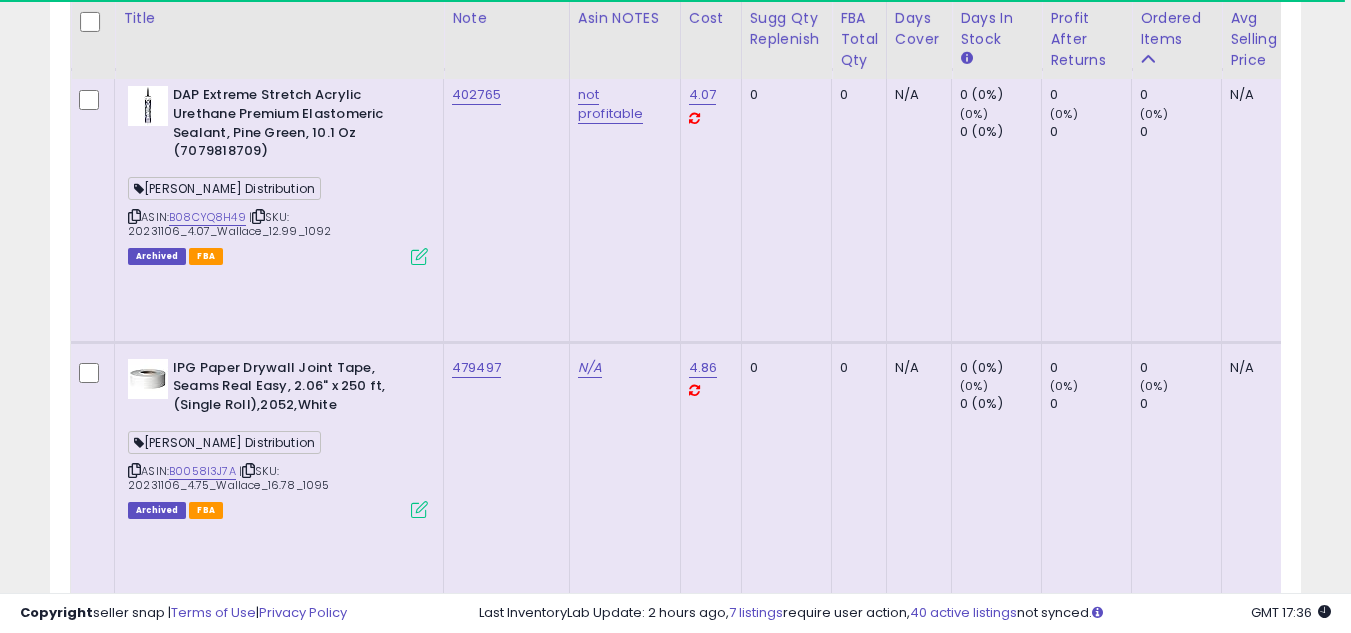 scroll, scrollTop: 8857, scrollLeft: 0, axis: vertical 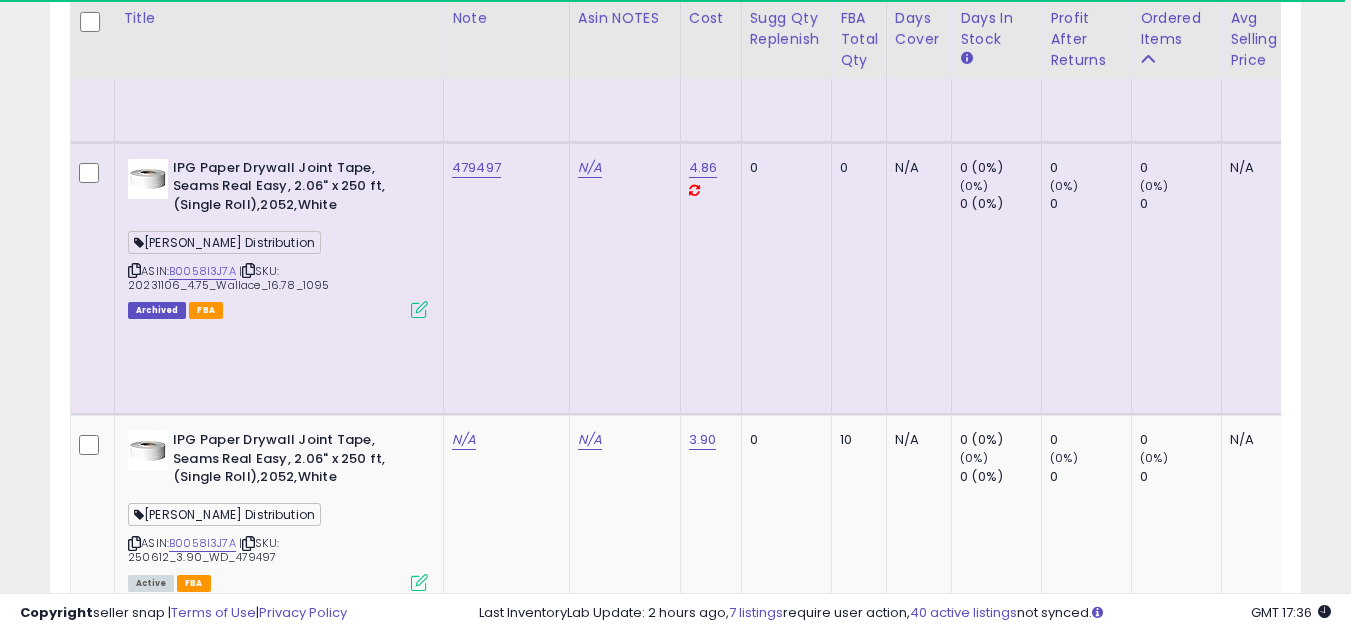 click at bounding box center [134, 4084] 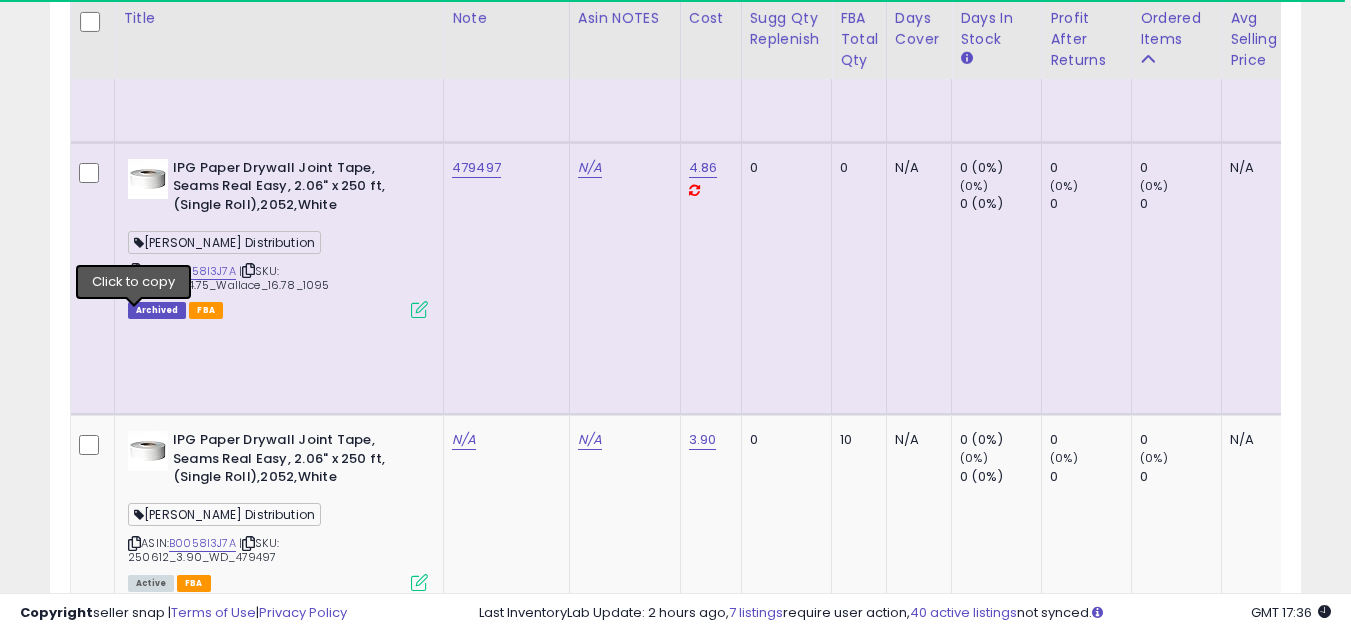 click at bounding box center (134, 4084) 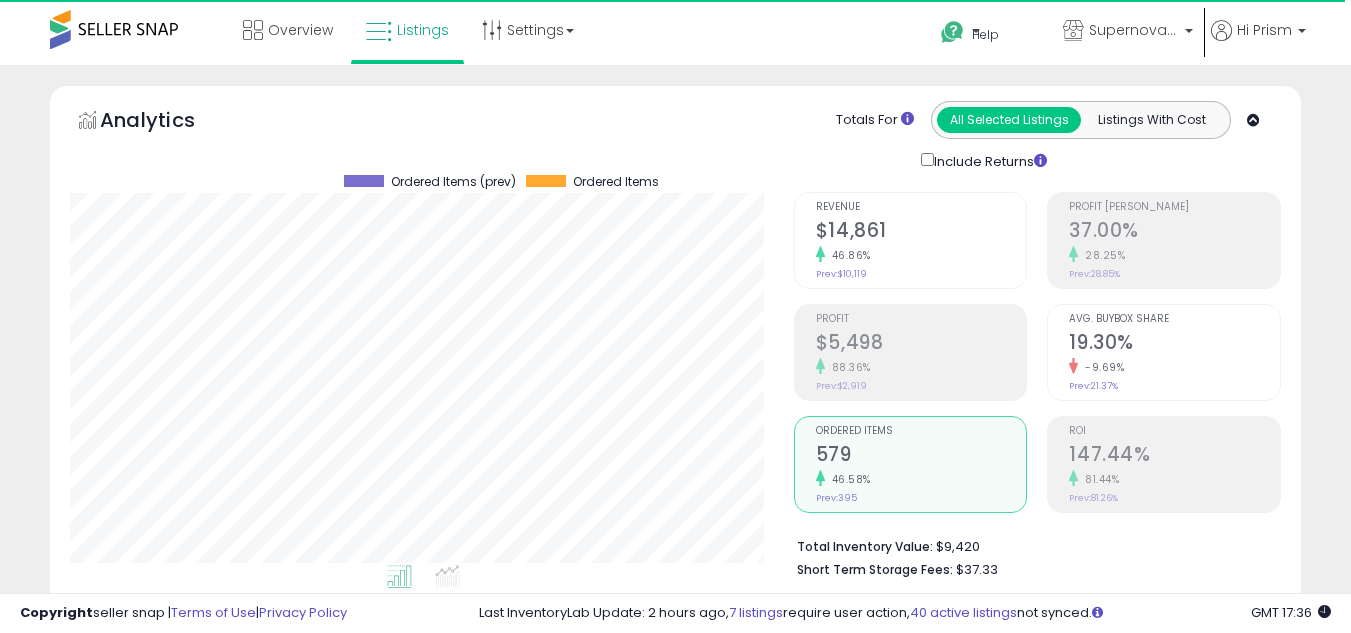 select on "**" 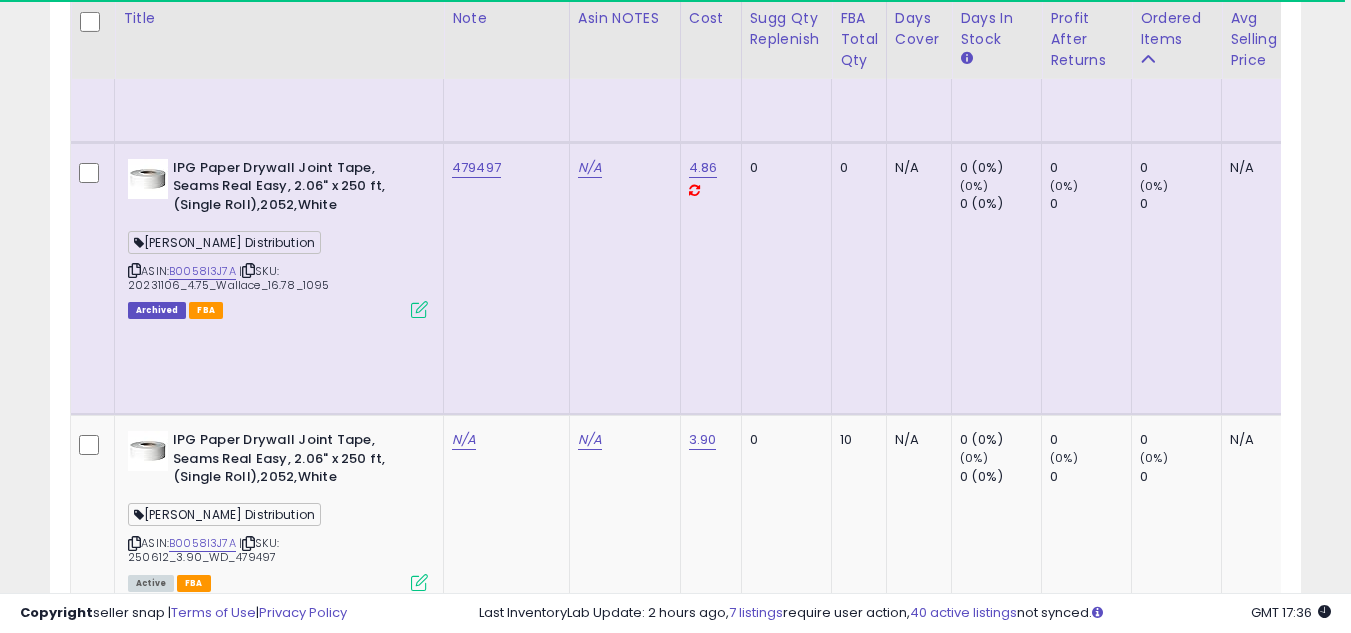 scroll, scrollTop: 8857, scrollLeft: 0, axis: vertical 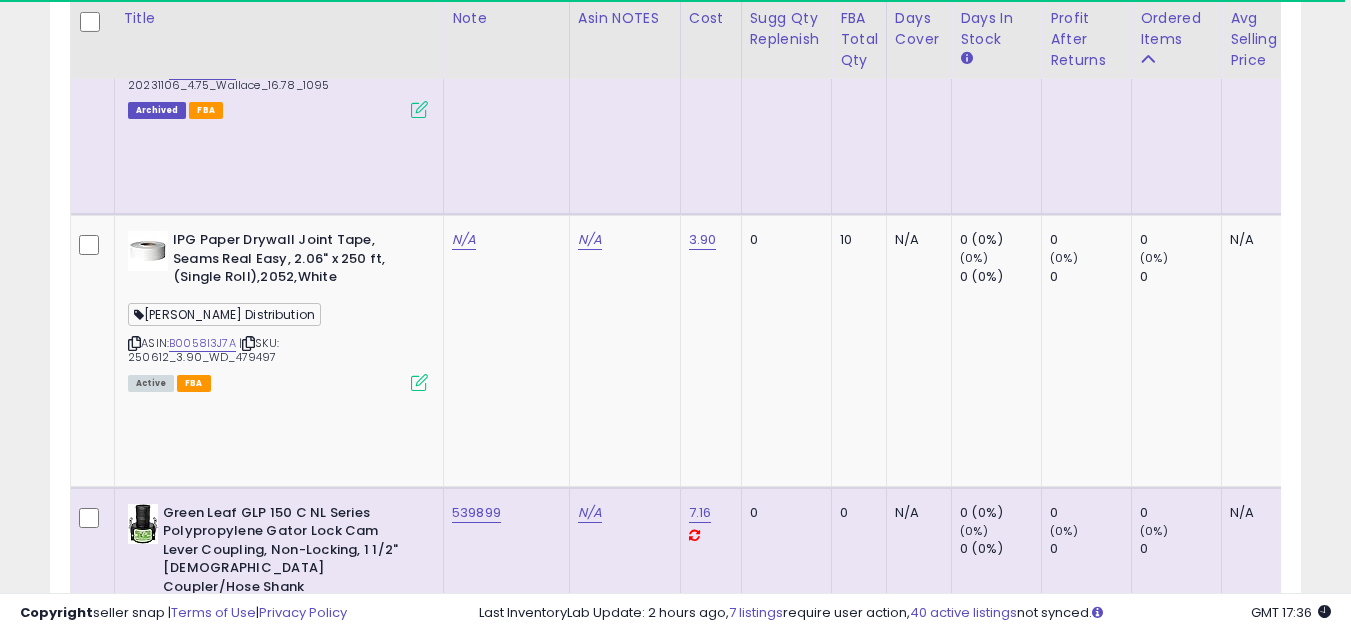 click on "Hardware Essentials 851585 Friction Assisted Lid Support-Left Side Brass  Wallace Distribution  ASIN:  B00EALVNZG    |   SKU: 20231207_2.95_WD_9.99_5514 Archived FBA" at bounding box center [275, 4124] 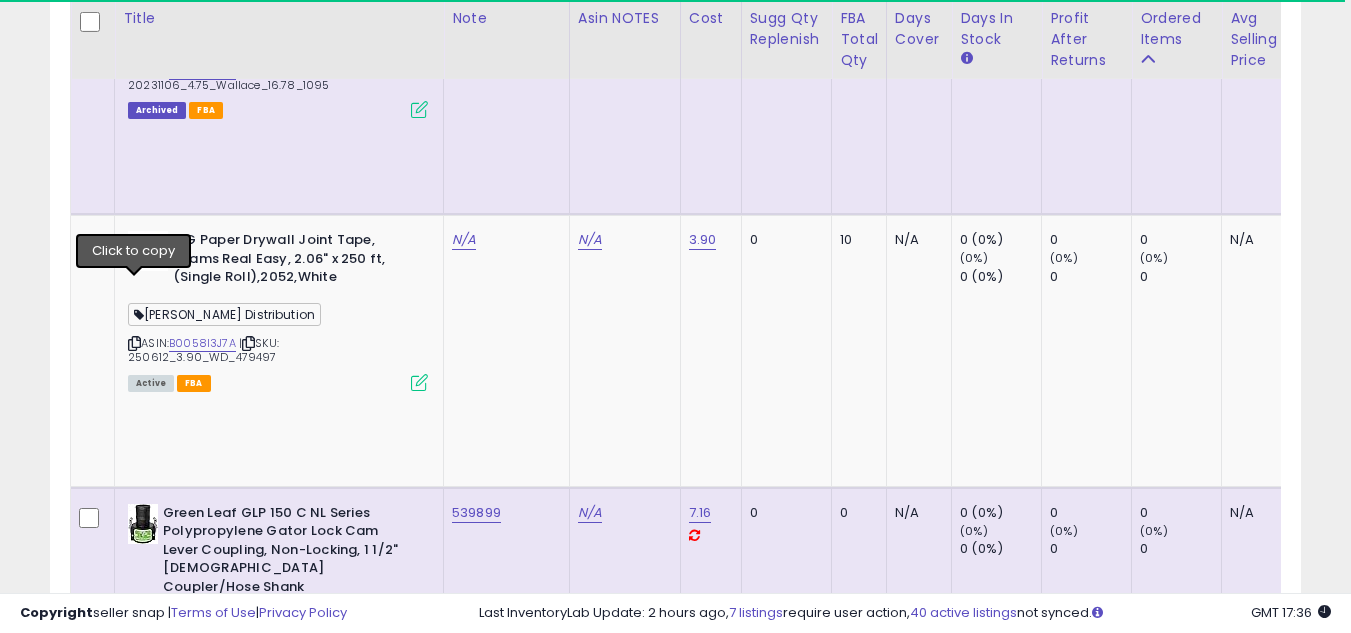 click at bounding box center (134, 4157) 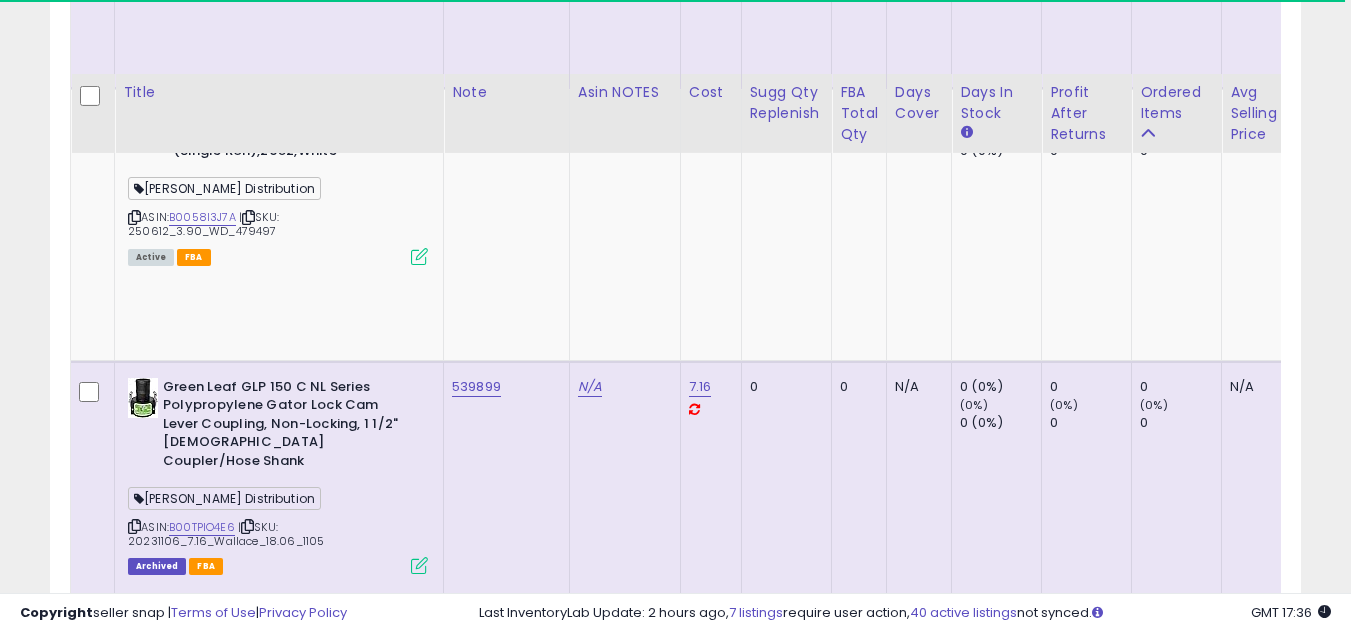 scroll, scrollTop: 9257, scrollLeft: 0, axis: vertical 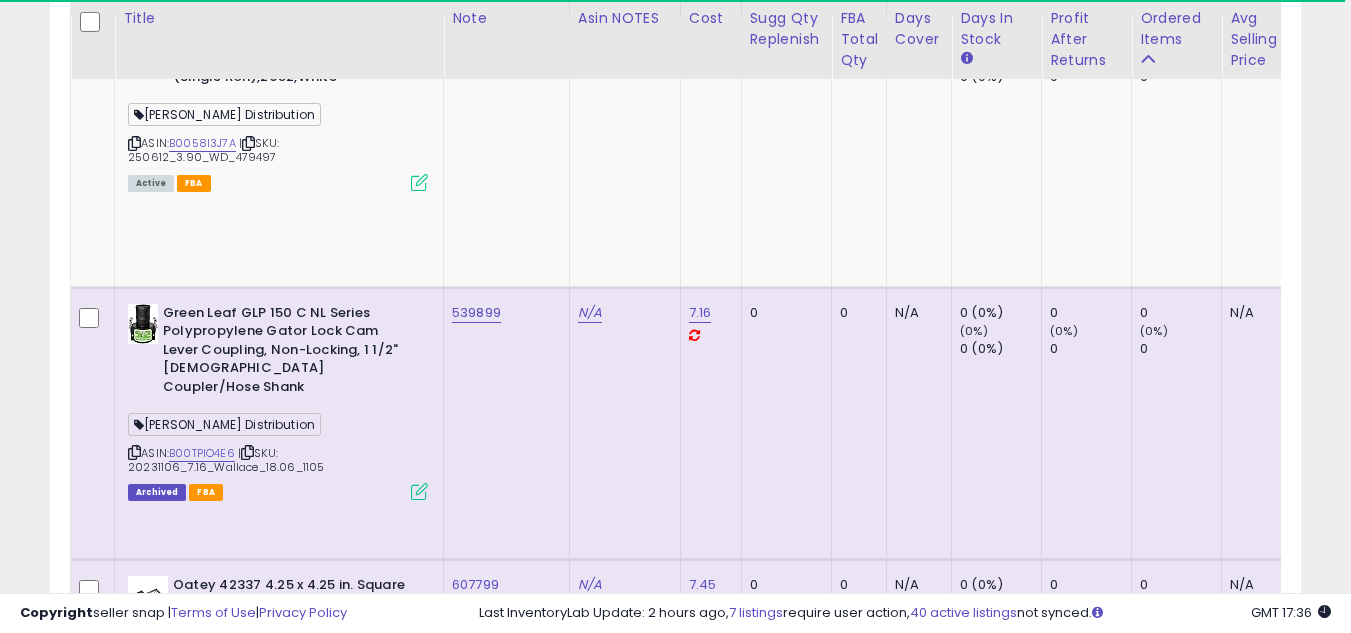 click at bounding box center [134, 4248] 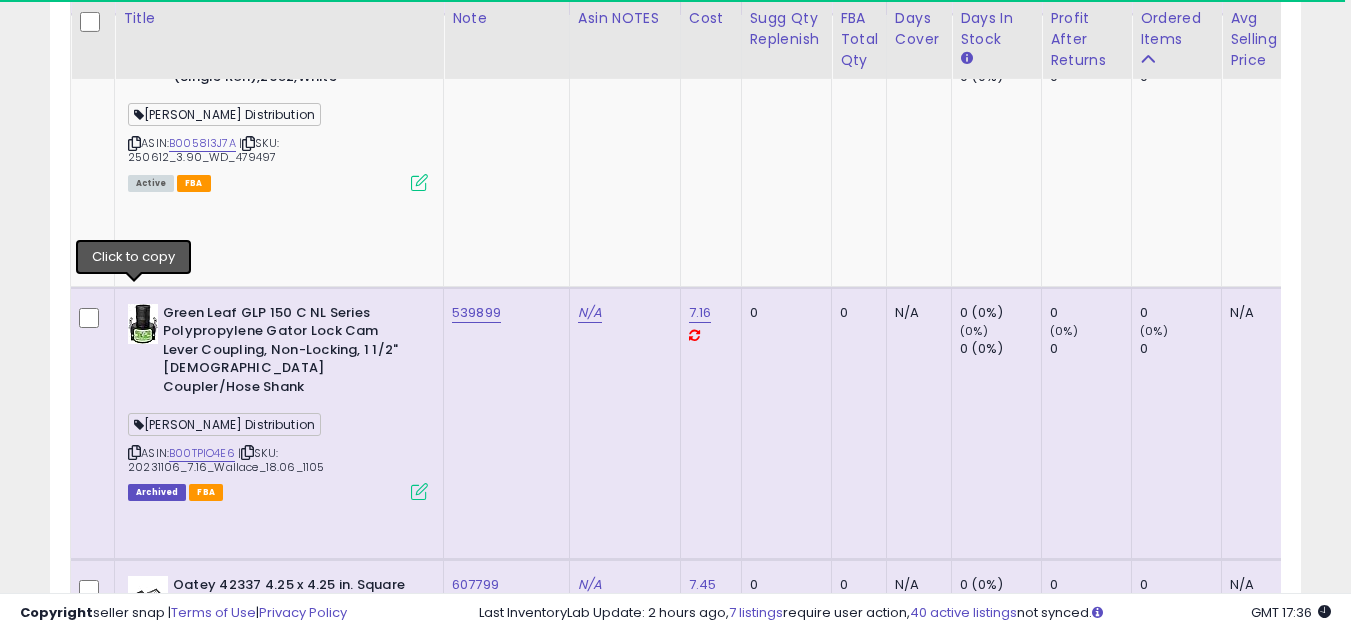 click at bounding box center (134, 4248) 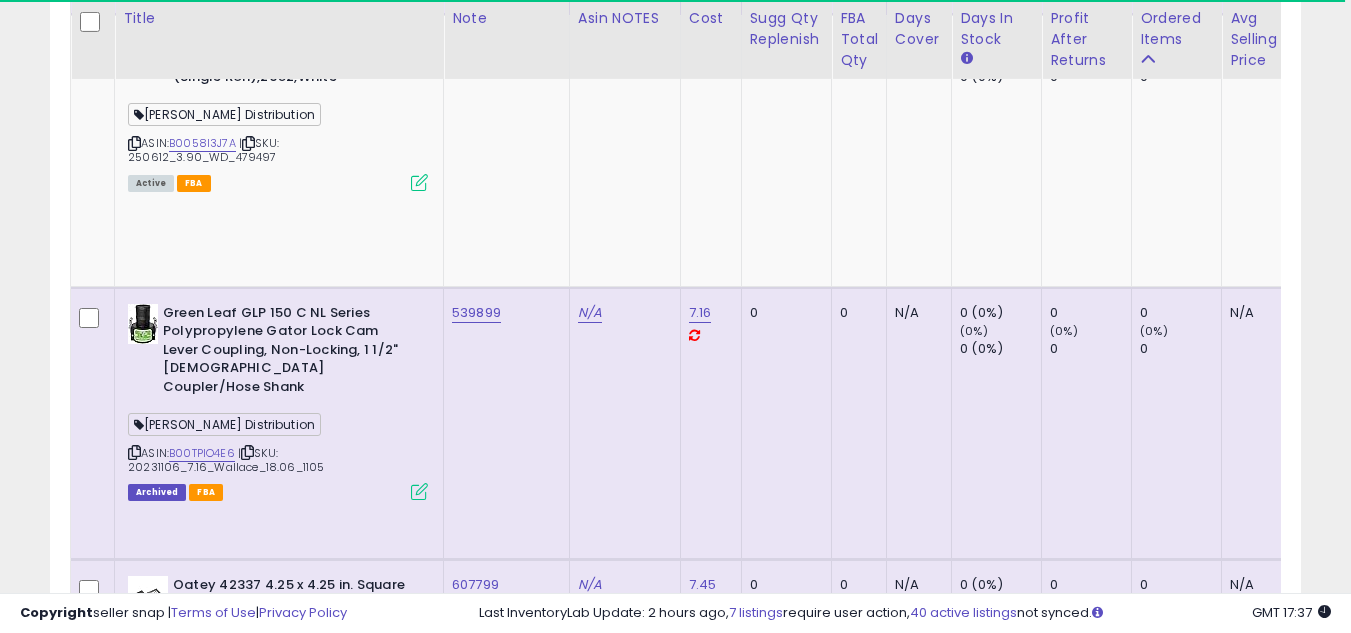 click at bounding box center [134, 4483] 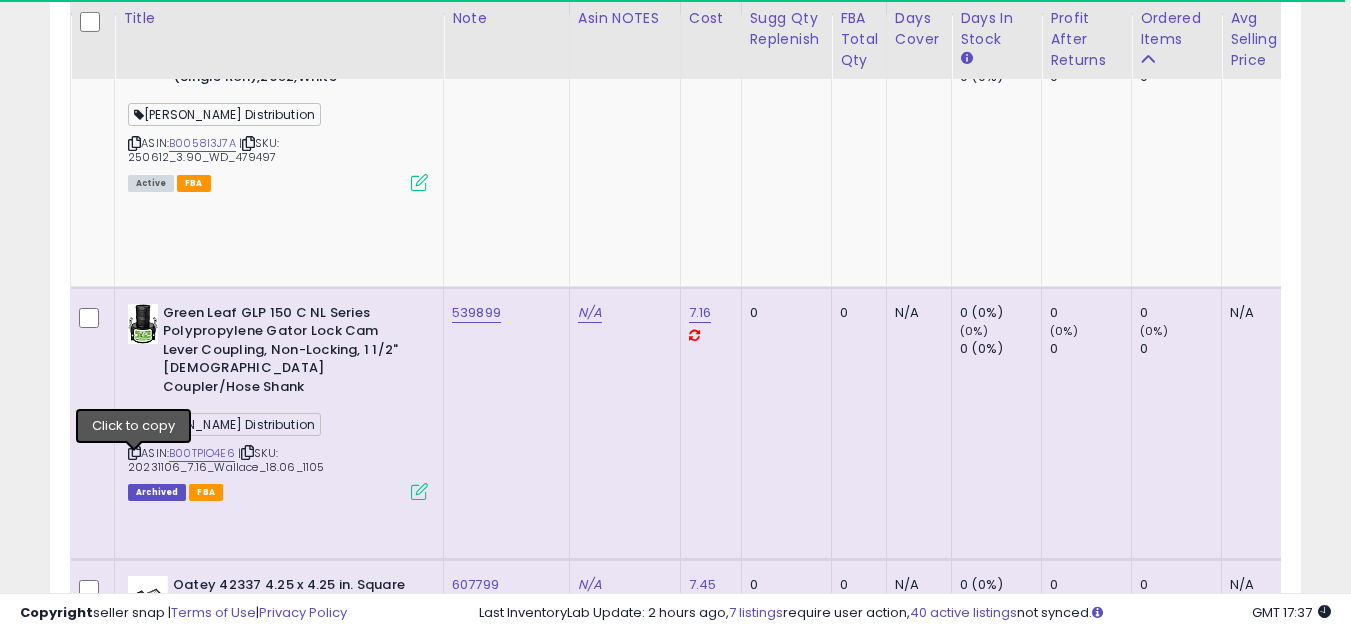 click at bounding box center [134, 4483] 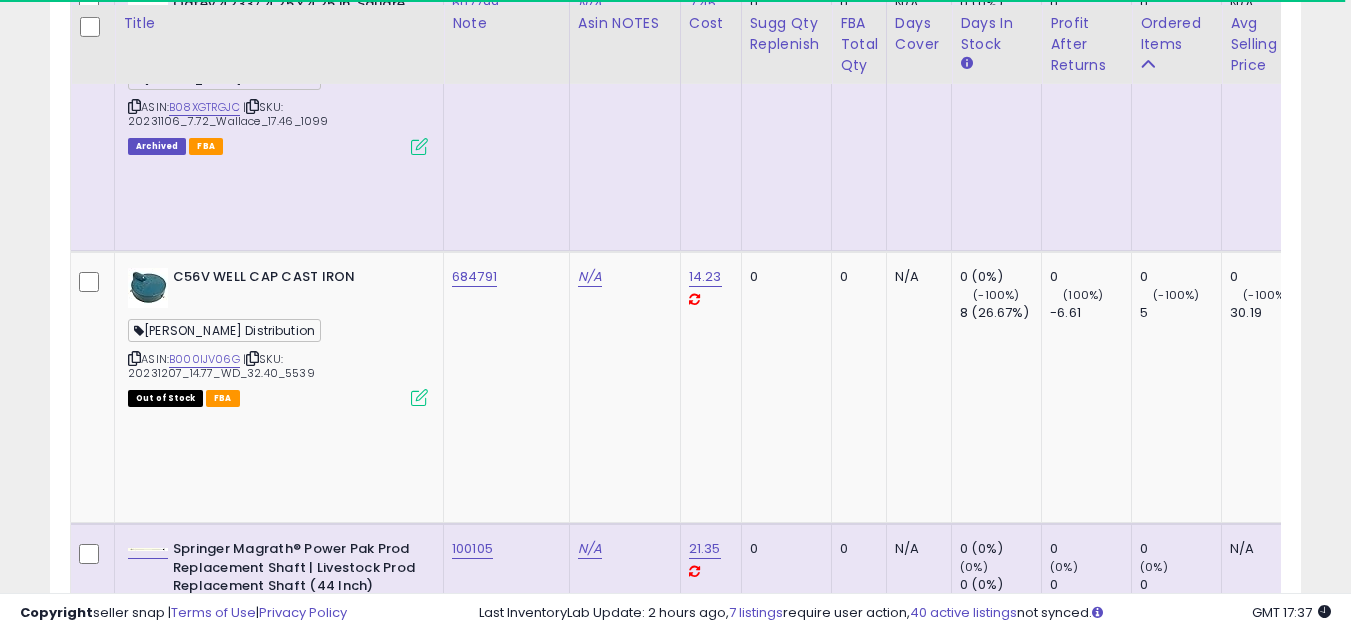 scroll, scrollTop: 9843, scrollLeft: 0, axis: vertical 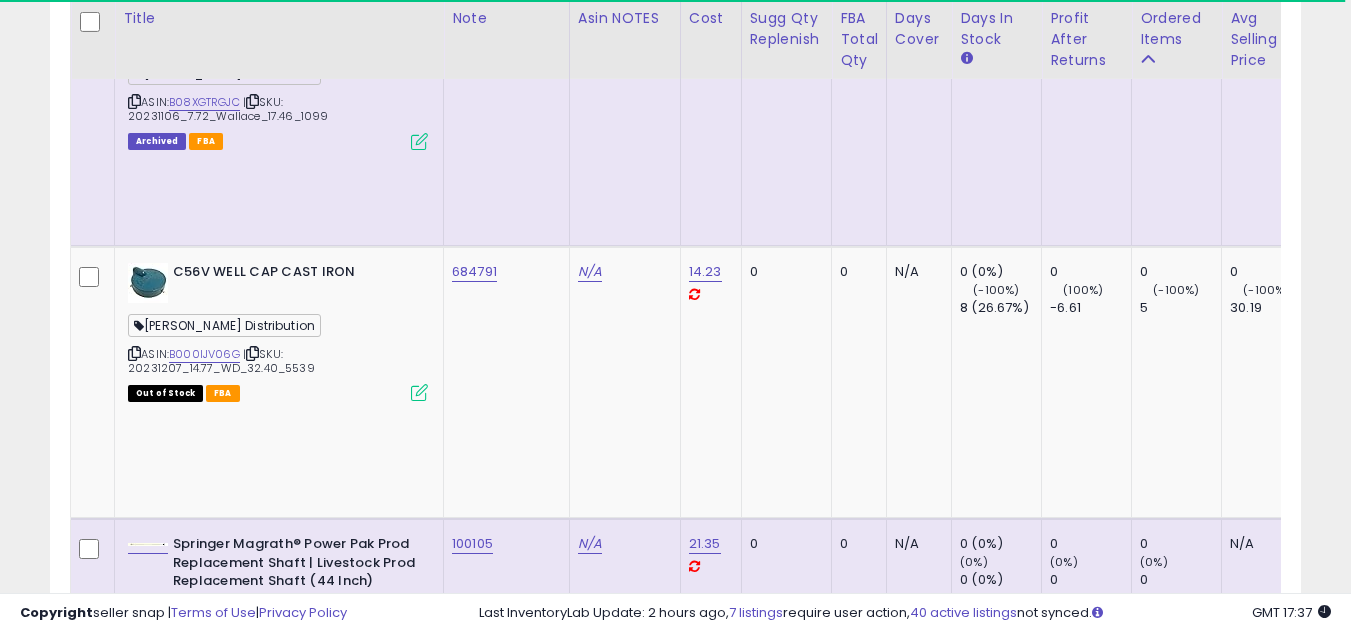 click at bounding box center [134, 4714] 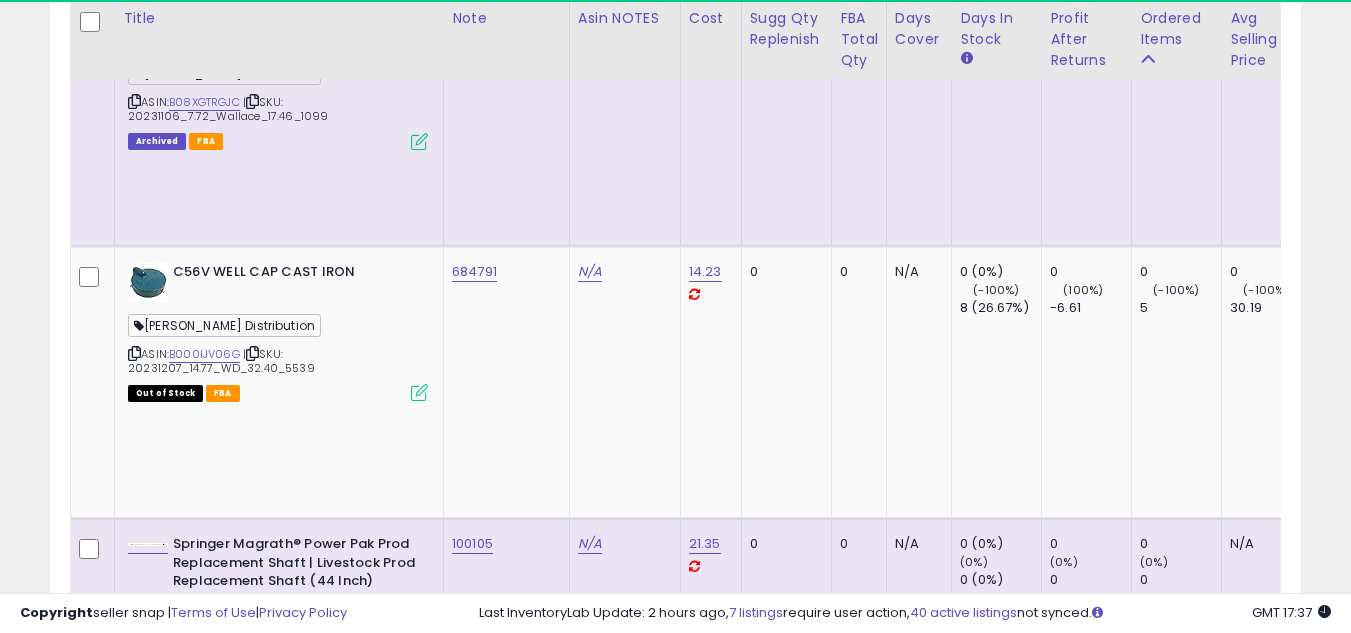 drag, startPoint x: 133, startPoint y: 382, endPoint x: 635, endPoint y: 18, distance: 620.0806 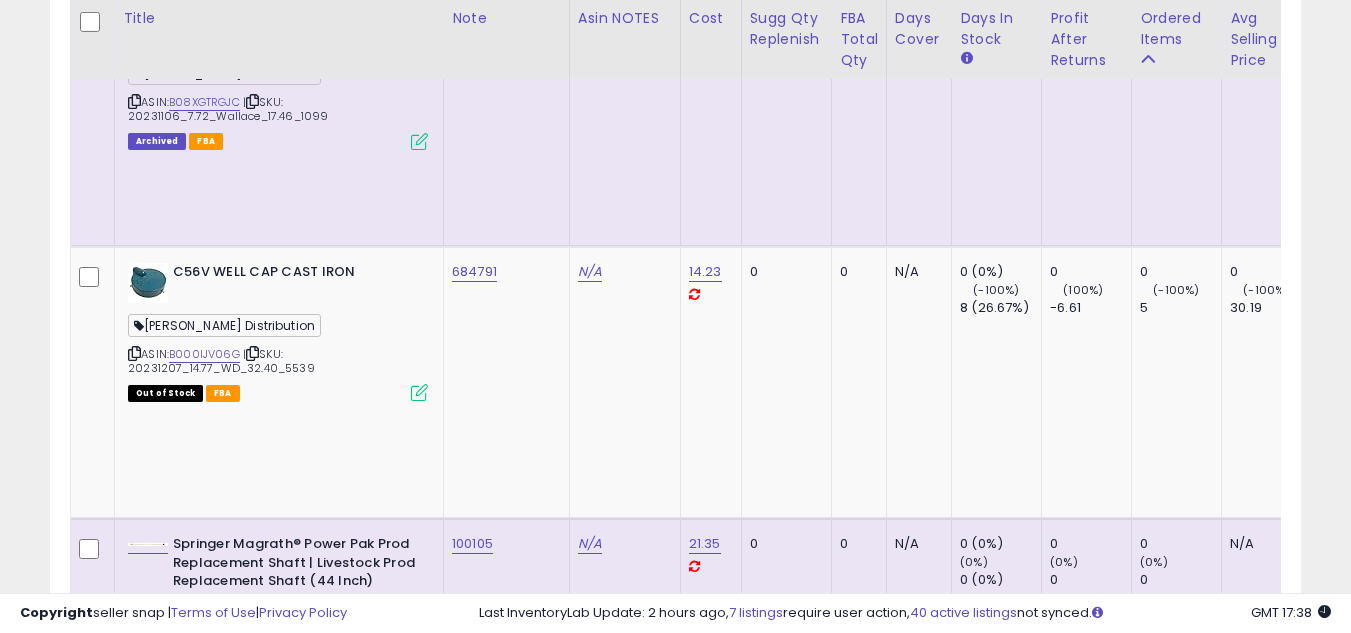 click on "6" 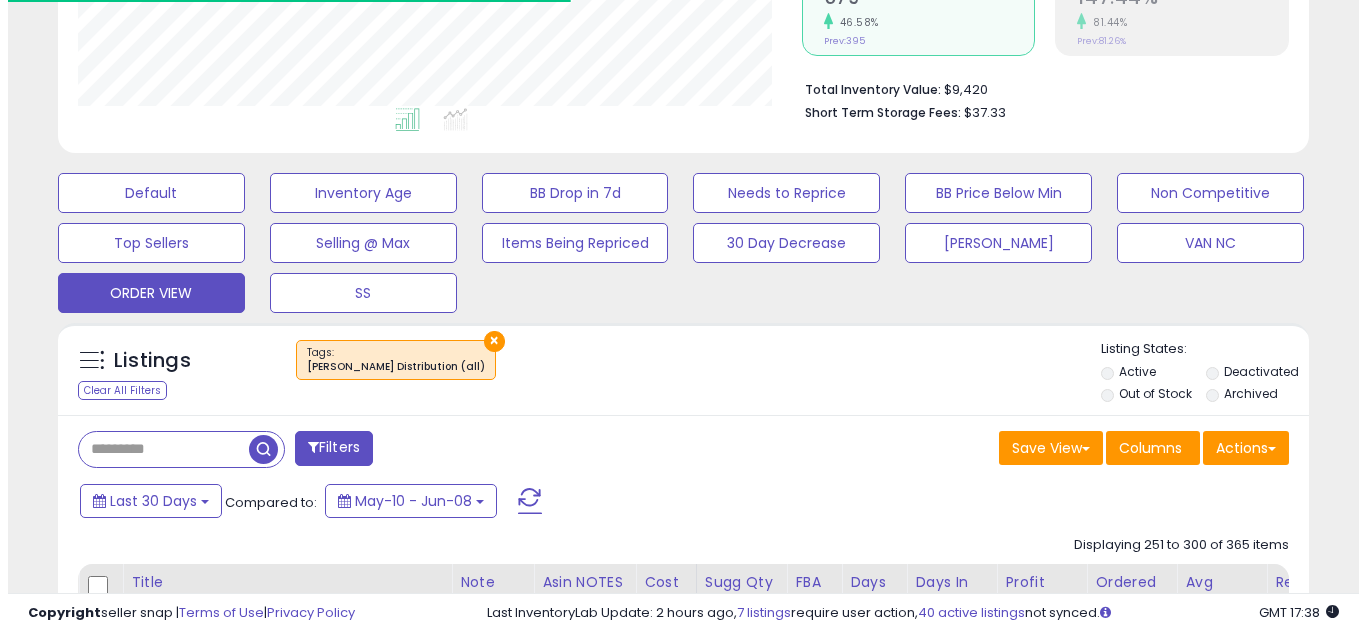 scroll, scrollTop: 57, scrollLeft: 0, axis: vertical 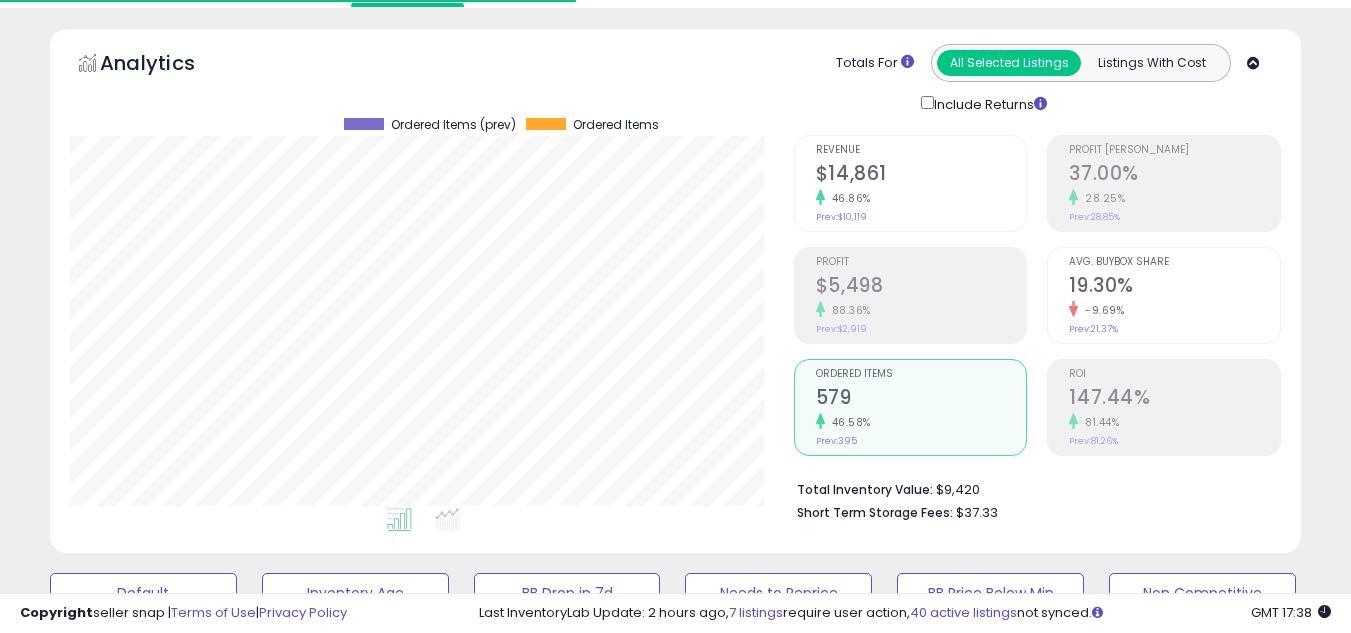 click on "46.58%" at bounding box center [921, 422] 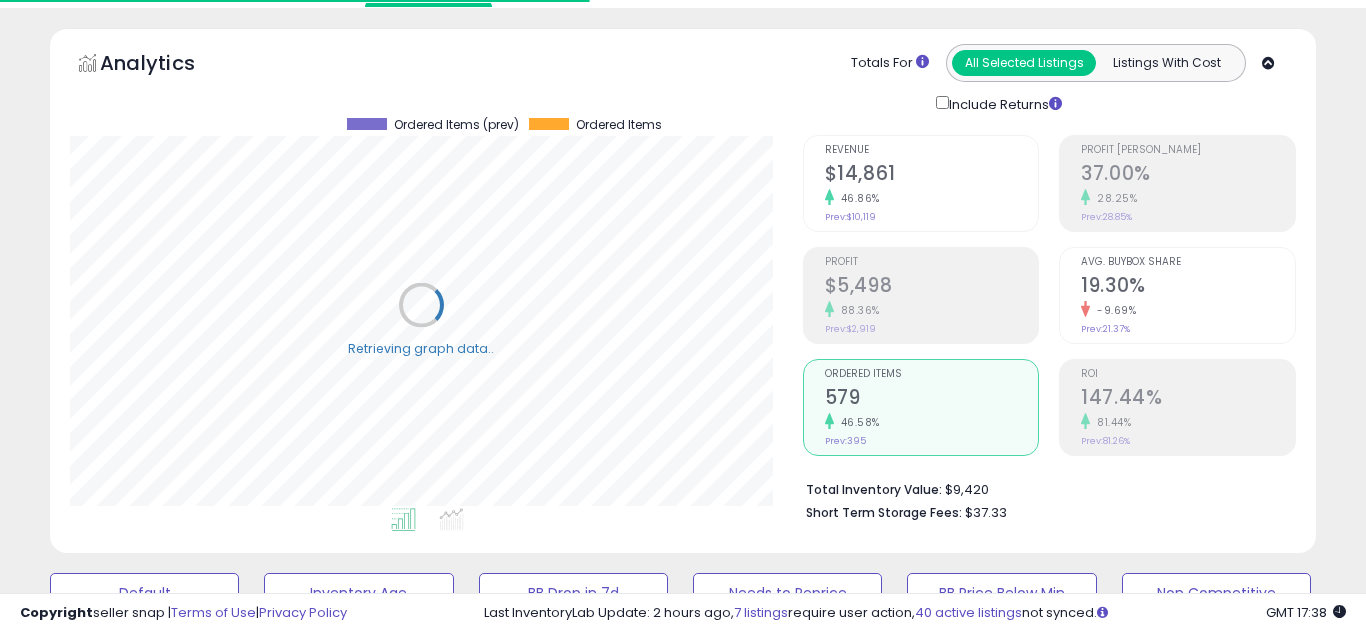 scroll, scrollTop: 999590, scrollLeft: 999267, axis: both 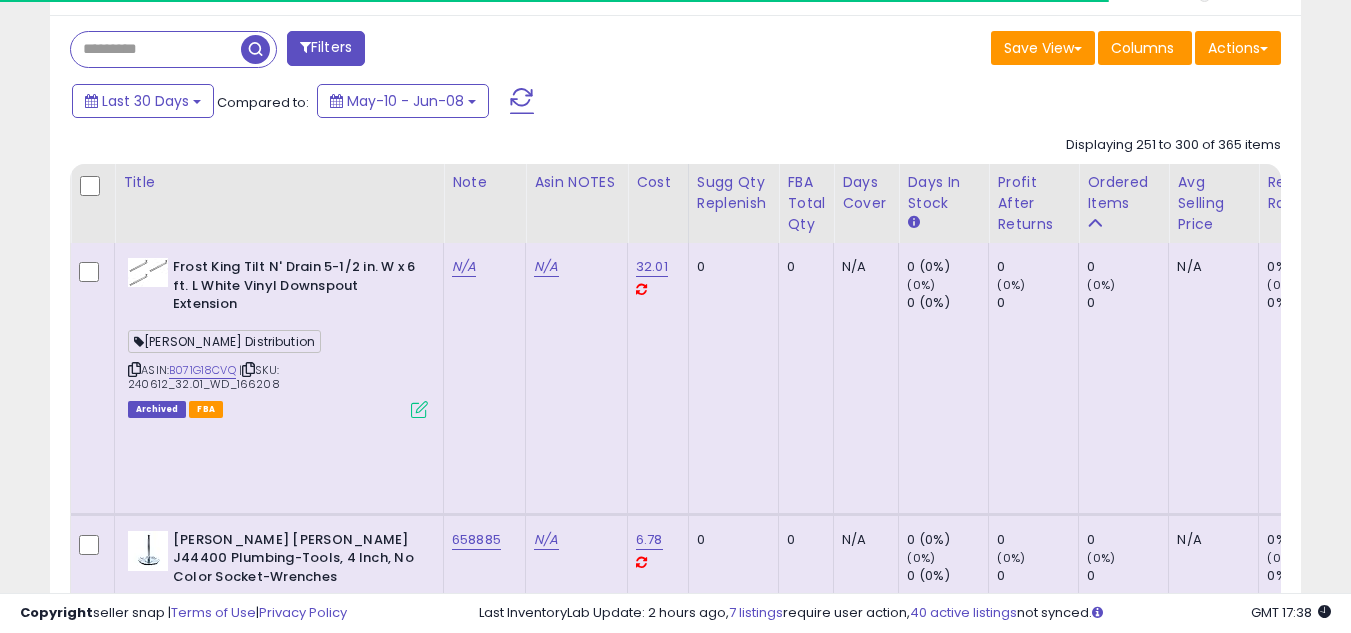 click at bounding box center [134, 369] 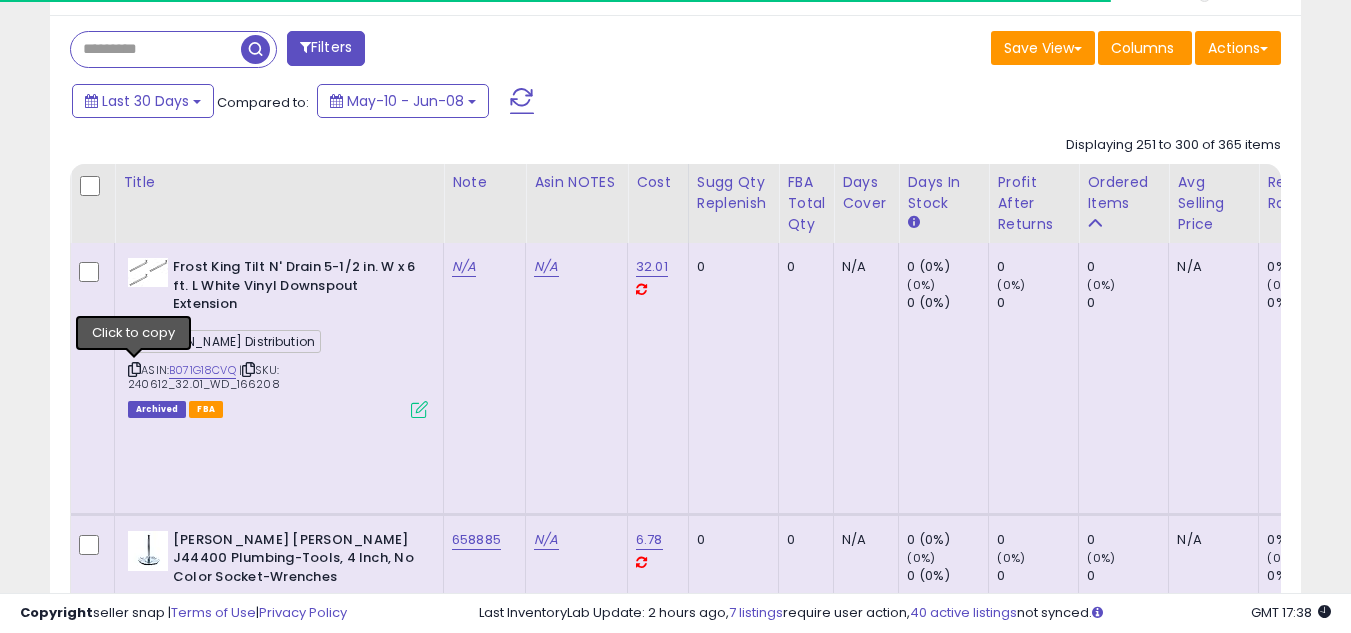 click at bounding box center [134, 369] 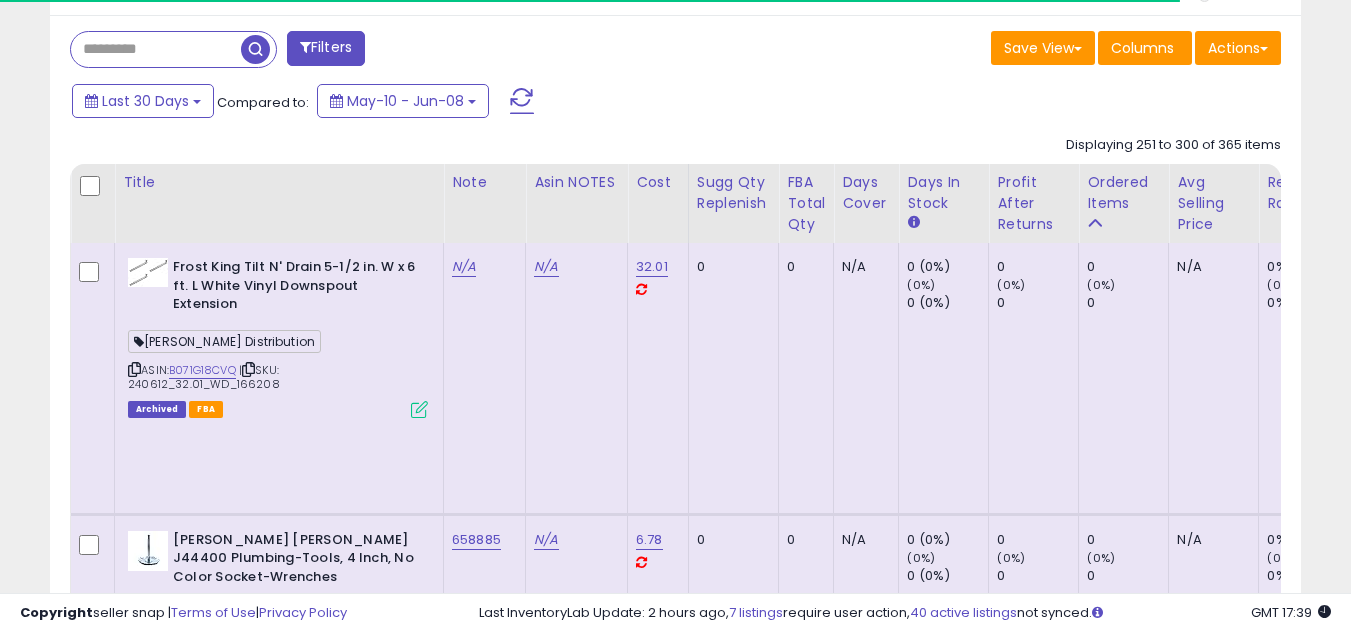 scroll, scrollTop: 957, scrollLeft: 0, axis: vertical 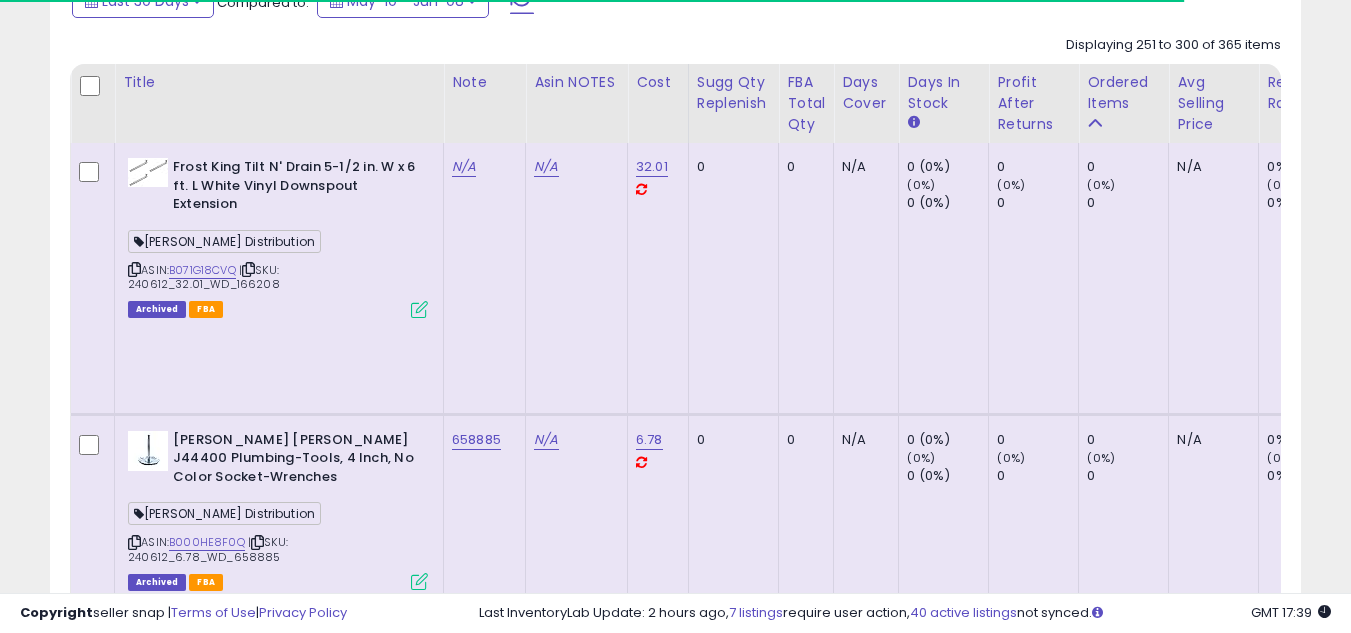 click at bounding box center [134, 542] 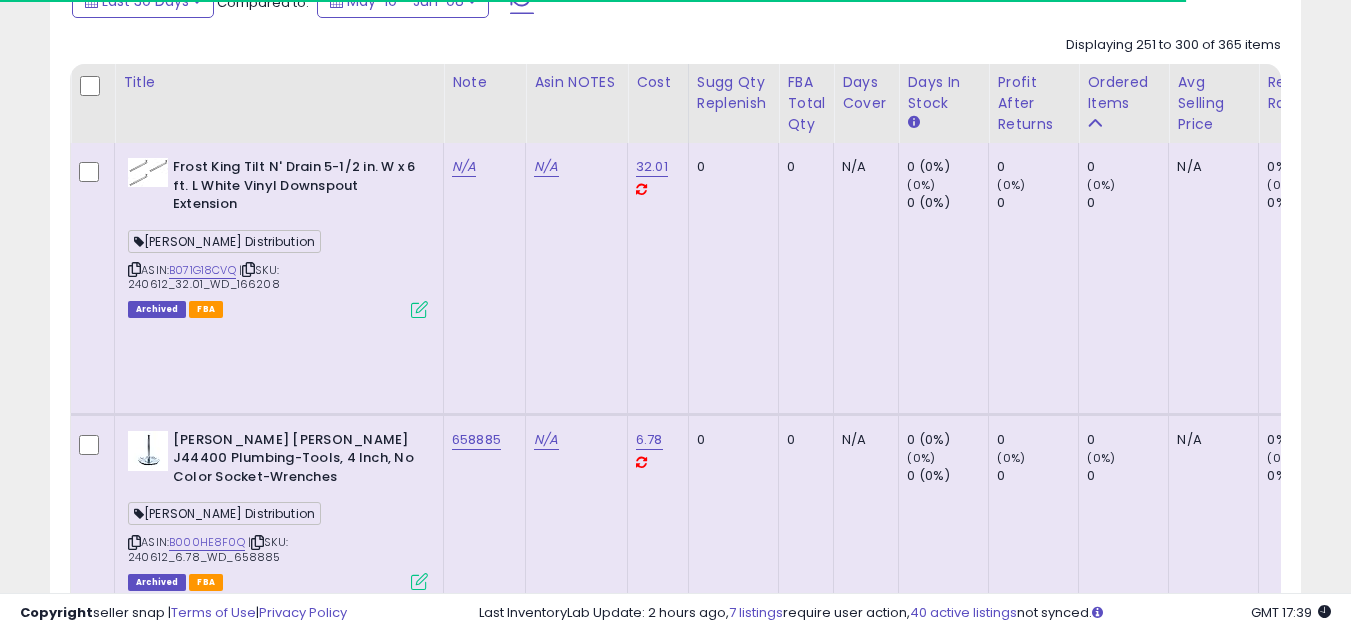 click at bounding box center (134, 542) 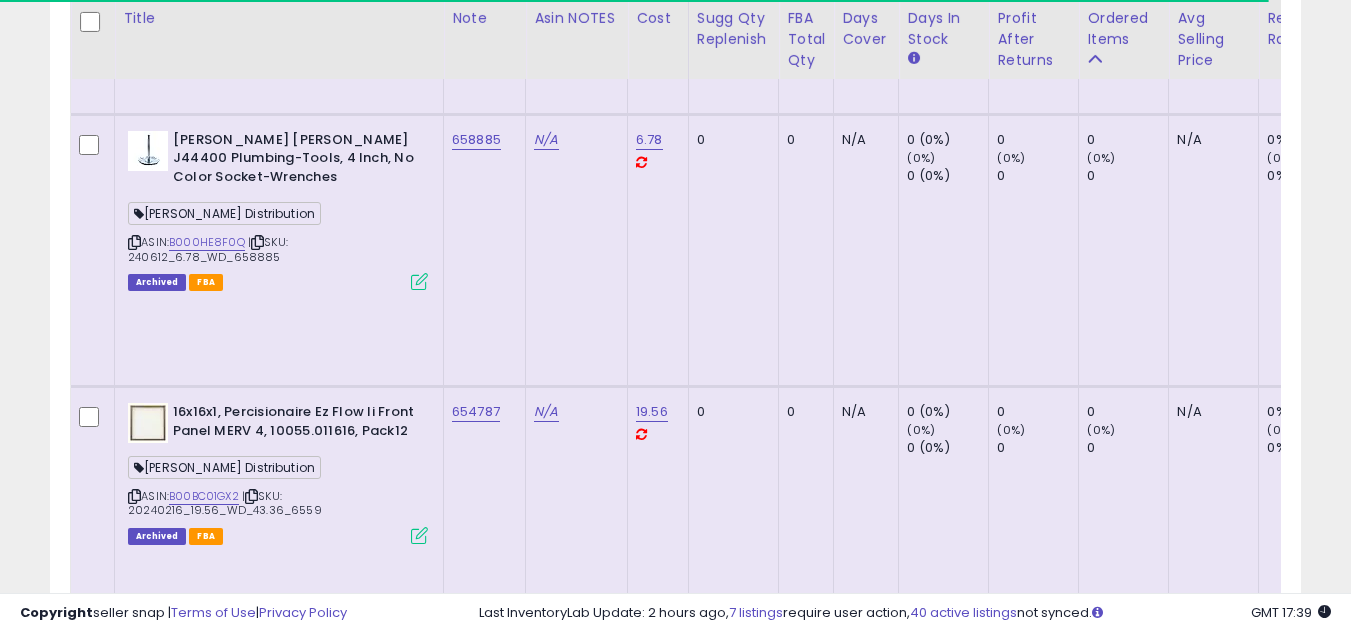 scroll, scrollTop: 1357, scrollLeft: 0, axis: vertical 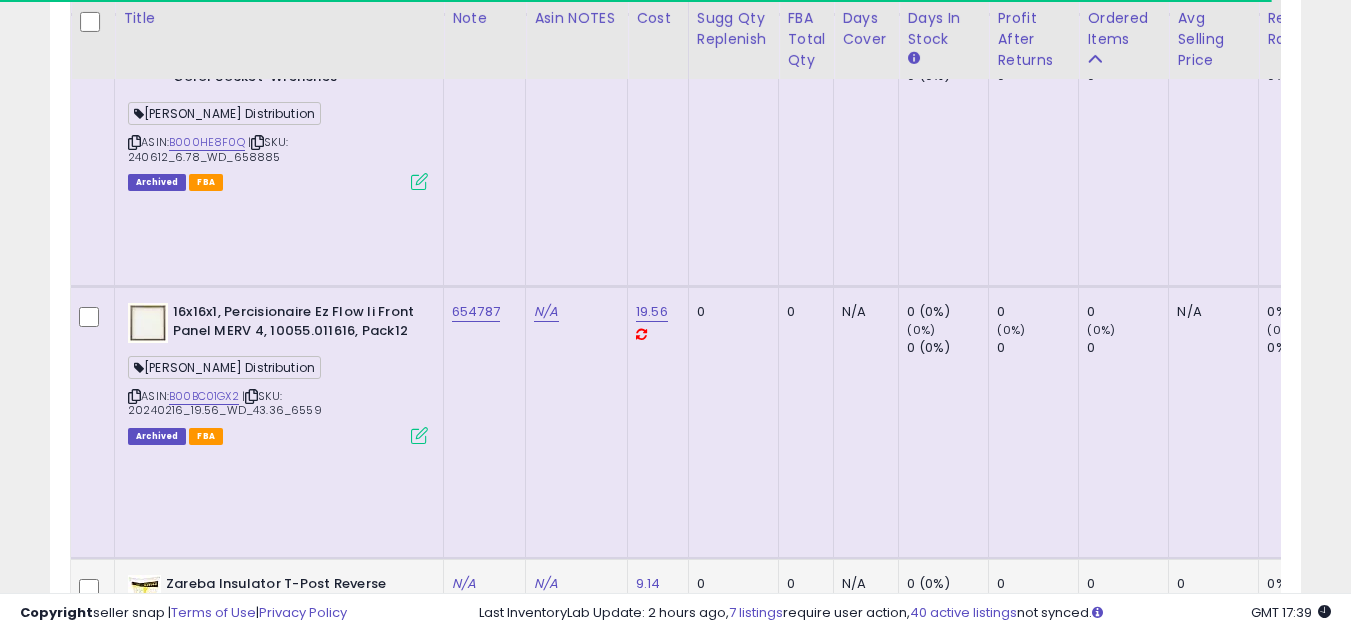 click at bounding box center [134, 668] 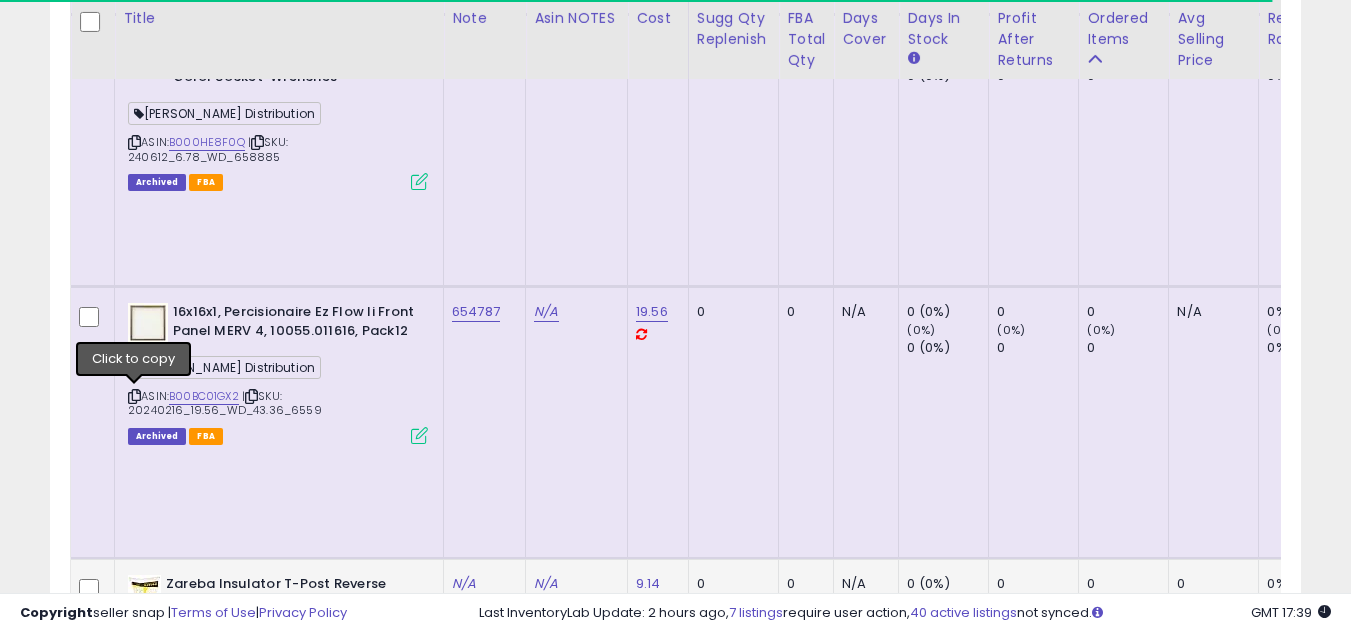 click at bounding box center [134, 668] 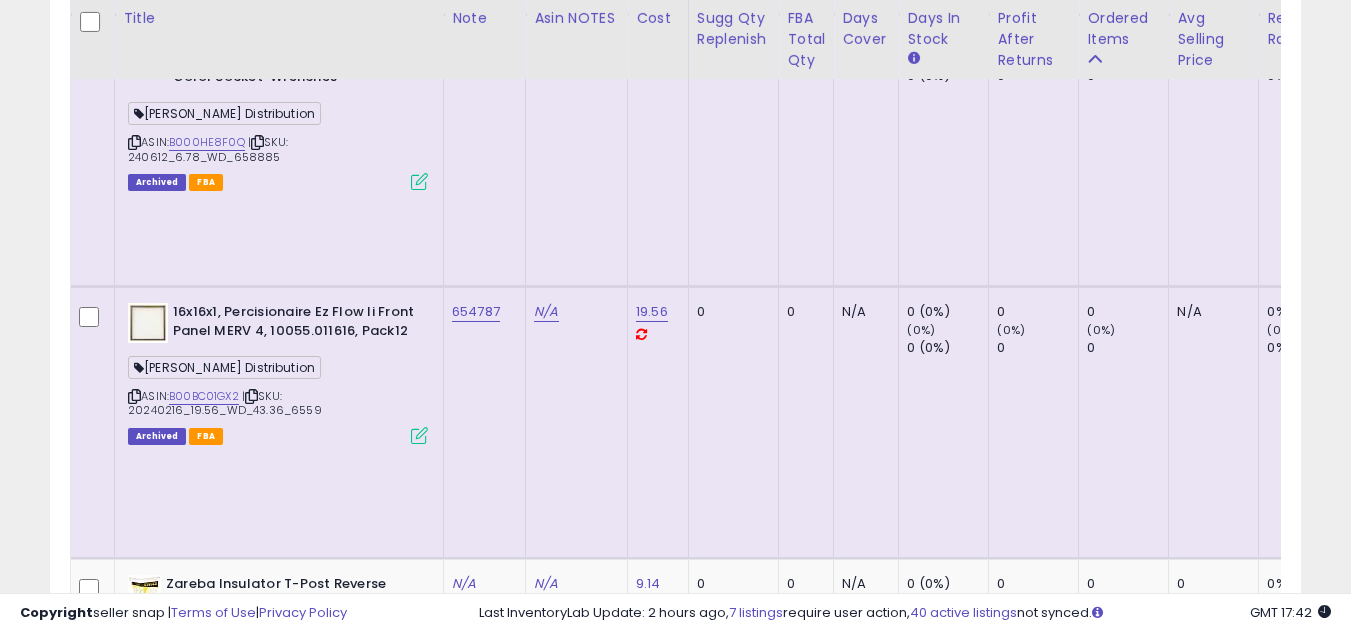 scroll, scrollTop: 1557, scrollLeft: 0, axis: vertical 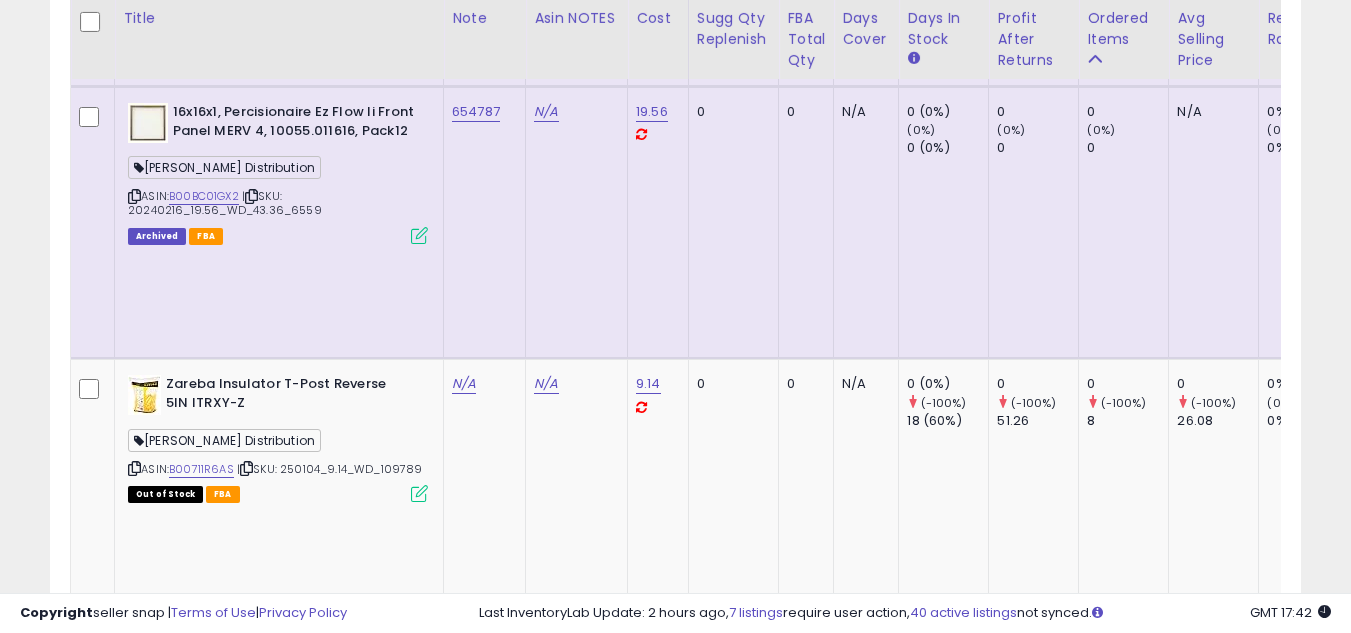 click at bounding box center [134, 738] 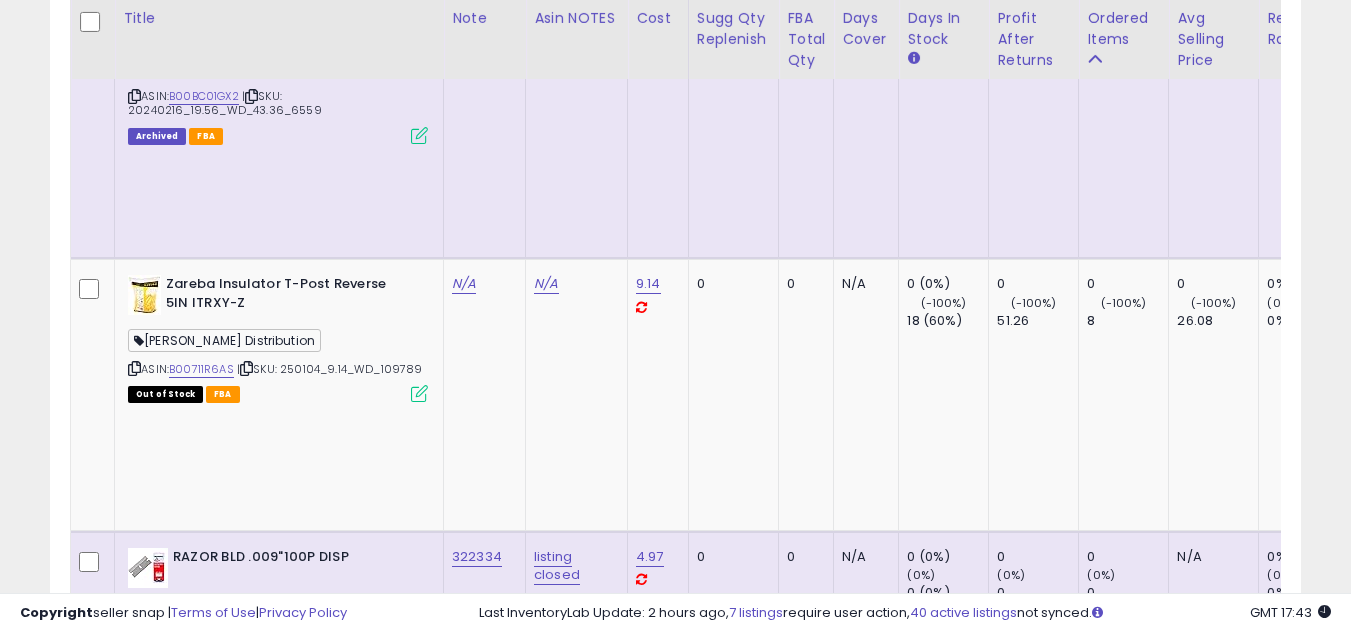 scroll, scrollTop: 1857, scrollLeft: 0, axis: vertical 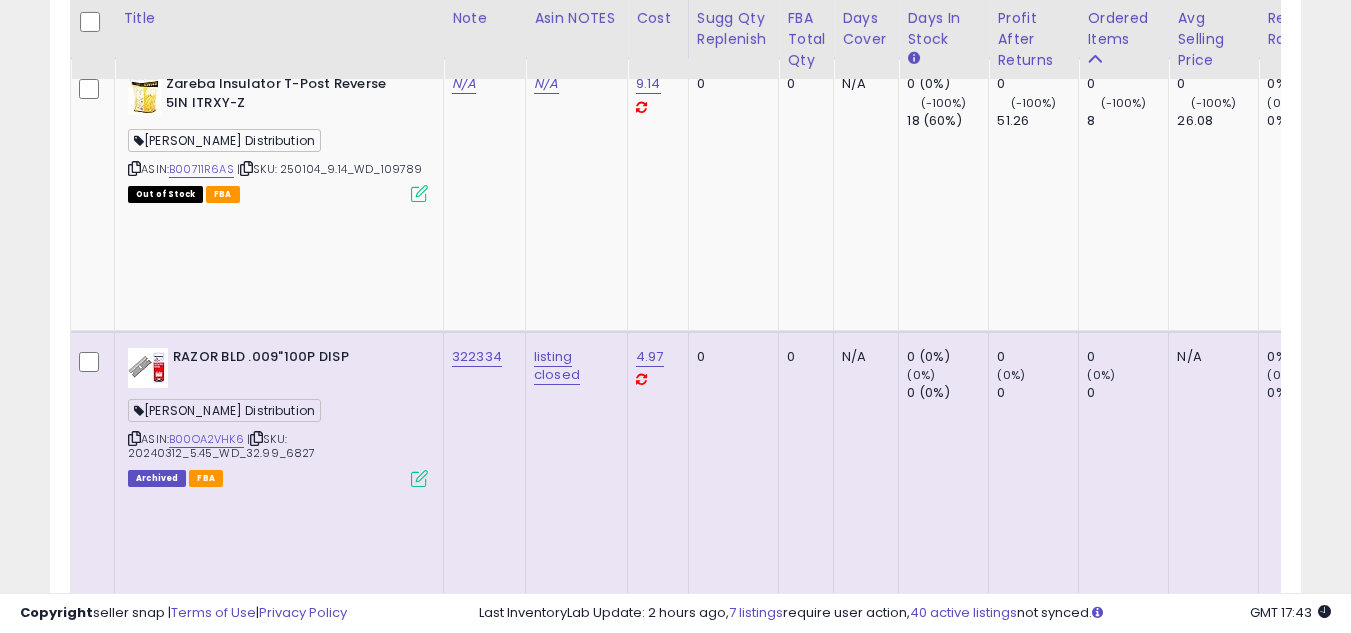 click at bounding box center [134, 983] 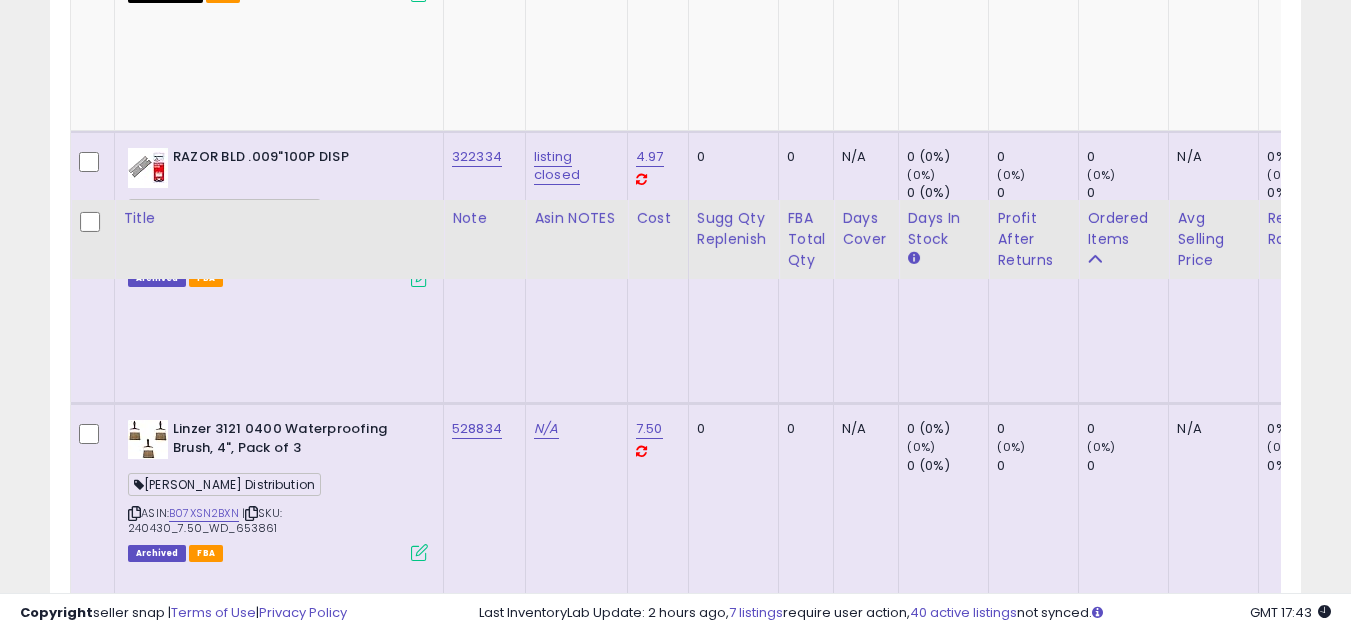 scroll, scrollTop: 2257, scrollLeft: 0, axis: vertical 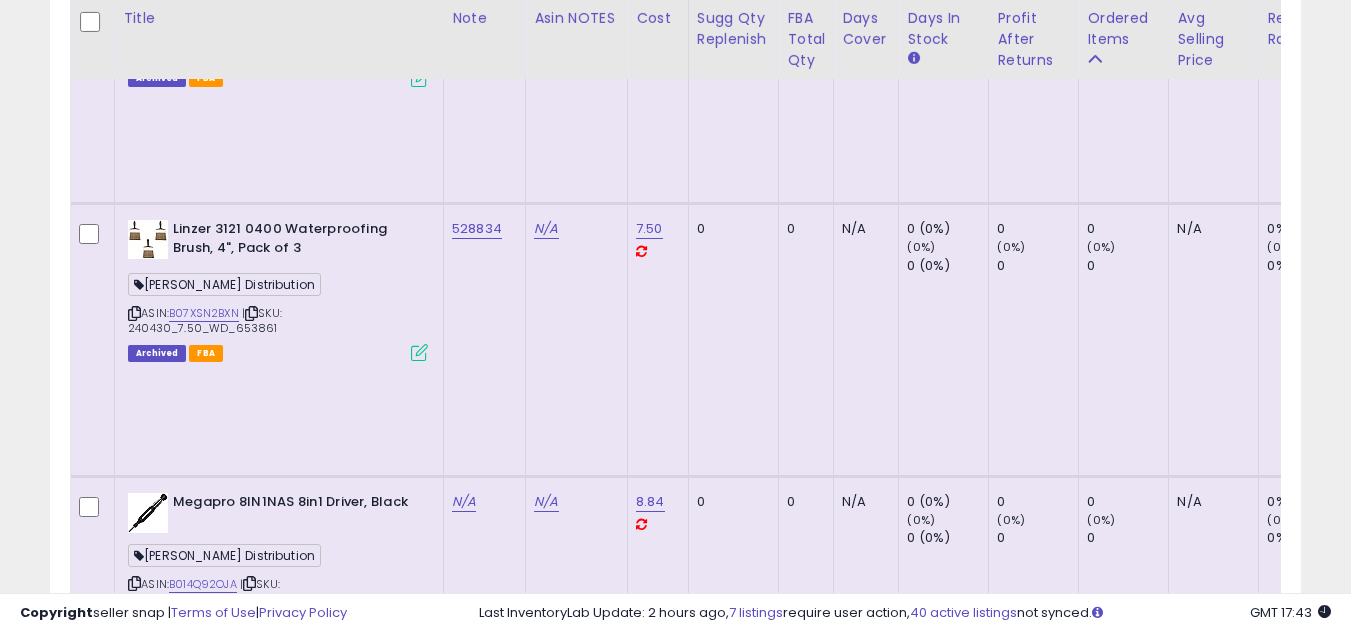 click at bounding box center (134, 1186) 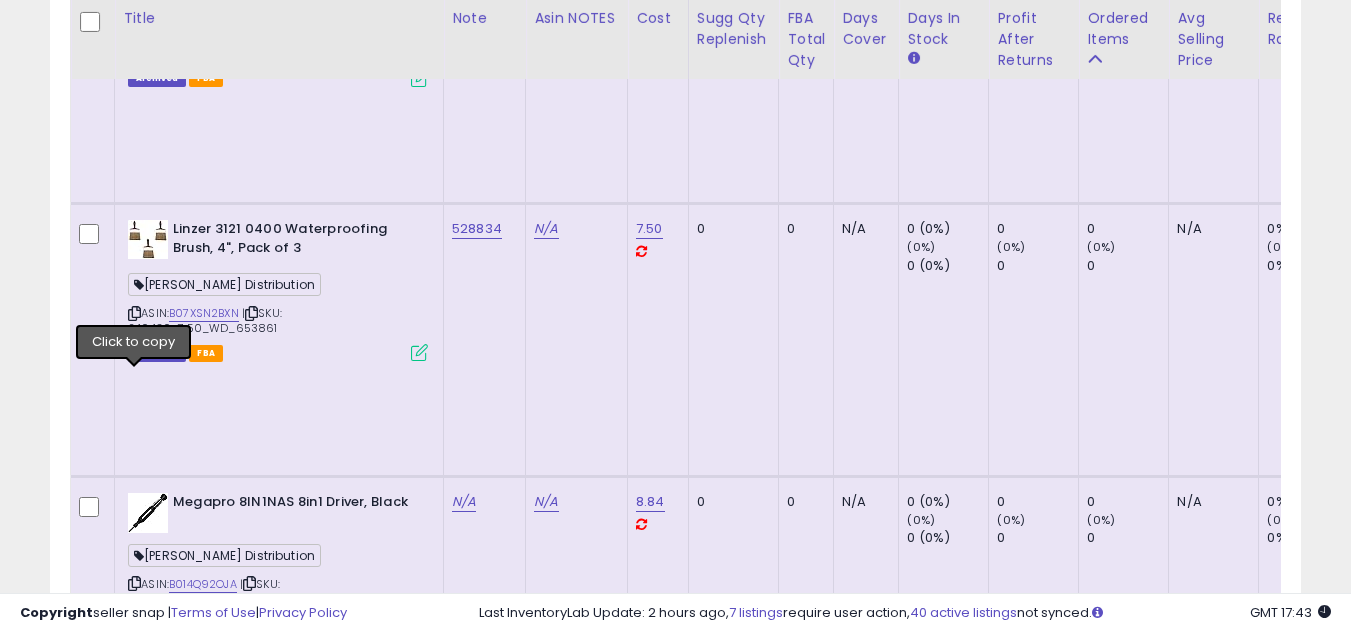 click at bounding box center (134, 1186) 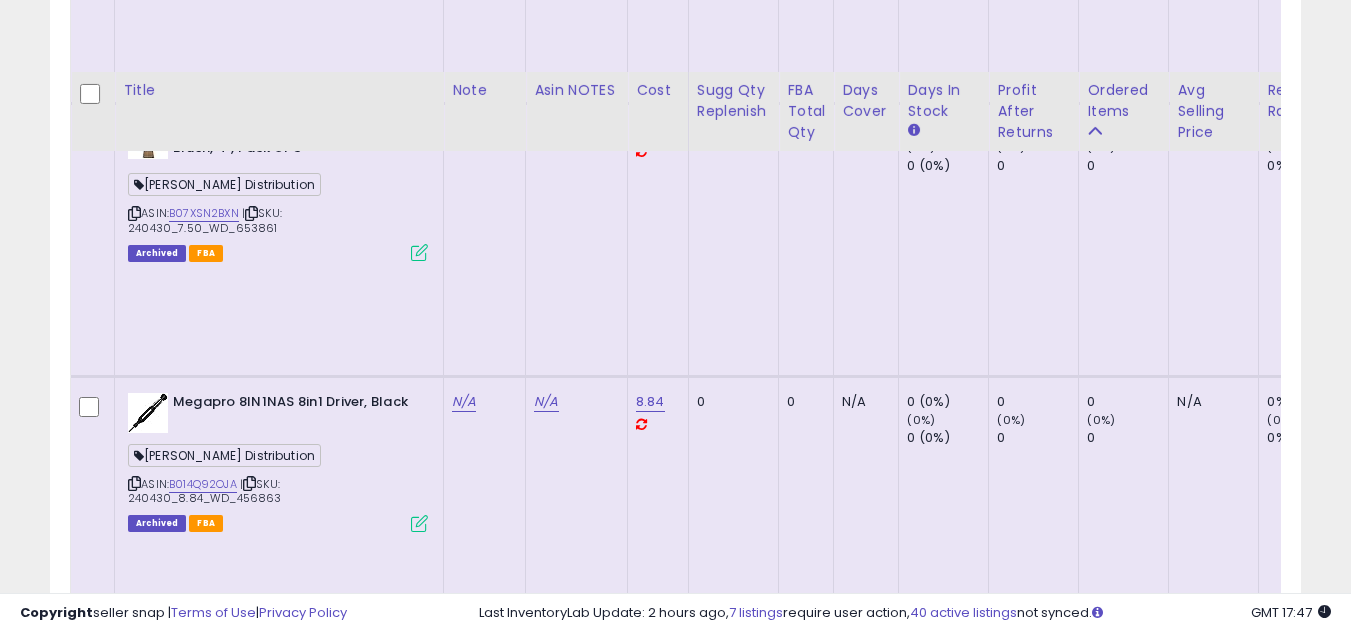 scroll, scrollTop: 2457, scrollLeft: 0, axis: vertical 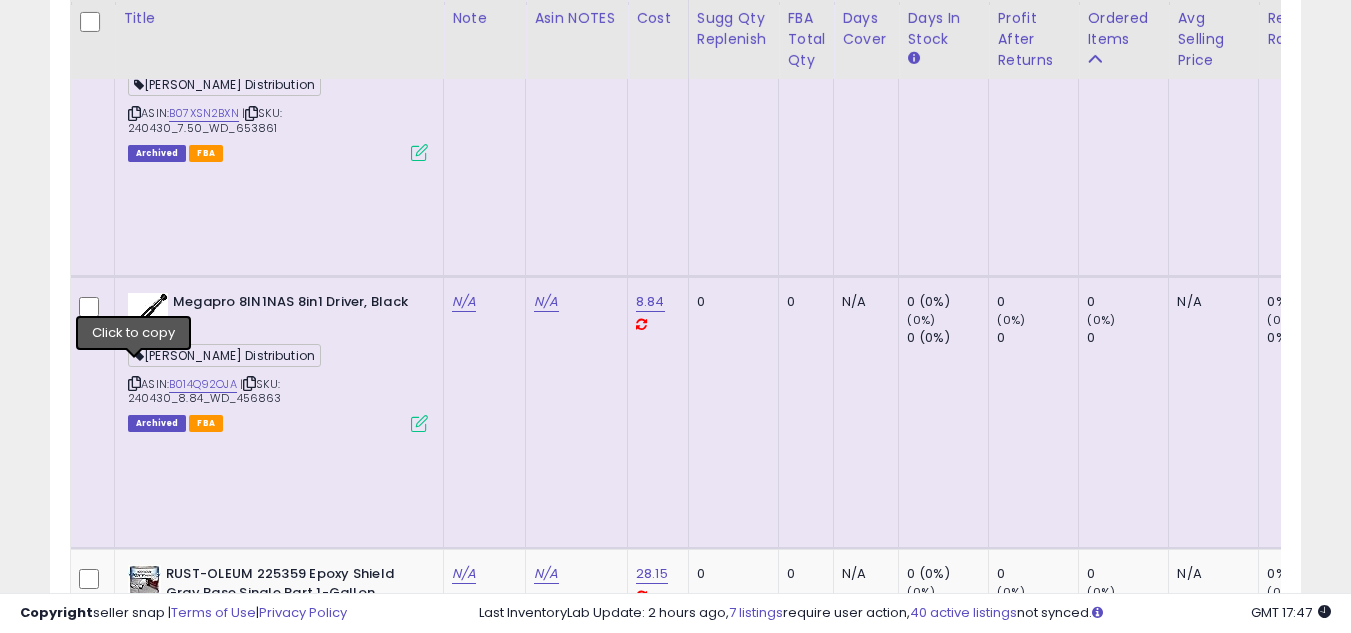 click at bounding box center (134, 1240) 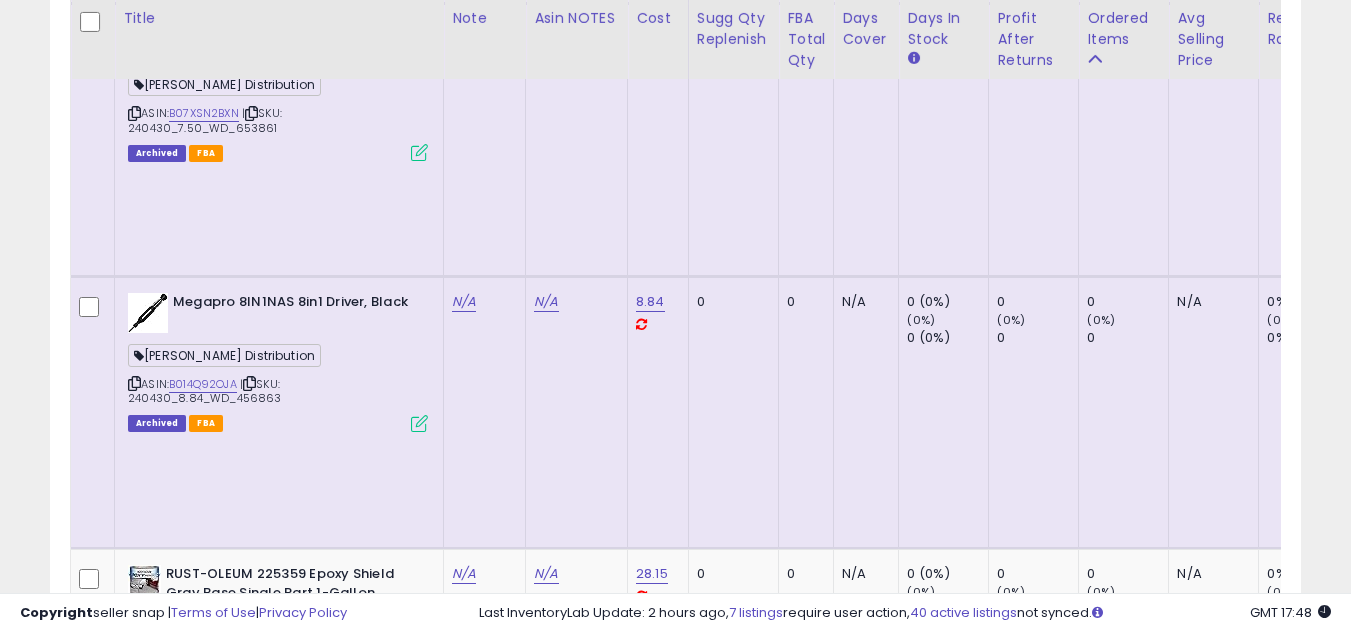 scroll, scrollTop: 2657, scrollLeft: 0, axis: vertical 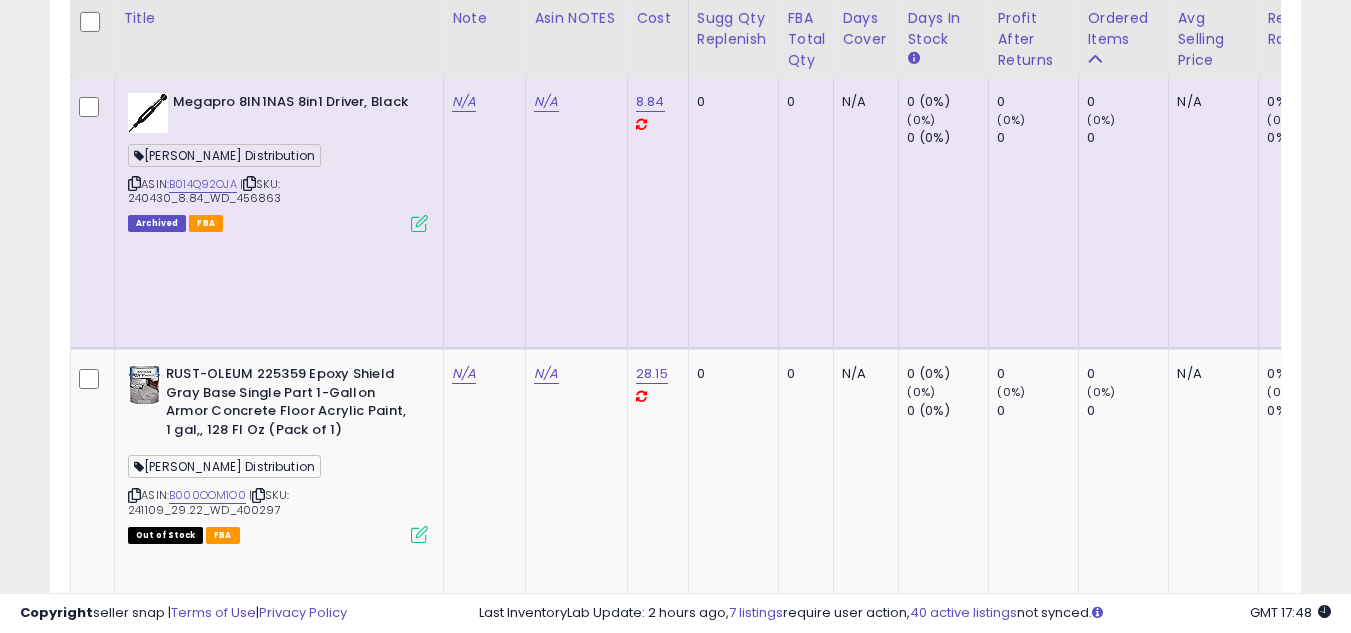 click at bounding box center [134, 1275] 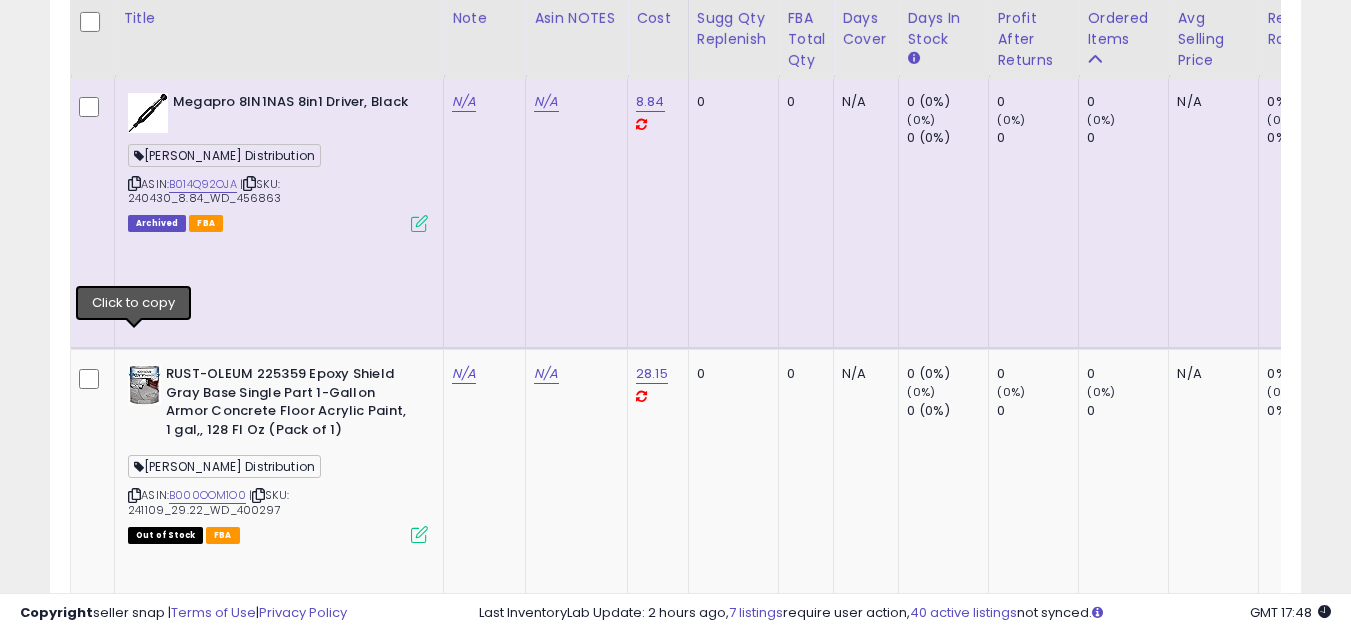 click at bounding box center (134, 1275) 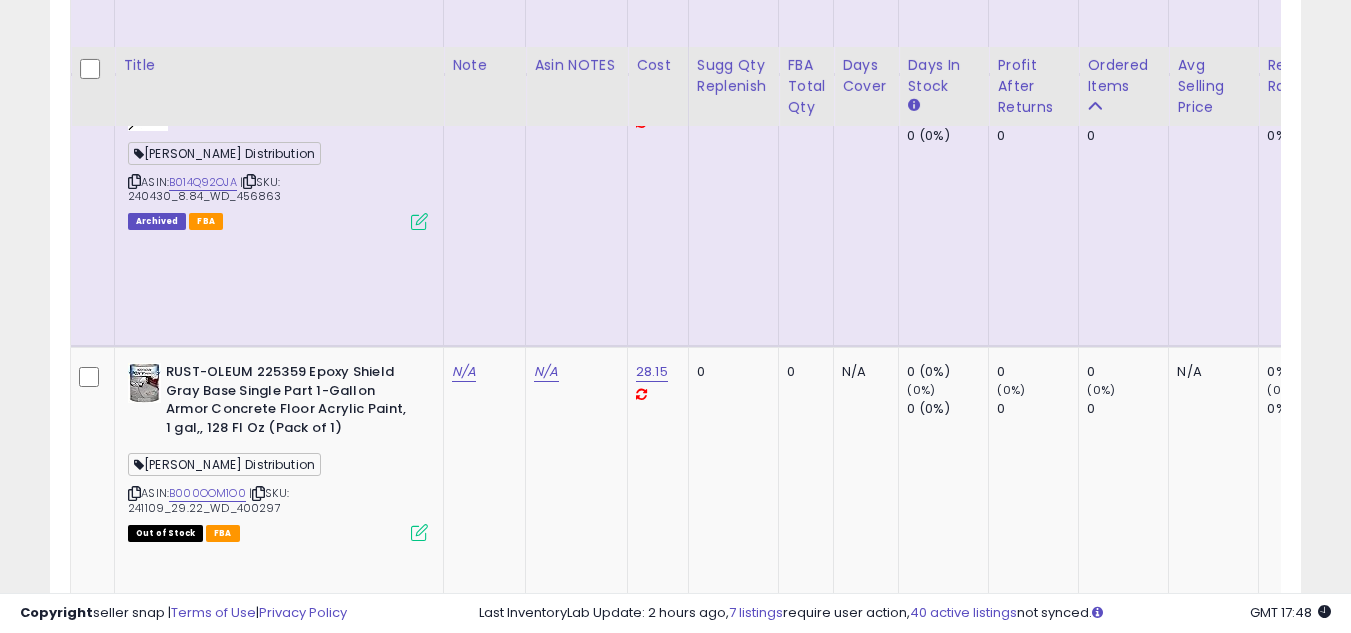 scroll, scrollTop: 2857, scrollLeft: 0, axis: vertical 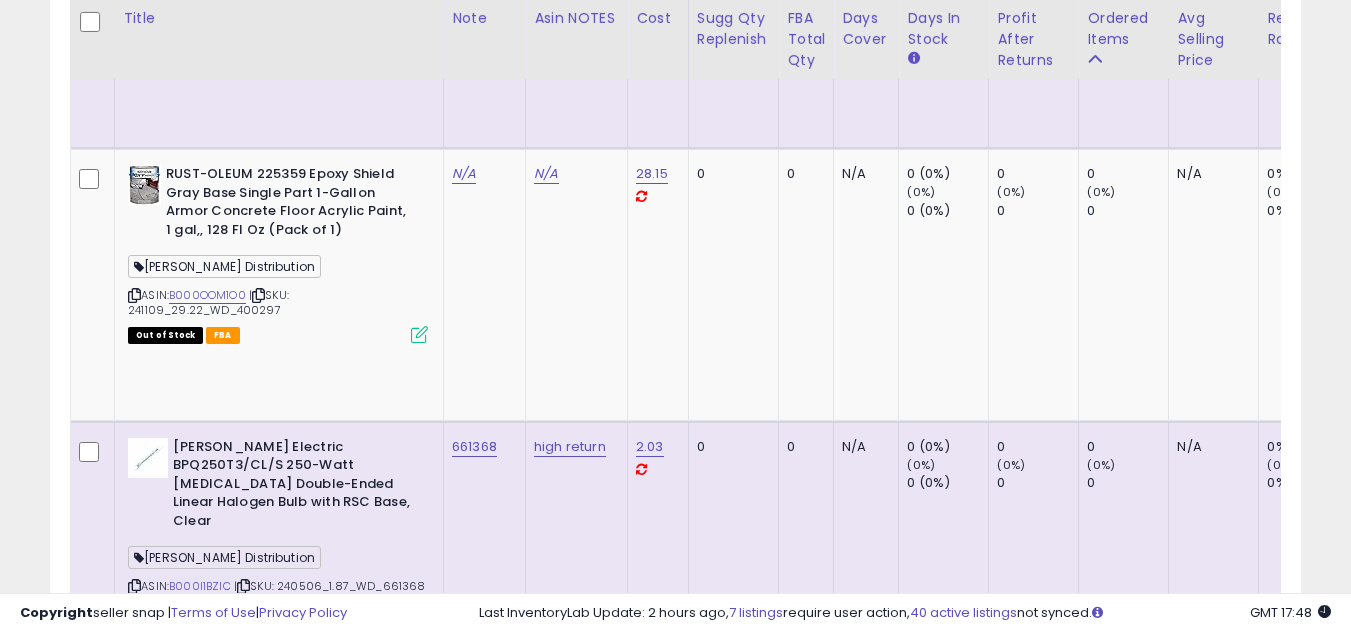 click at bounding box center (134, 1385) 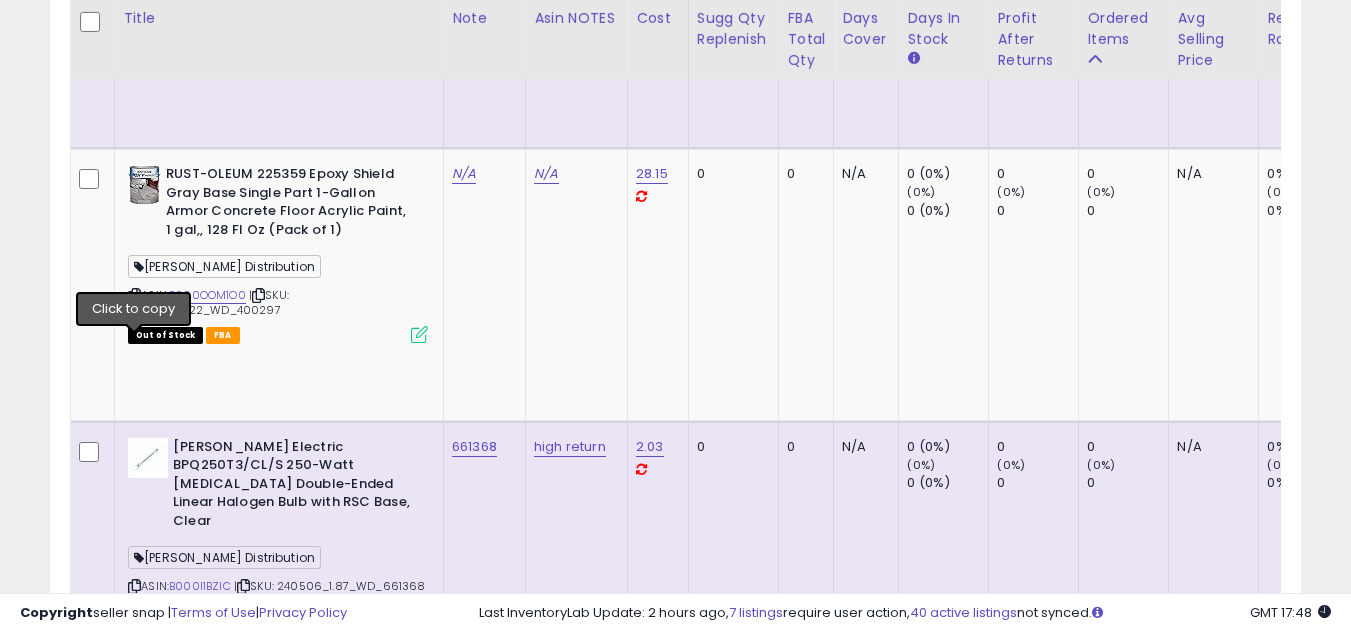 click at bounding box center (134, 1385) 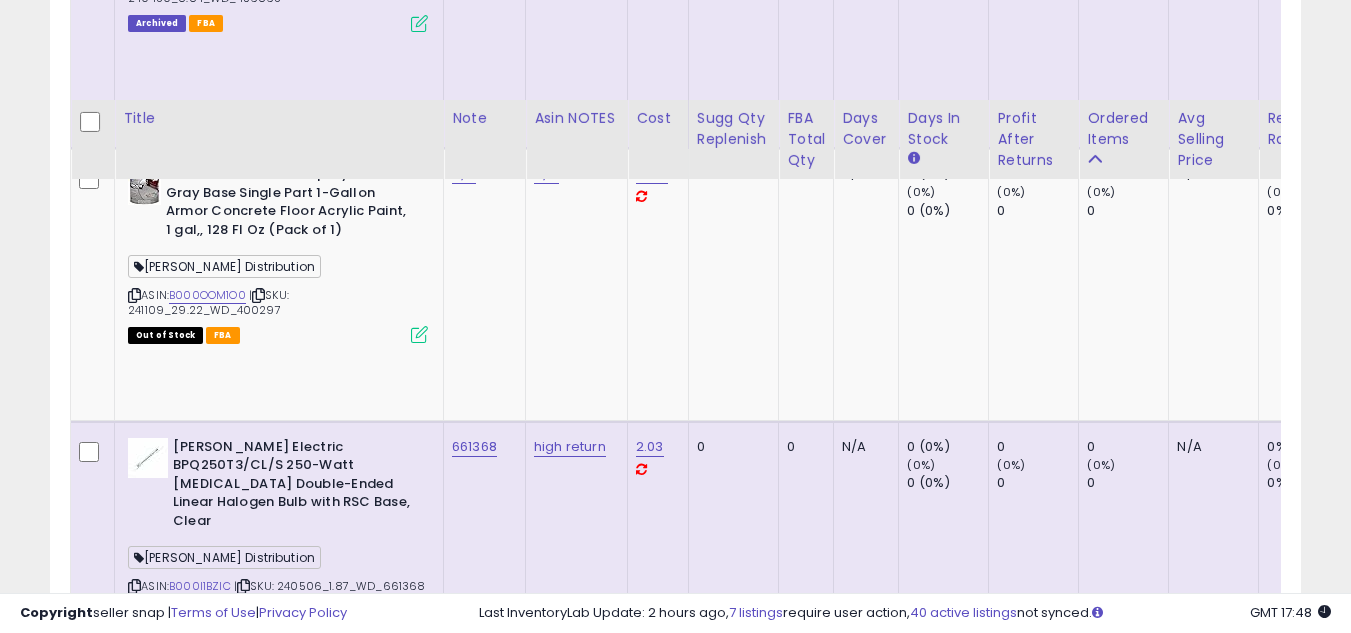 scroll, scrollTop: 2957, scrollLeft: 0, axis: vertical 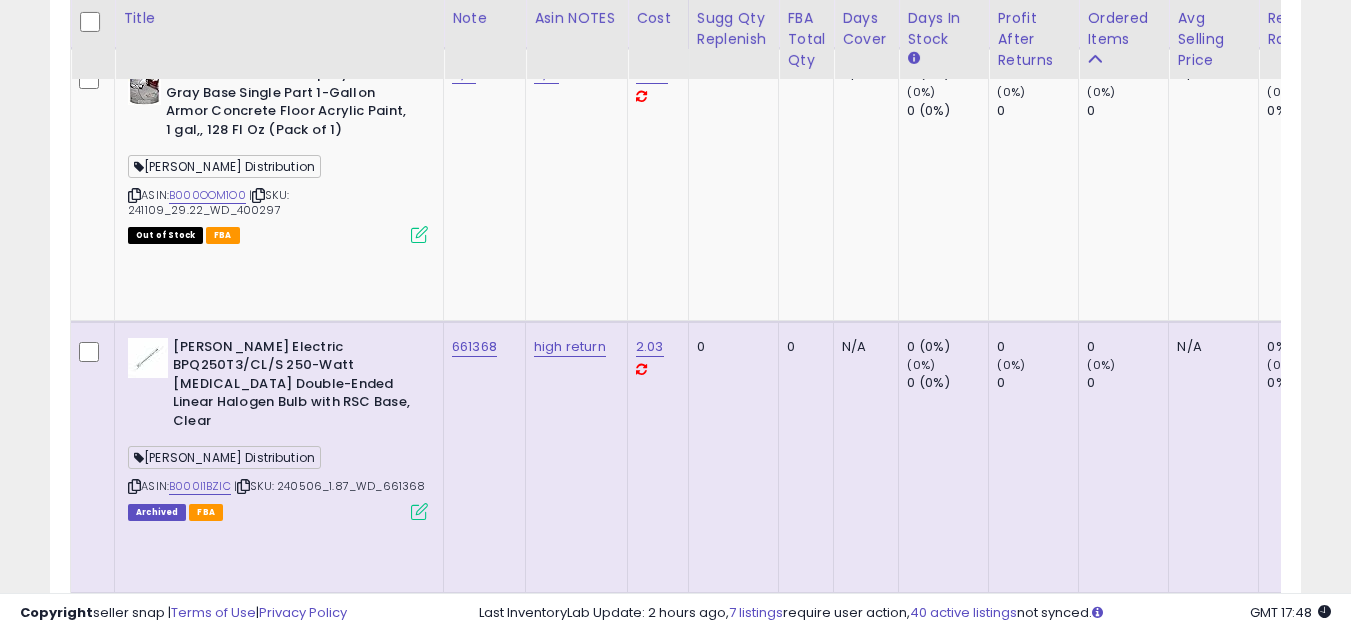 click at bounding box center (134, 1539) 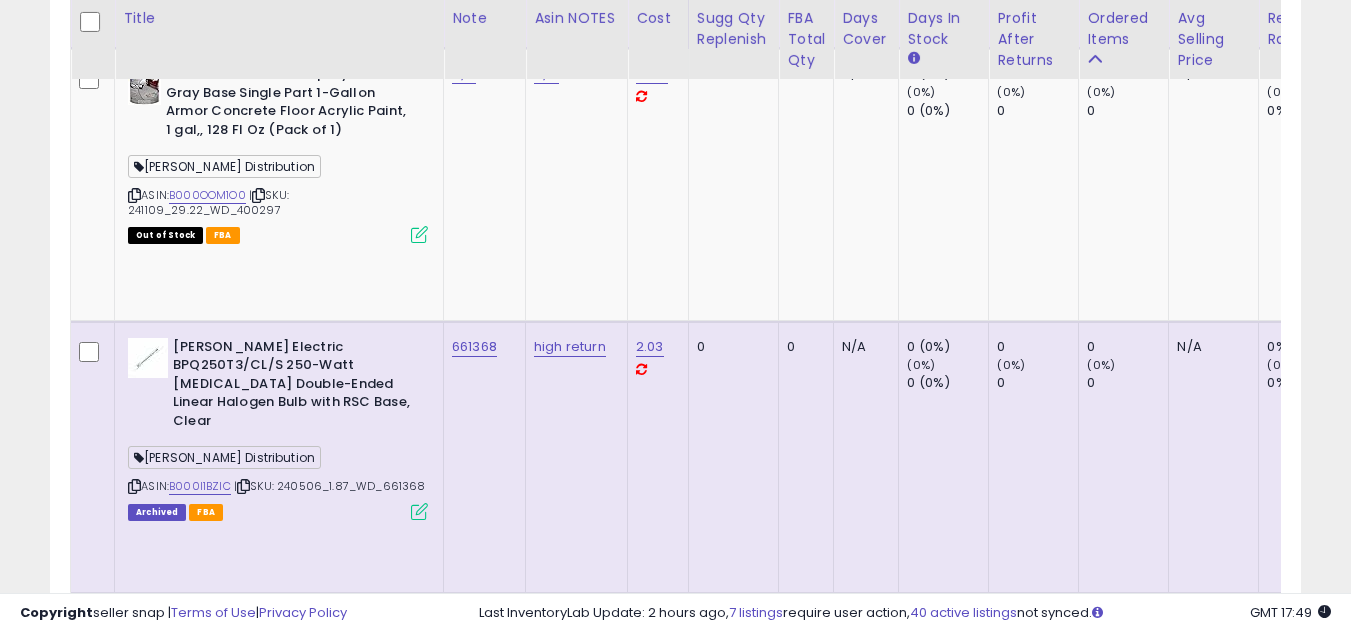 scroll, scrollTop: 3157, scrollLeft: 0, axis: vertical 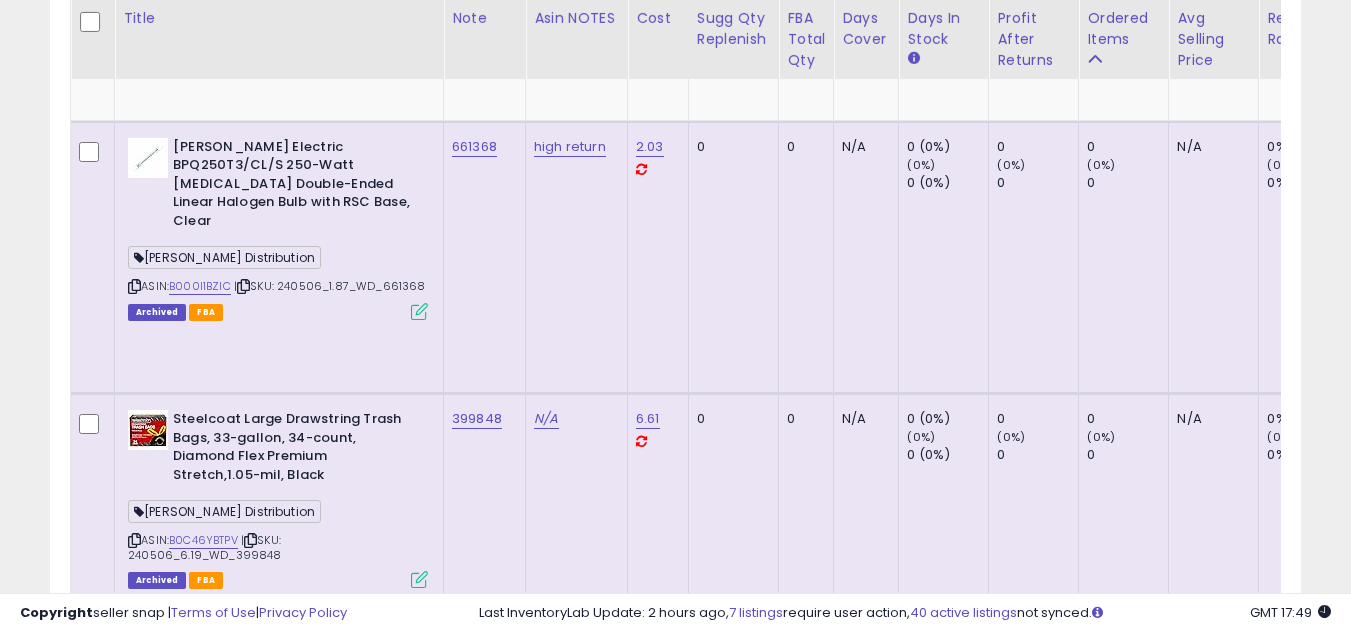 click at bounding box center [134, 1630] 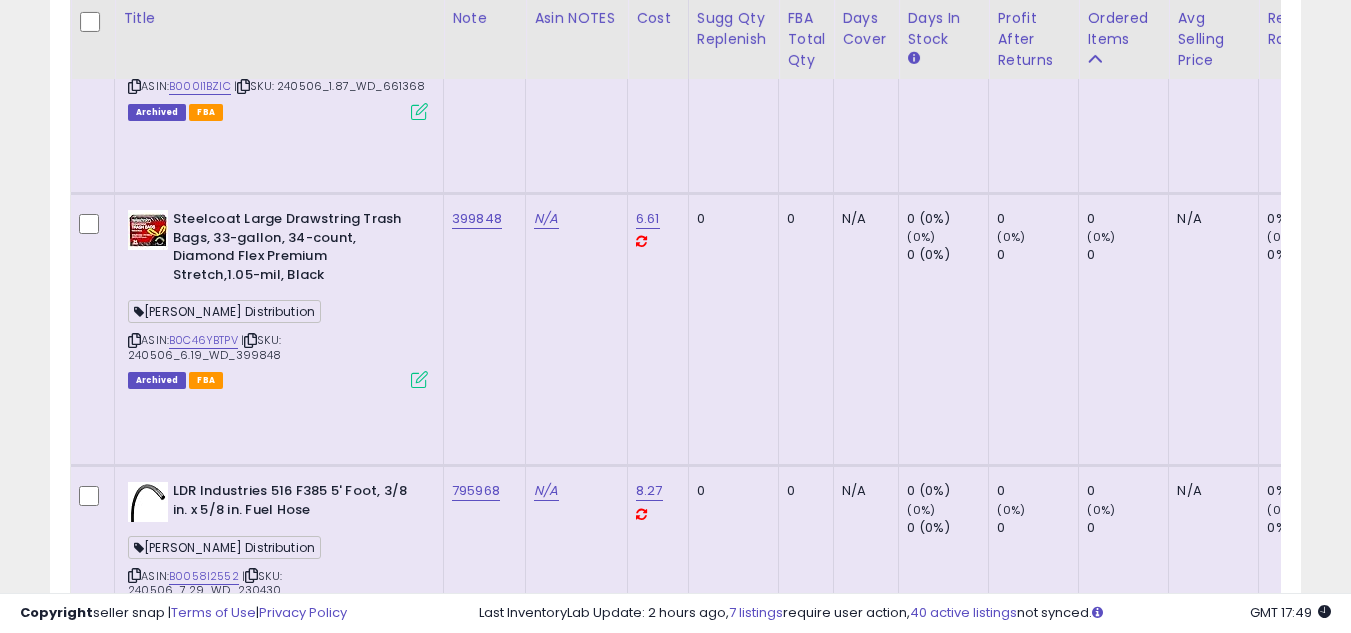 click at bounding box center [134, 1702] 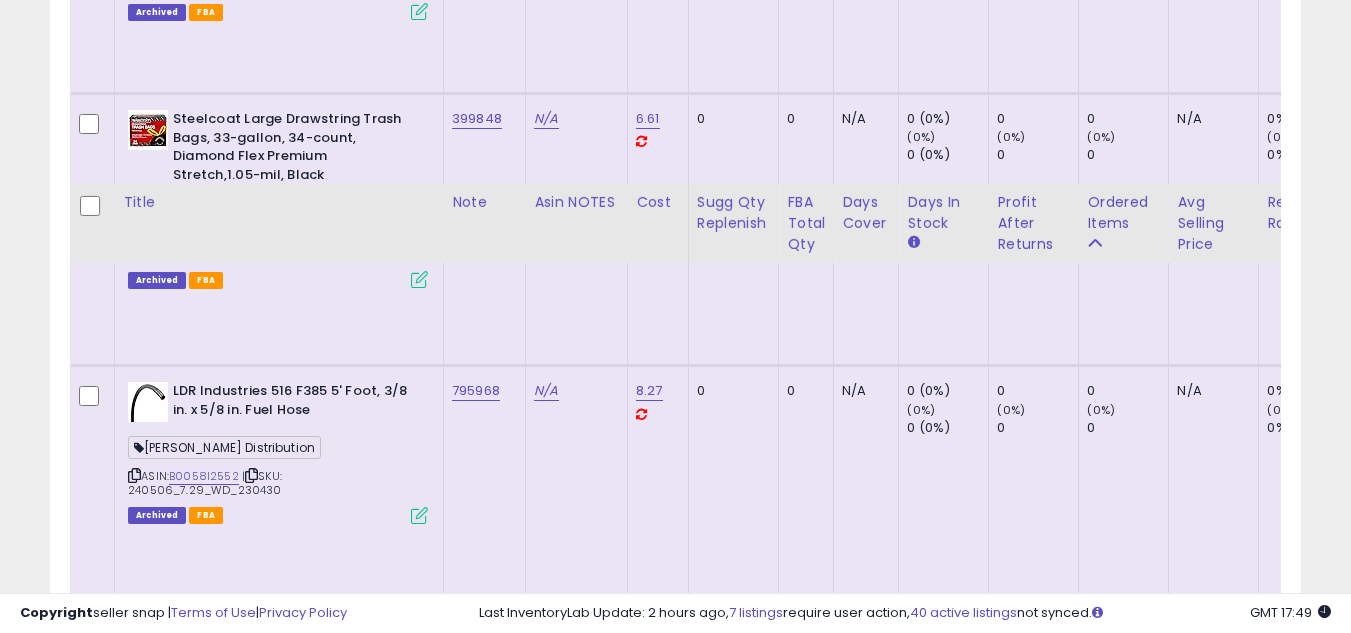 scroll, scrollTop: 3657, scrollLeft: 0, axis: vertical 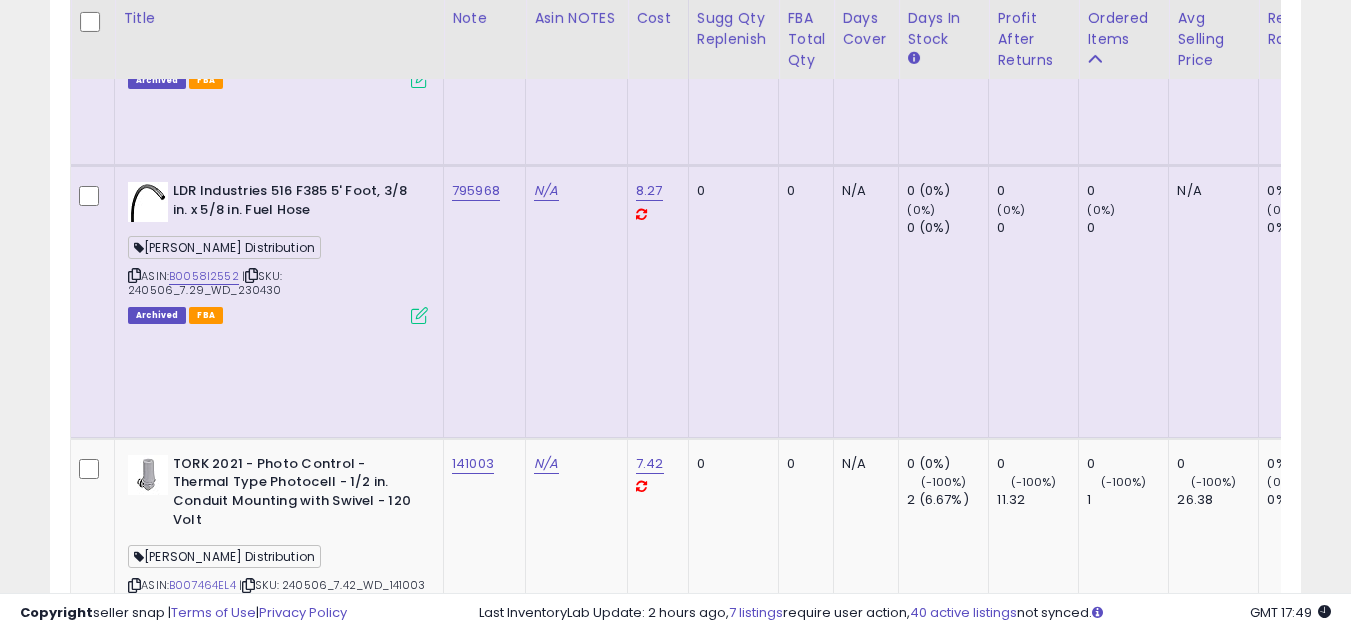 click at bounding box center [134, 1656] 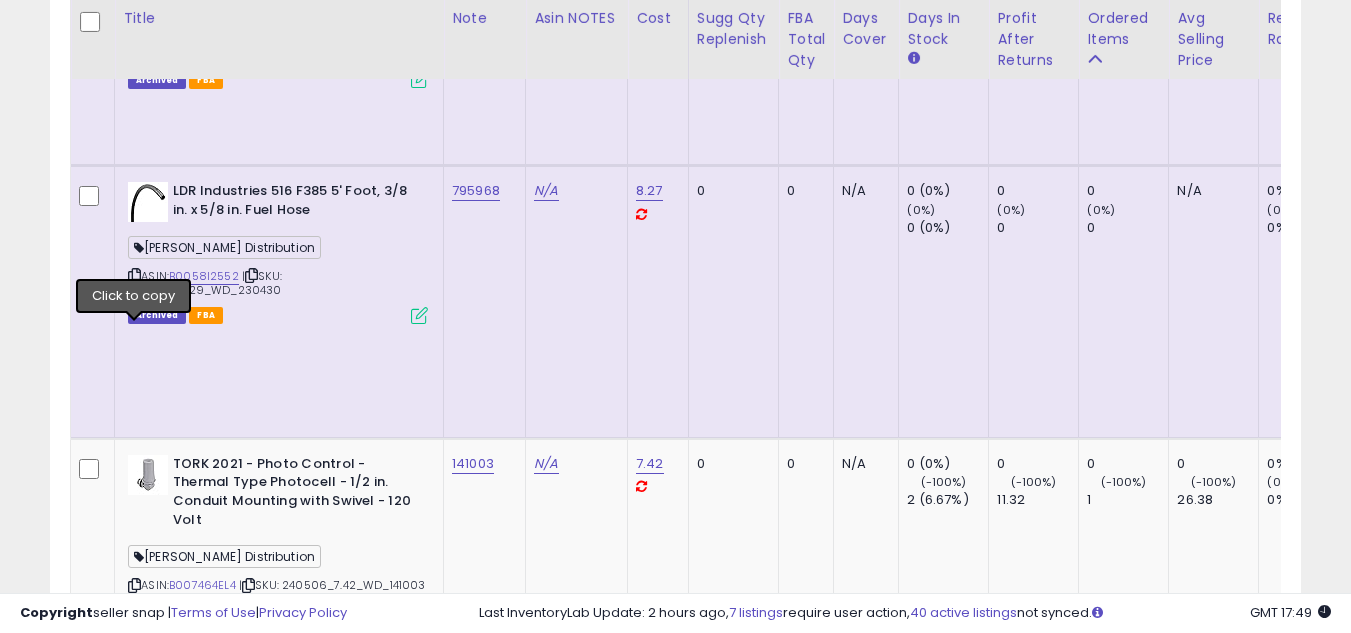 drag, startPoint x: 133, startPoint y: 329, endPoint x: 143, endPoint y: 327, distance: 10.198039 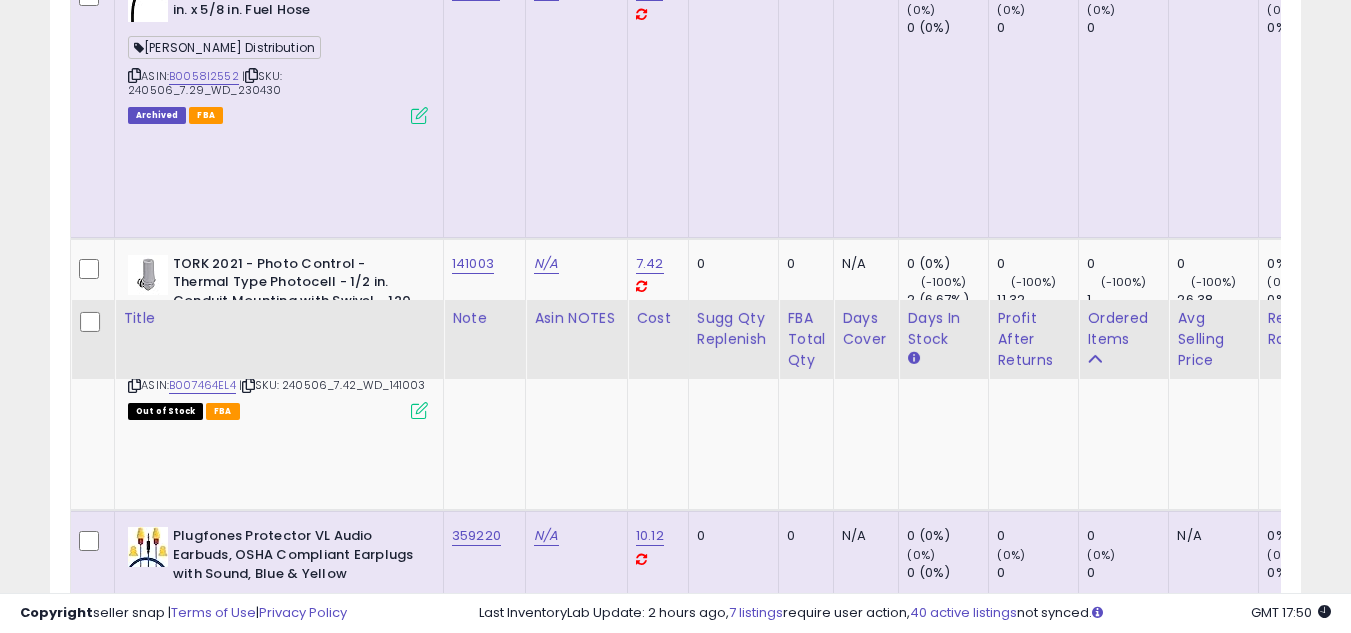 scroll, scrollTop: 4157, scrollLeft: 0, axis: vertical 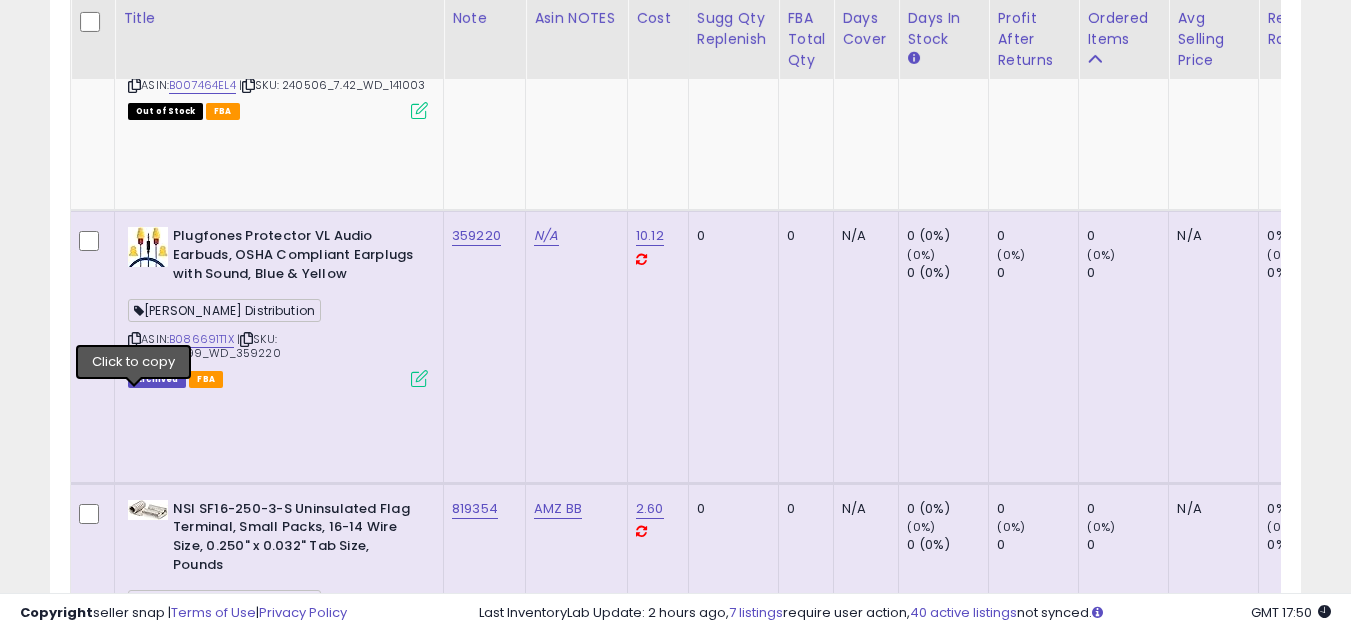click at bounding box center [134, 1955] 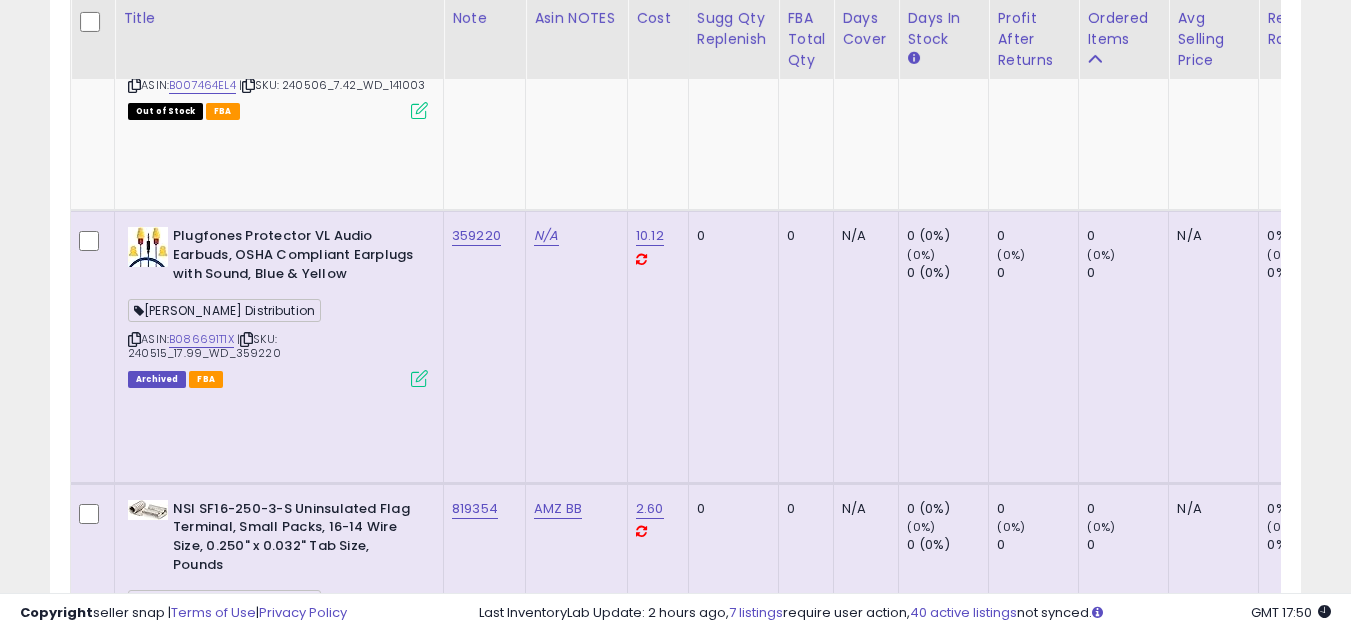 click at bounding box center [134, 1955] 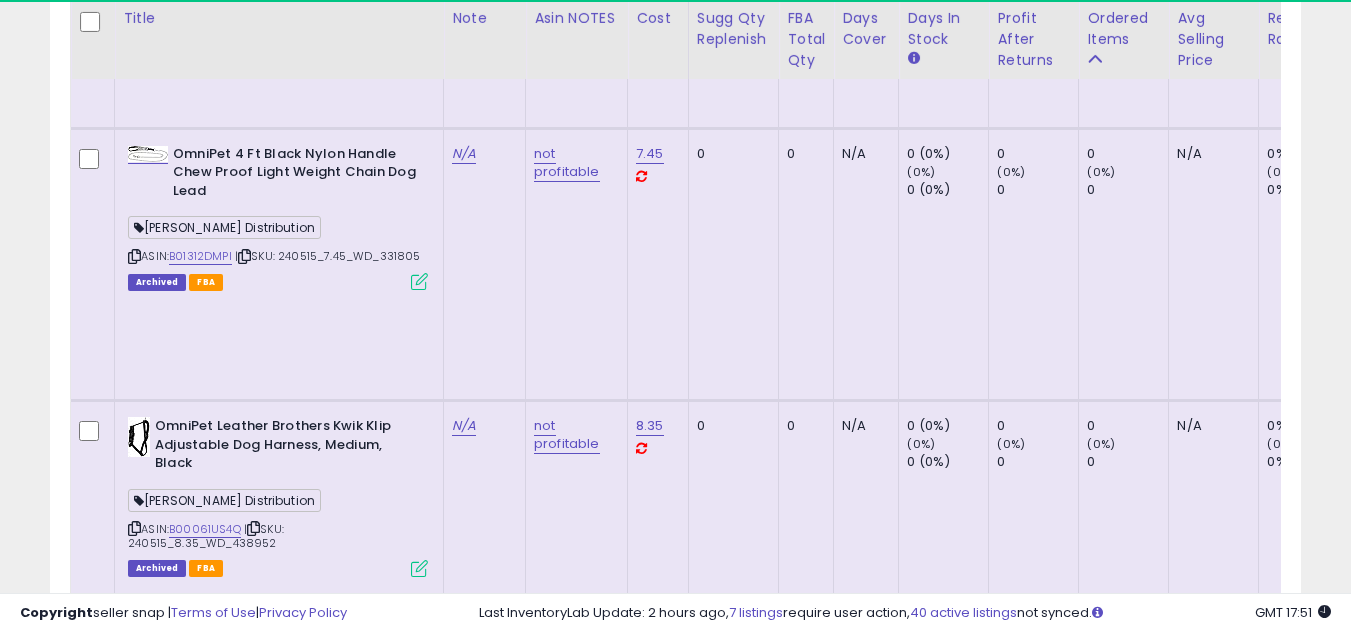 scroll, scrollTop: 5257, scrollLeft: 0, axis: vertical 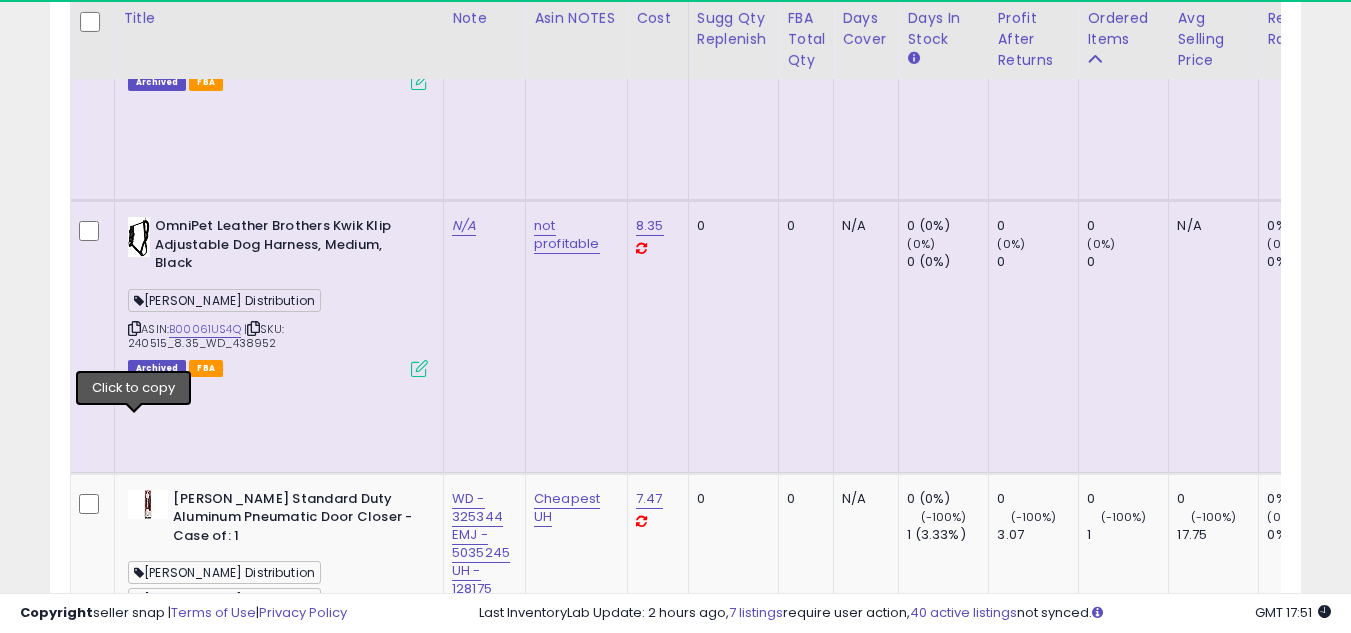 click at bounding box center (134, 2489) 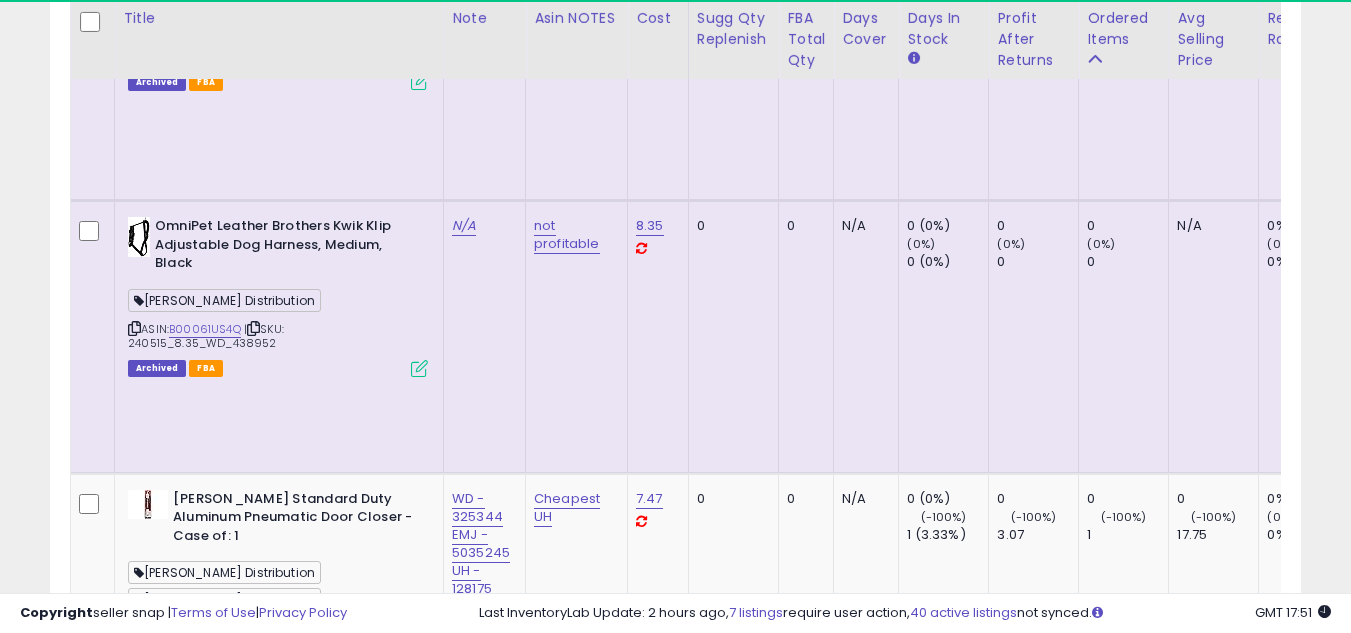 click at bounding box center [134, 2489] 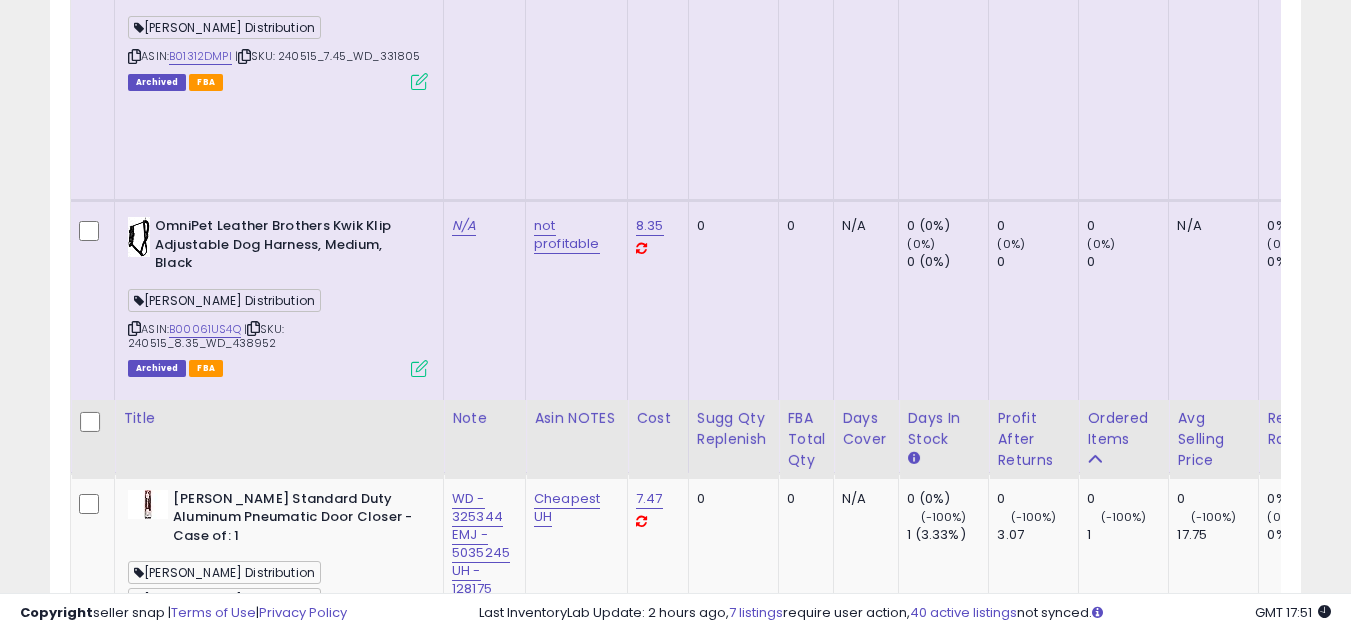 scroll, scrollTop: 5657, scrollLeft: 0, axis: vertical 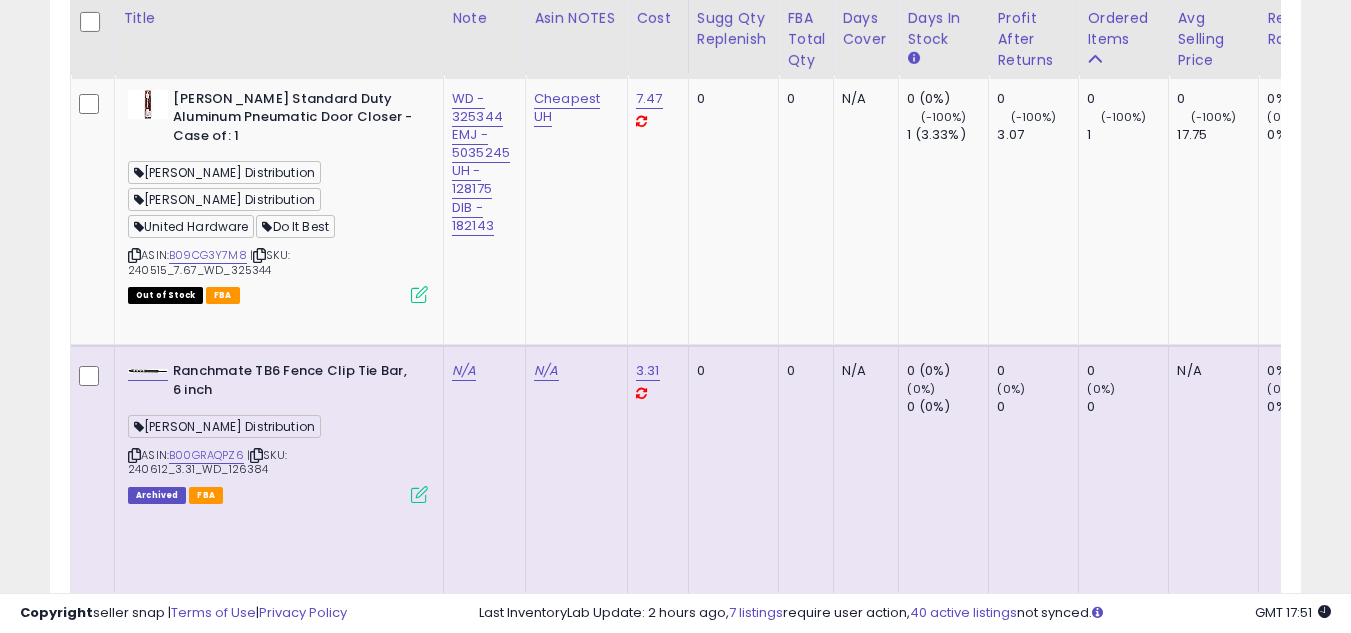 click at bounding box center (134, 2380) 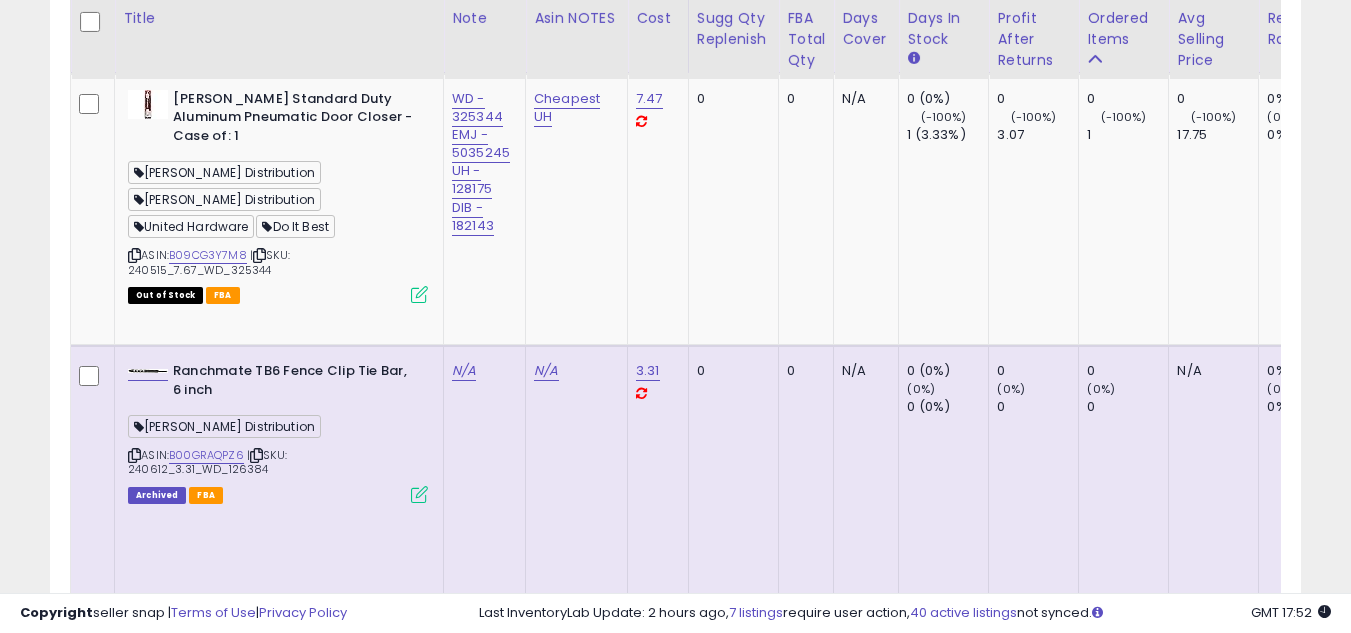 click at bounding box center [134, 2653] 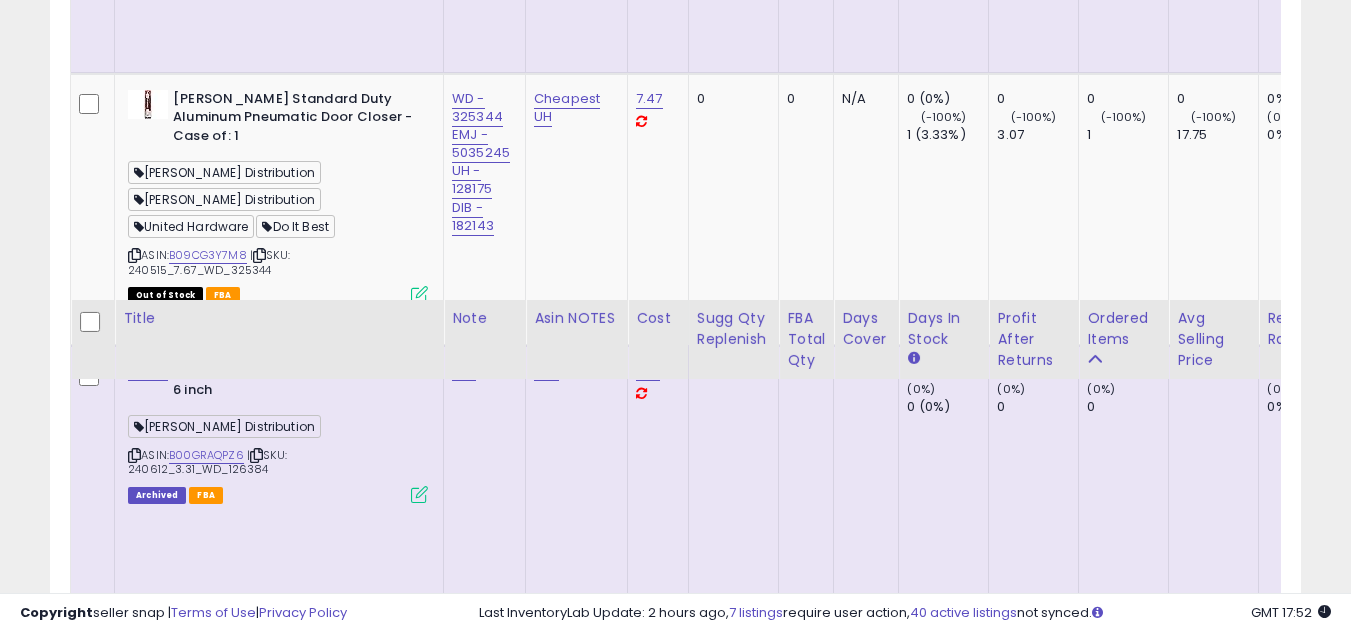 scroll, scrollTop: 5957, scrollLeft: 0, axis: vertical 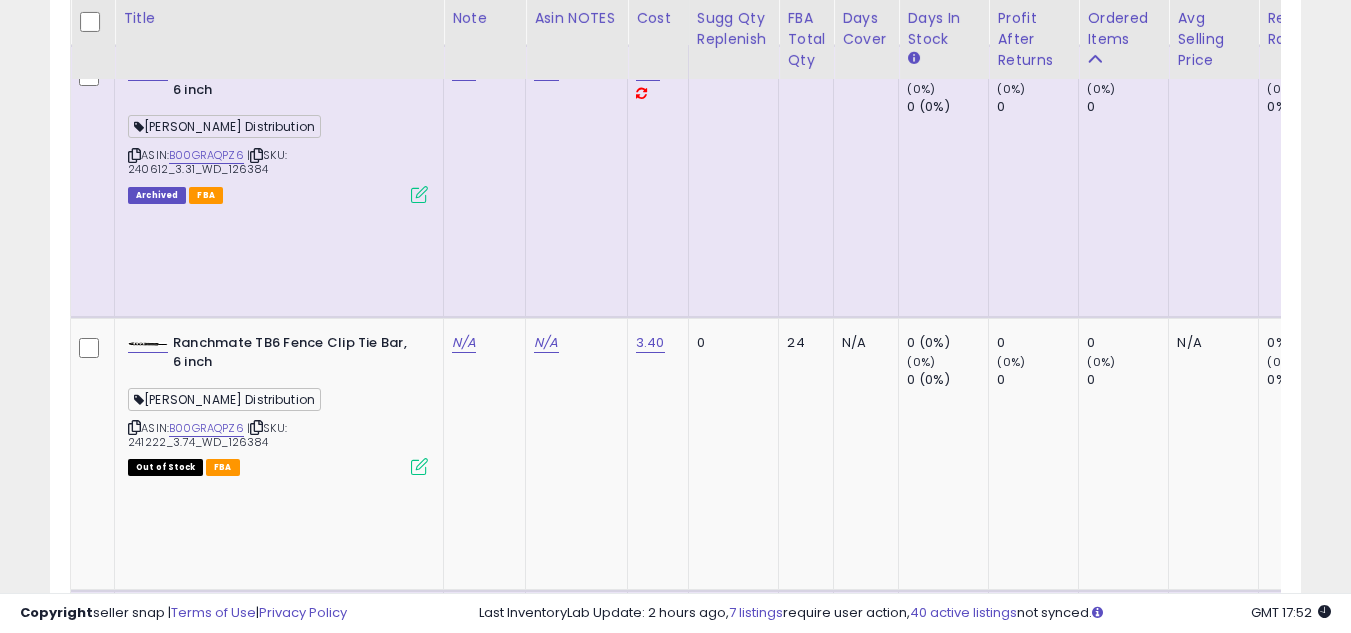 click at bounding box center (134, 2607) 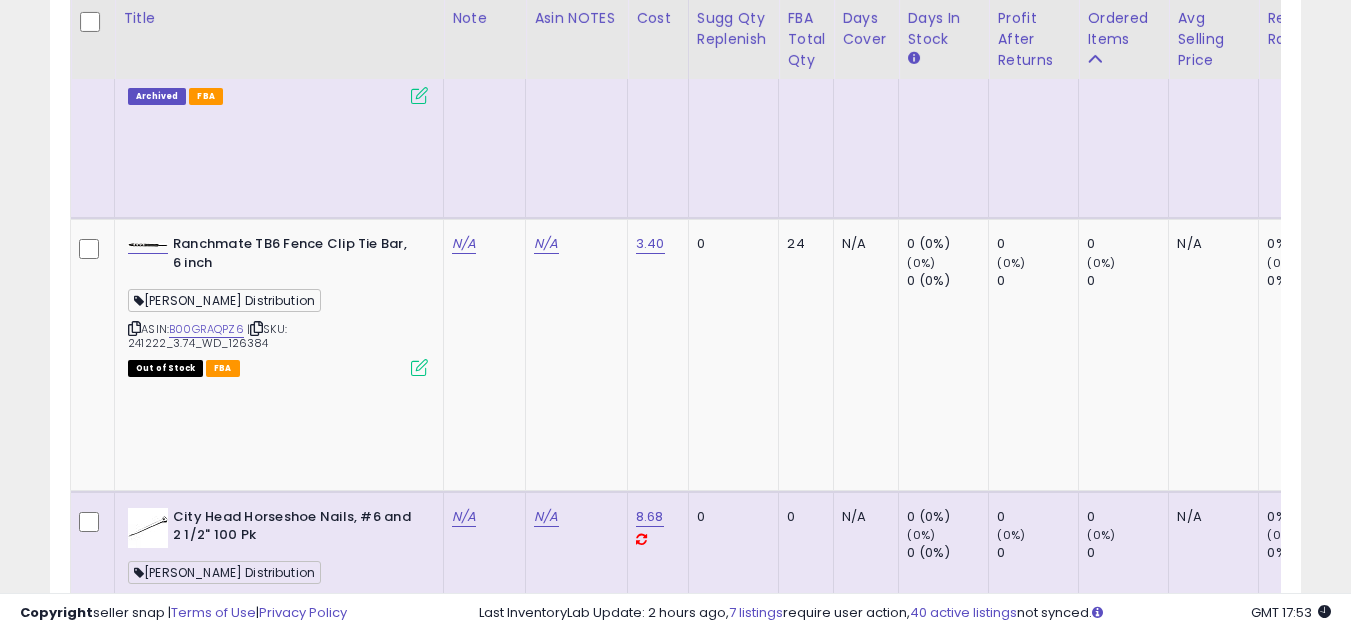 scroll, scrollTop: 6057, scrollLeft: 0, axis: vertical 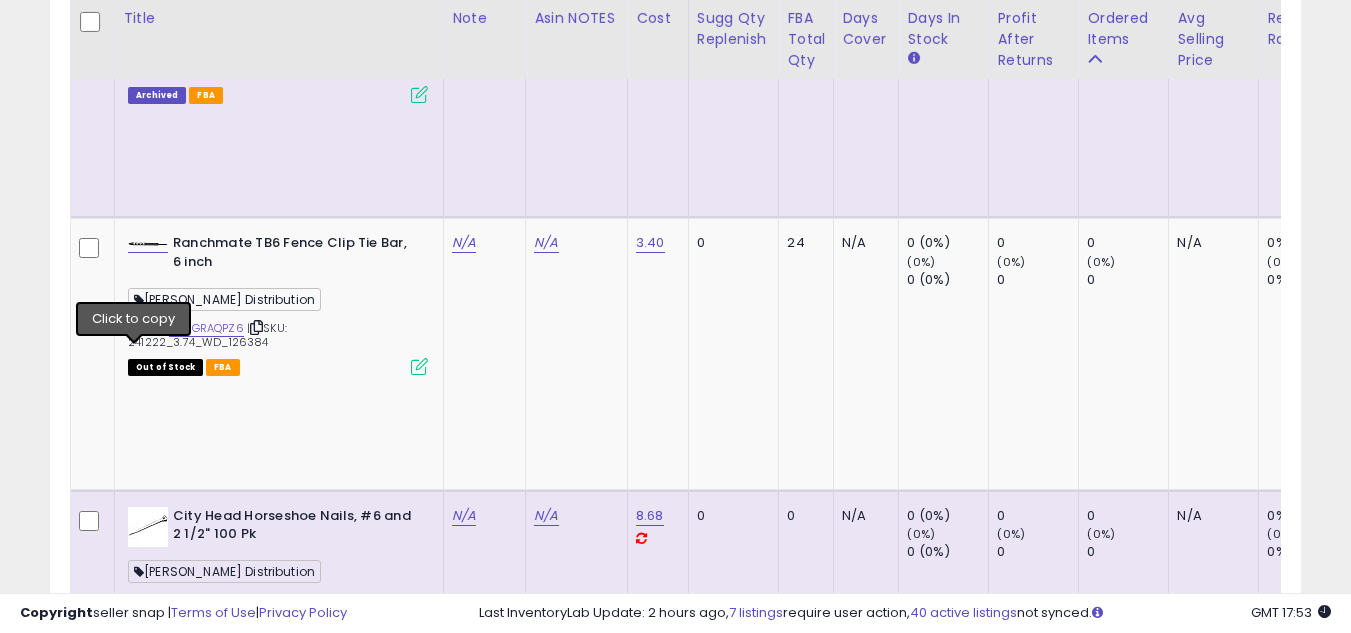 click at bounding box center [134, 2798] 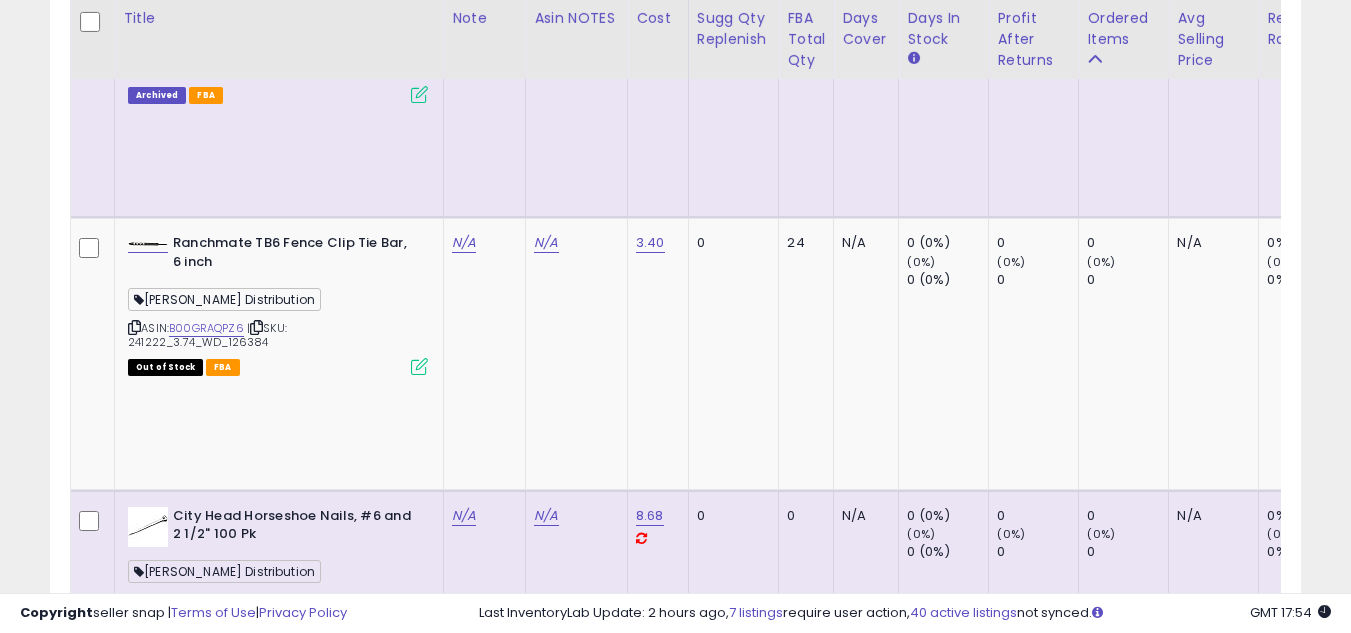click at bounding box center (134, 2798) 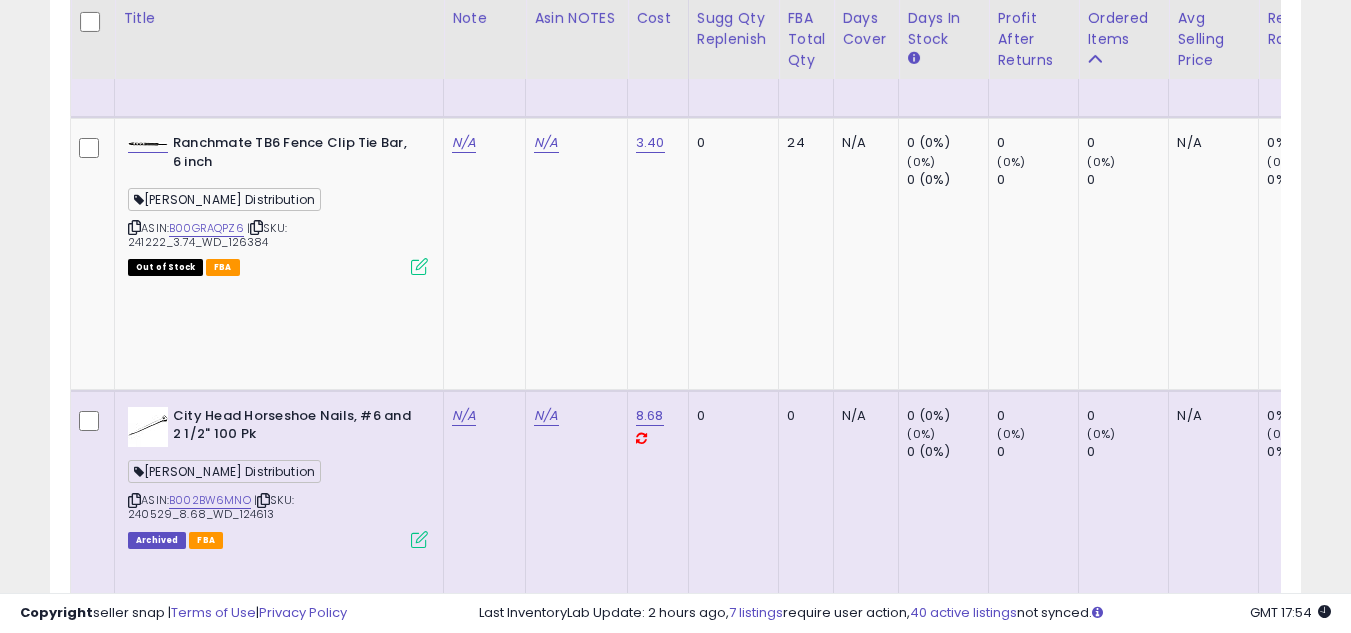 click at bounding box center (134, 2952) 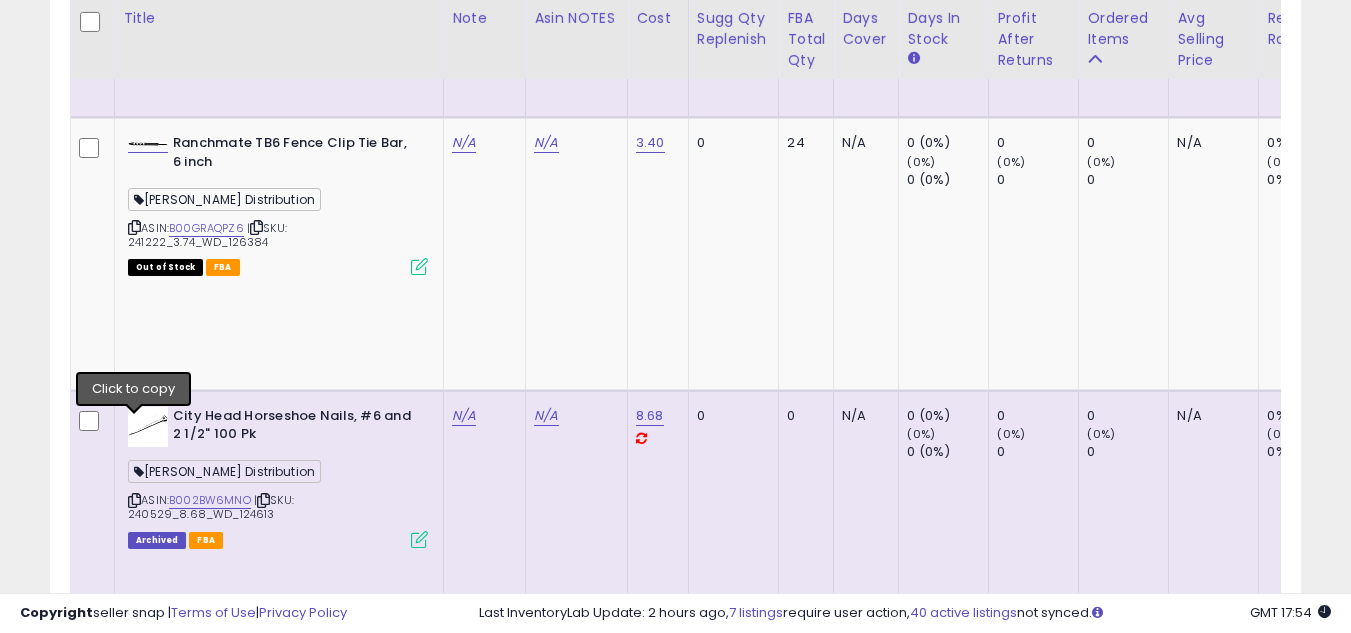 click at bounding box center (134, 2952) 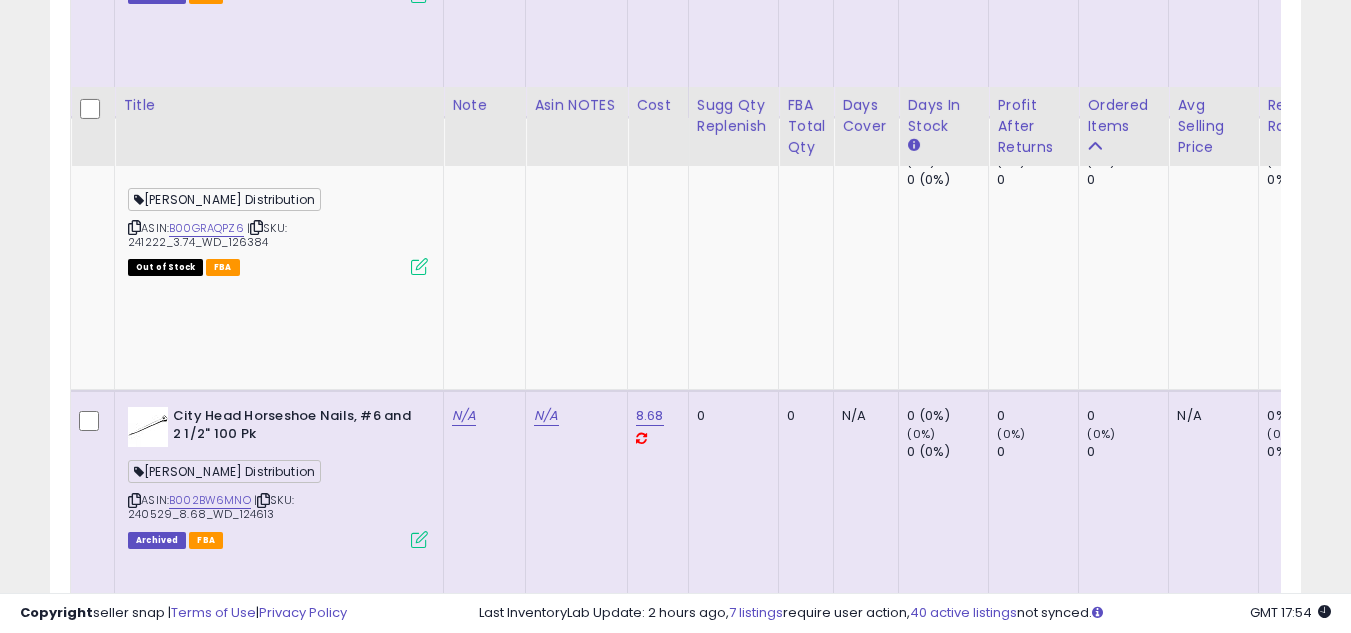 scroll, scrollTop: 6357, scrollLeft: 0, axis: vertical 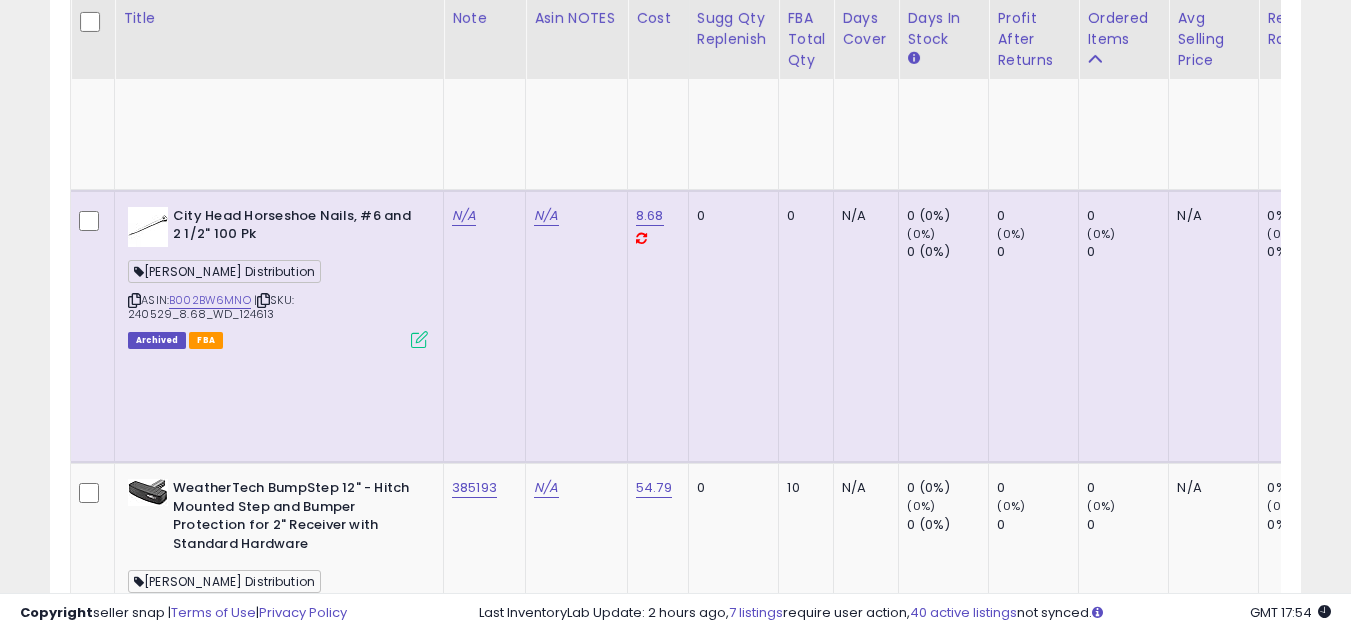 click at bounding box center (134, 3024) 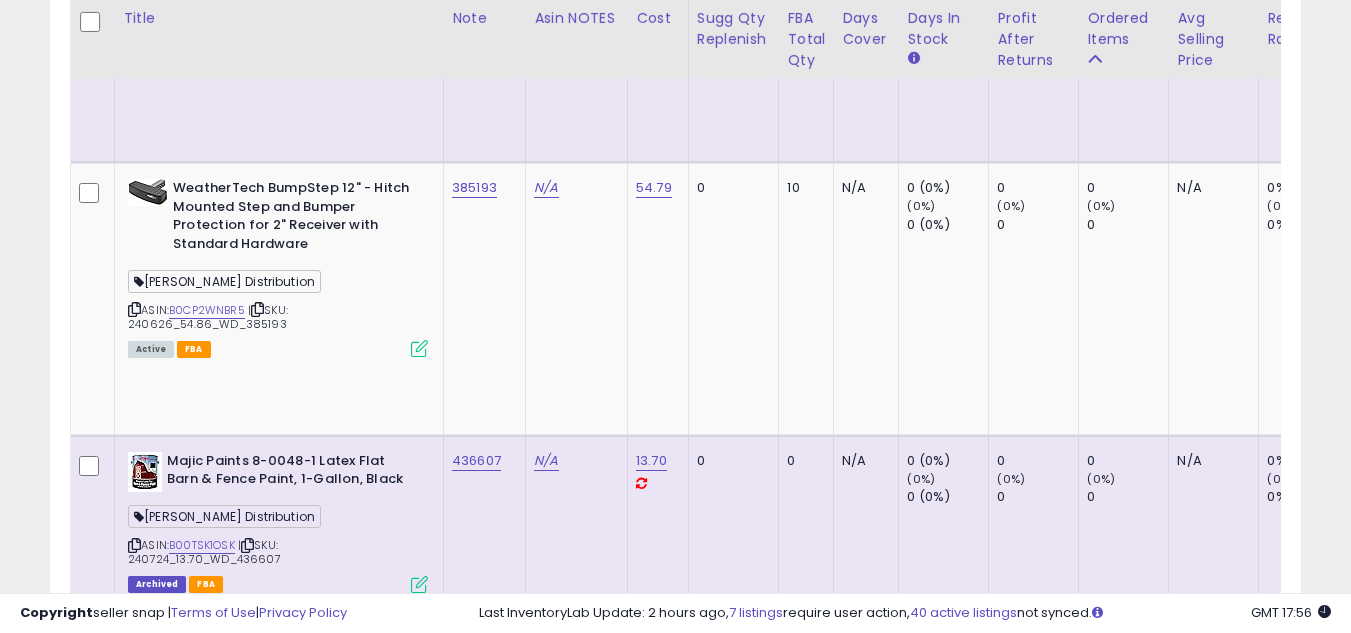 scroll, scrollTop: 6757, scrollLeft: 0, axis: vertical 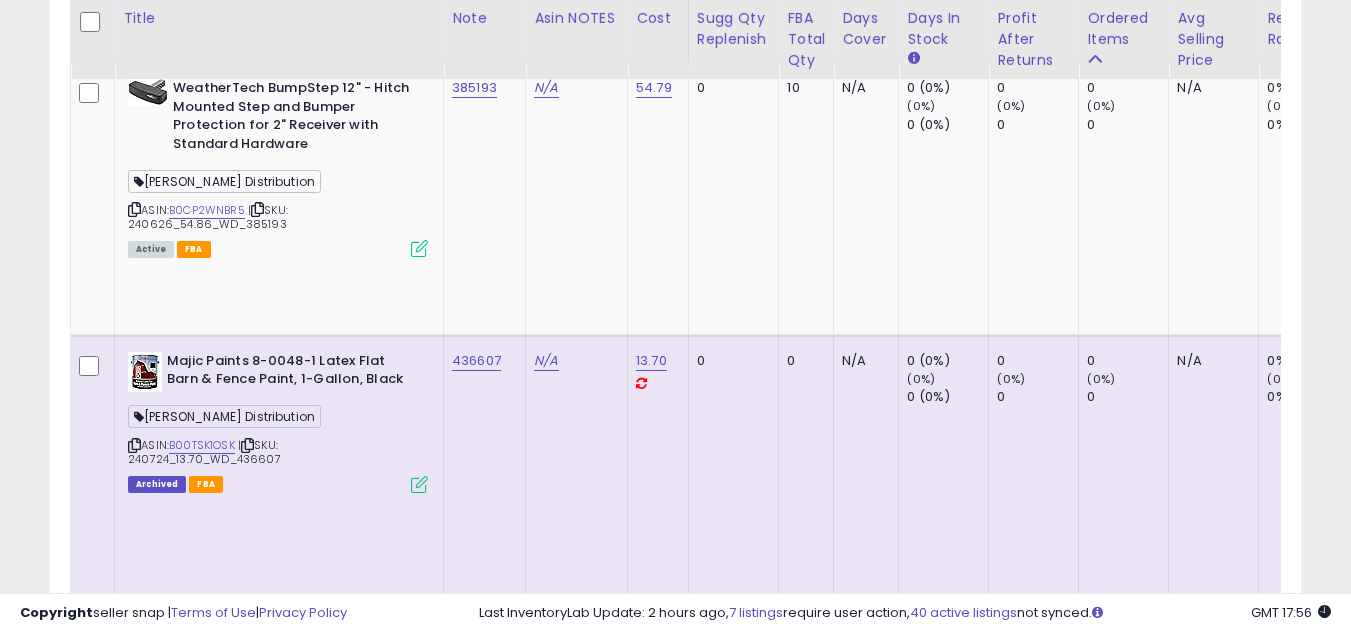 click at bounding box center (134, 3167) 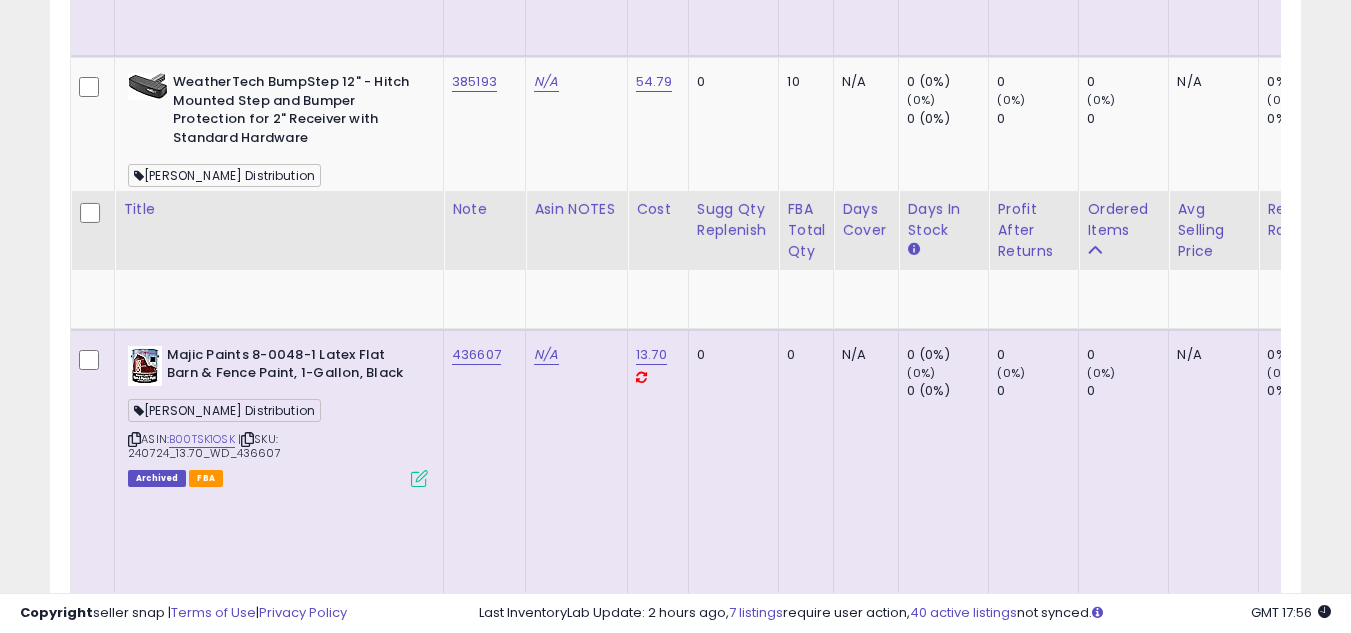 scroll, scrollTop: 6957, scrollLeft: 0, axis: vertical 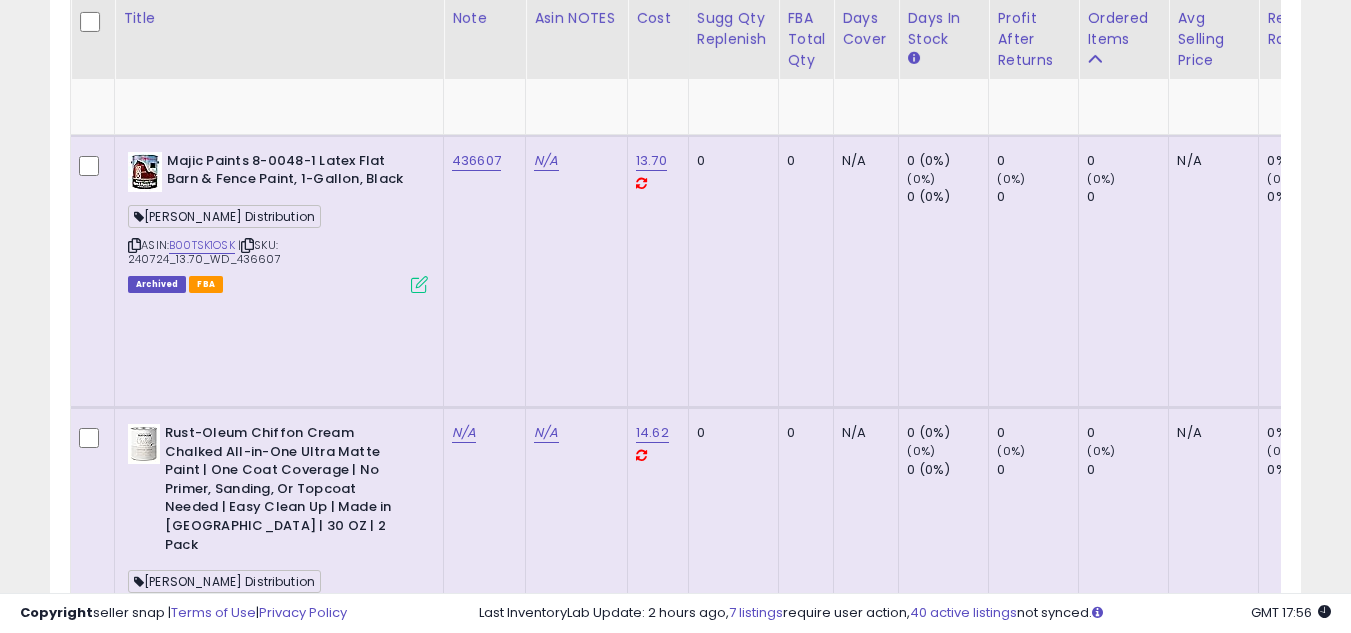 click at bounding box center (134, 3241) 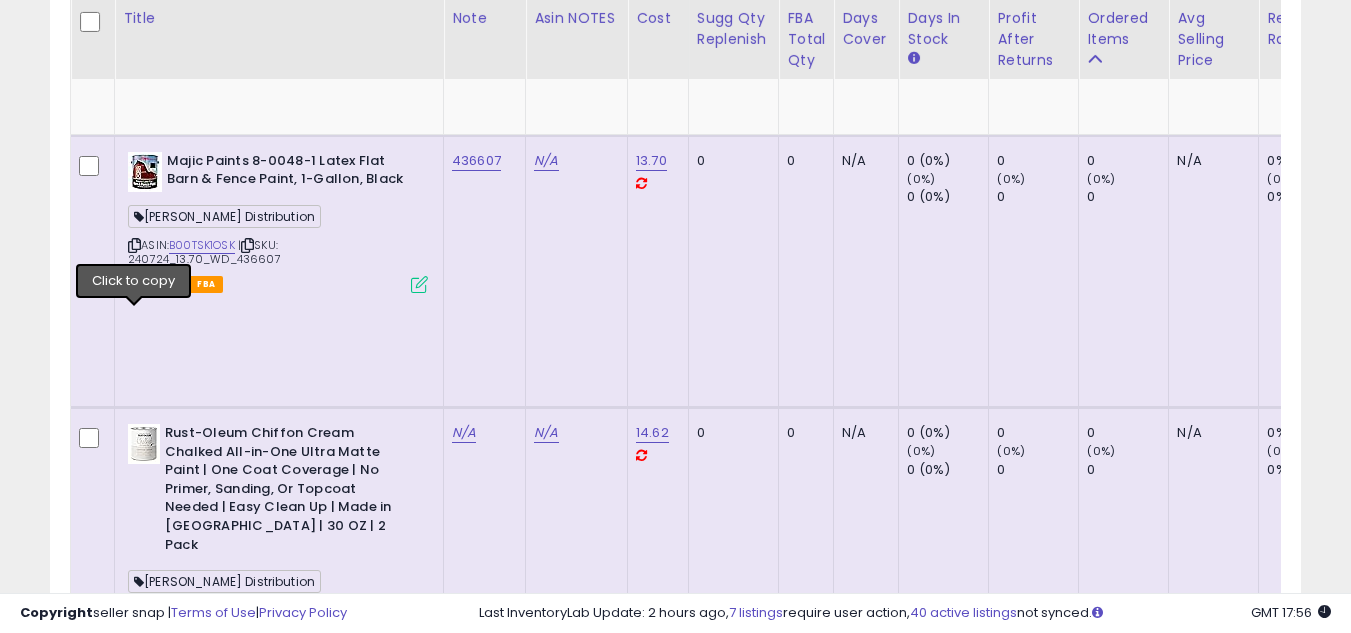 click at bounding box center [134, 3241] 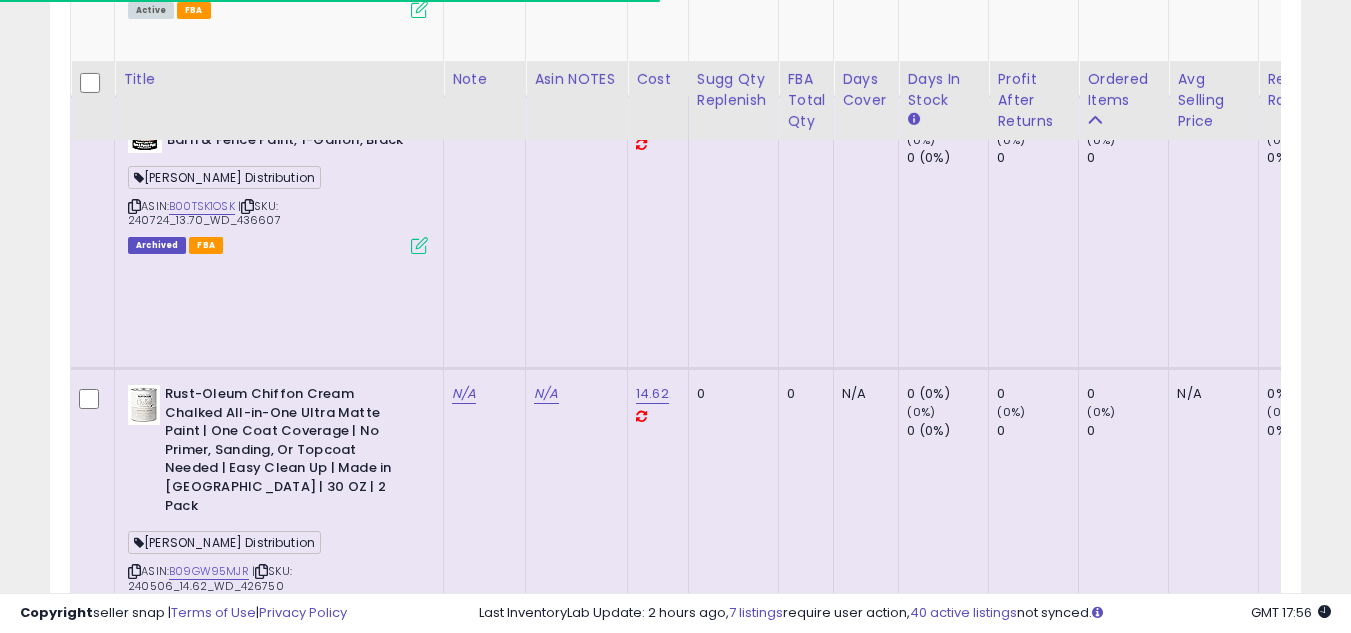 scroll, scrollTop: 7057, scrollLeft: 0, axis: vertical 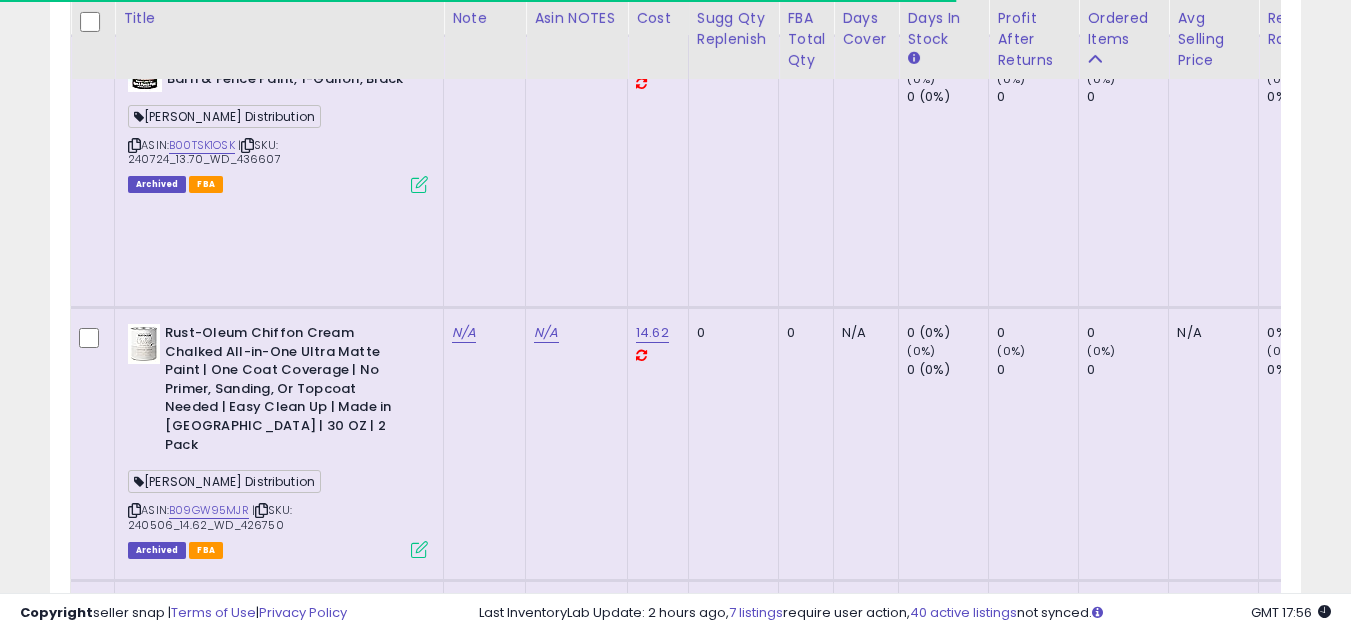 click at bounding box center (134, 3488) 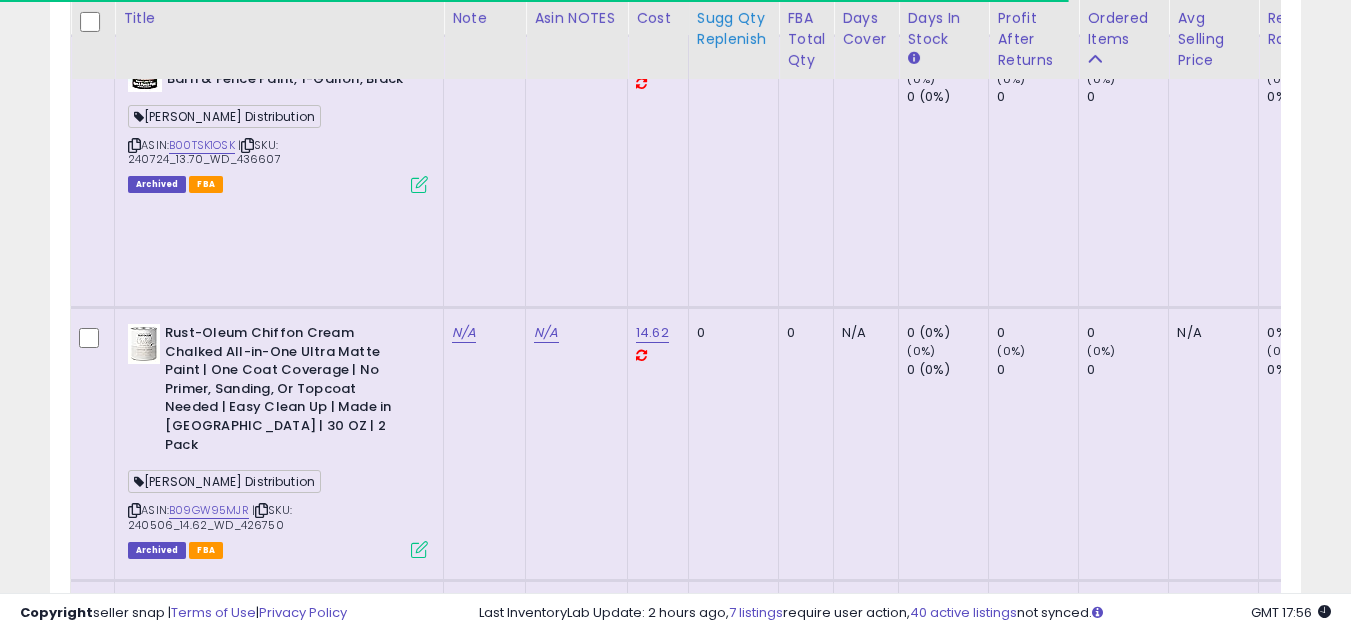 drag, startPoint x: 134, startPoint y: 459, endPoint x: 694, endPoint y: 25, distance: 708.4885 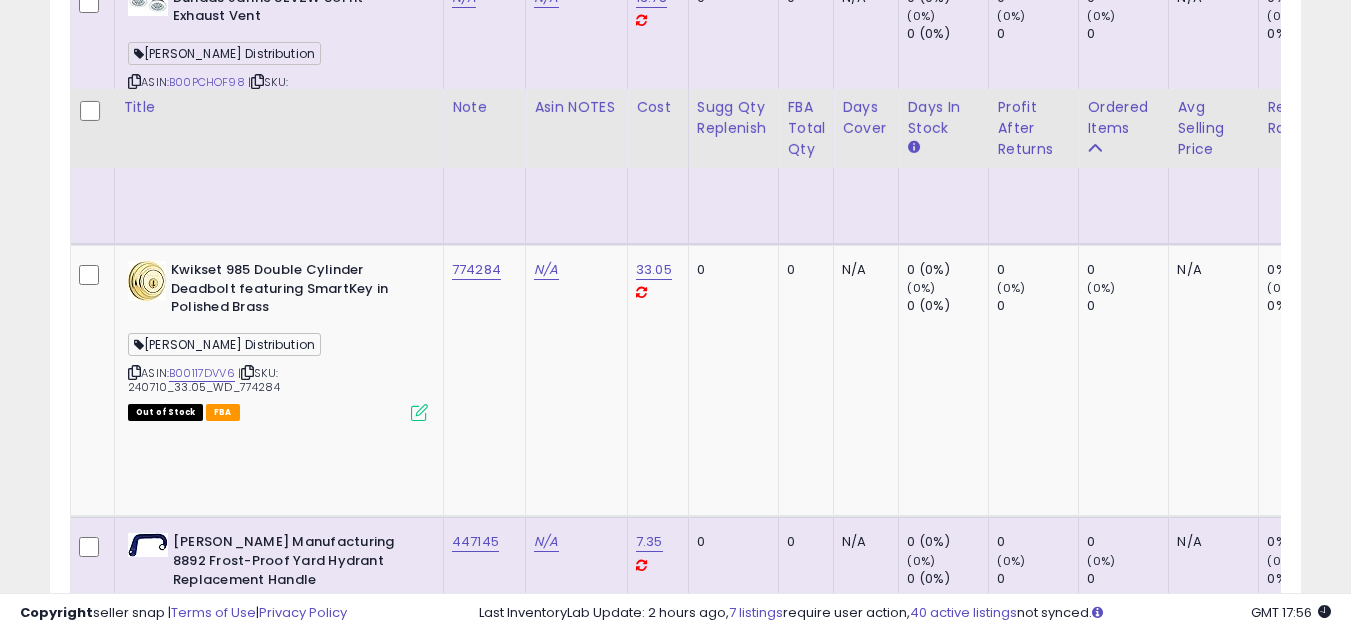 scroll, scrollTop: 7757, scrollLeft: 0, axis: vertical 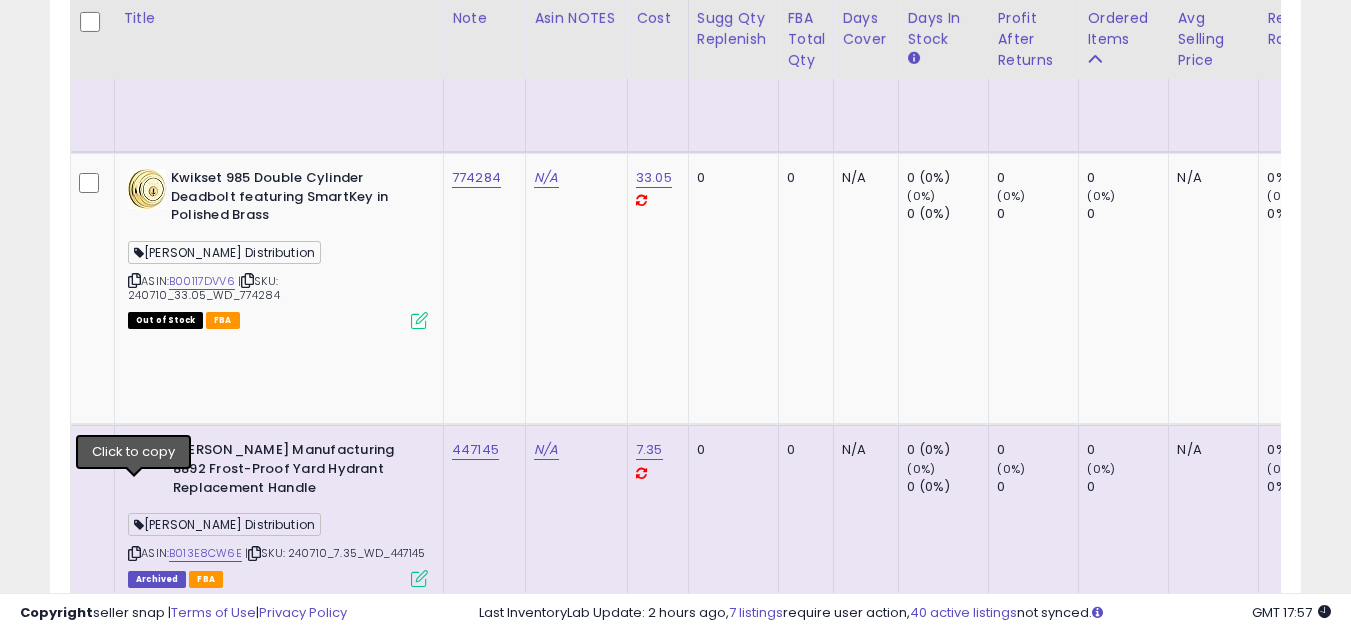 click at bounding box center [134, 3804] 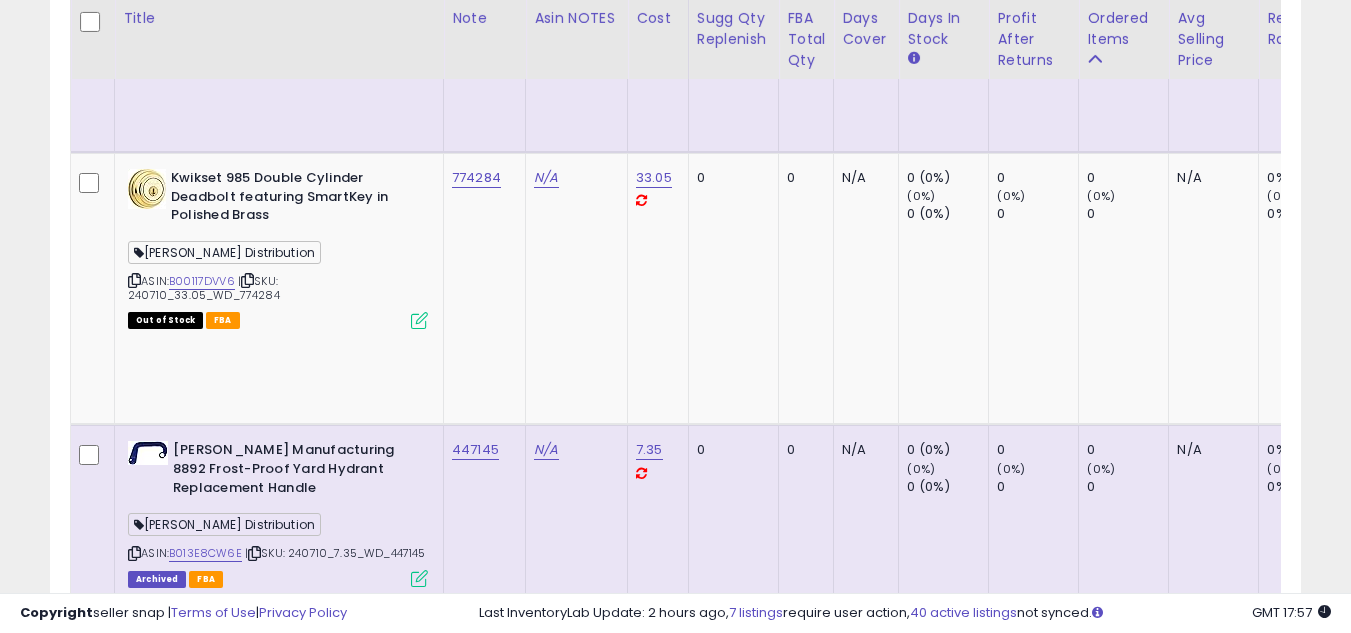 click at bounding box center [134, 3804] 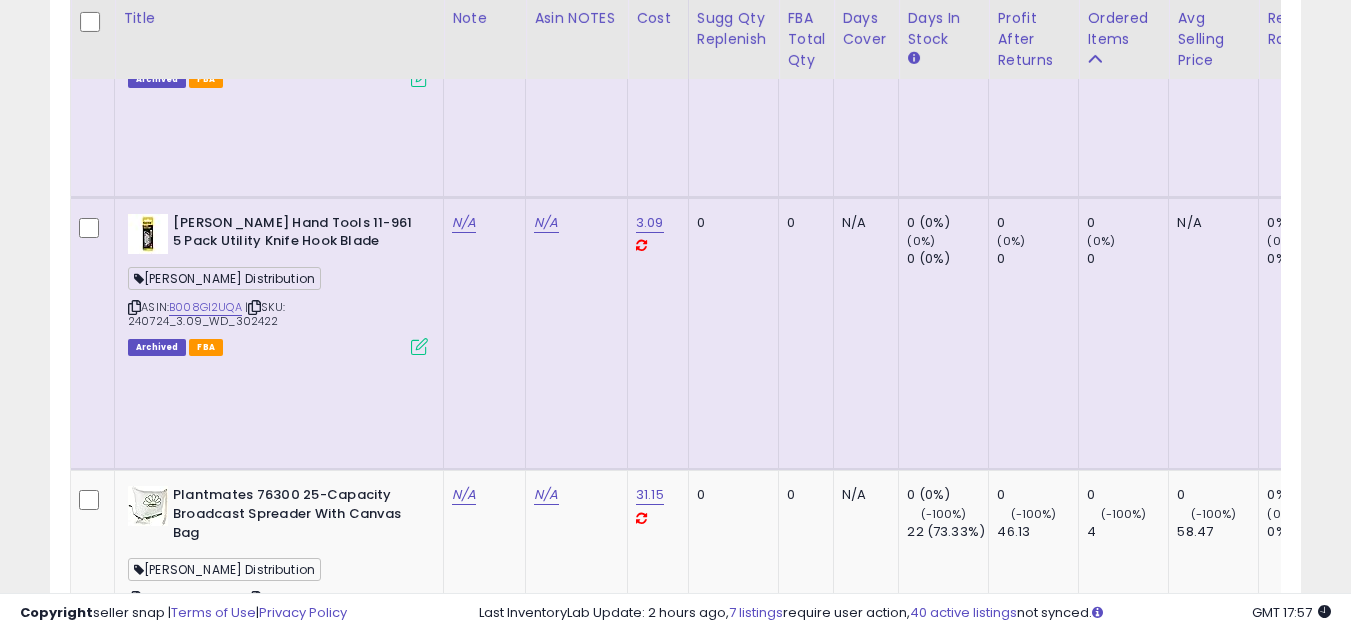 scroll, scrollTop: 8457, scrollLeft: 0, axis: vertical 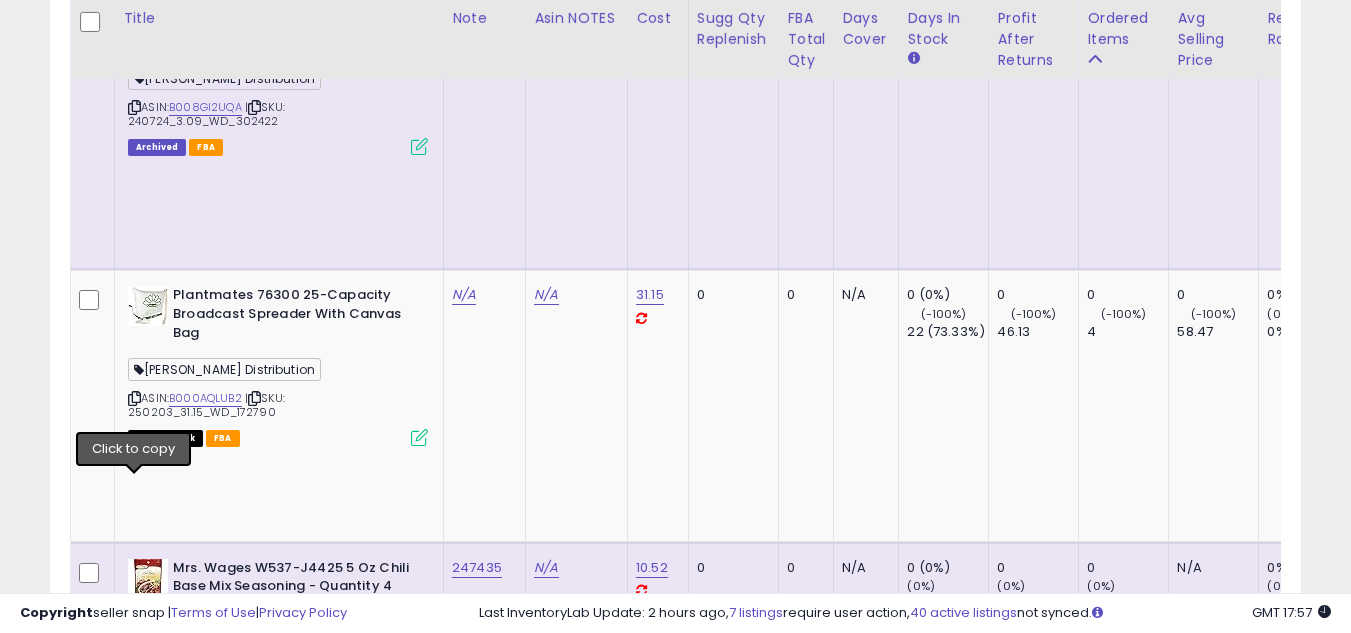 click at bounding box center [134, 4193] 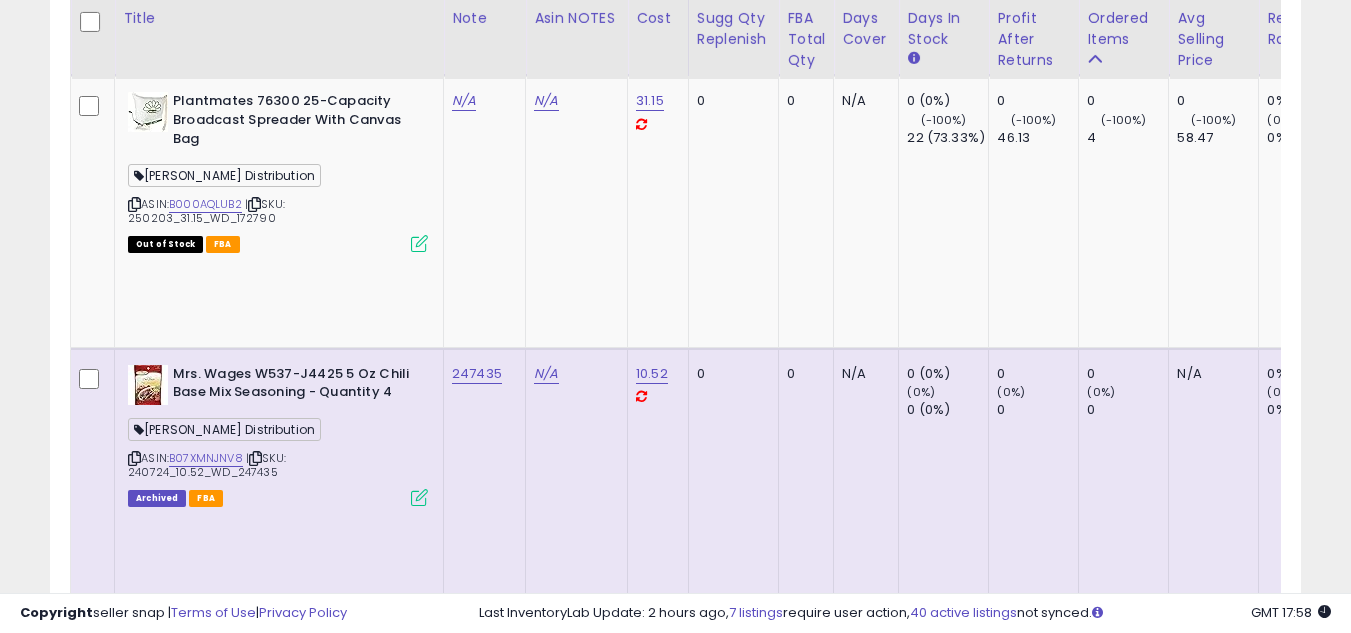 scroll, scrollTop: 8657, scrollLeft: 0, axis: vertical 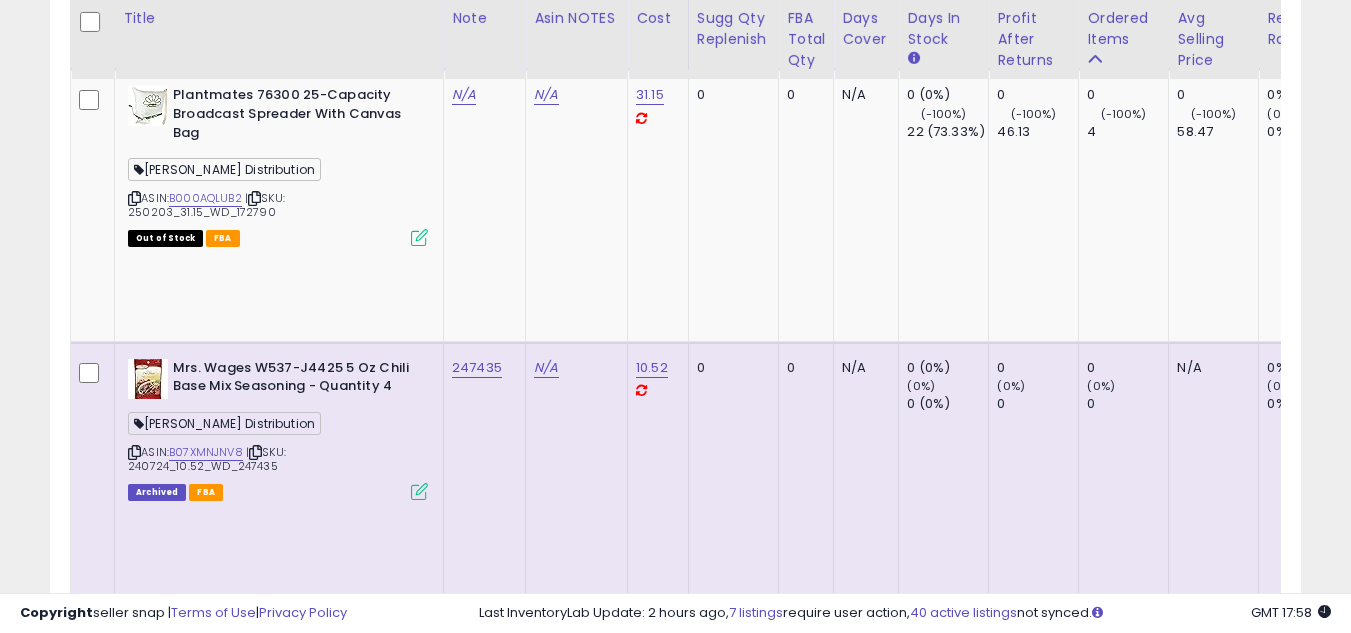 click at bounding box center (134, 4284) 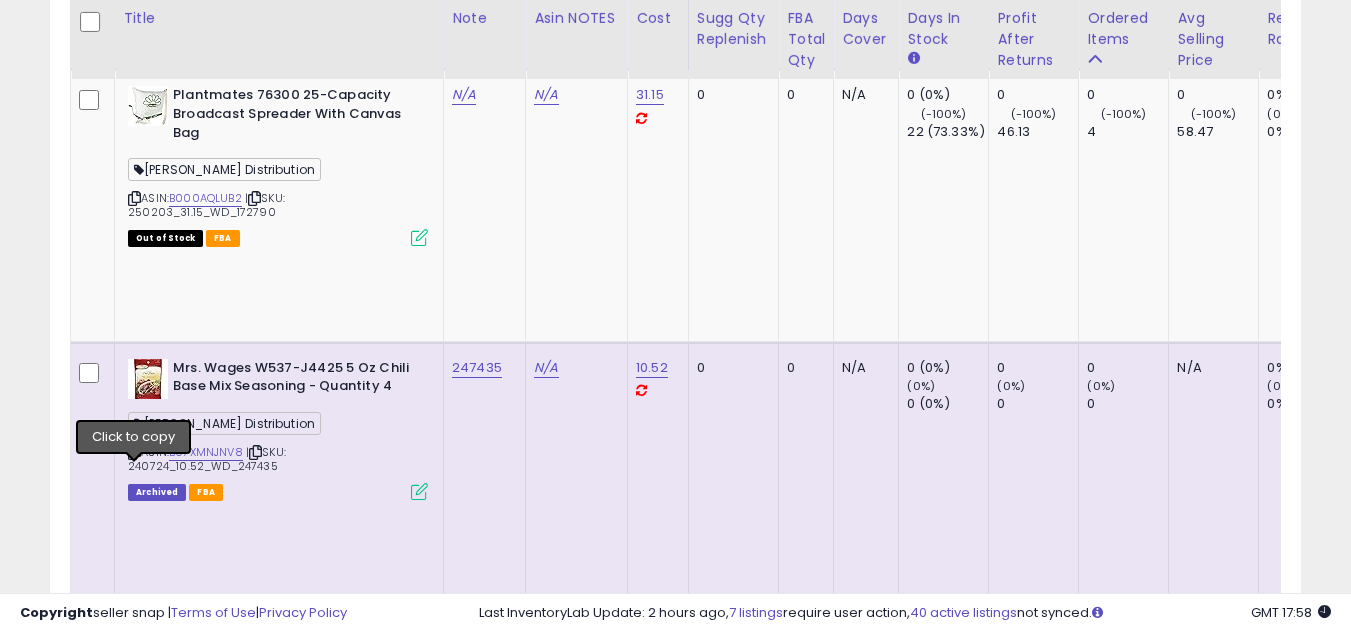 click at bounding box center [134, 4284] 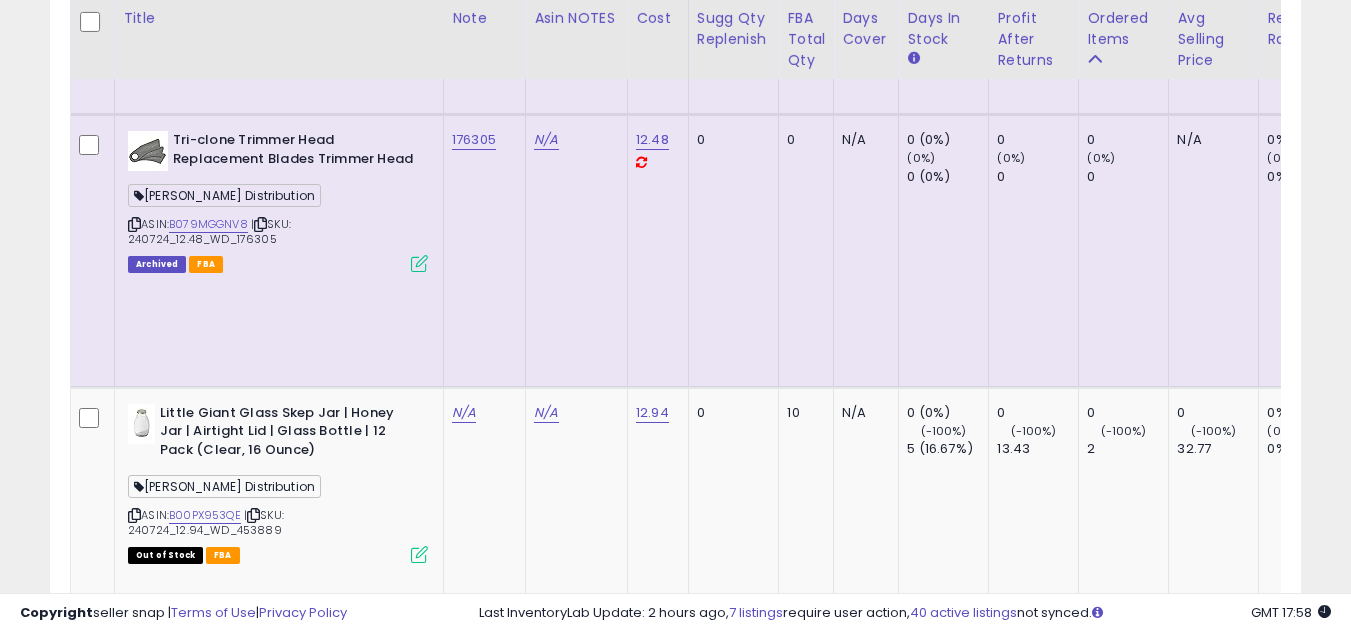 scroll, scrollTop: 9257, scrollLeft: 0, axis: vertical 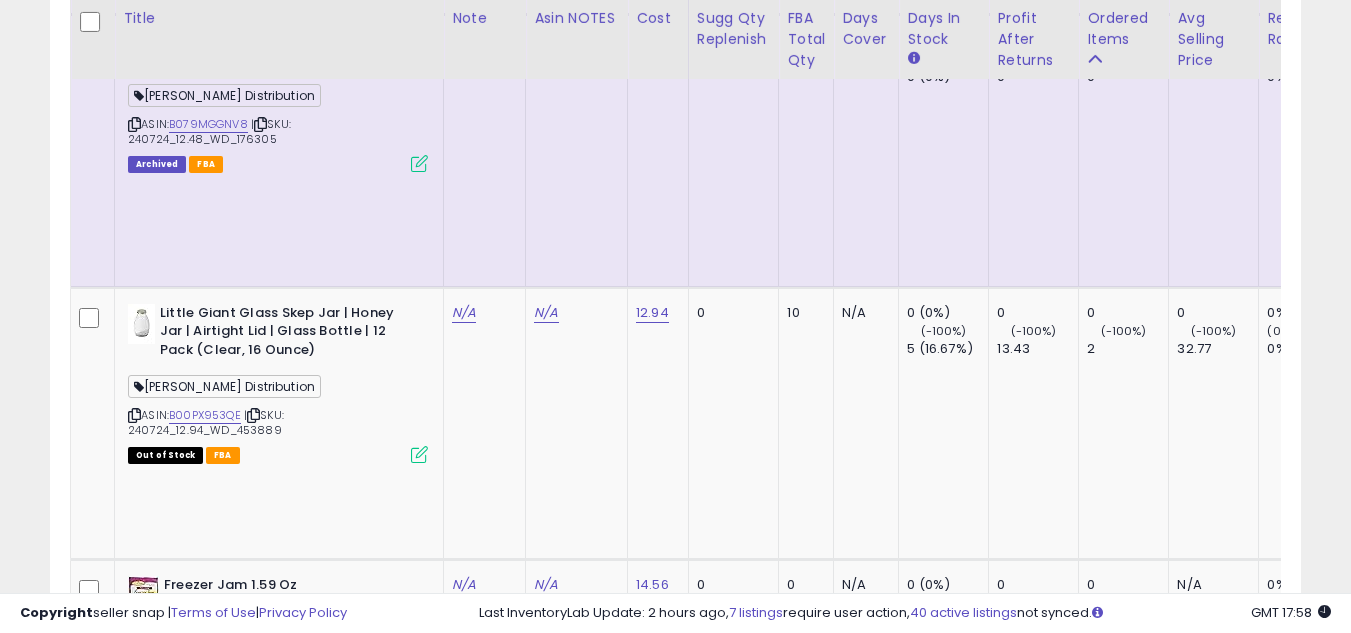 click at bounding box center [134, 4483] 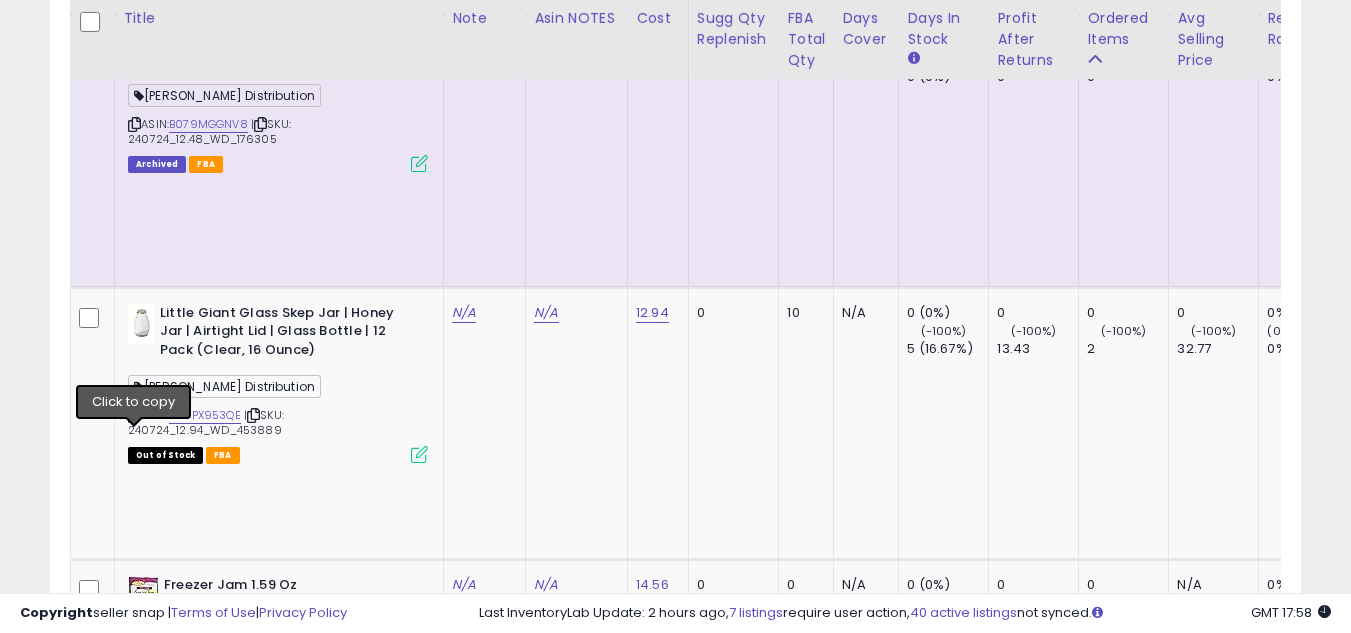 click at bounding box center (134, 4483) 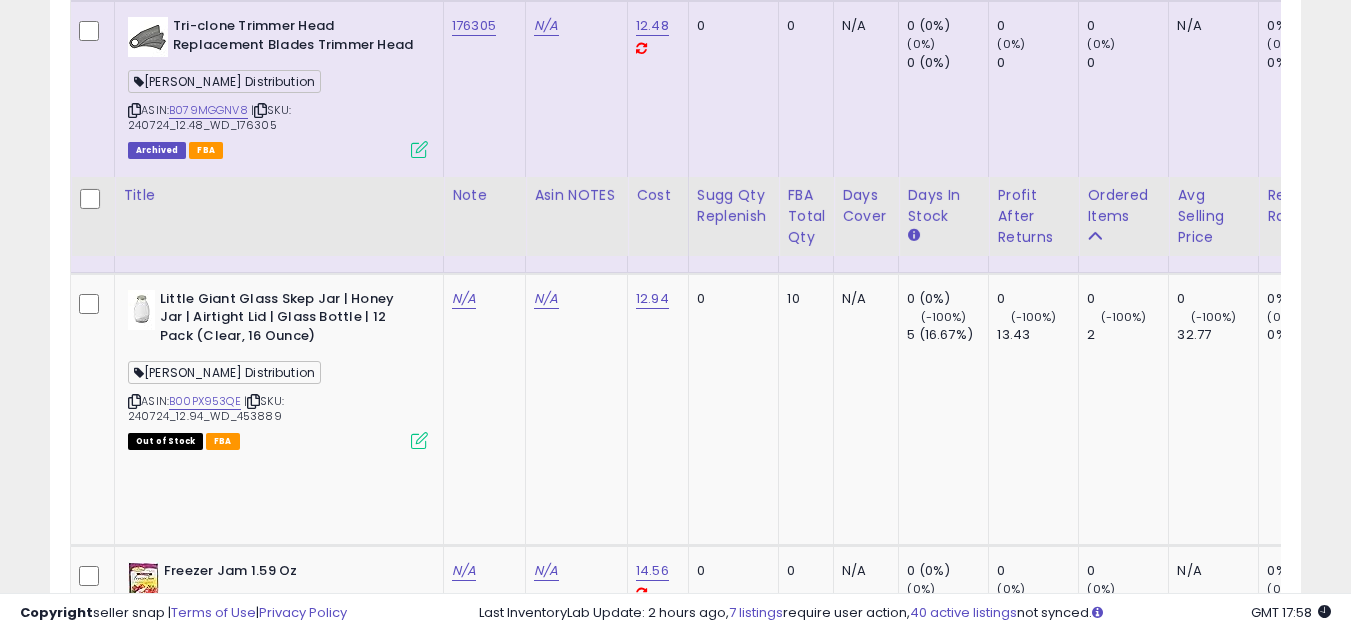 scroll, scrollTop: 9457, scrollLeft: 0, axis: vertical 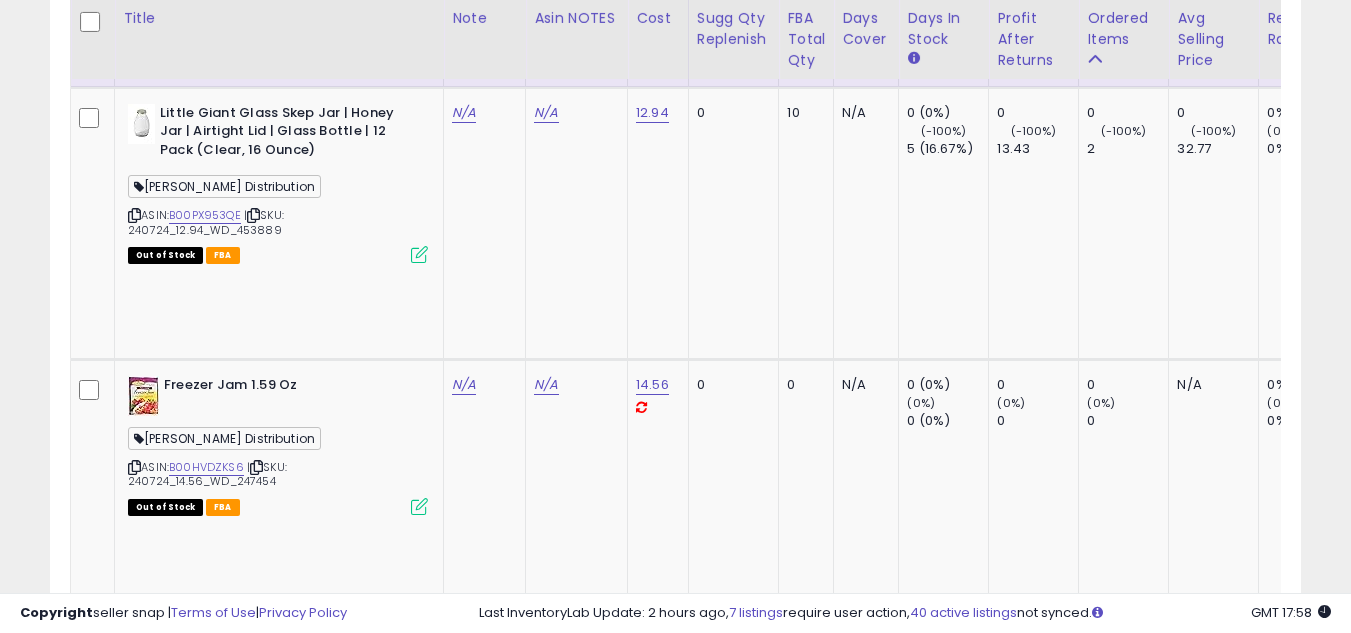 click at bounding box center (134, 4555) 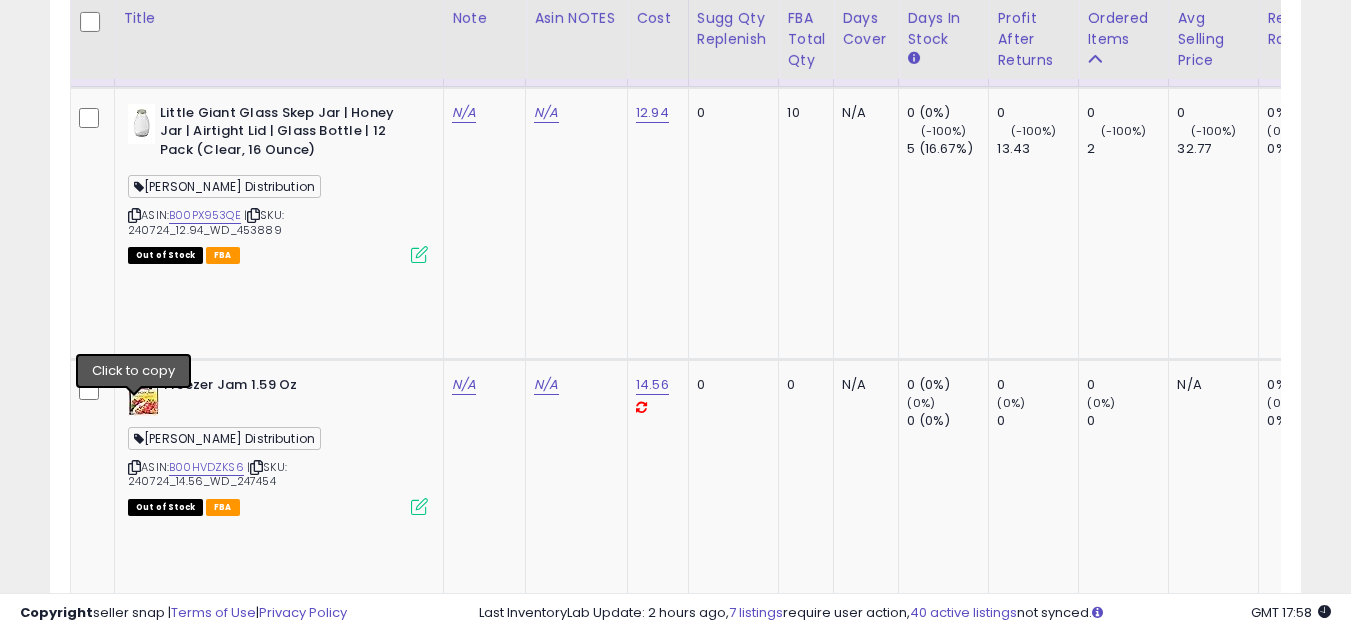 click at bounding box center (134, 4555) 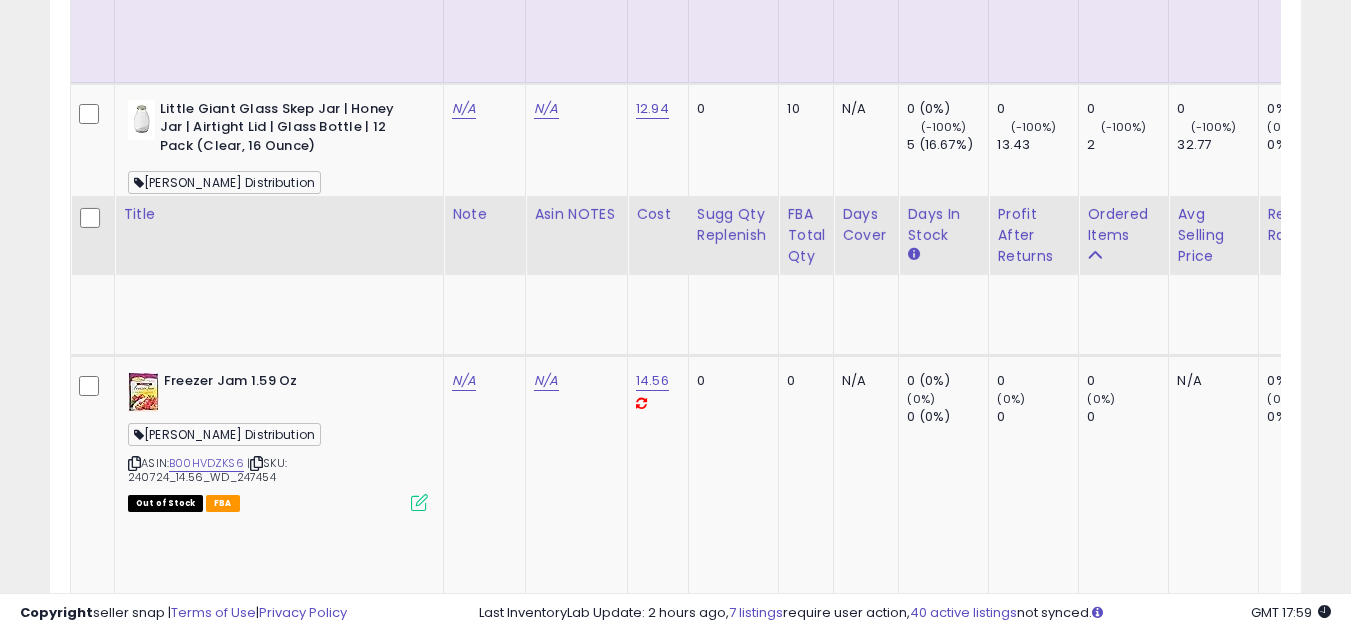 scroll, scrollTop: 9657, scrollLeft: 0, axis: vertical 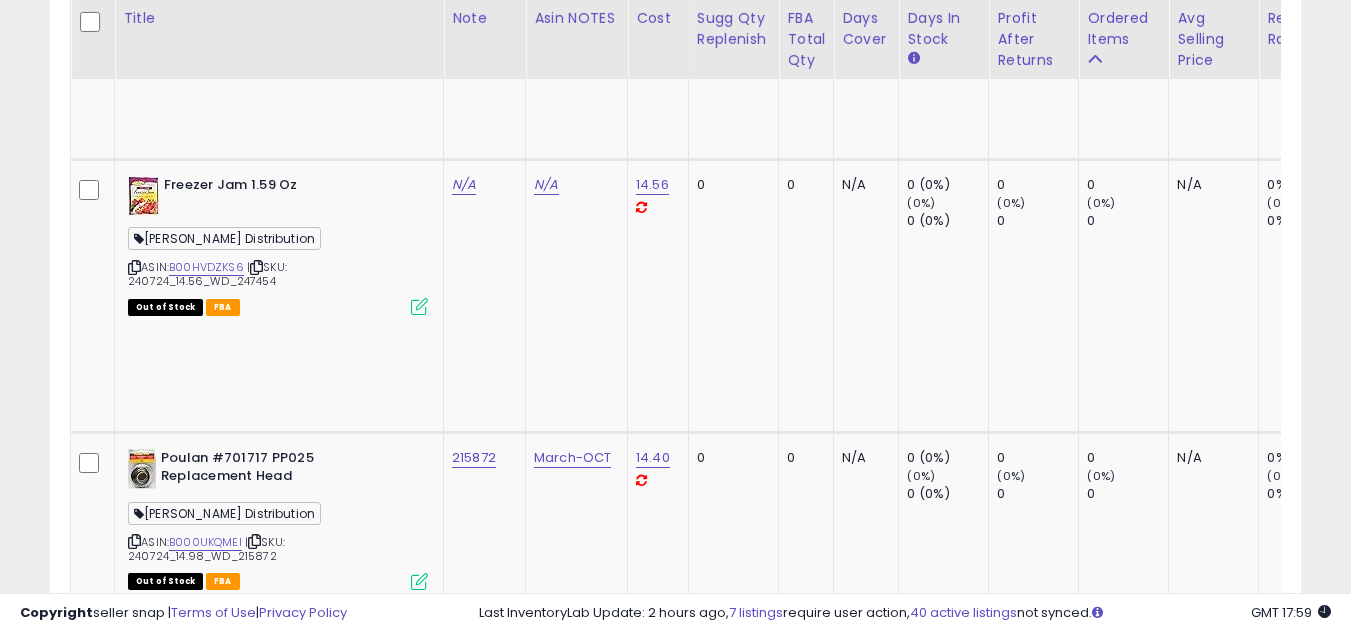 click at bounding box center (134, 4628) 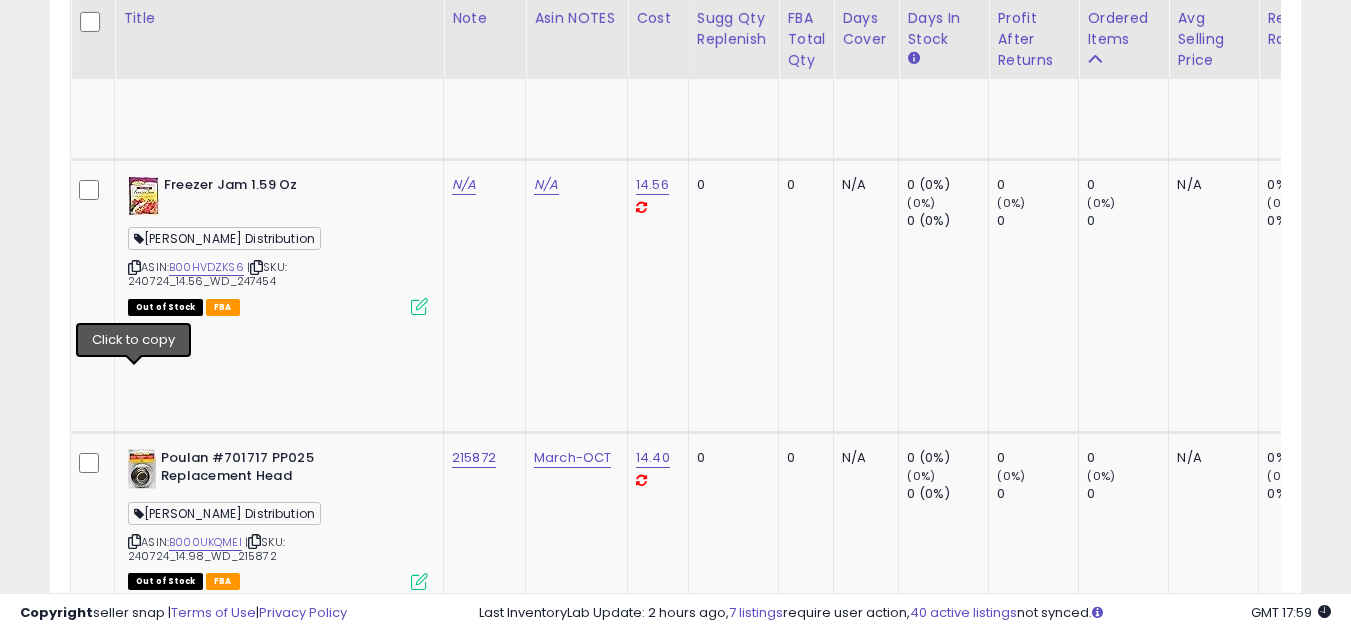 click at bounding box center [134, 4628] 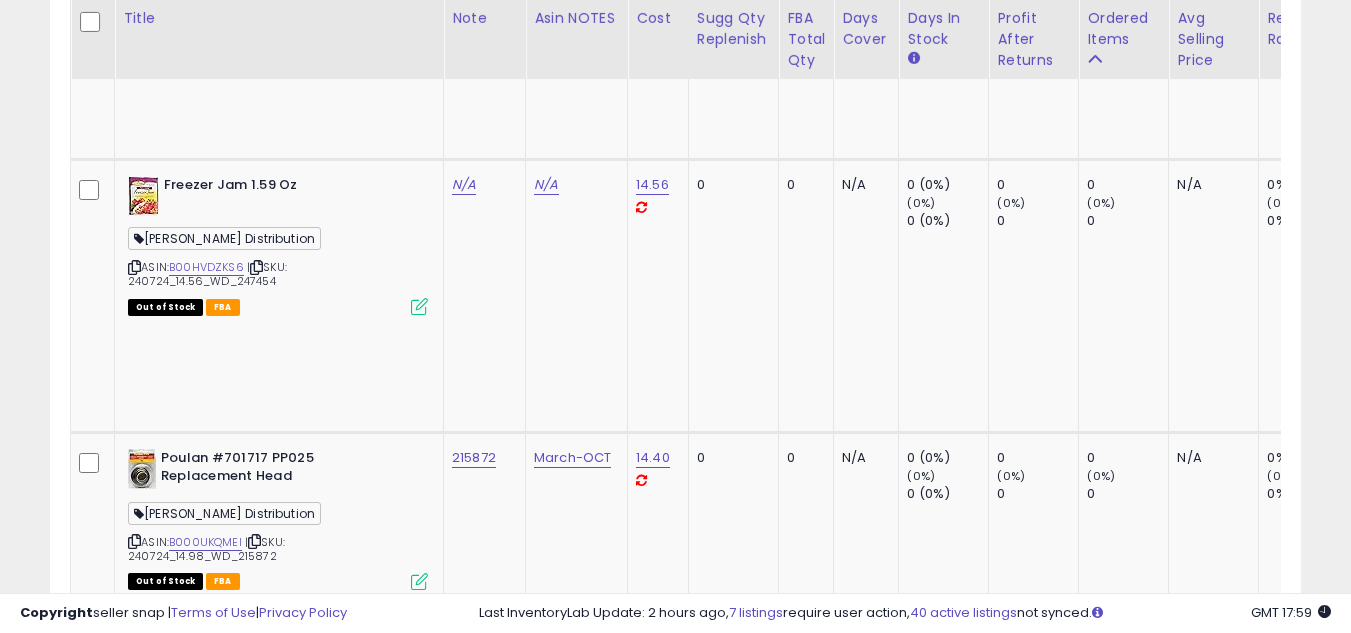 scroll, scrollTop: 9805, scrollLeft: 0, axis: vertical 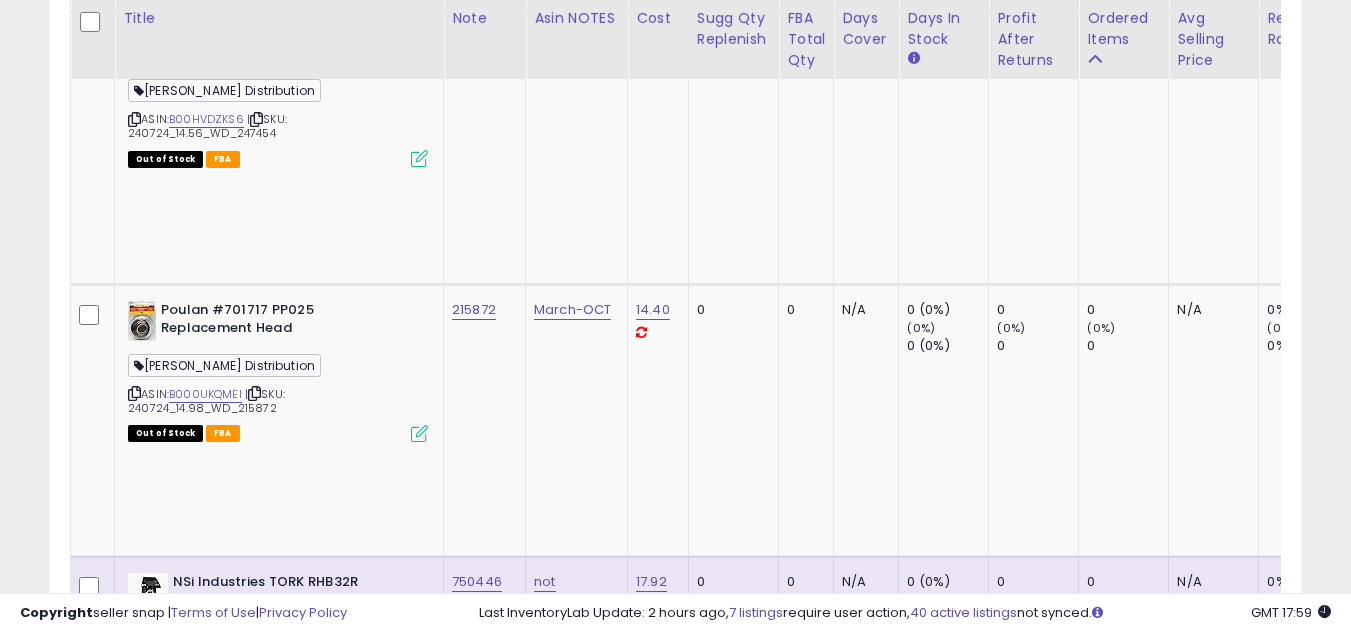 click on "7" 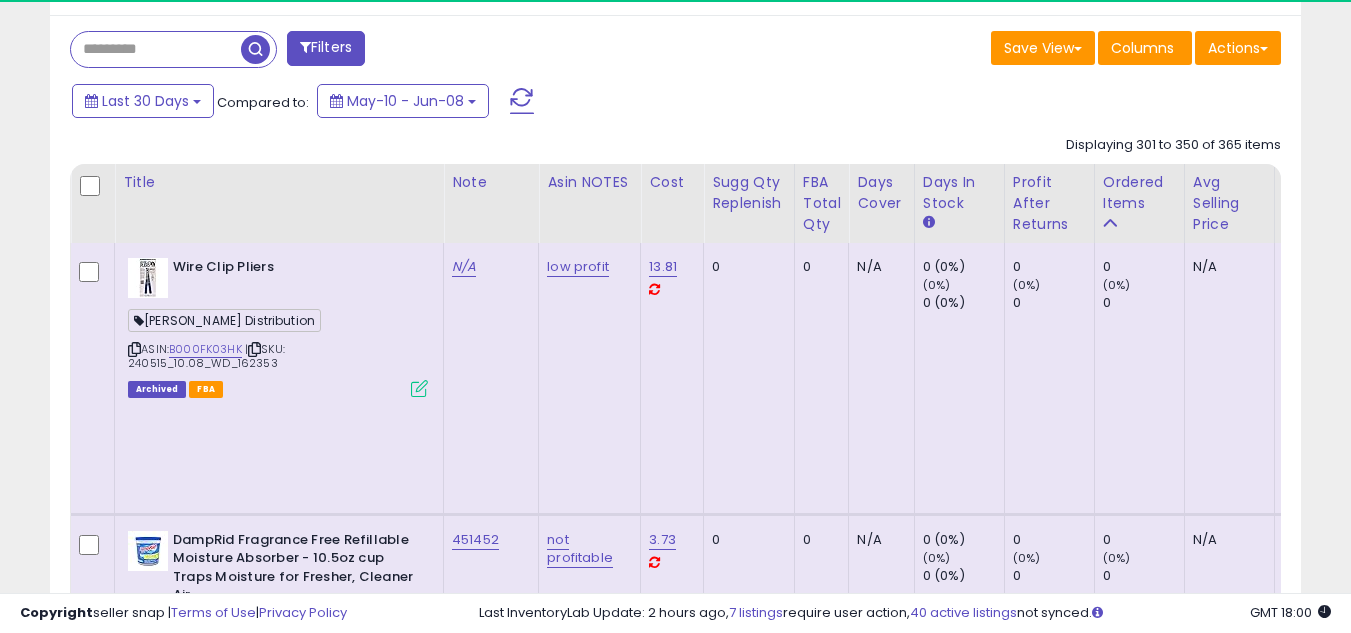 scroll, scrollTop: 1157, scrollLeft: 0, axis: vertical 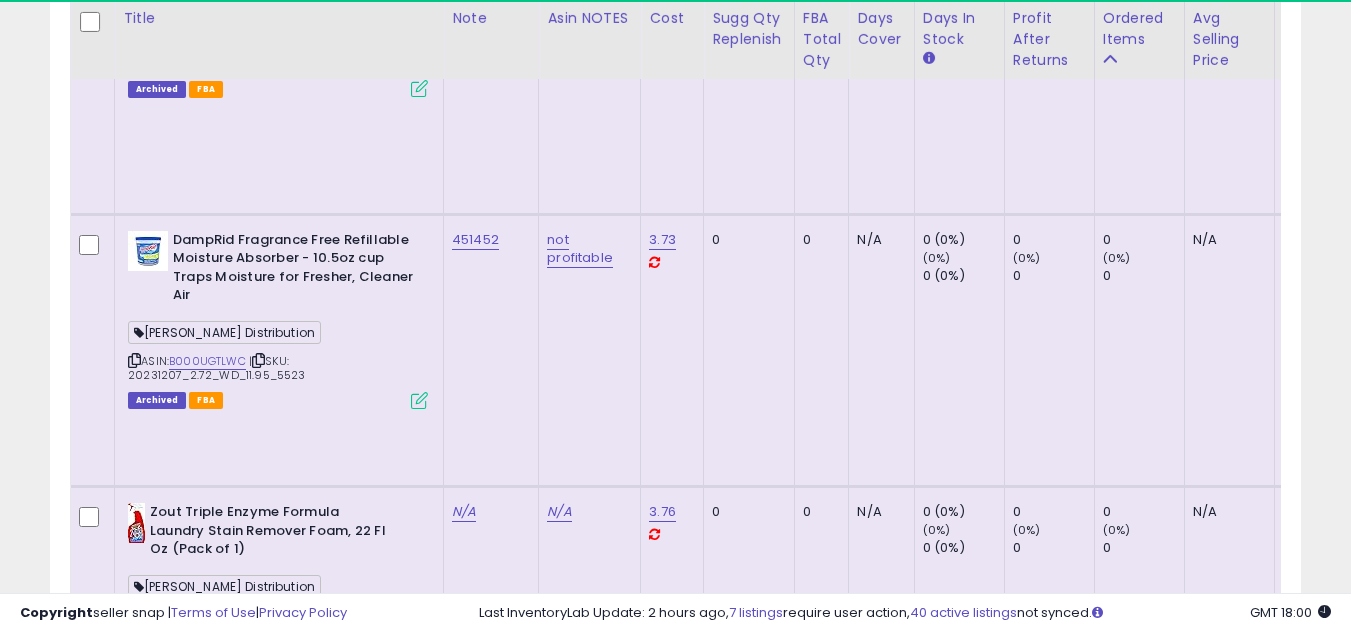 click at bounding box center (134, 614) 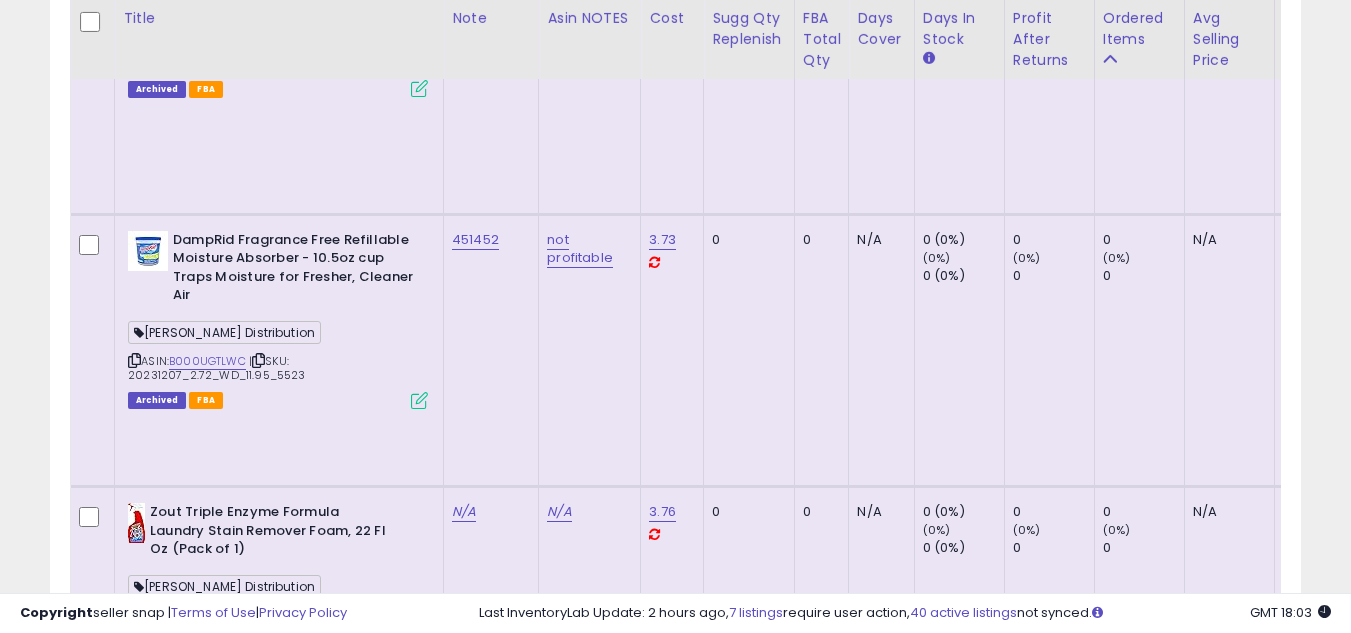 scroll, scrollTop: 1457, scrollLeft: 0, axis: vertical 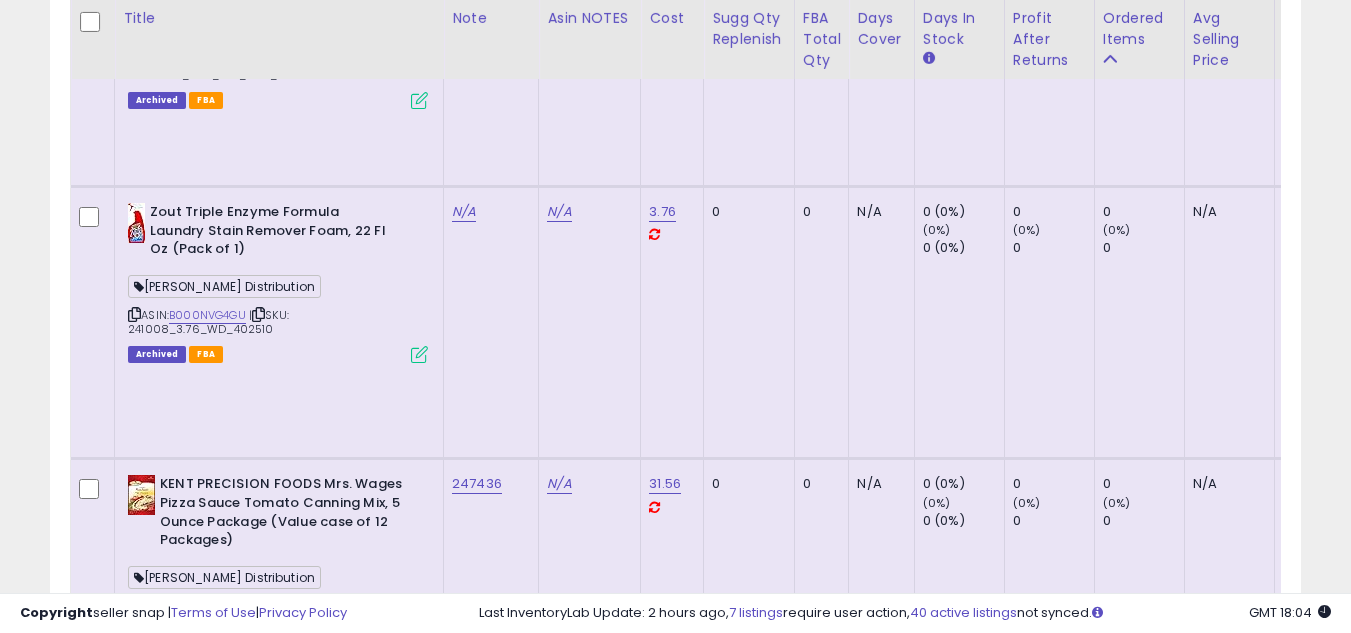 click at bounding box center [134, 605] 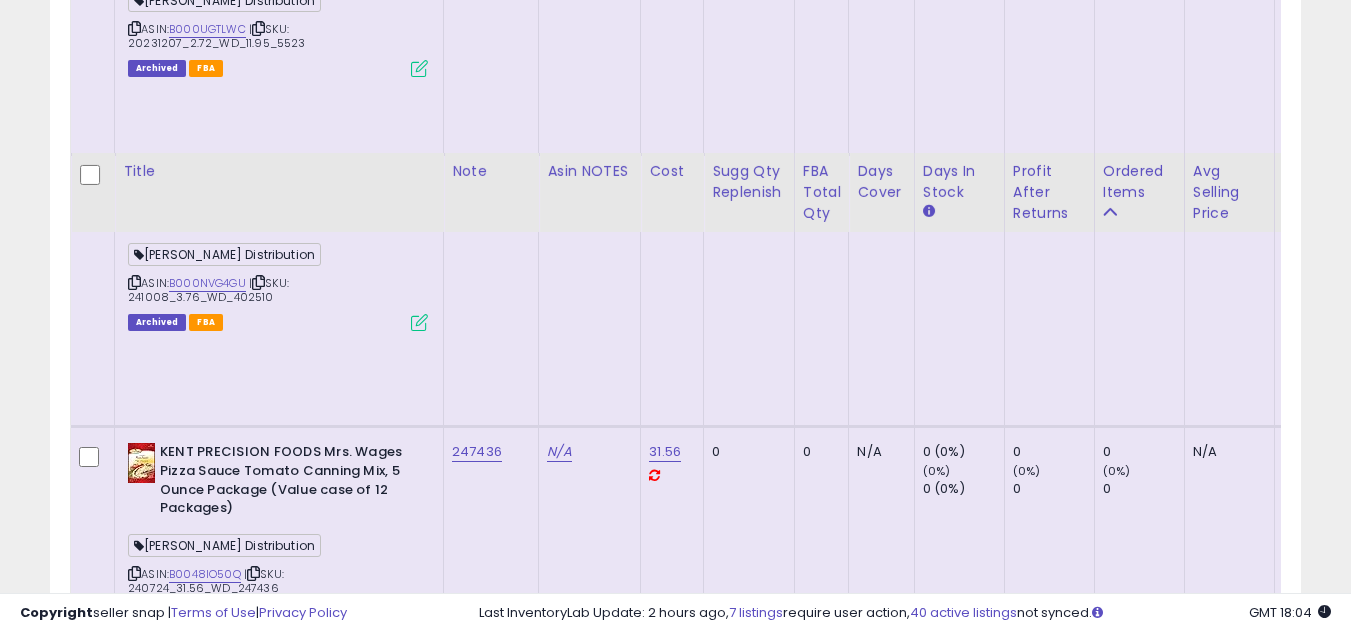scroll, scrollTop: 1657, scrollLeft: 0, axis: vertical 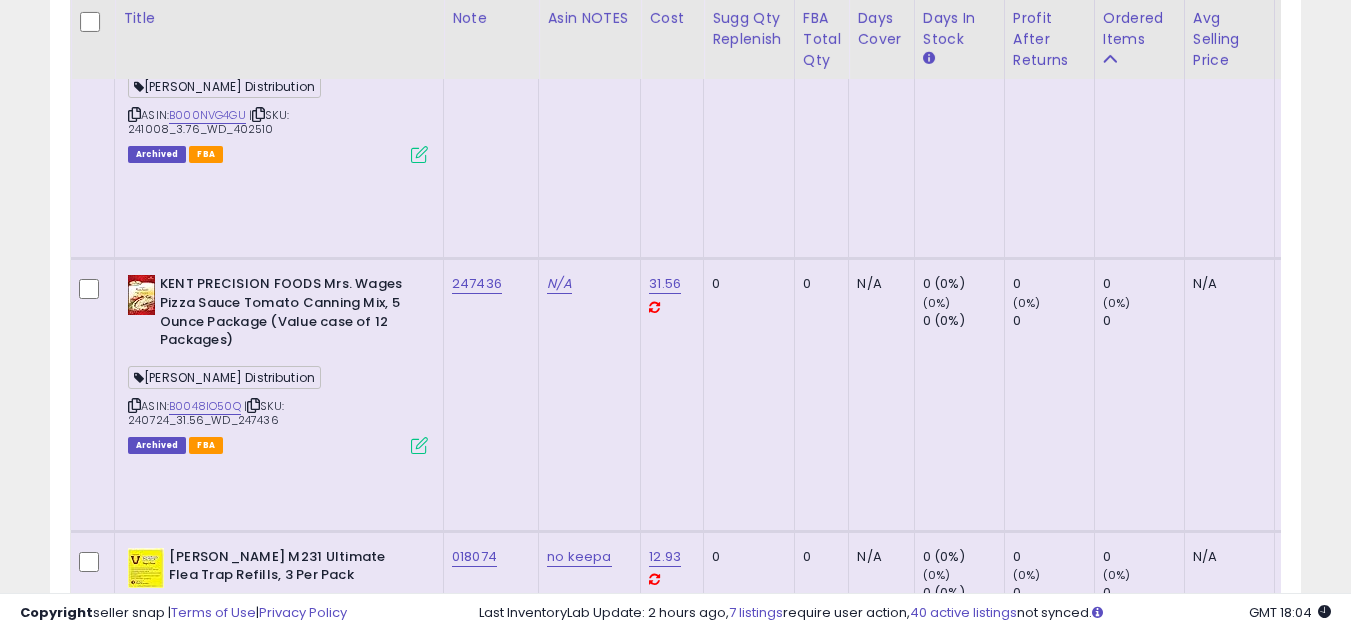 click at bounding box center [134, 641] 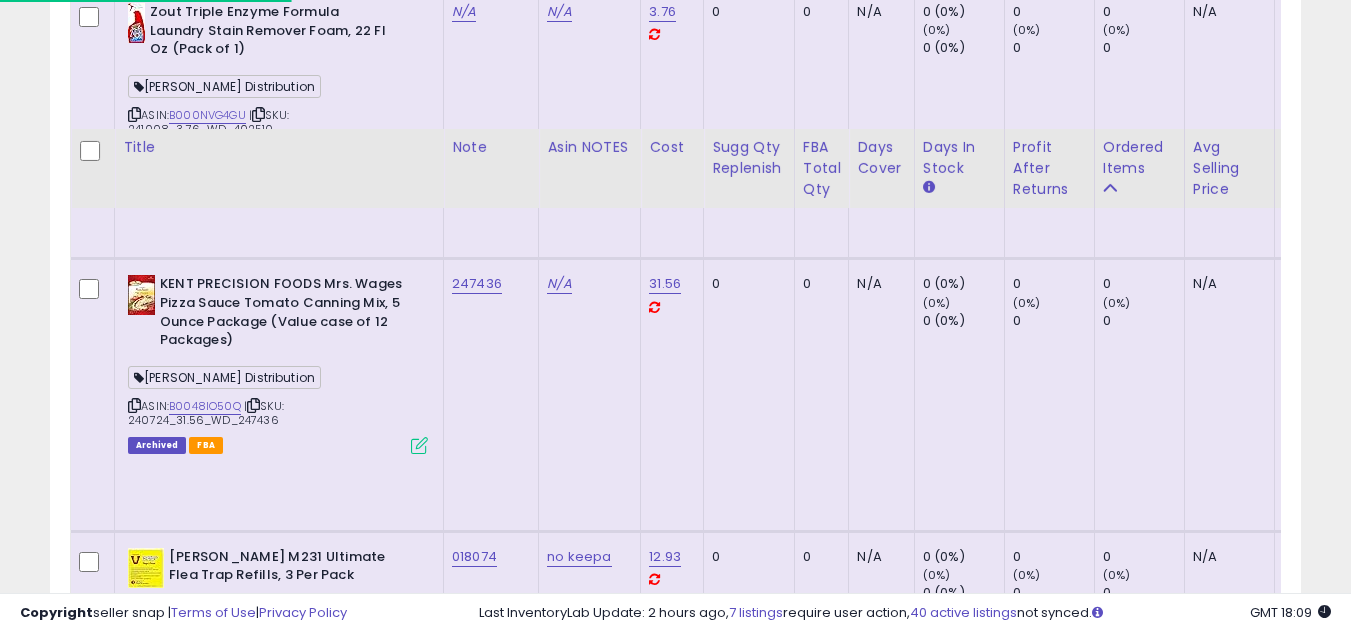 scroll, scrollTop: 1857, scrollLeft: 0, axis: vertical 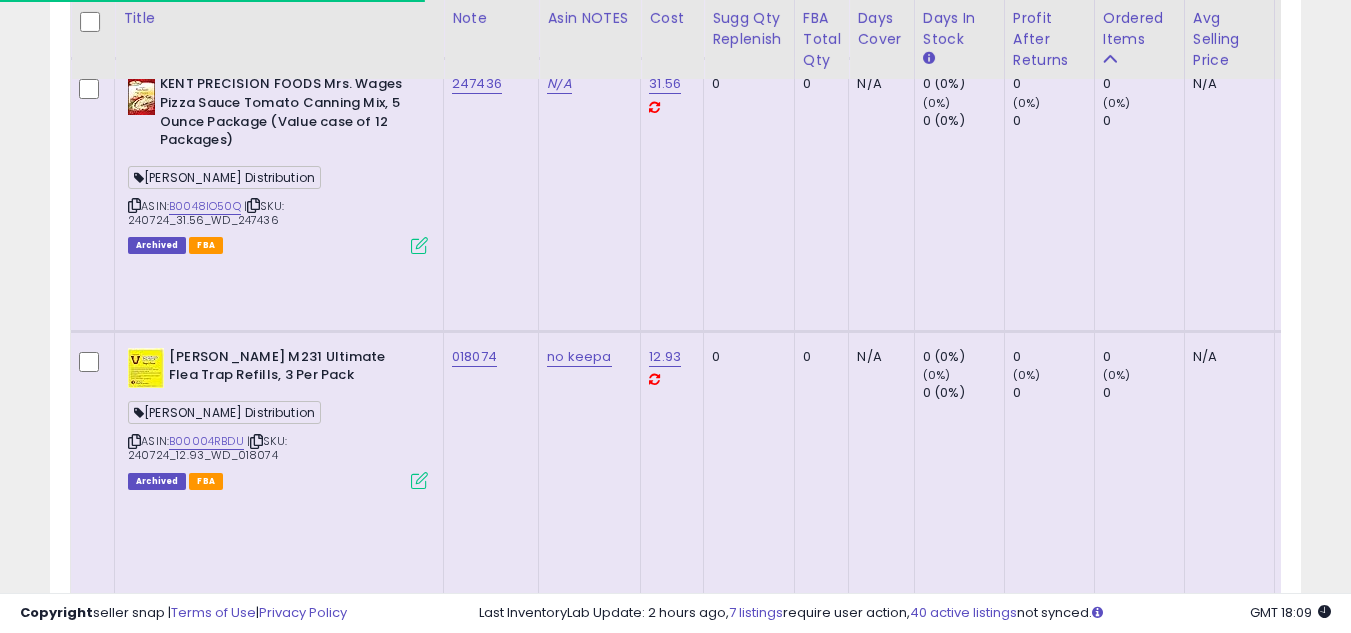 click at bounding box center [134, 713] 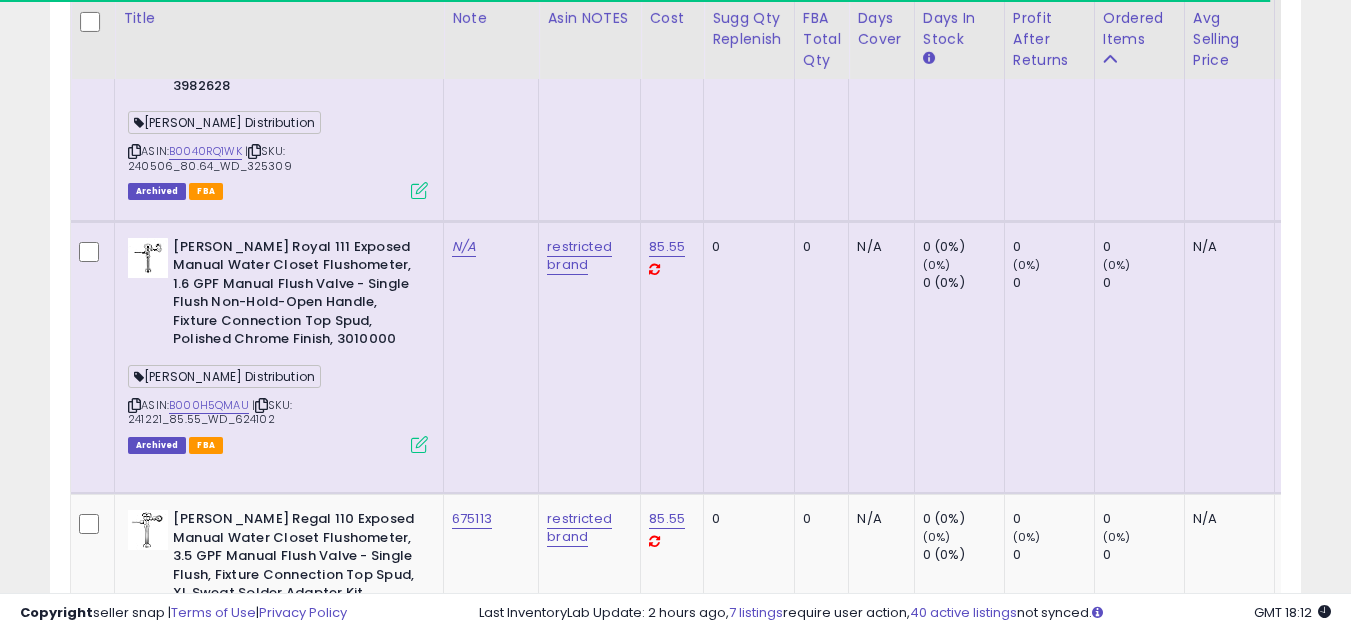scroll, scrollTop: 3157, scrollLeft: 0, axis: vertical 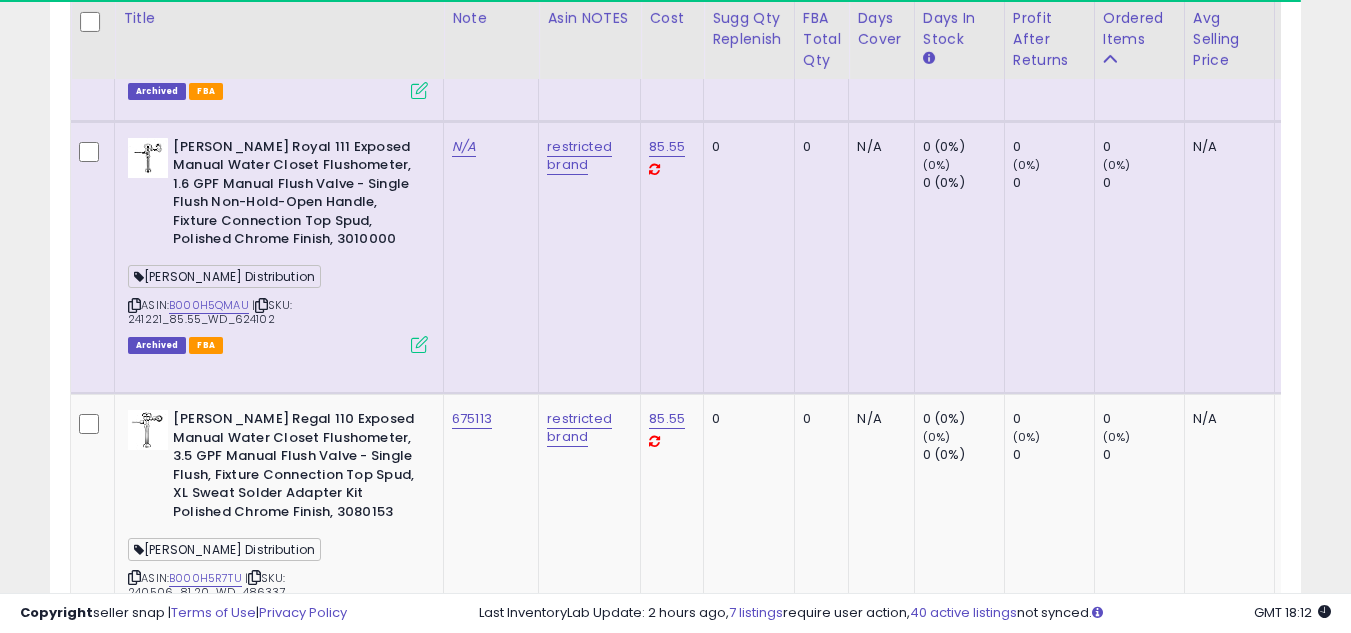 click at bounding box center [134, 1048] 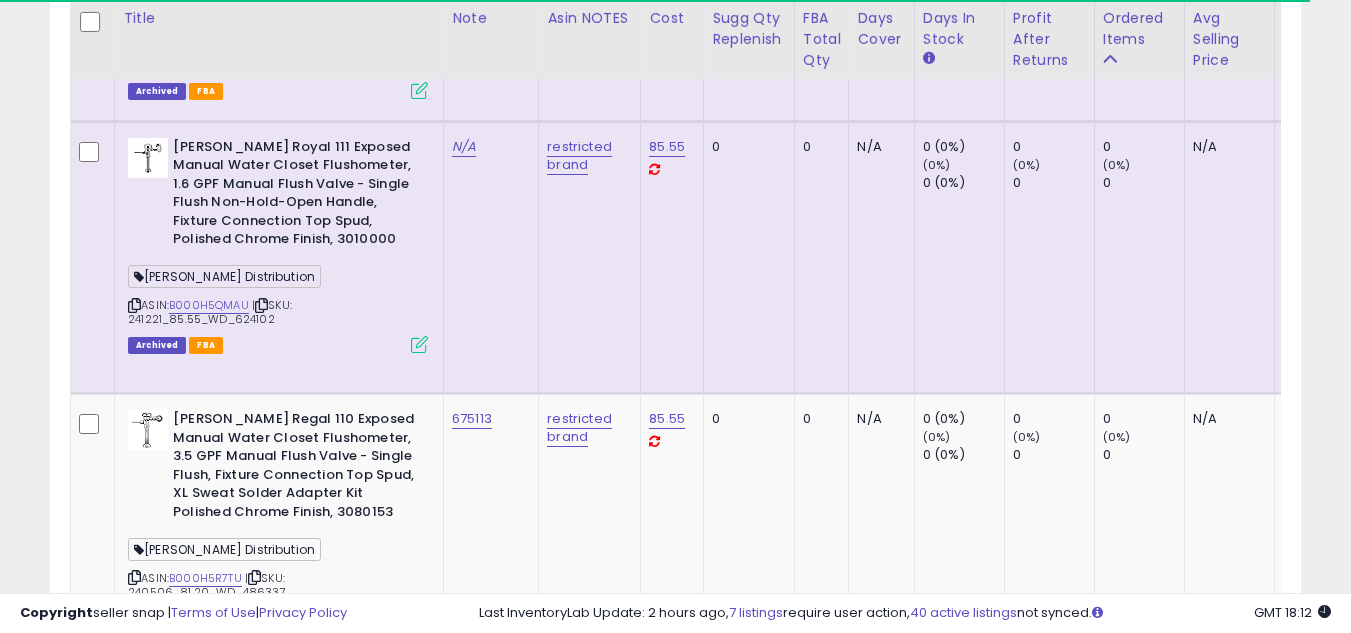 click at bounding box center (134, 1048) 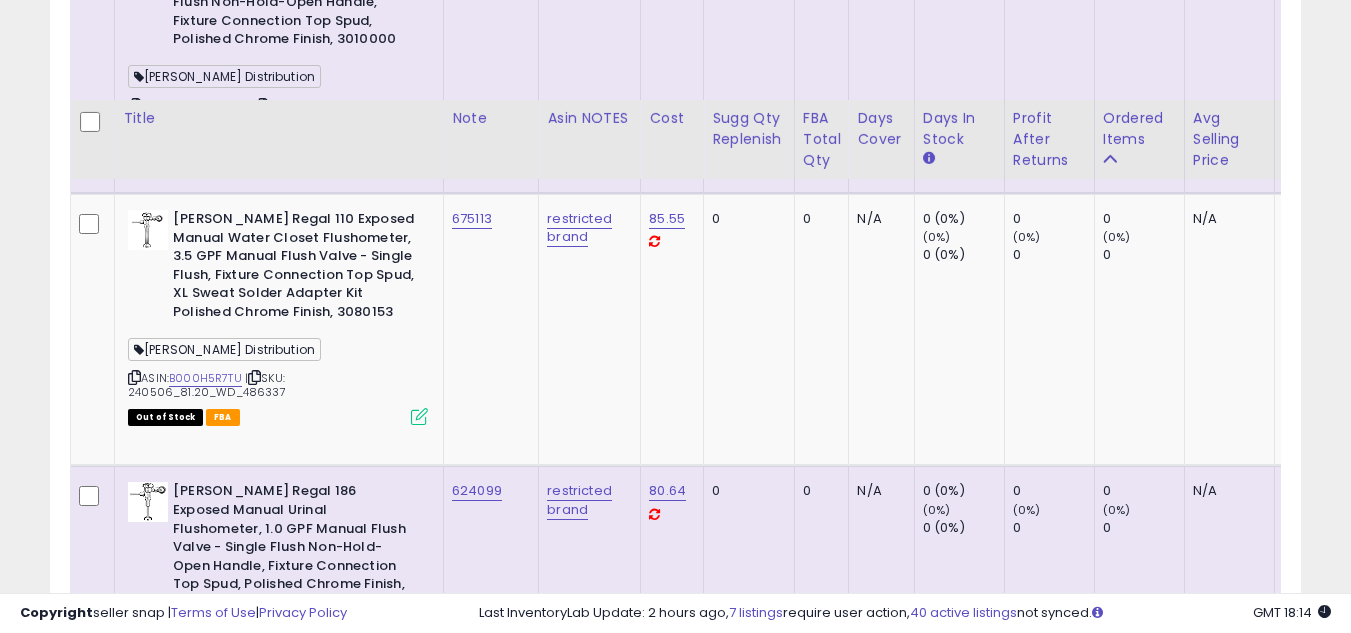 scroll, scrollTop: 3457, scrollLeft: 0, axis: vertical 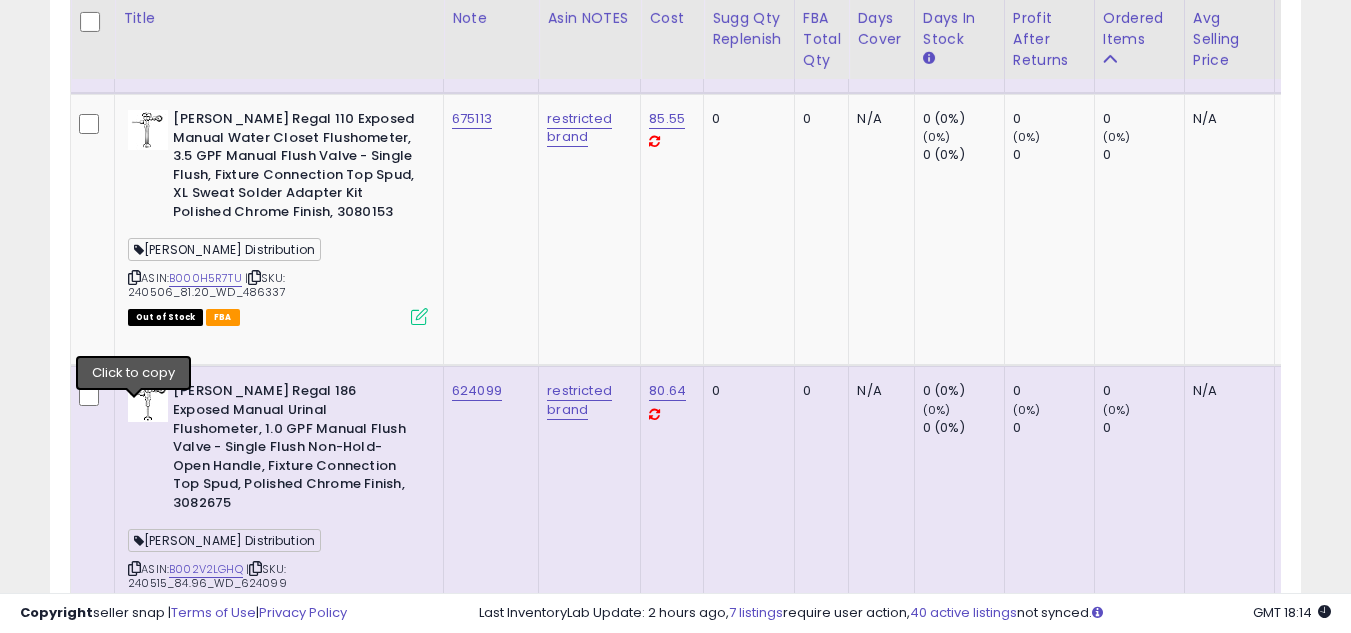 click at bounding box center [134, 1293] 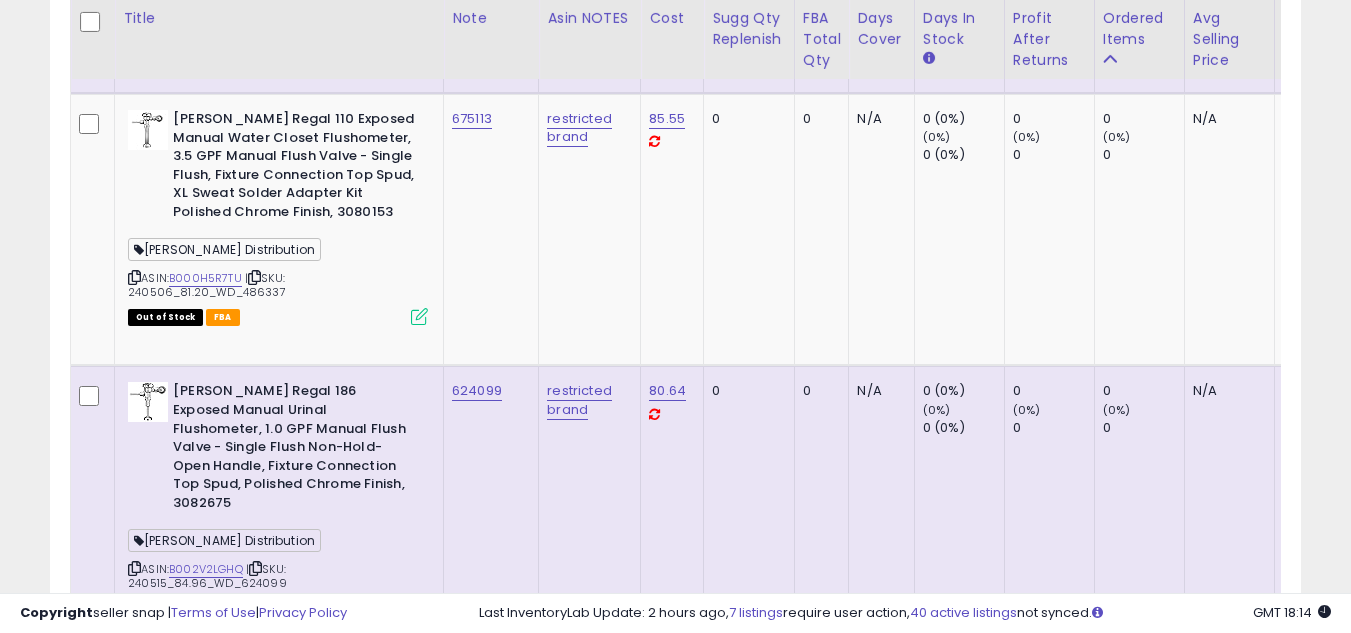 click at bounding box center [134, 1293] 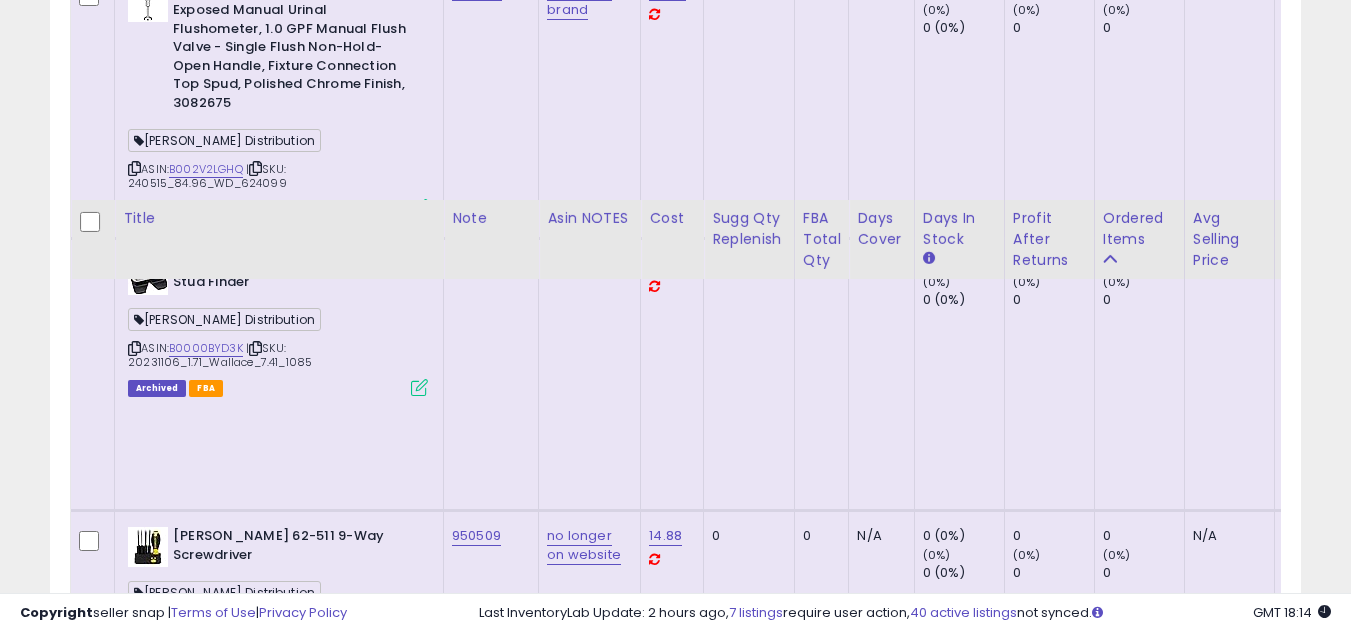 scroll, scrollTop: 4057, scrollLeft: 0, axis: vertical 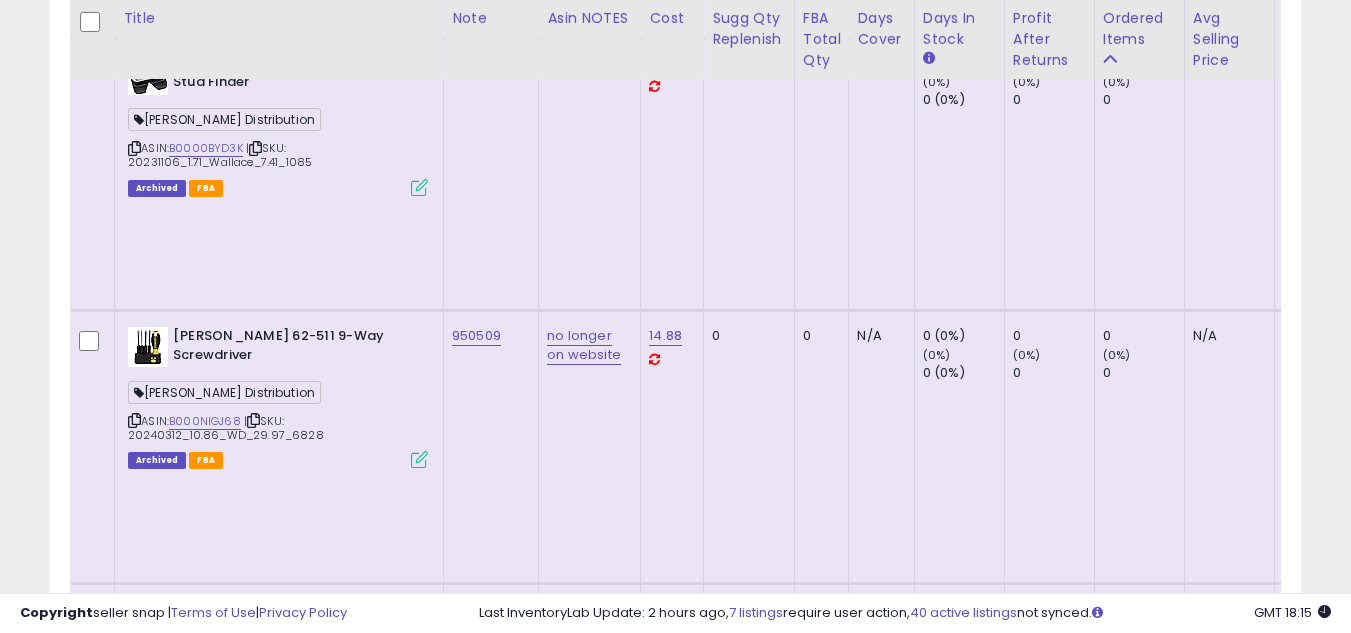 click at bounding box center (134, 1547) 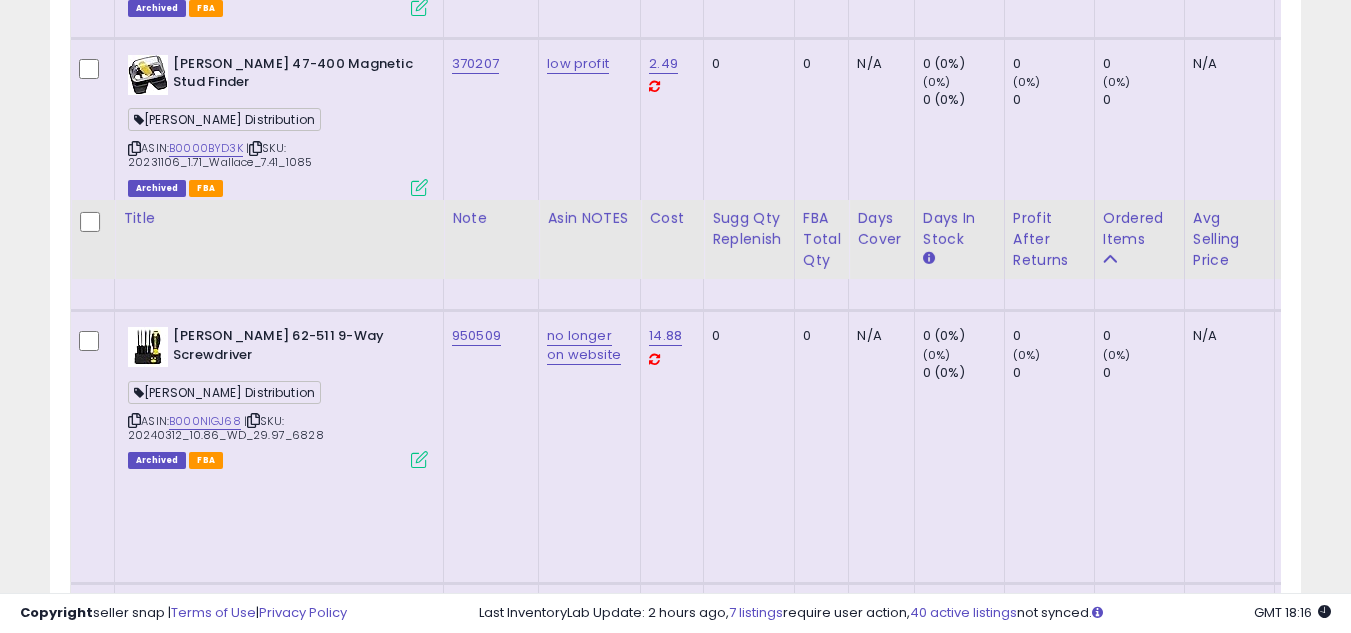 scroll, scrollTop: 4257, scrollLeft: 0, axis: vertical 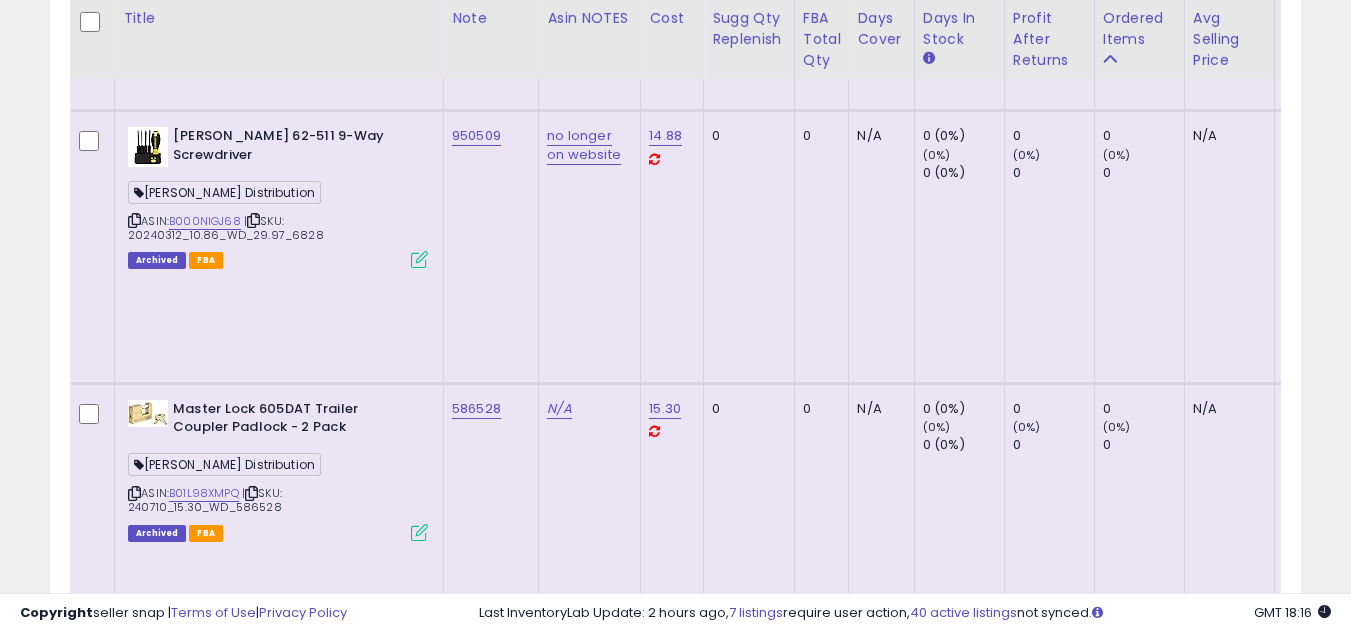 click at bounding box center (134, 1601) 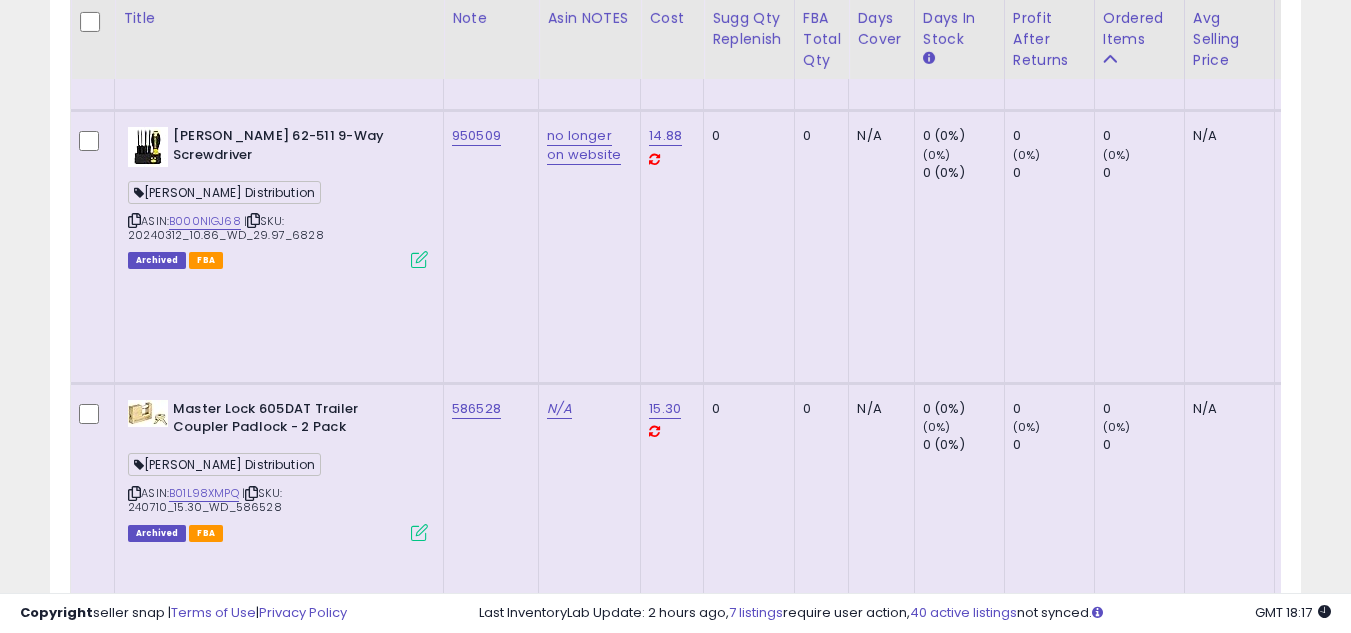 scroll, scrollTop: 4557, scrollLeft: 0, axis: vertical 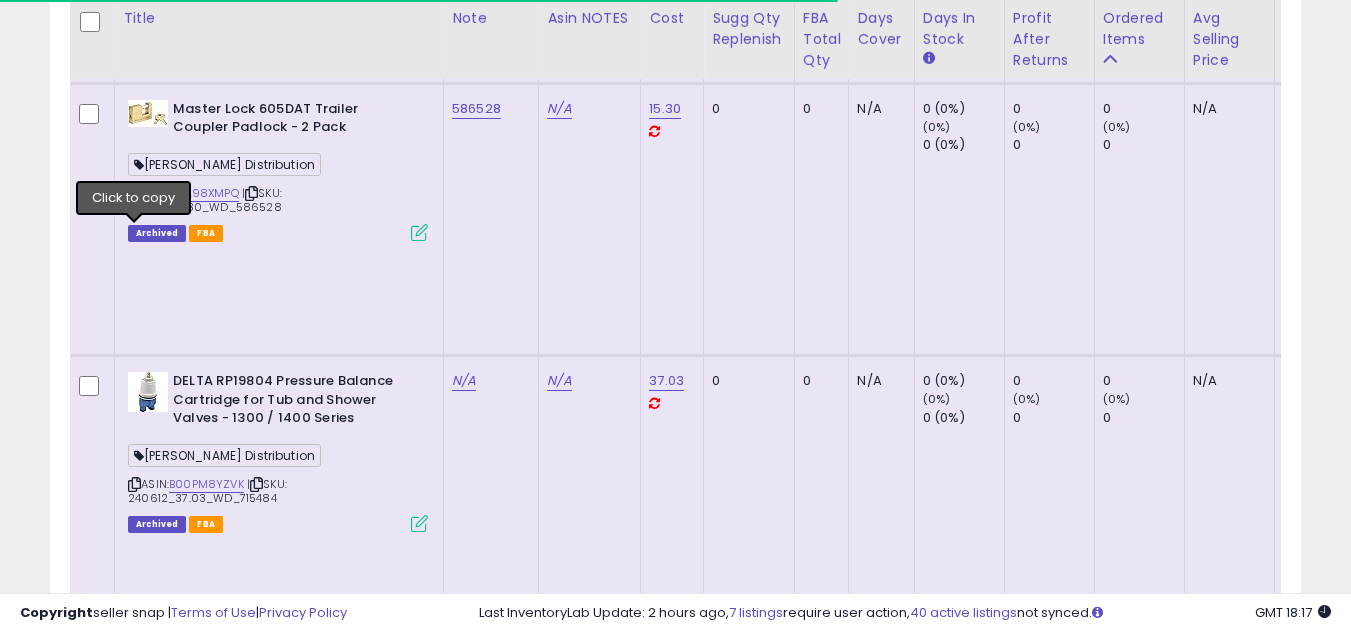 click at bounding box center [134, 1542] 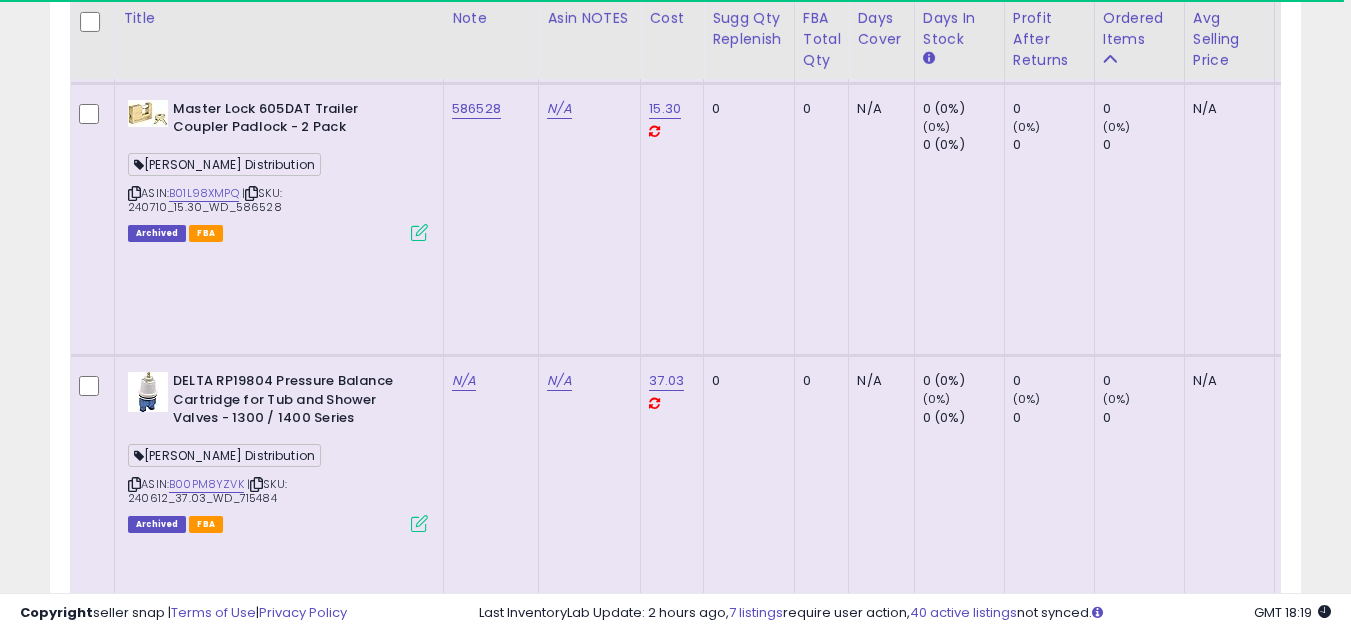 click at bounding box center [134, 1864] 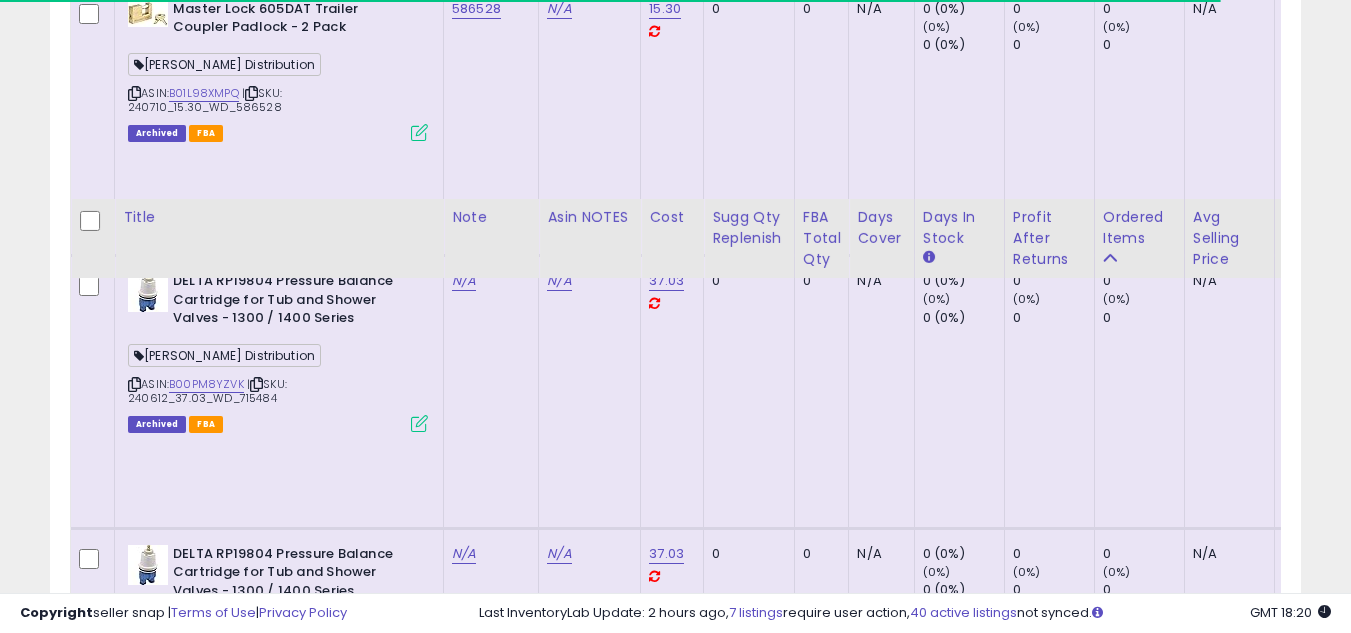 scroll, scrollTop: 4957, scrollLeft: 0, axis: vertical 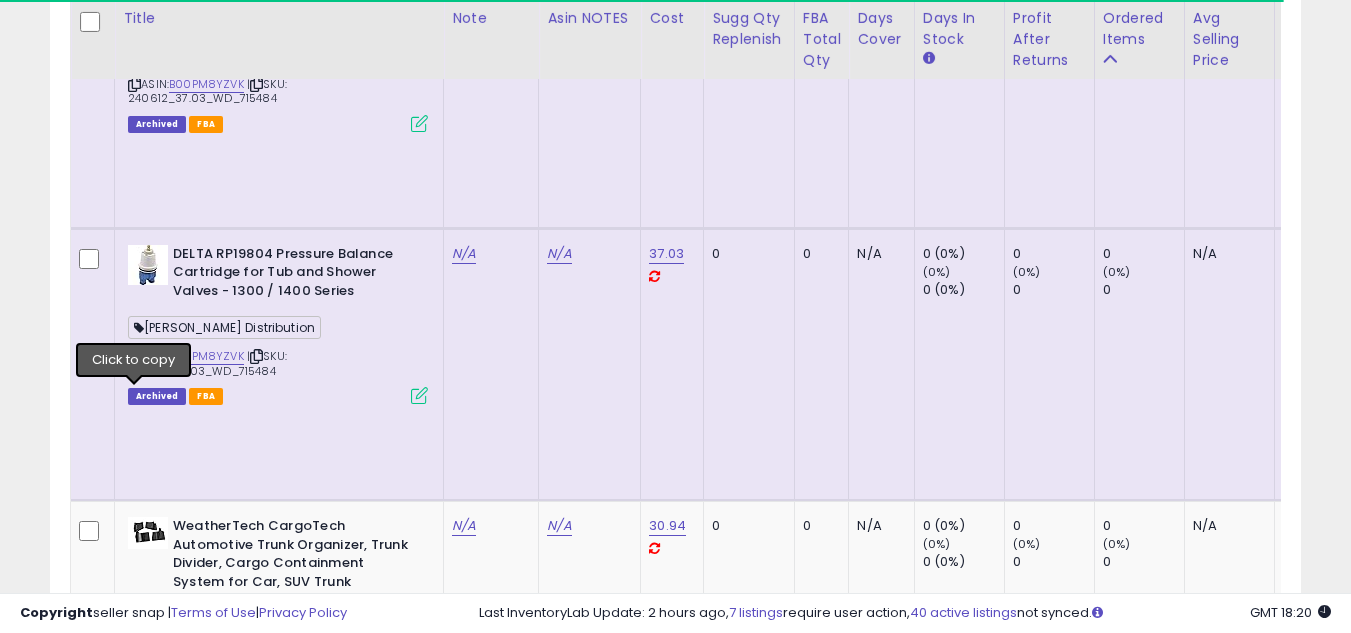 click at bounding box center (134, 1972) 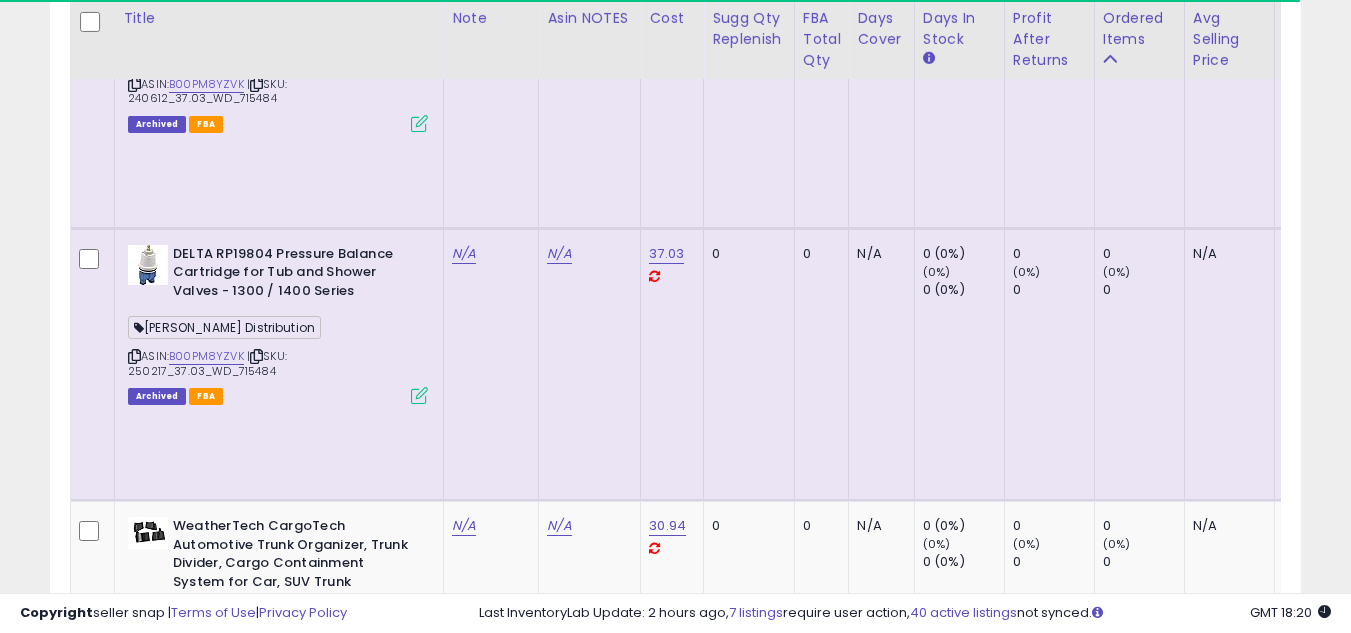 drag, startPoint x: 135, startPoint y: 394, endPoint x: 216, endPoint y: 348, distance: 93.15041 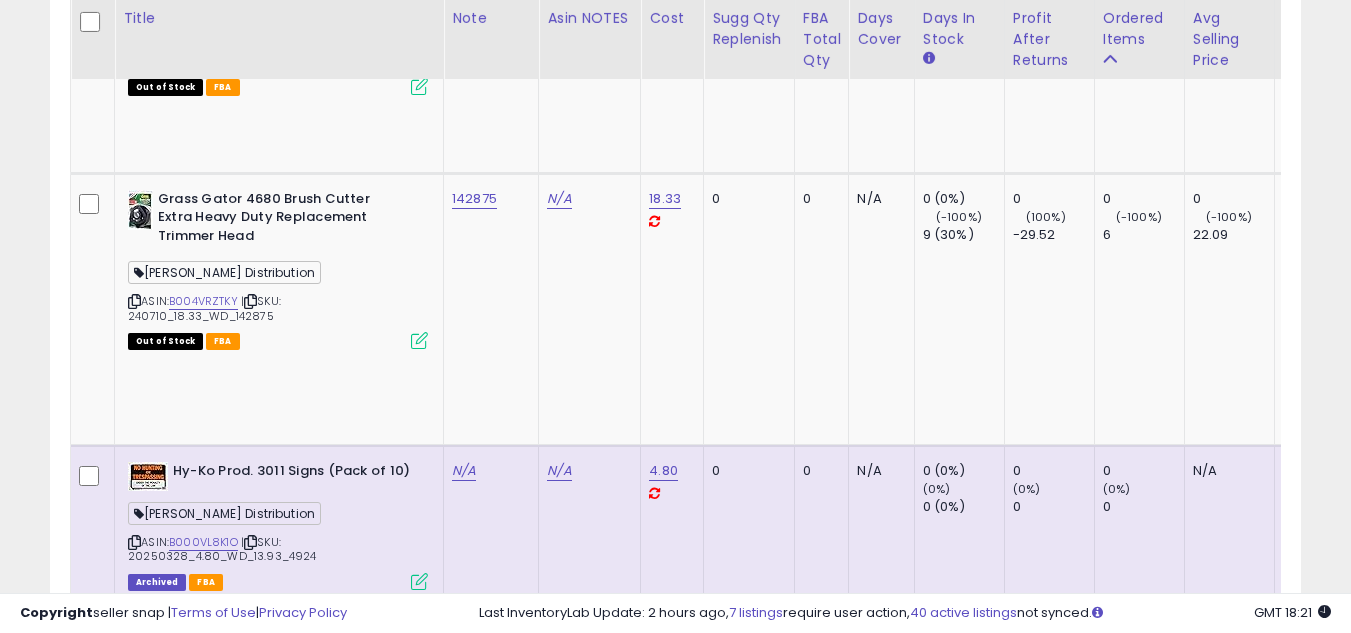 scroll, scrollTop: 5757, scrollLeft: 0, axis: vertical 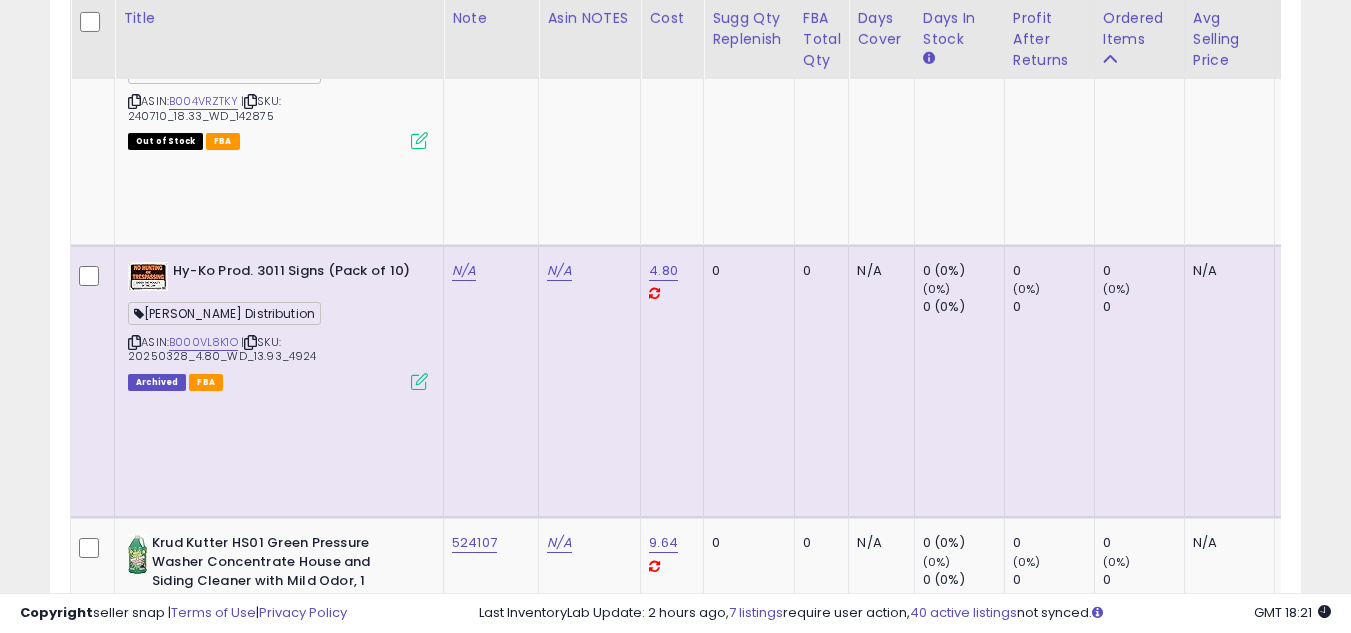 click at bounding box center (134, 2318) 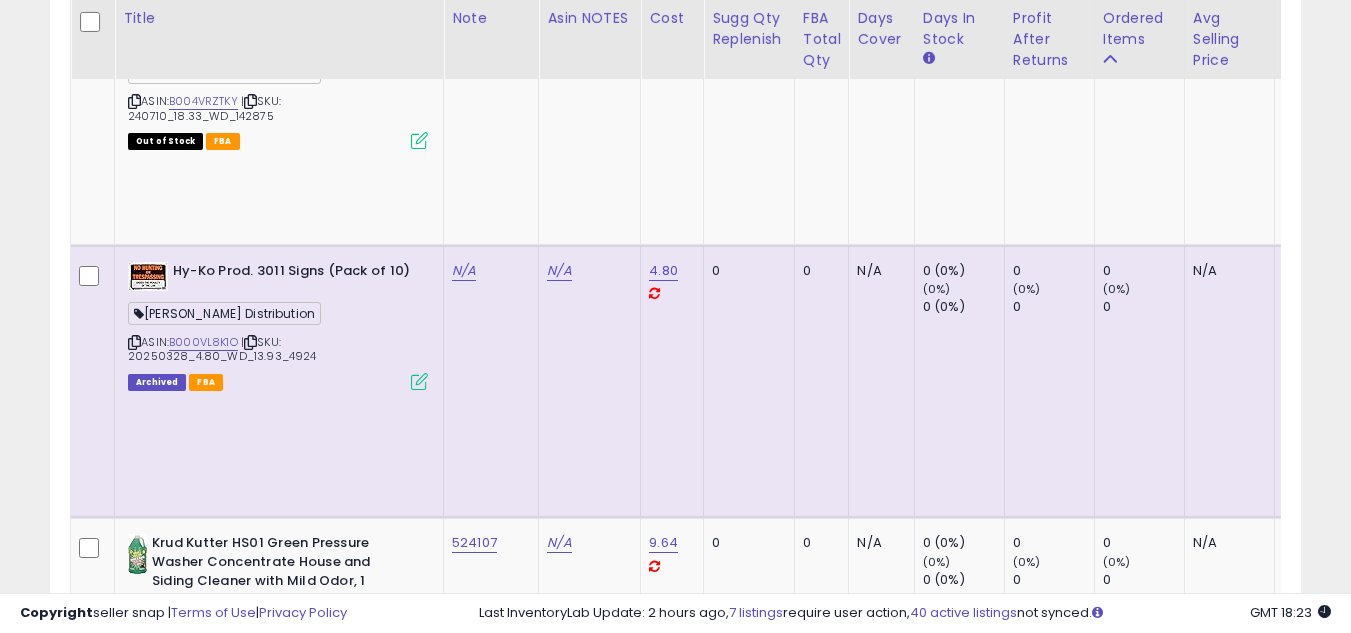 scroll, scrollTop: 6057, scrollLeft: 0, axis: vertical 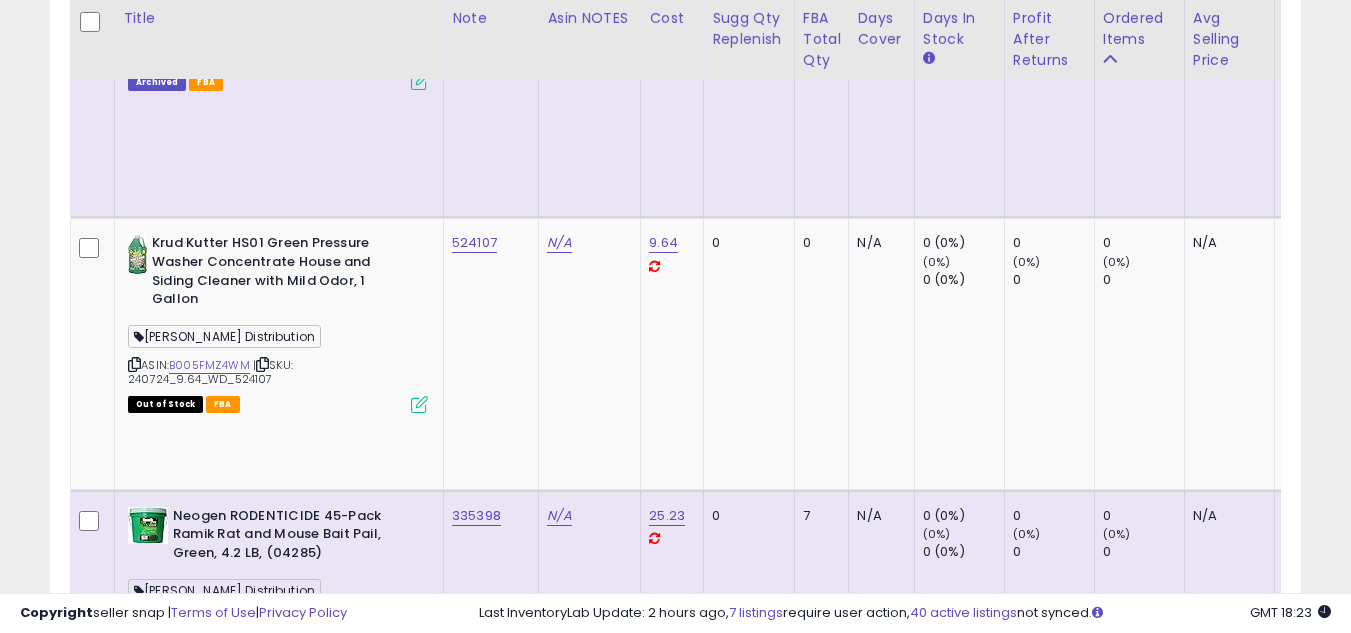 click at bounding box center [134, 2259] 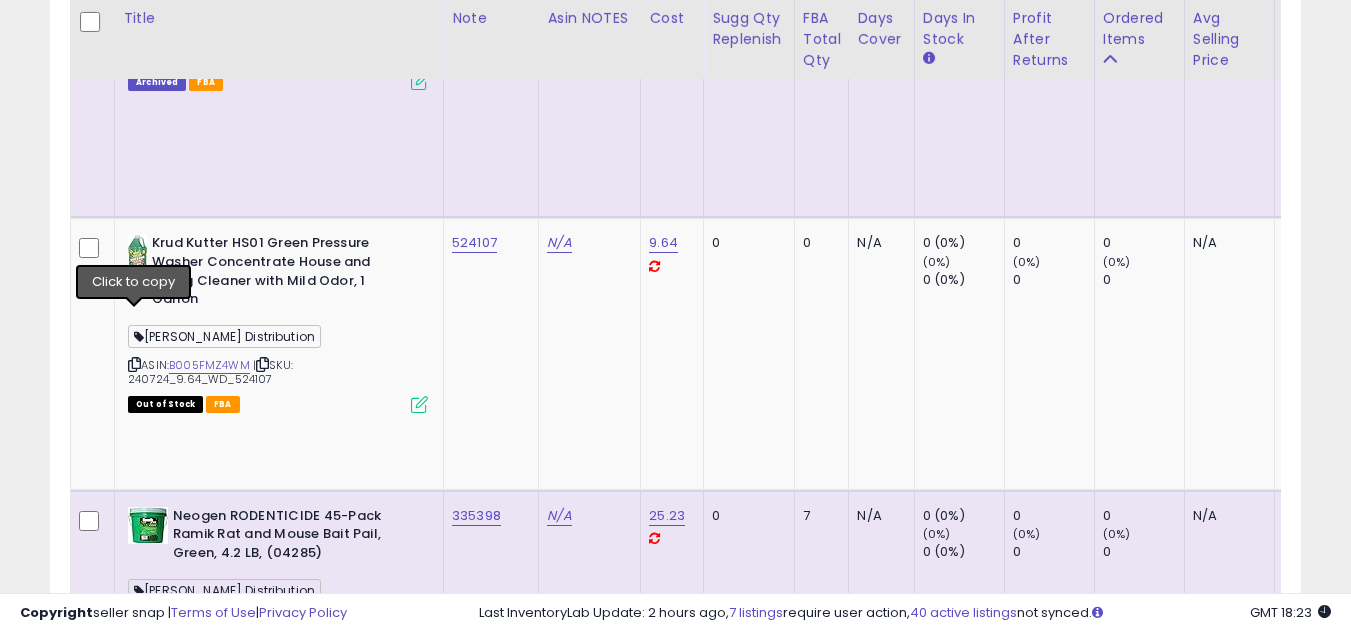 click at bounding box center [134, 2259] 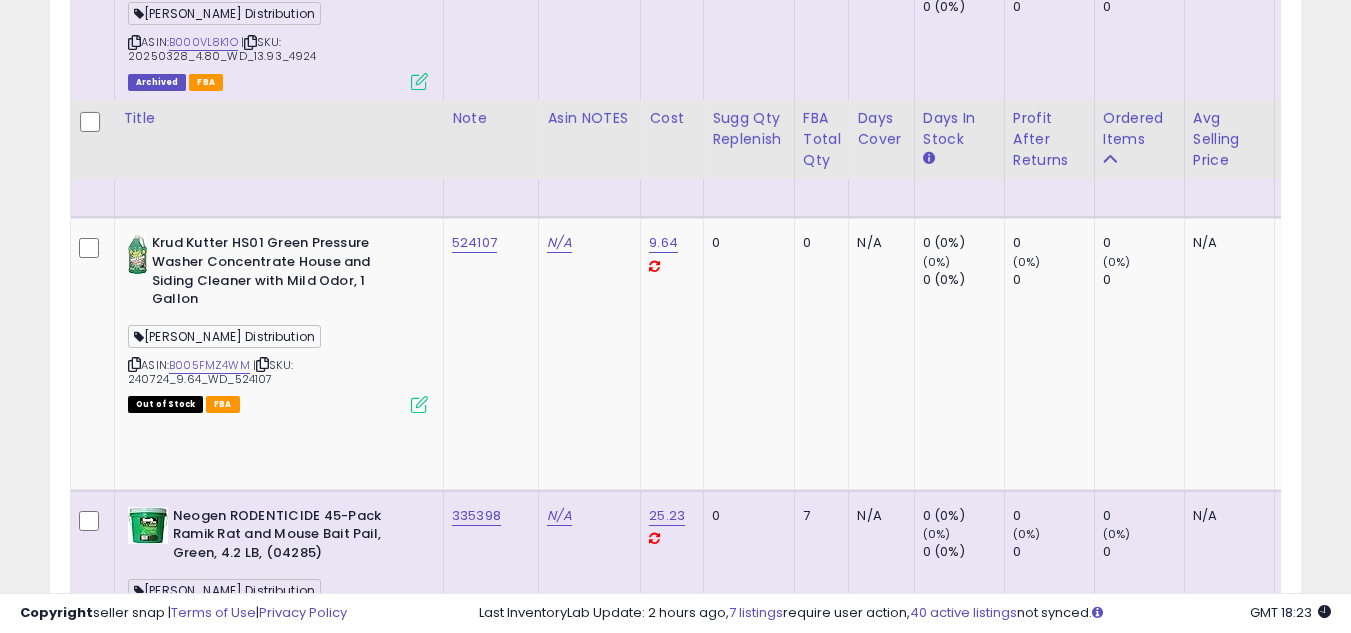 scroll, scrollTop: 6157, scrollLeft: 0, axis: vertical 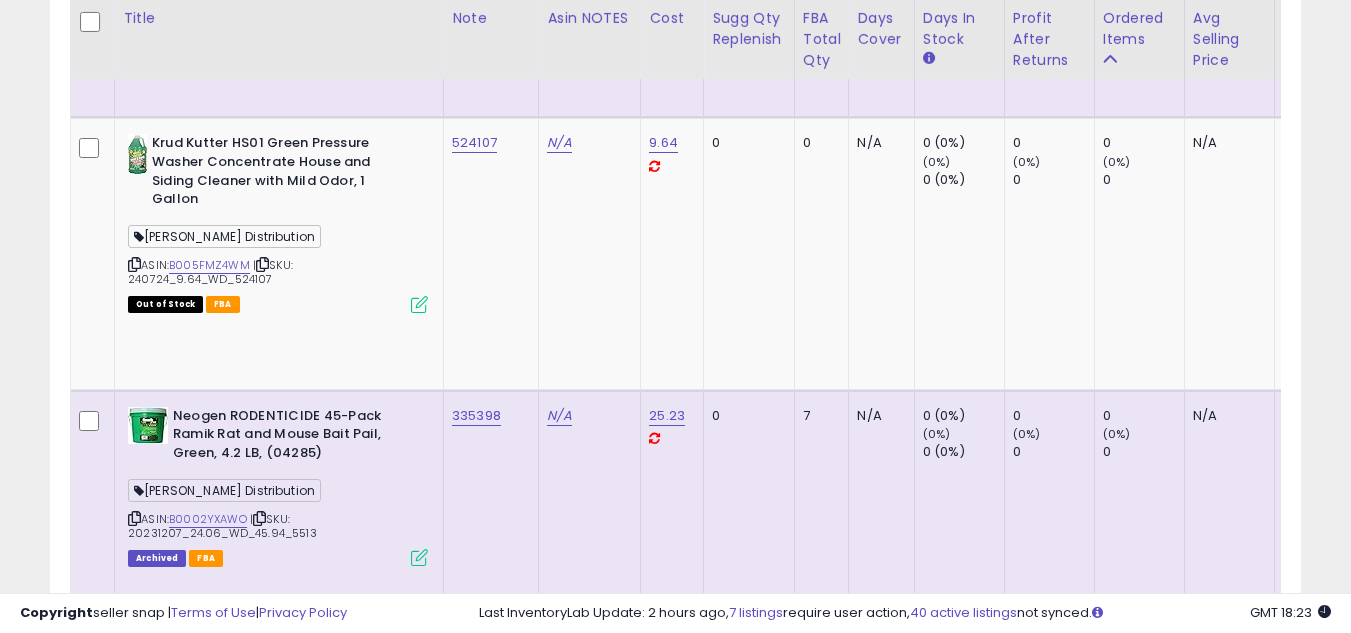 click at bounding box center (134, 2425) 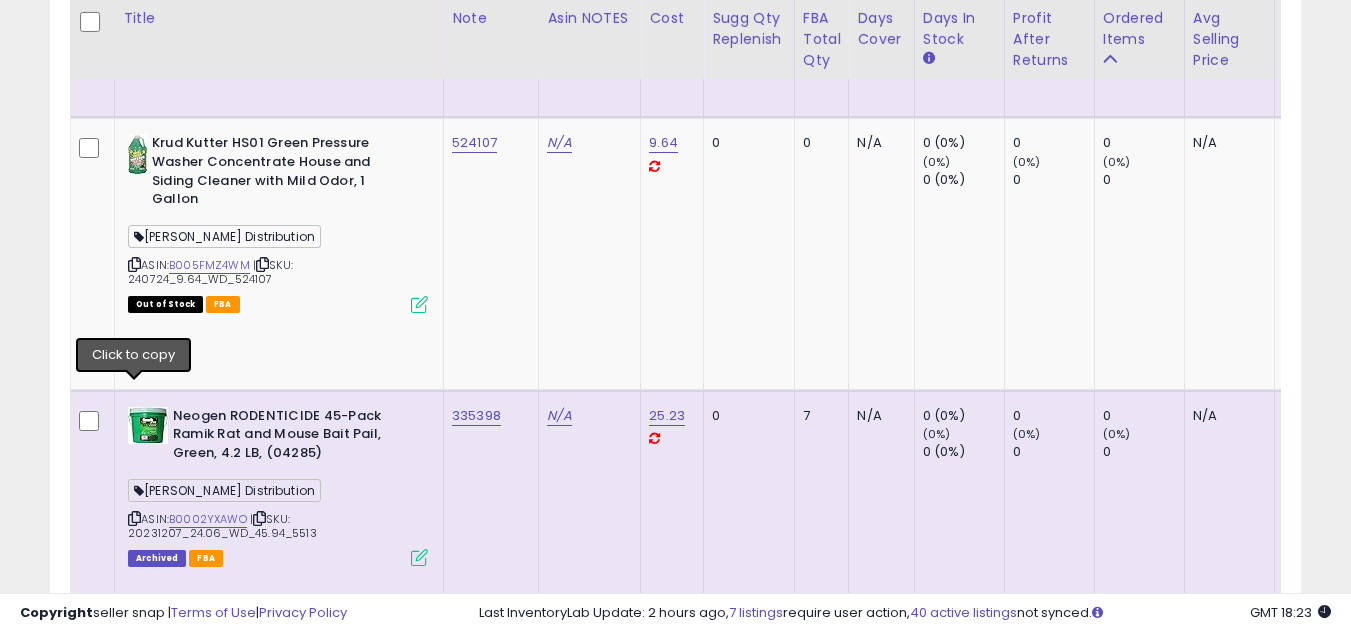 click at bounding box center (134, 2425) 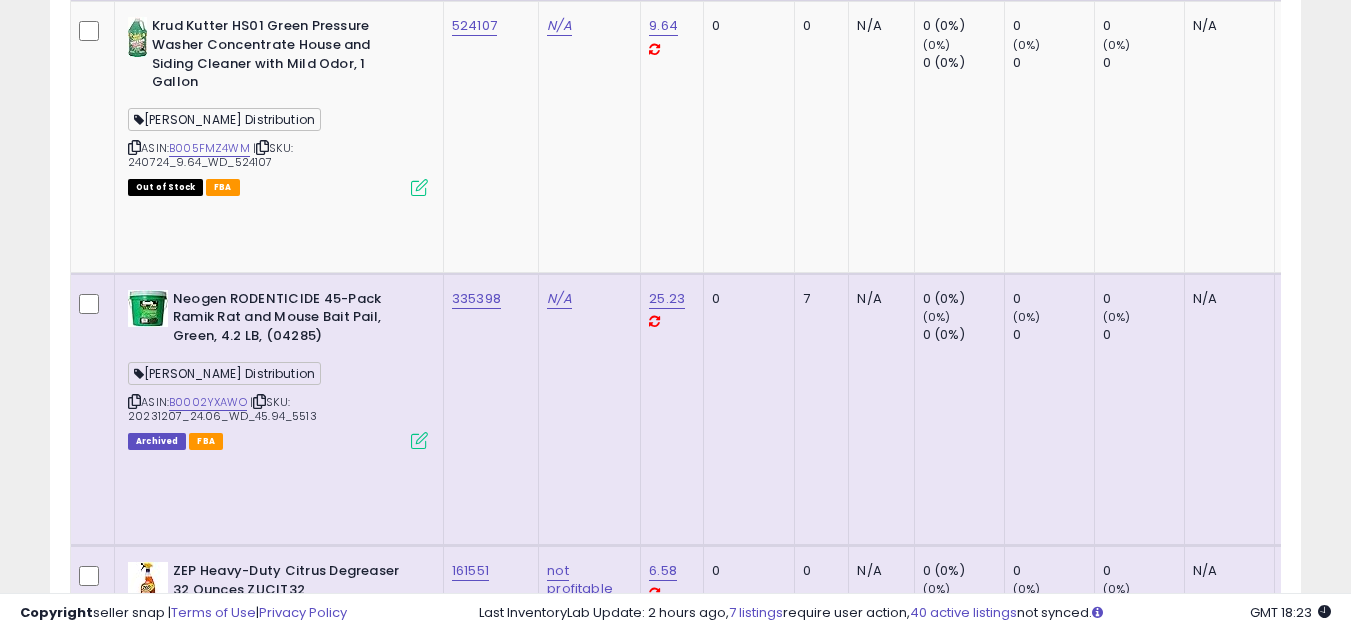 scroll, scrollTop: 6357, scrollLeft: 0, axis: vertical 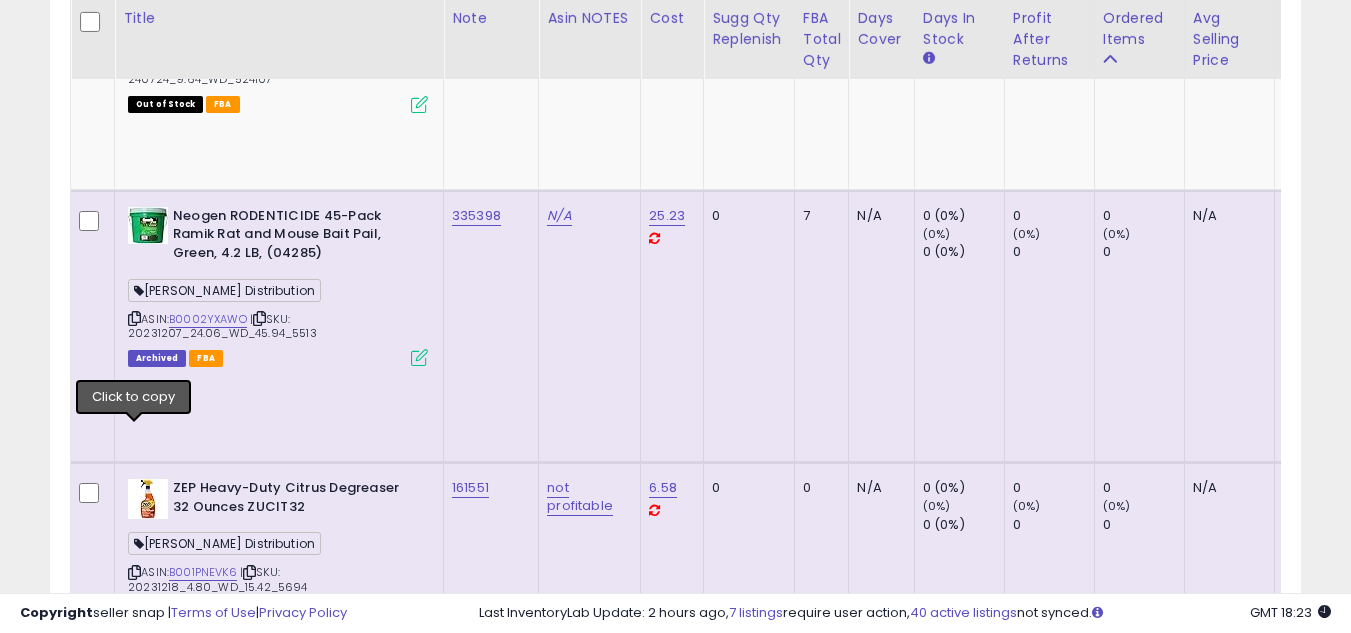 click at bounding box center (134, 2552) 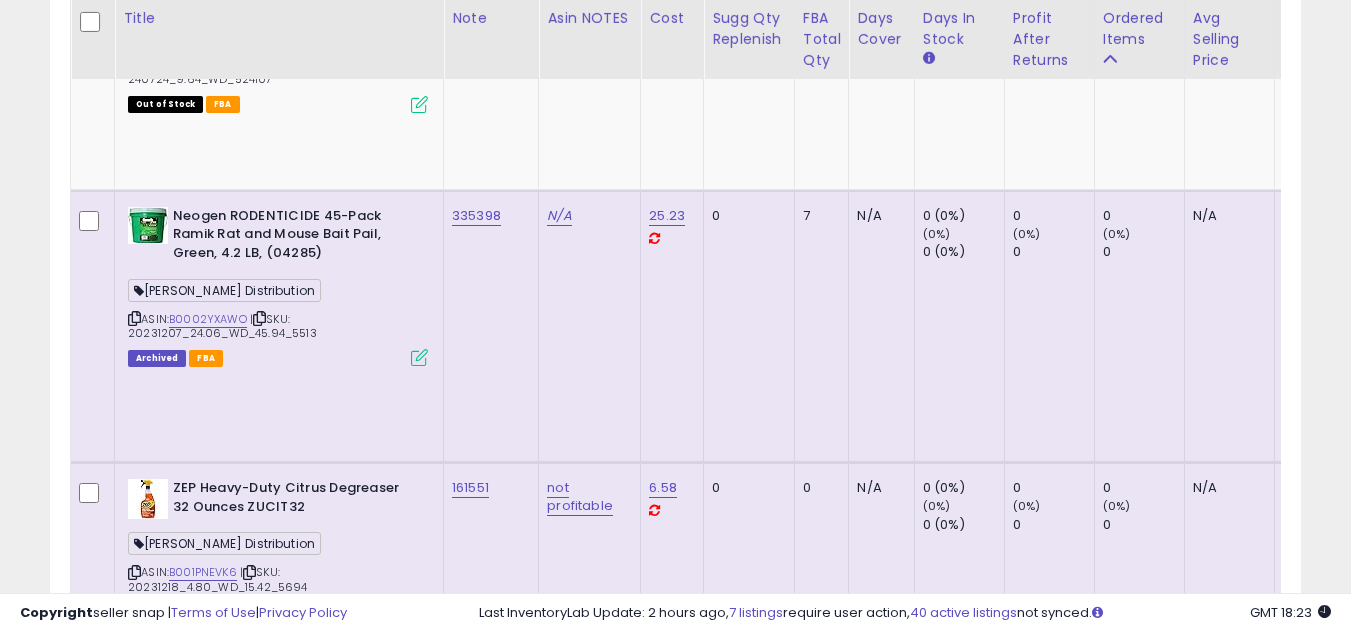 click at bounding box center [134, 2552] 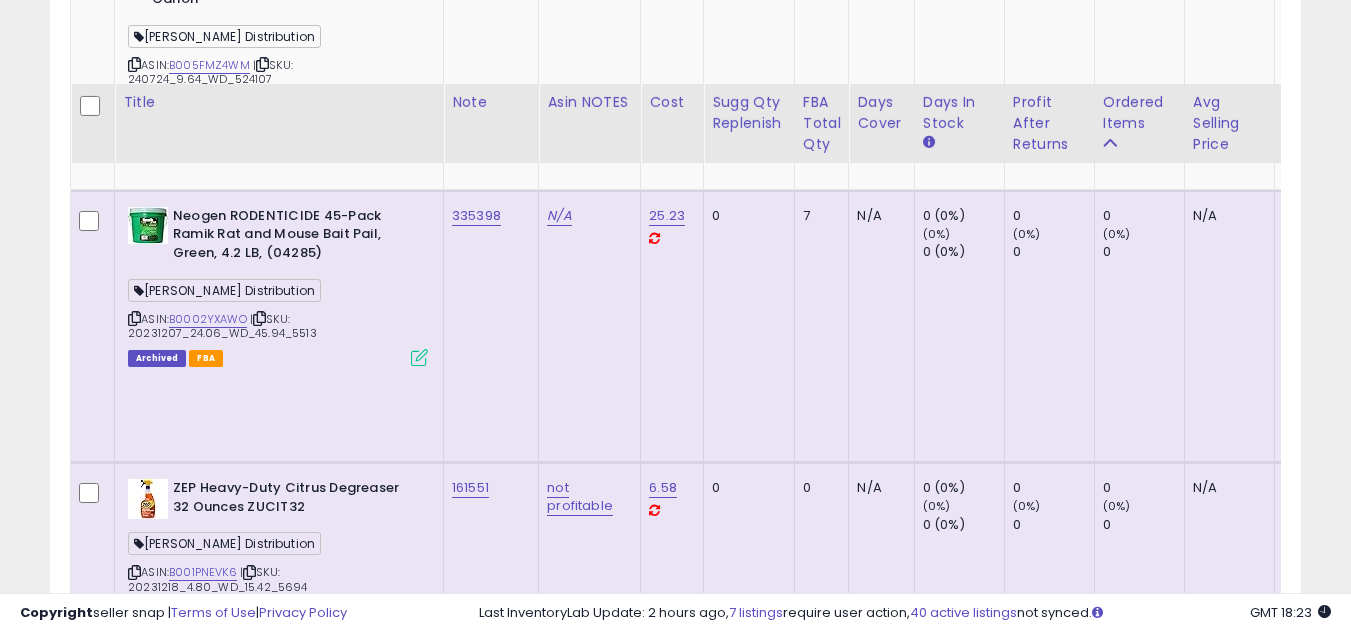 scroll, scrollTop: 6457, scrollLeft: 0, axis: vertical 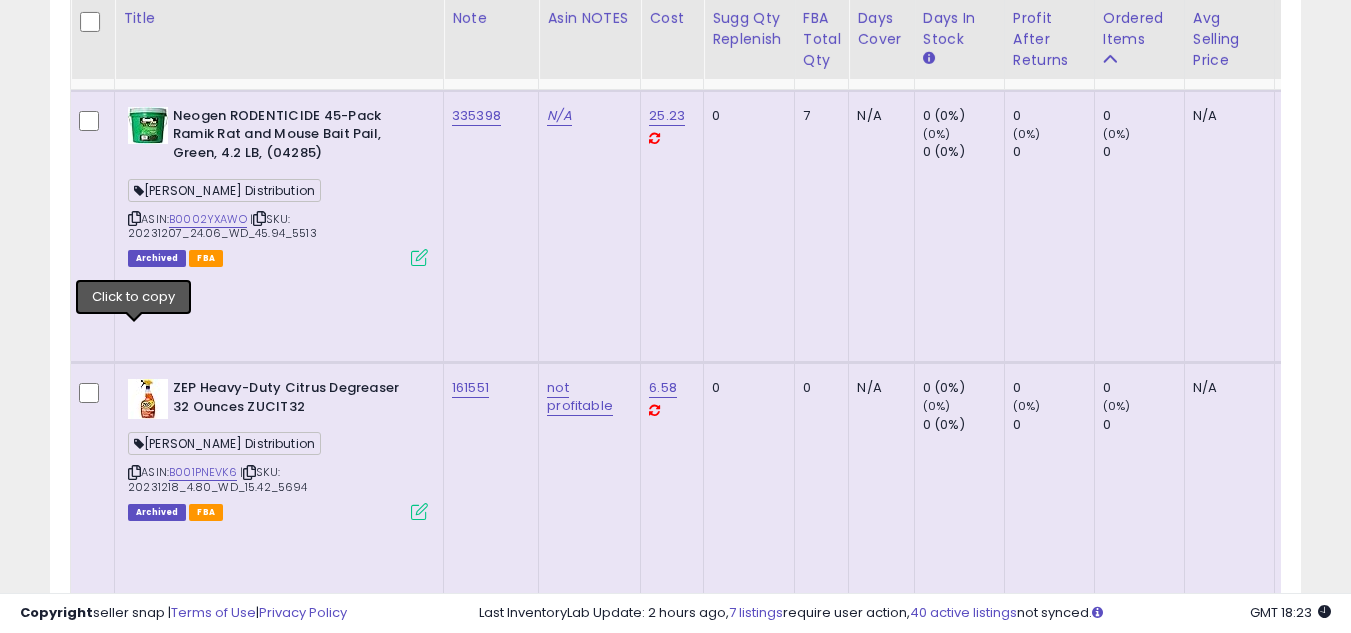 click at bounding box center (134, 2452) 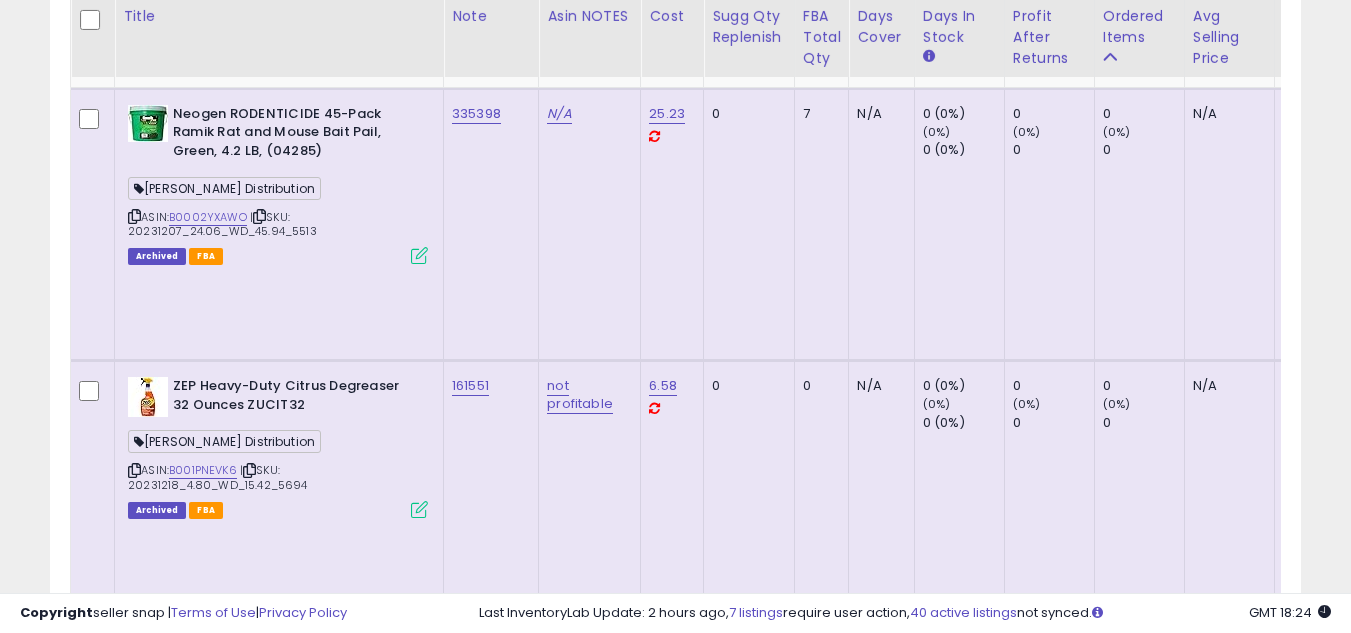 scroll, scrollTop: 6657, scrollLeft: 0, axis: vertical 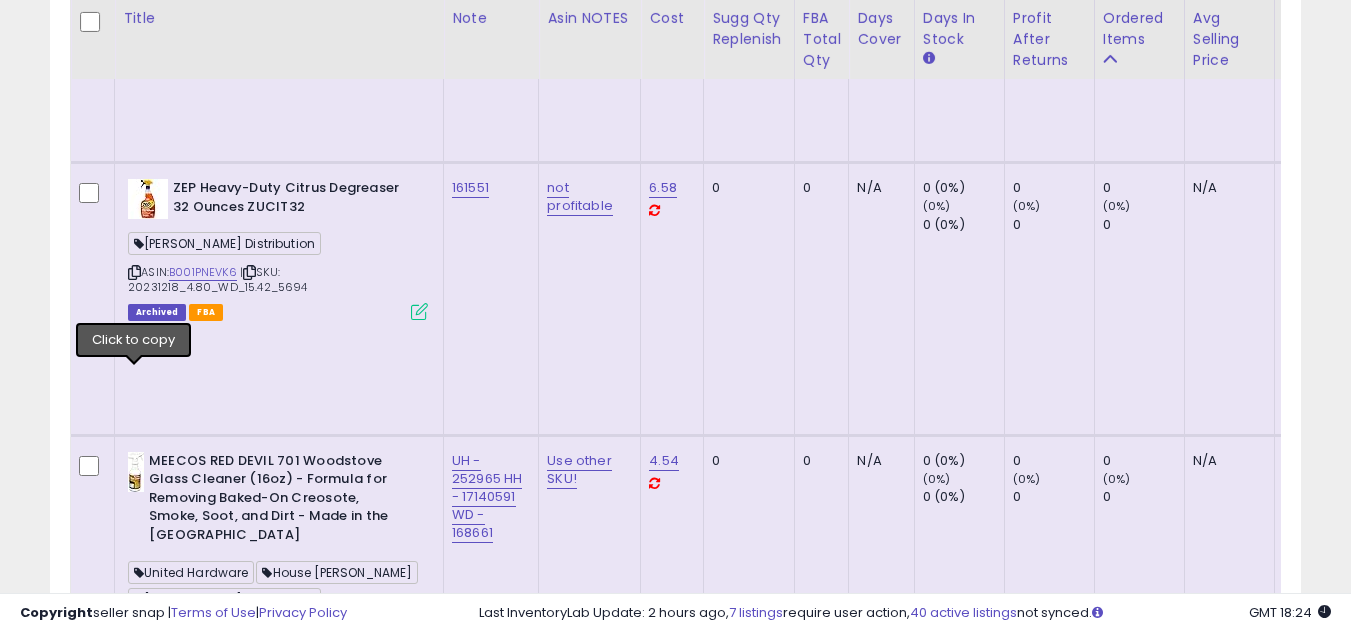 click at bounding box center [134, 2526] 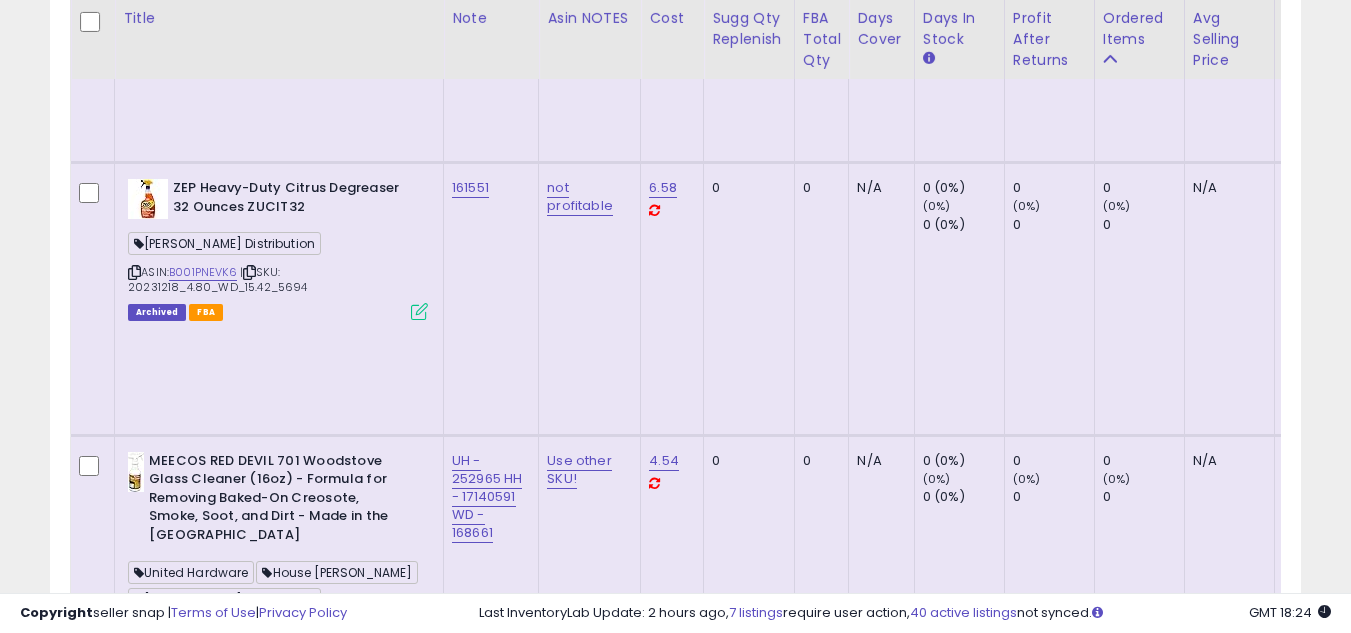 click at bounding box center (134, 2526) 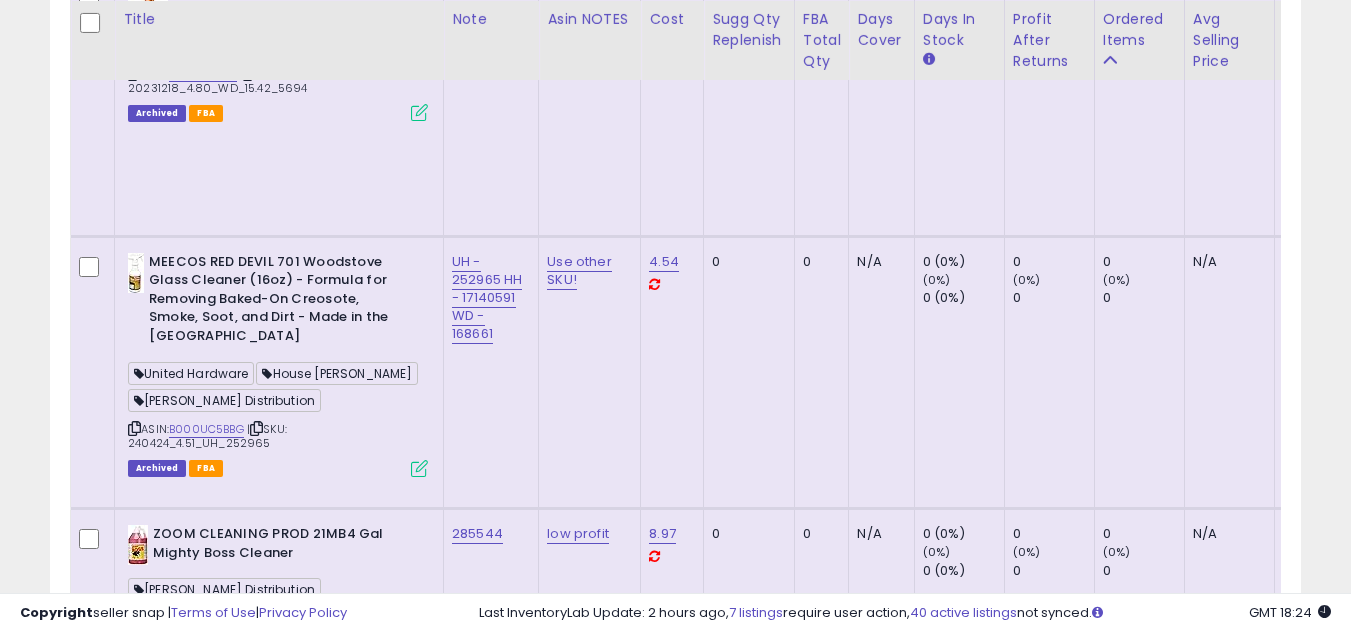 scroll, scrollTop: 6857, scrollLeft: 0, axis: vertical 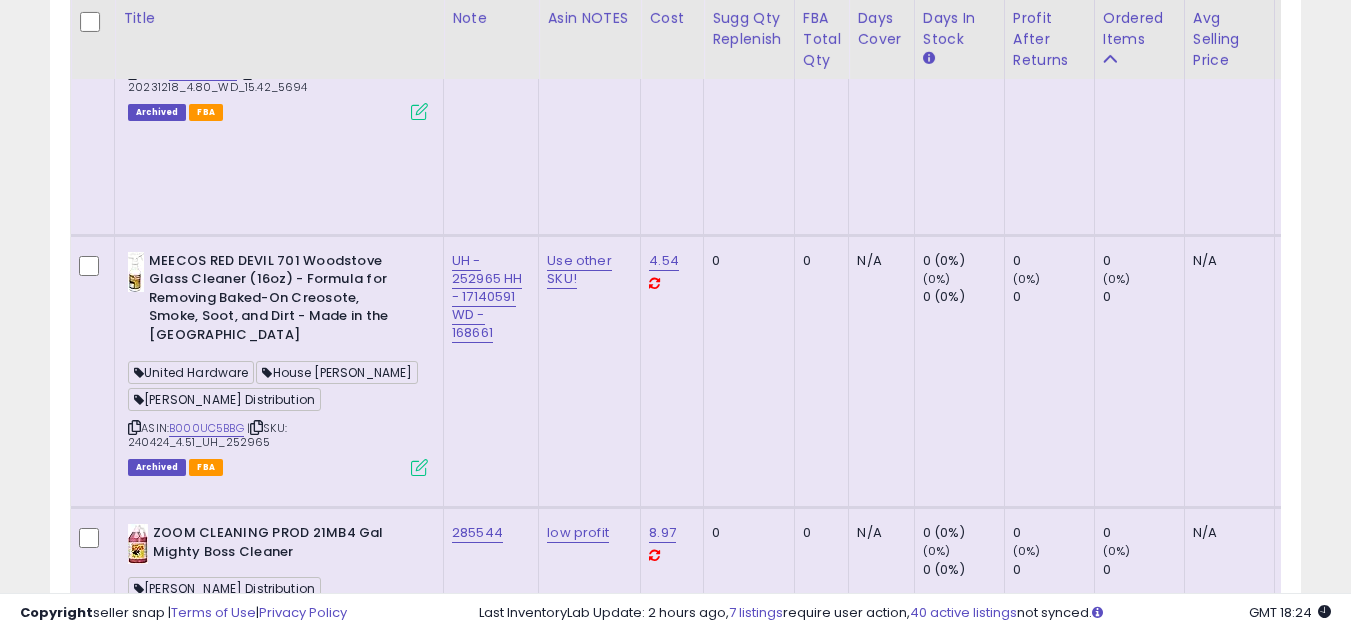 click at bounding box center (134, 2543) 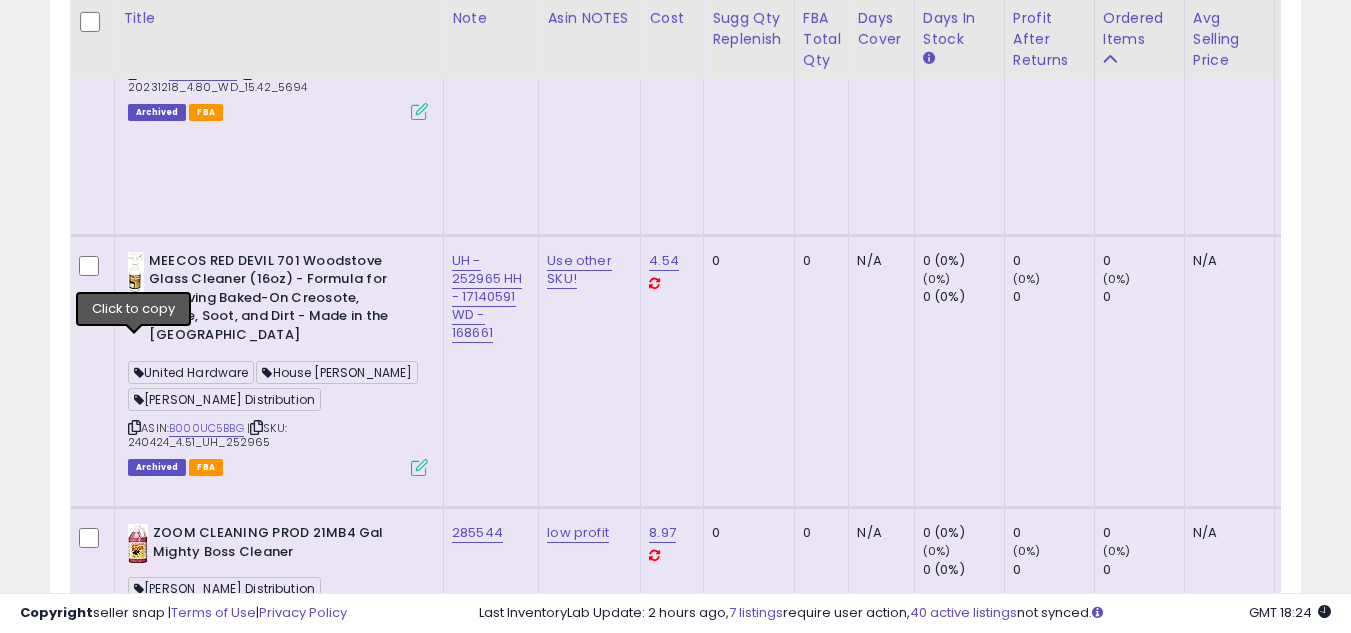 click at bounding box center (134, 2543) 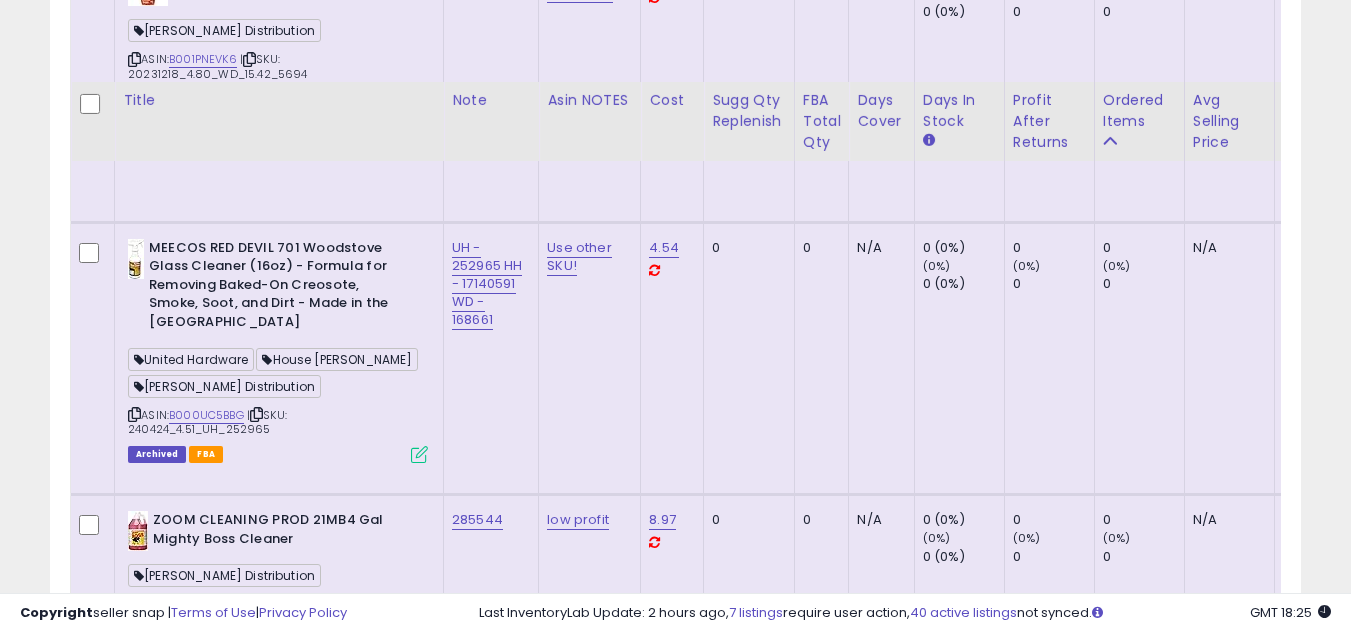 scroll, scrollTop: 6957, scrollLeft: 0, axis: vertical 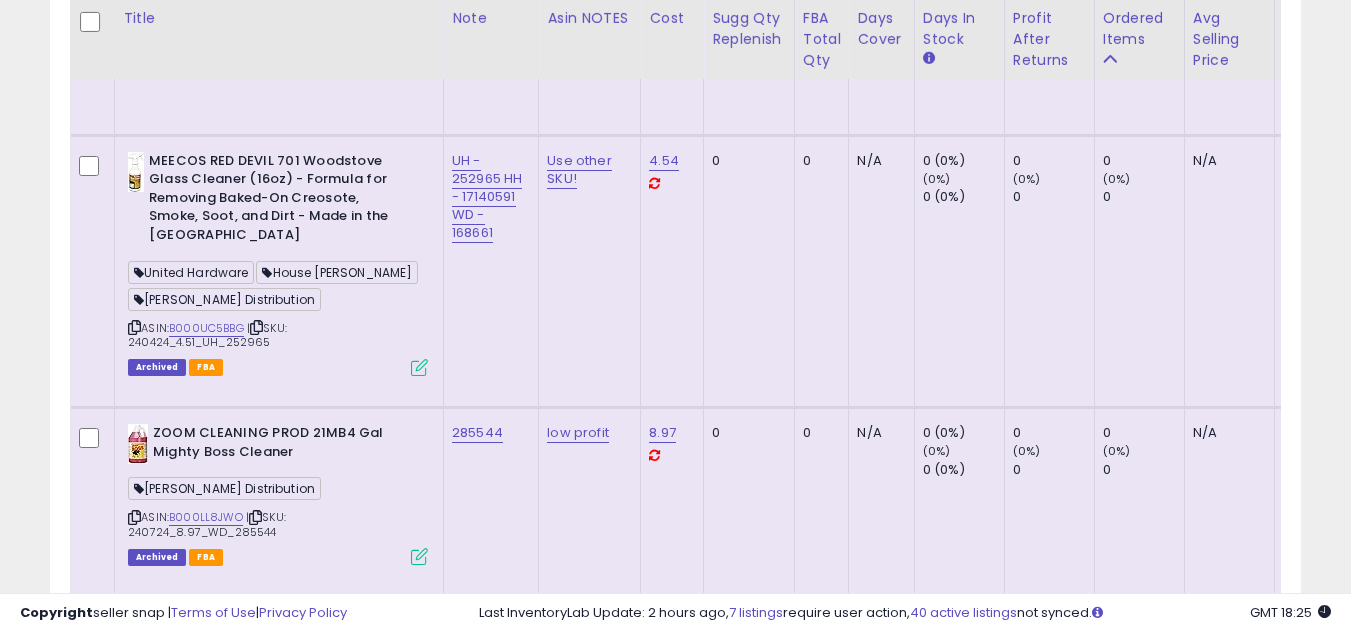 click at bounding box center [134, 2696] 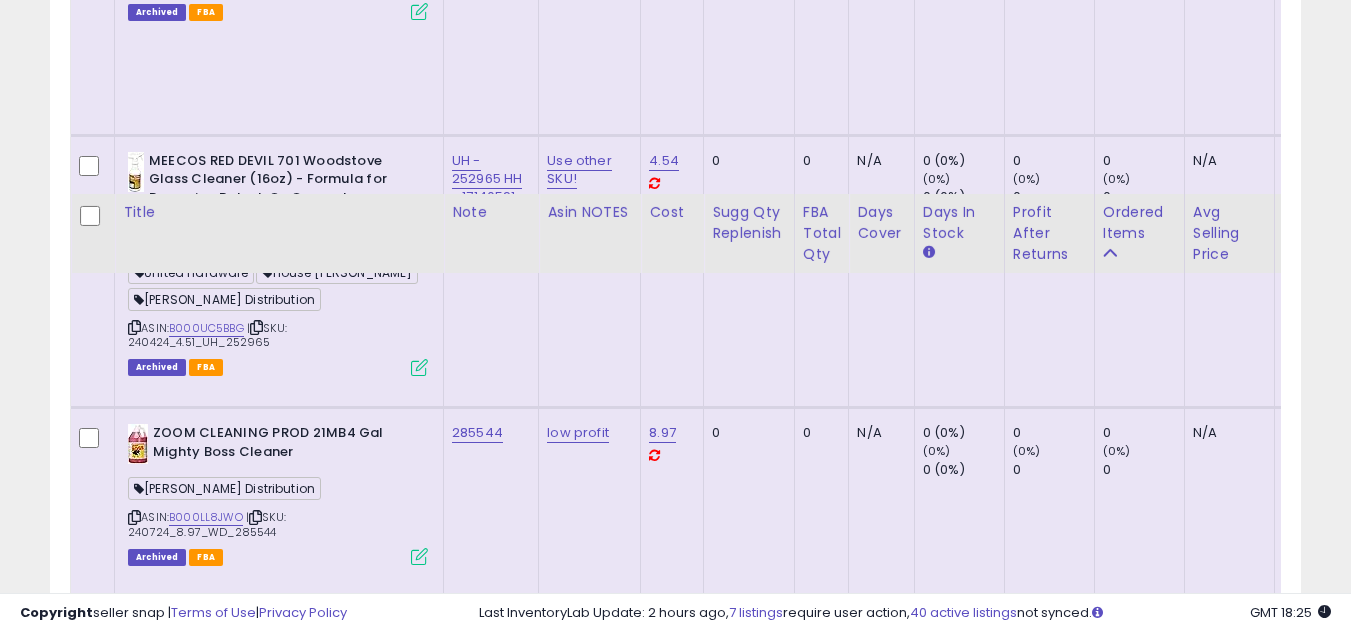 scroll, scrollTop: 7157, scrollLeft: 0, axis: vertical 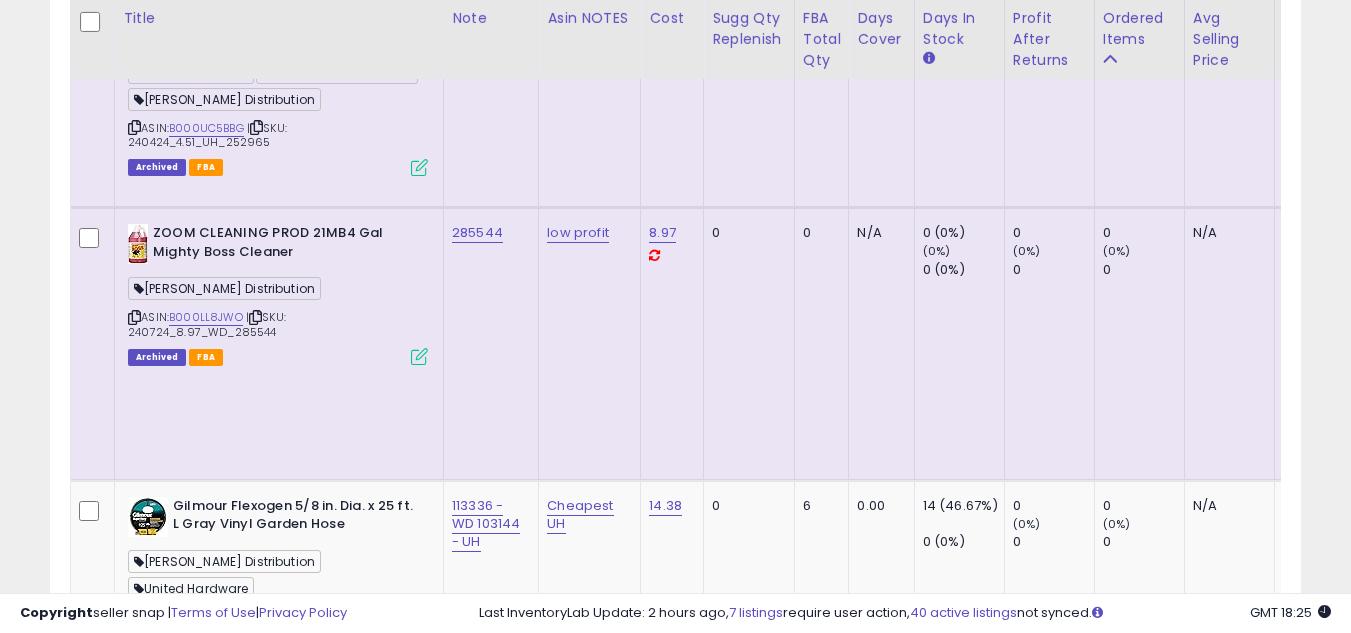 click at bounding box center (134, 2787) 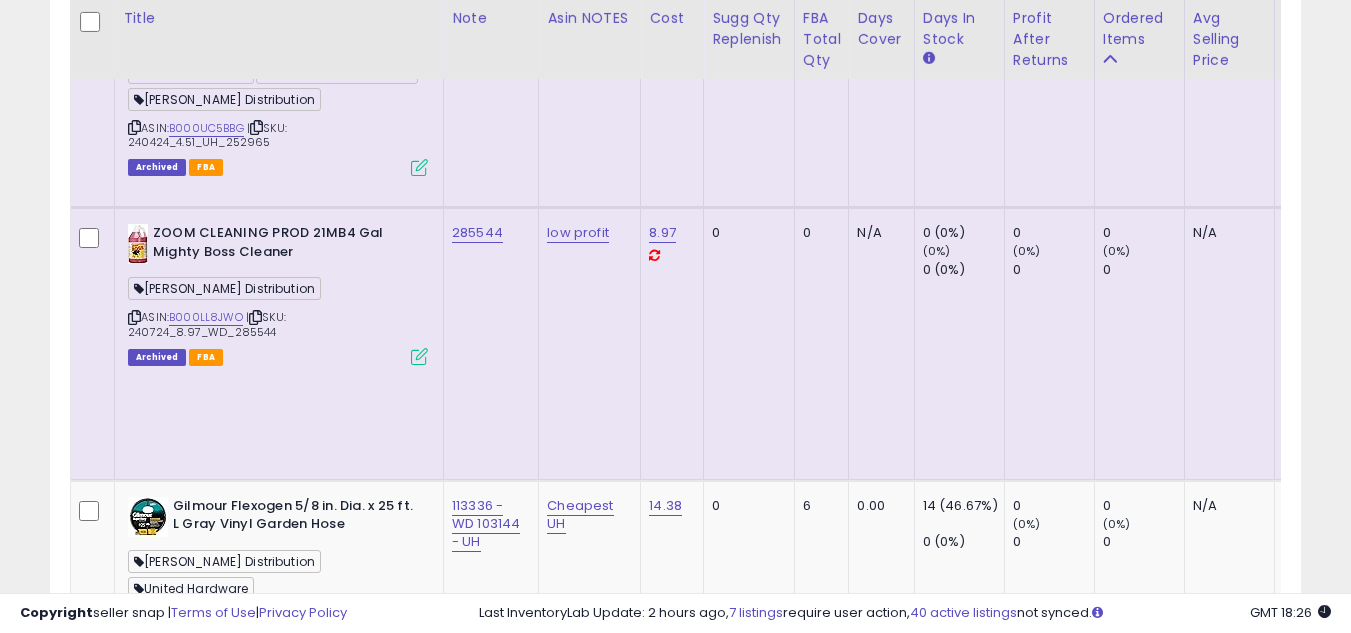 click at bounding box center (134, 2787) 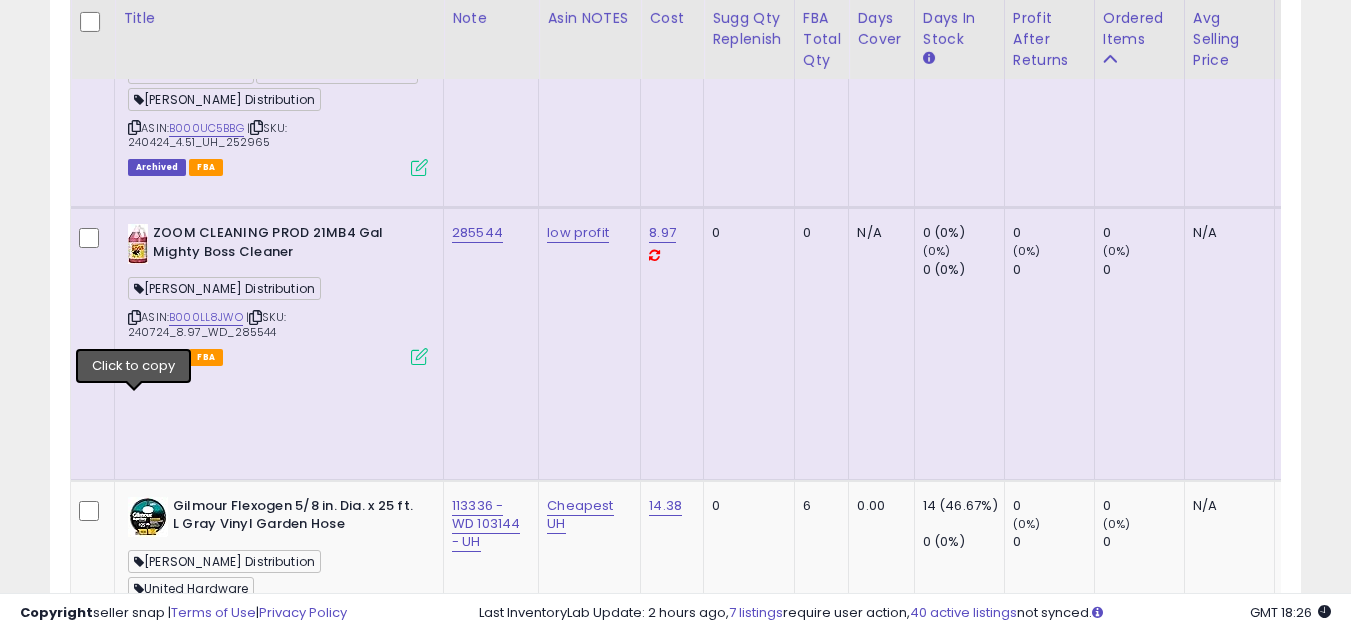 click at bounding box center [134, 2787] 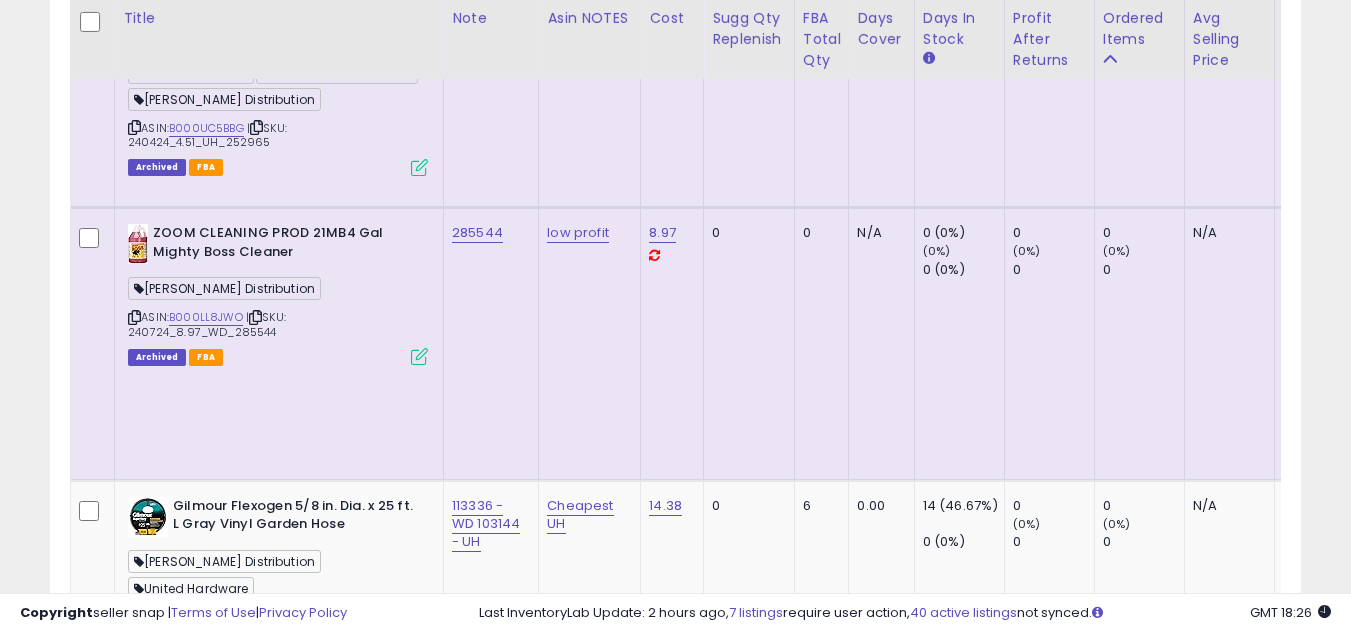 scroll, scrollTop: 7357, scrollLeft: 0, axis: vertical 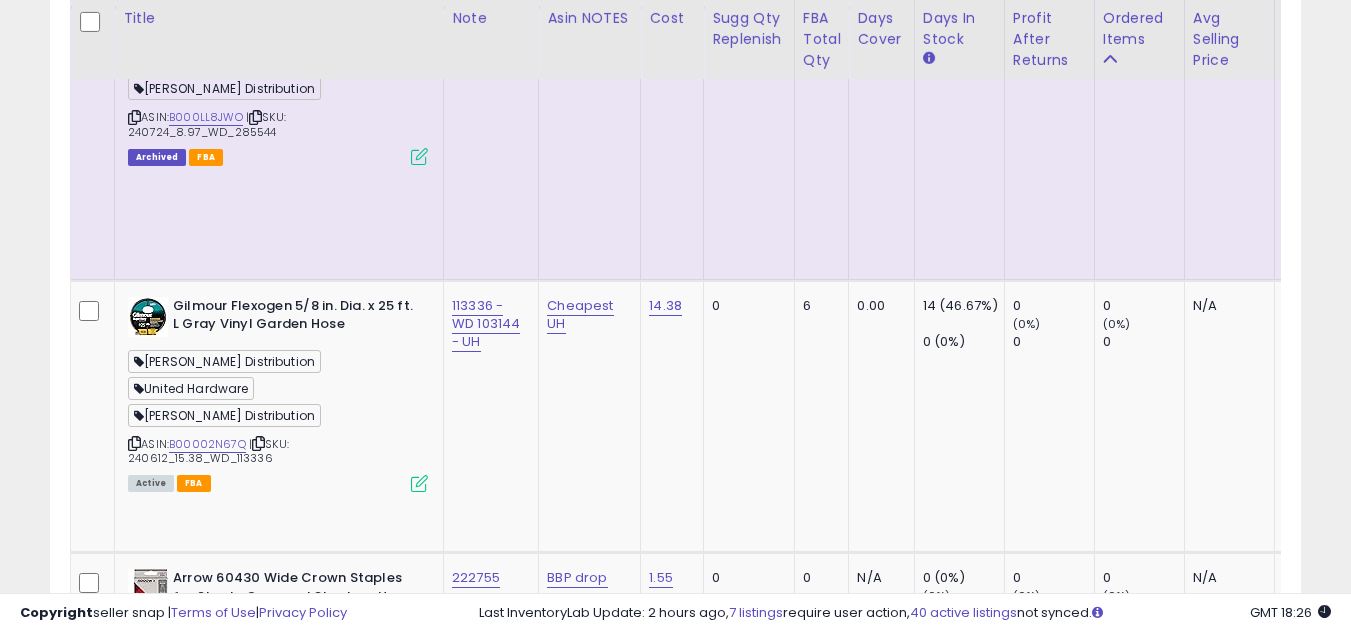click at bounding box center (134, 2841) 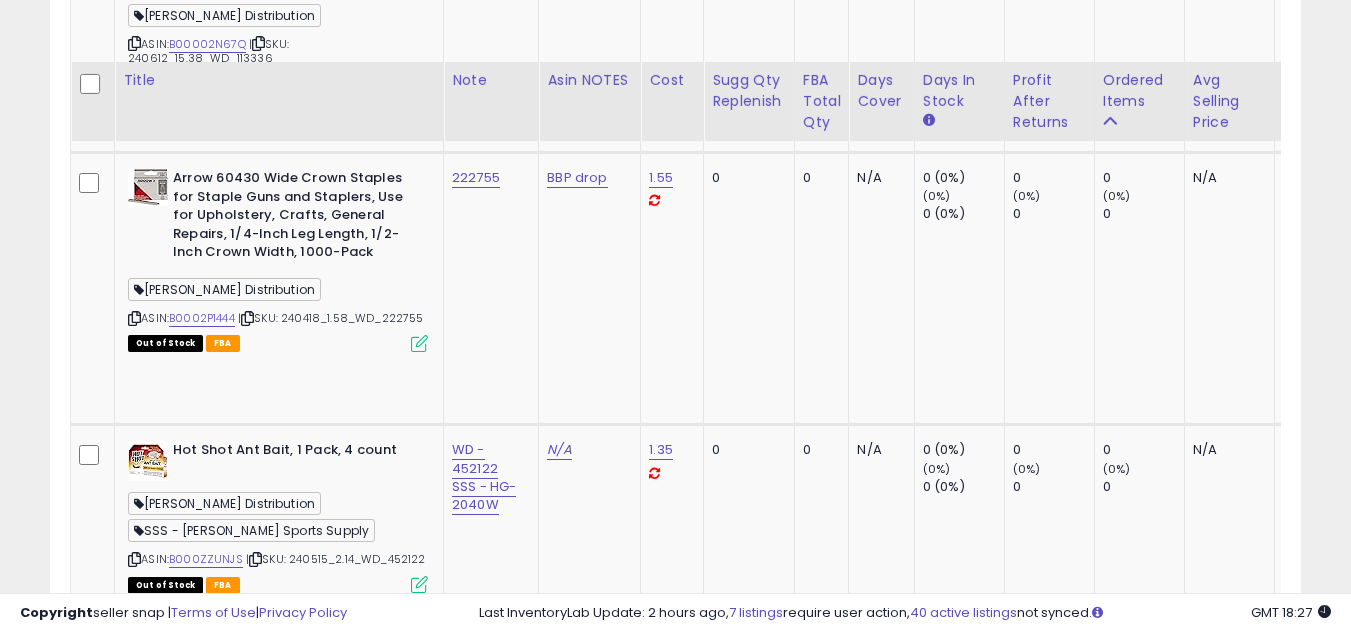 scroll, scrollTop: 7857, scrollLeft: 0, axis: vertical 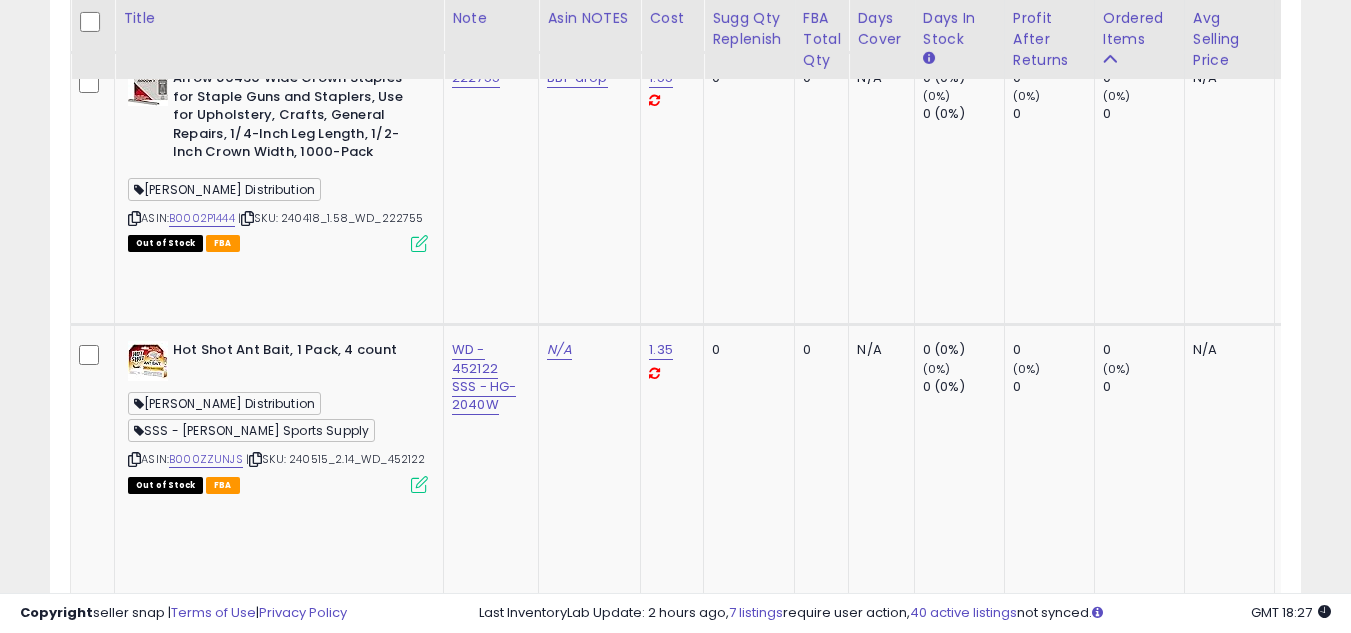 click at bounding box center (134, 3159) 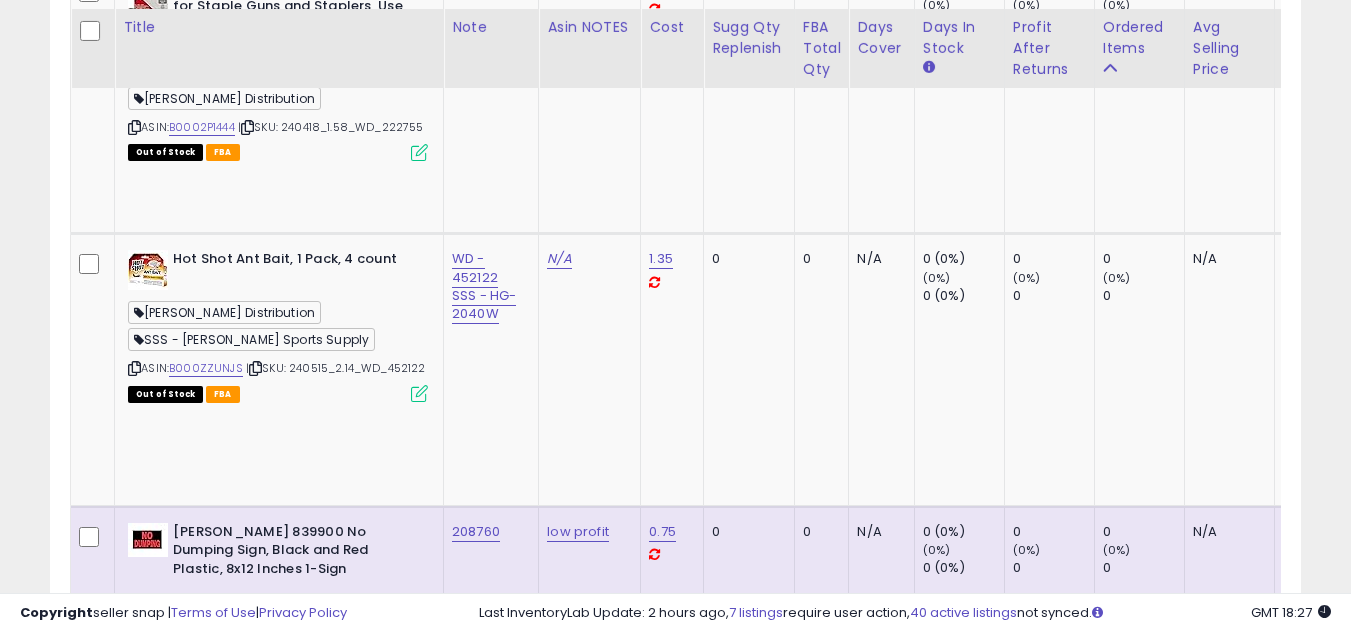 scroll, scrollTop: 7957, scrollLeft: 0, axis: vertical 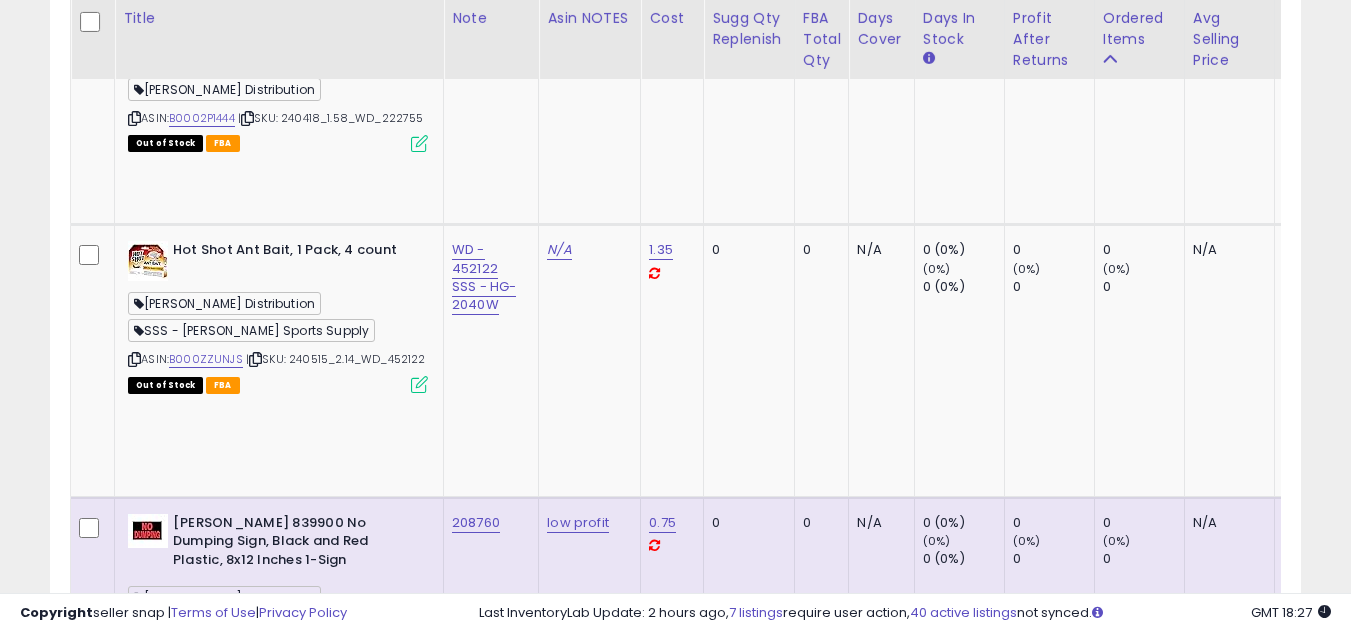 click at bounding box center [134, 3329] 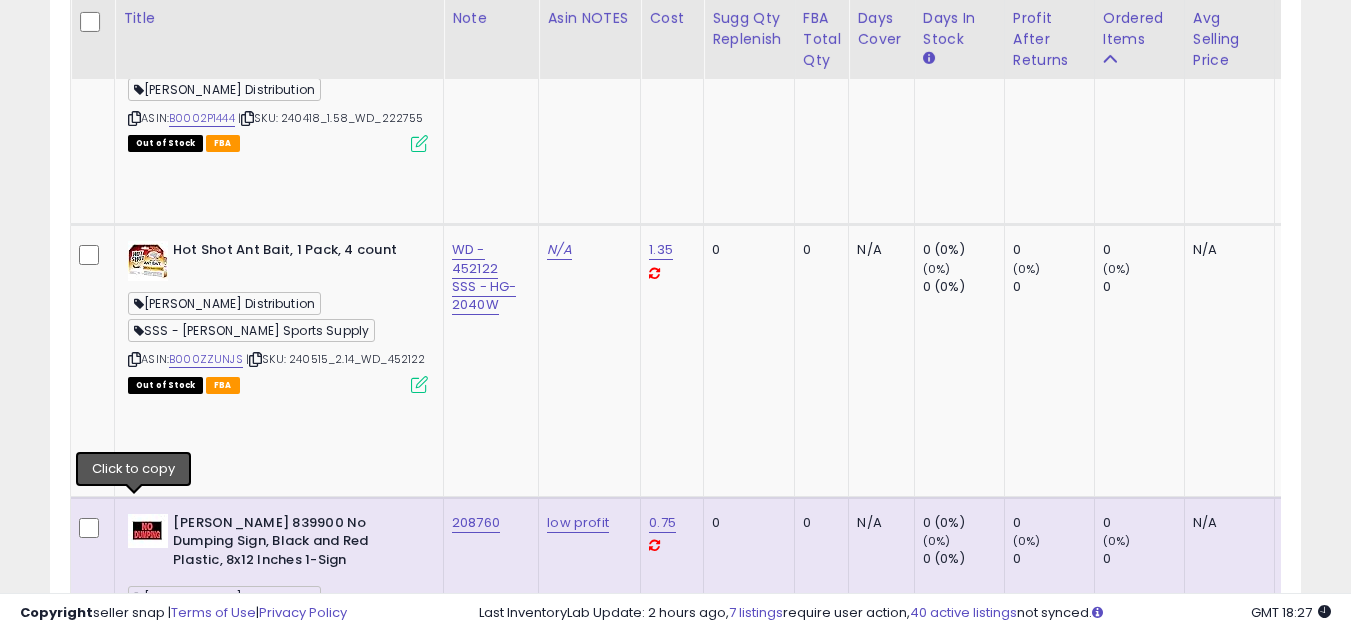 click at bounding box center [134, 3329] 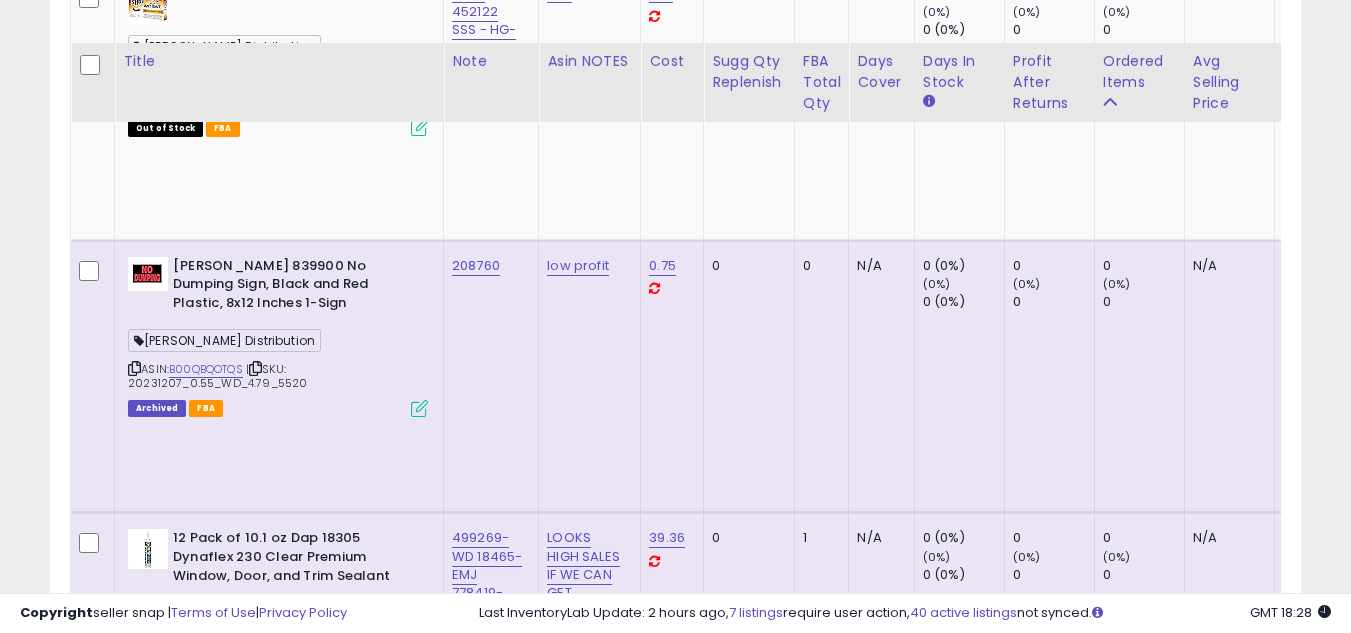 scroll, scrollTop: 8257, scrollLeft: 0, axis: vertical 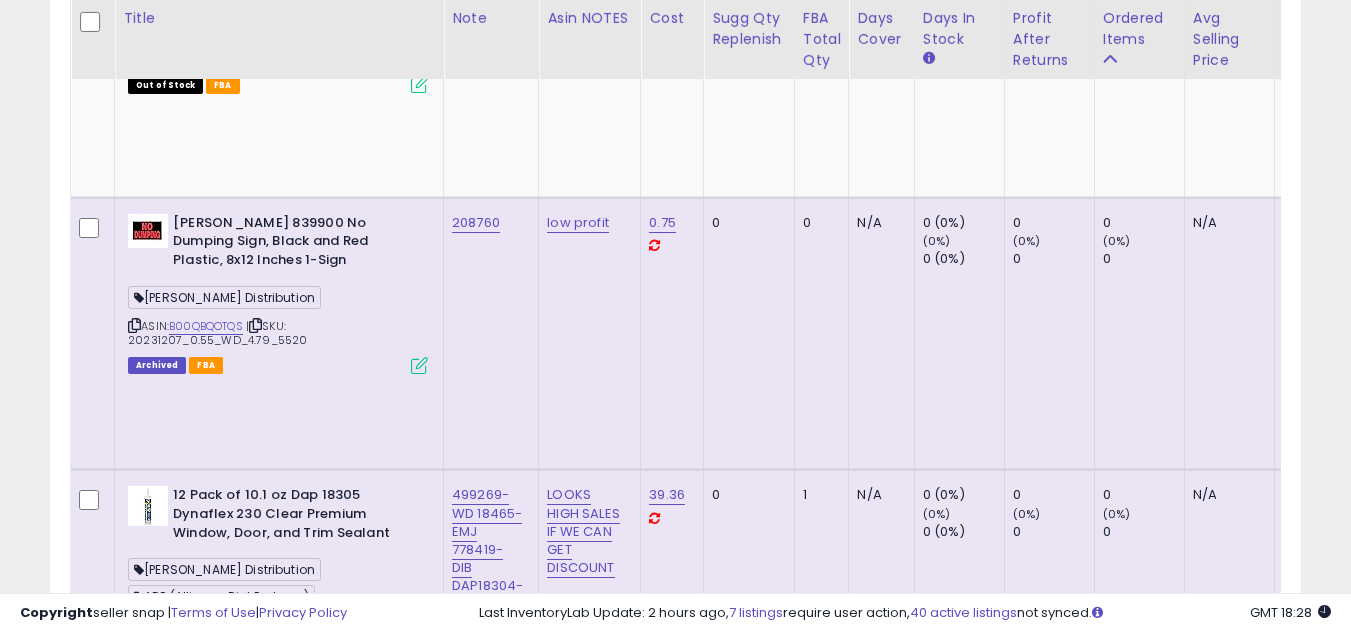 click at bounding box center [134, 3304] 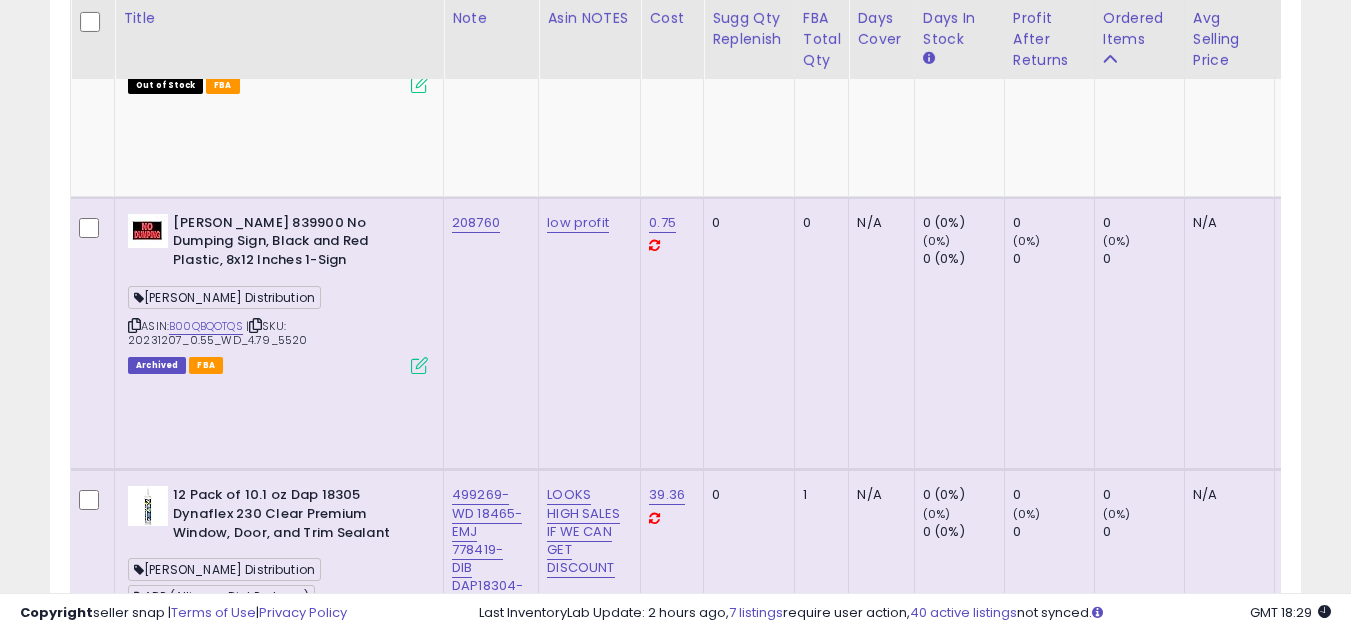 scroll, scrollTop: 8357, scrollLeft: 0, axis: vertical 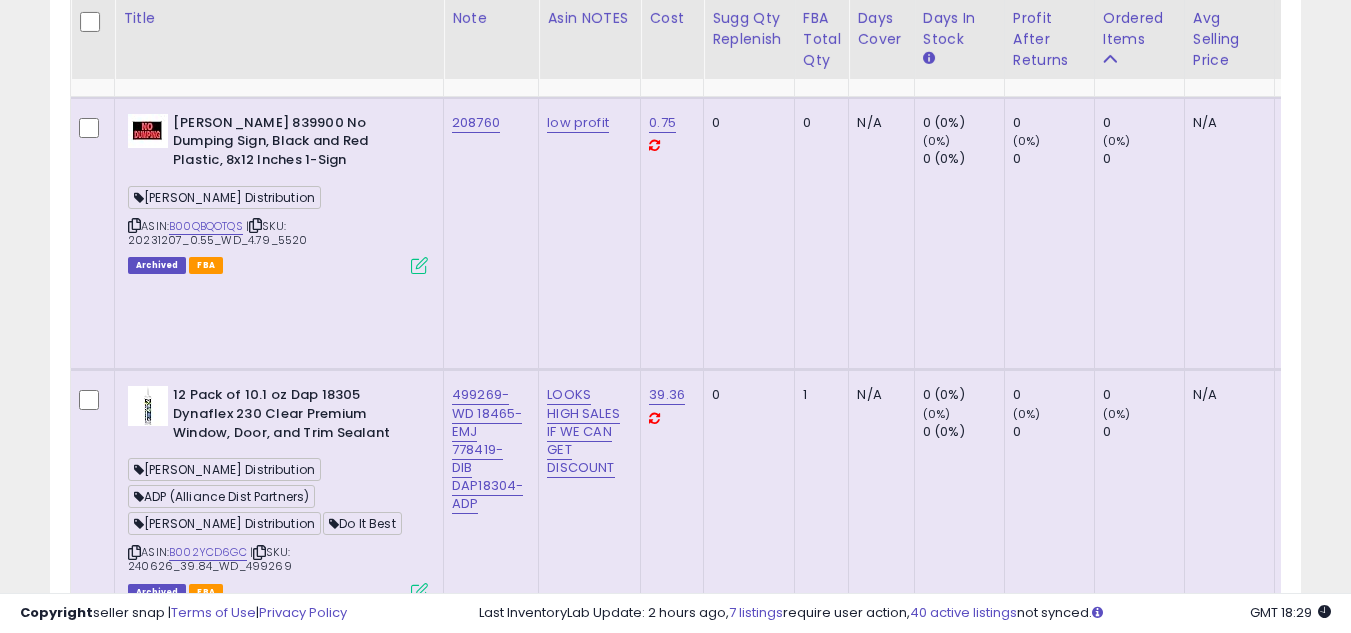 click at bounding box center (134, 3459) 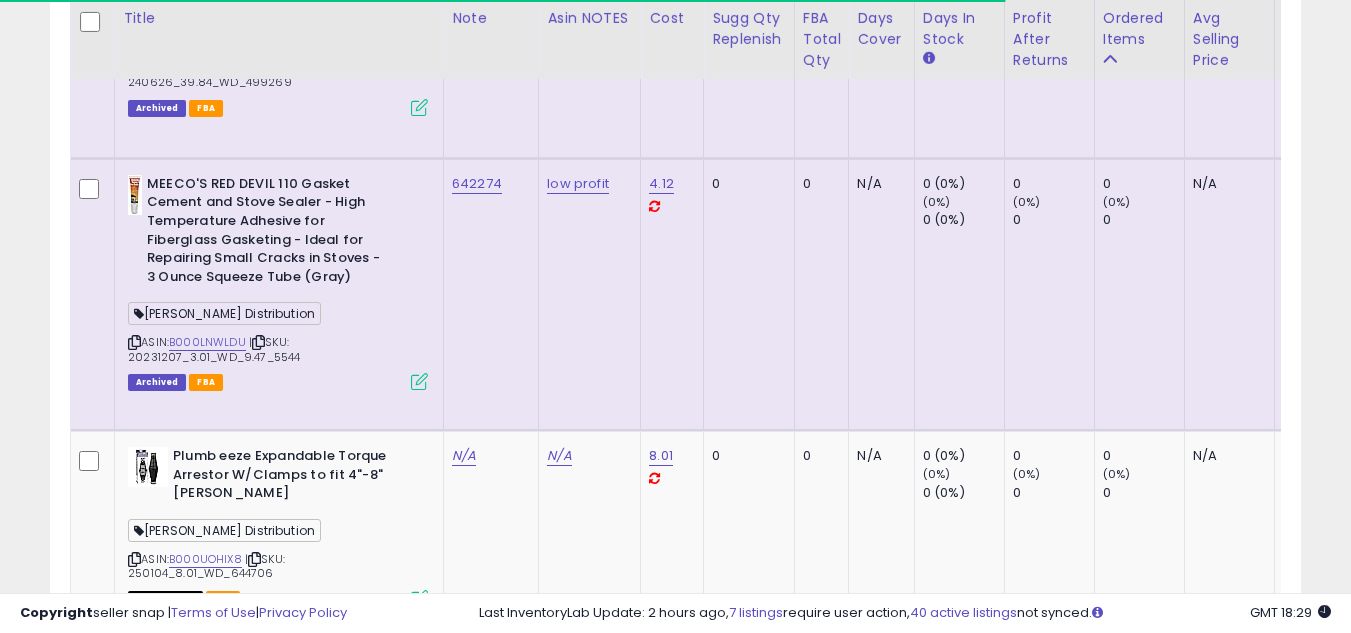 scroll, scrollTop: 8757, scrollLeft: 0, axis: vertical 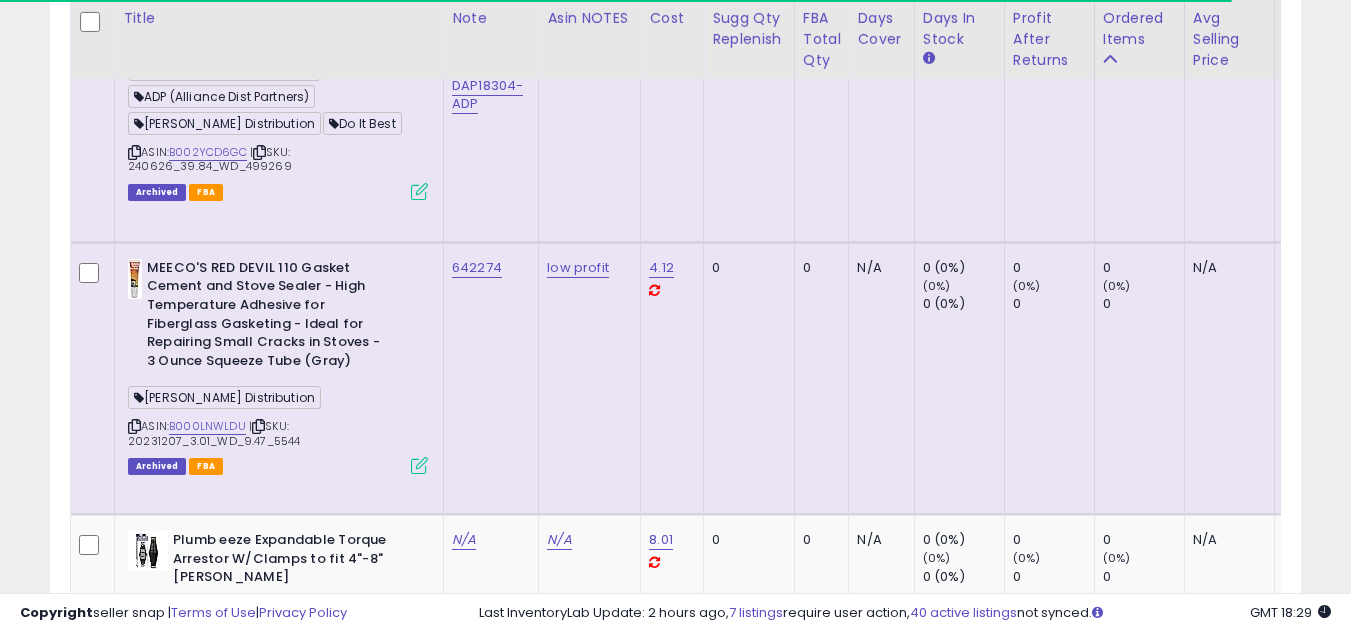 click at bounding box center (134, 3619) 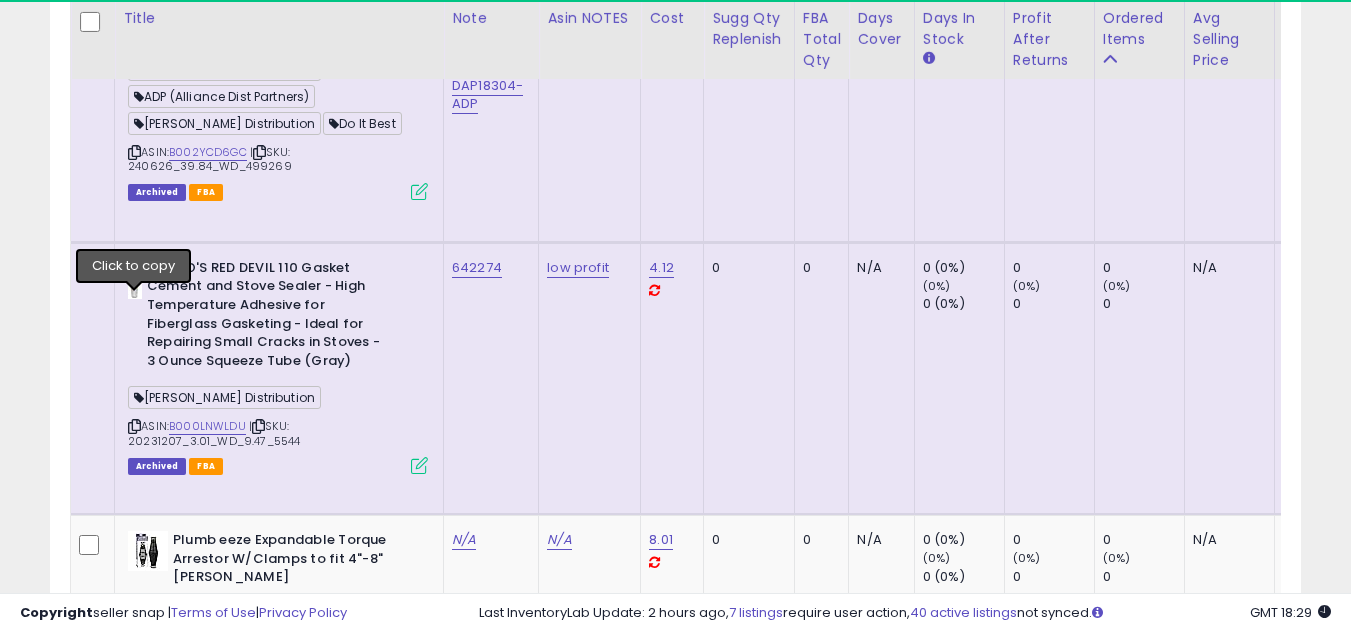 click at bounding box center (134, 3619) 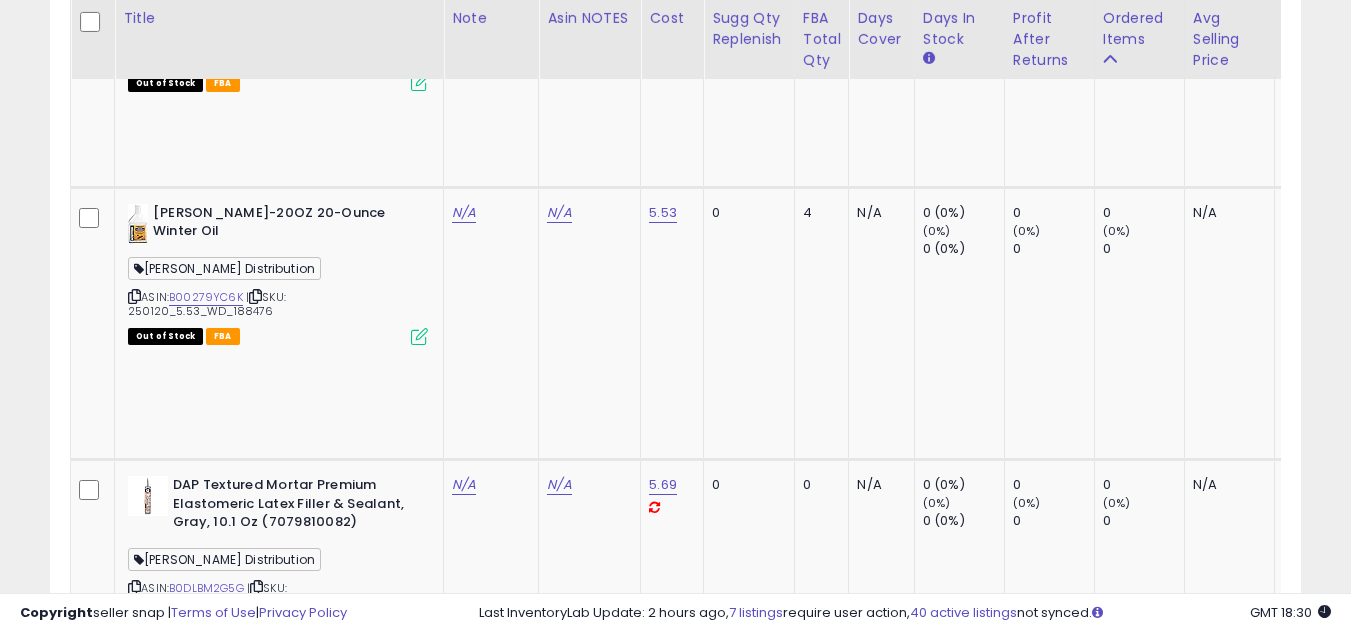 scroll, scrollTop: 9557, scrollLeft: 0, axis: vertical 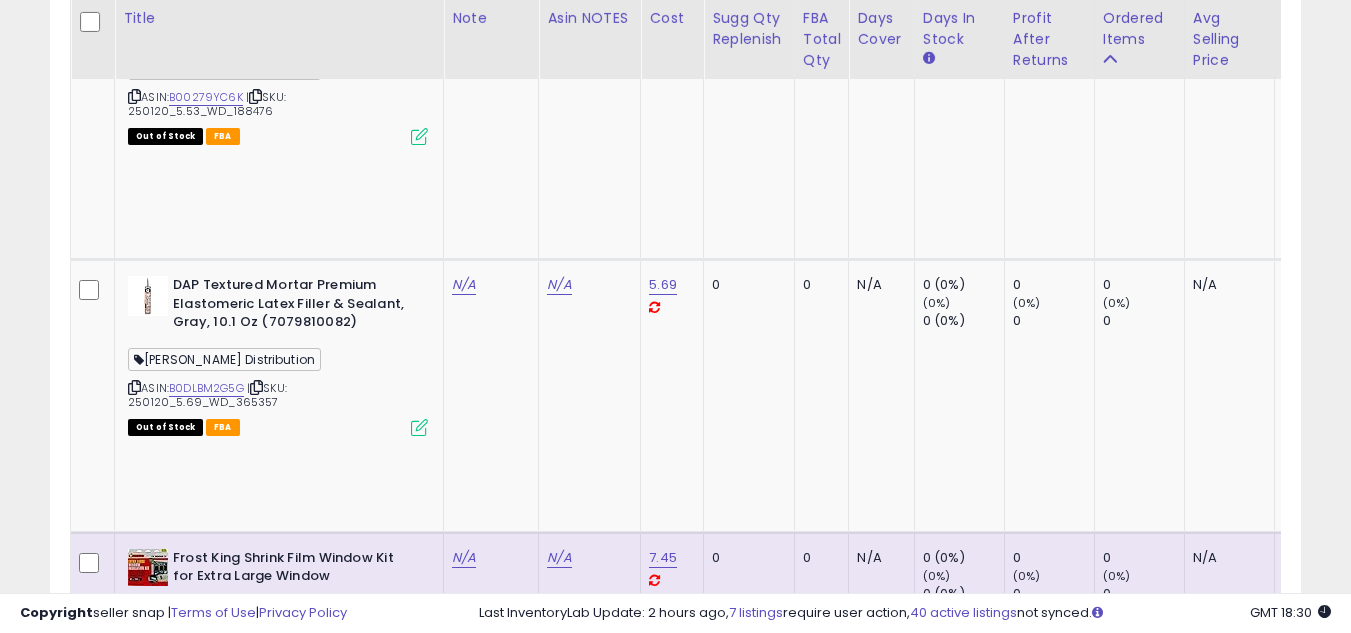 click at bounding box center (134, 4183) 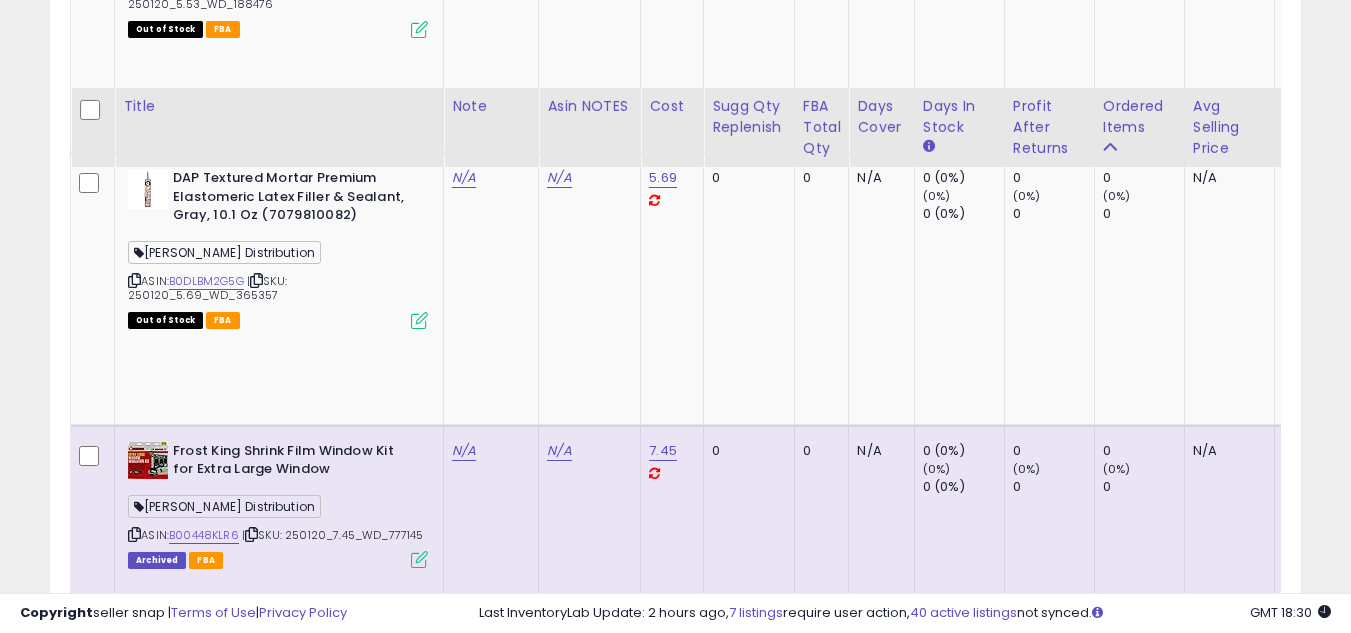 scroll, scrollTop: 9757, scrollLeft: 0, axis: vertical 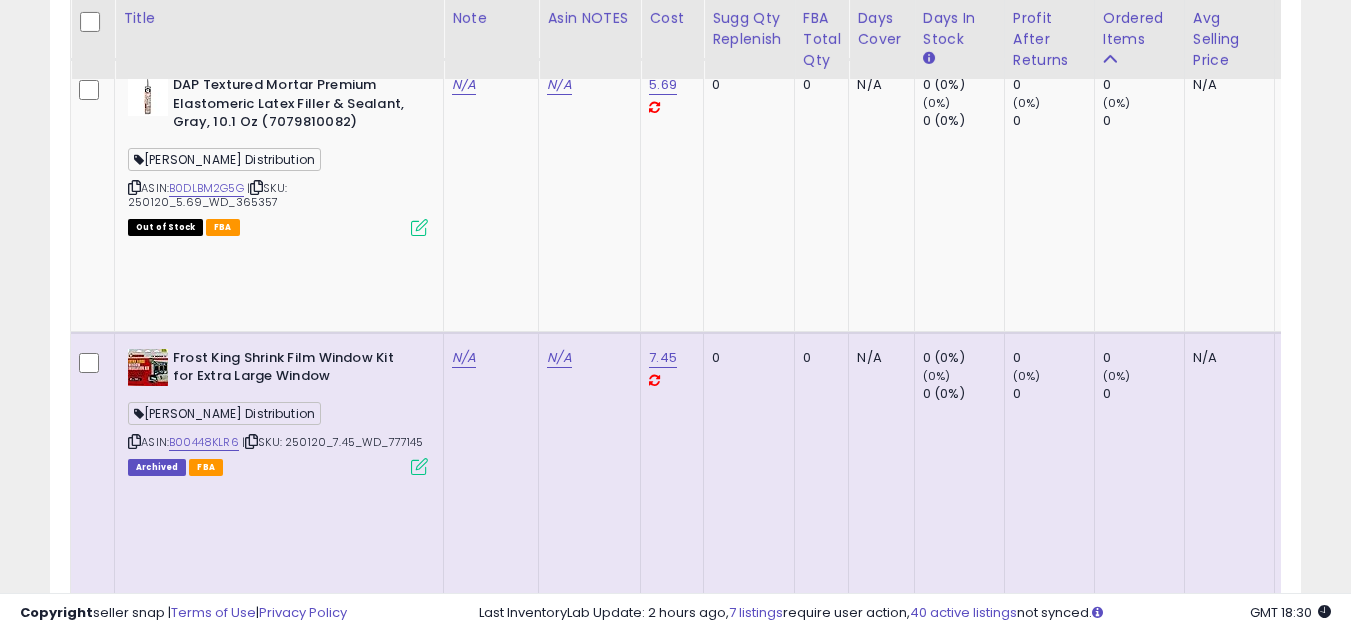 click at bounding box center (134, 4274) 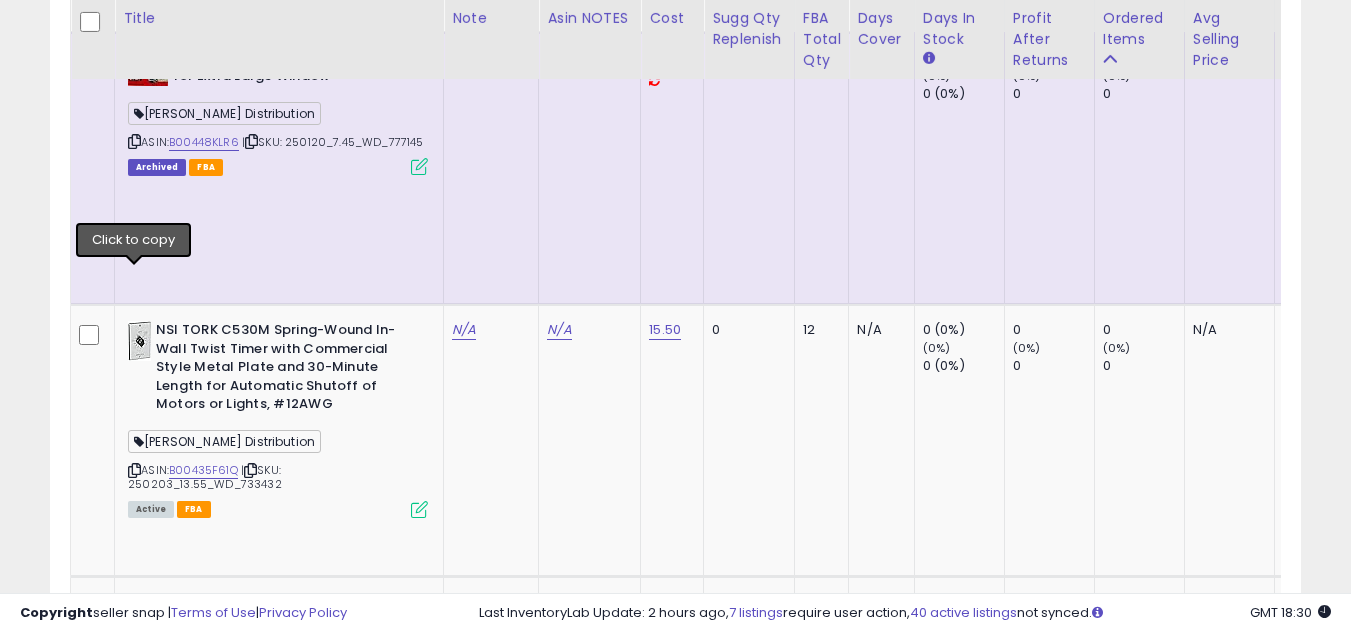 click at bounding box center [134, 4265] 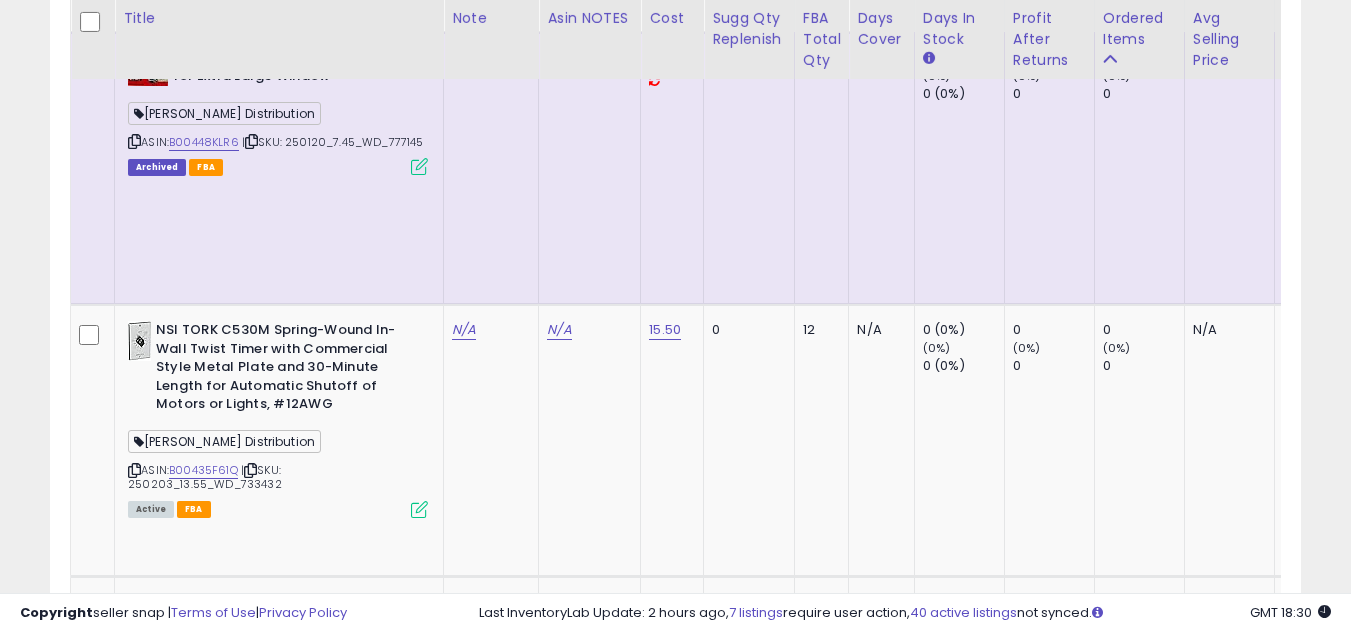 click at bounding box center [134, 4265] 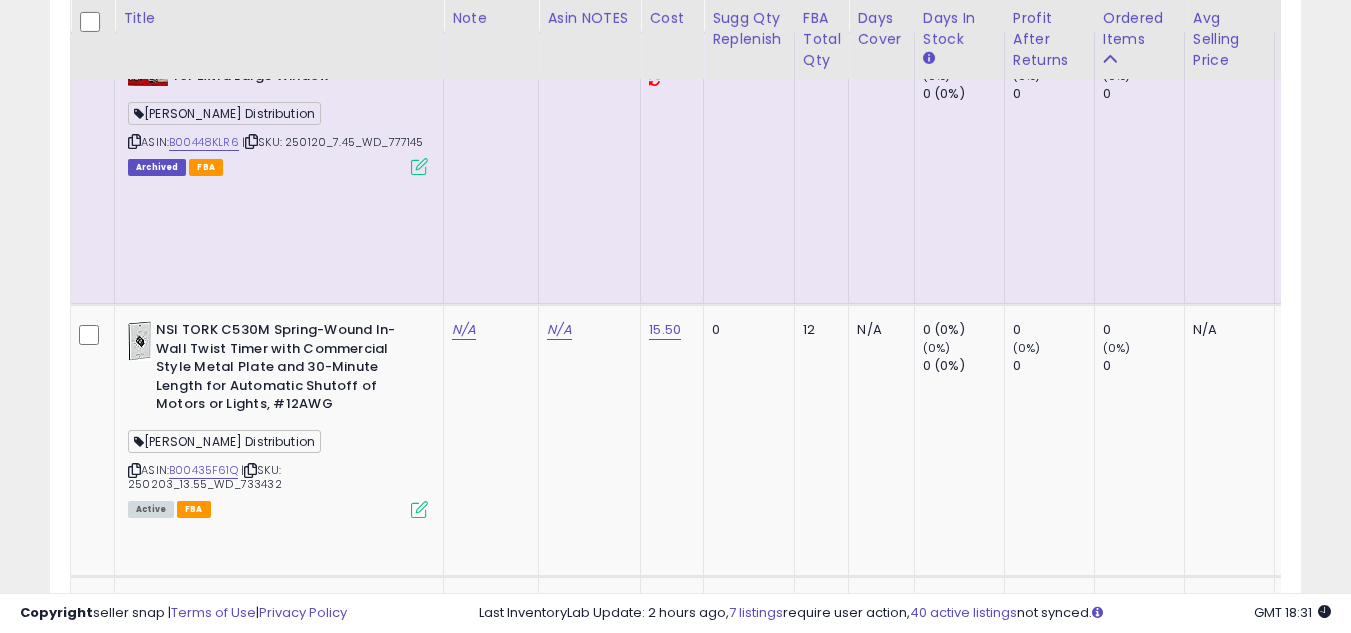 click at bounding box center [134, 4500] 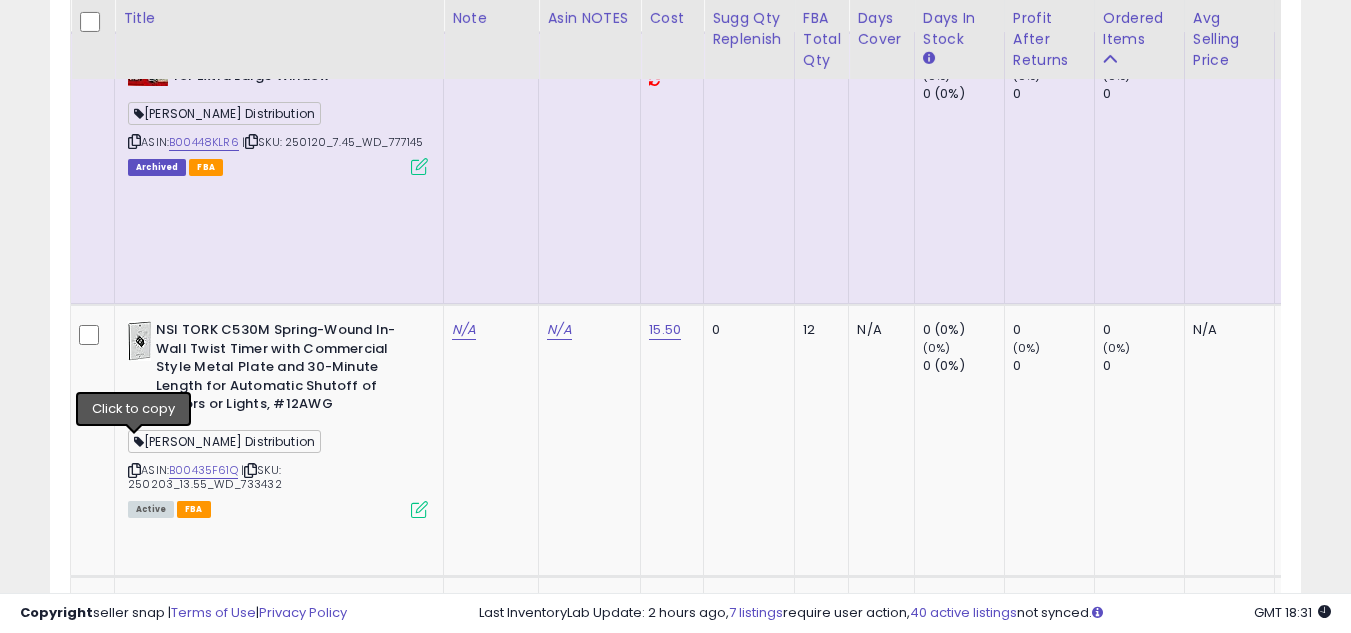 click at bounding box center (134, 4500) 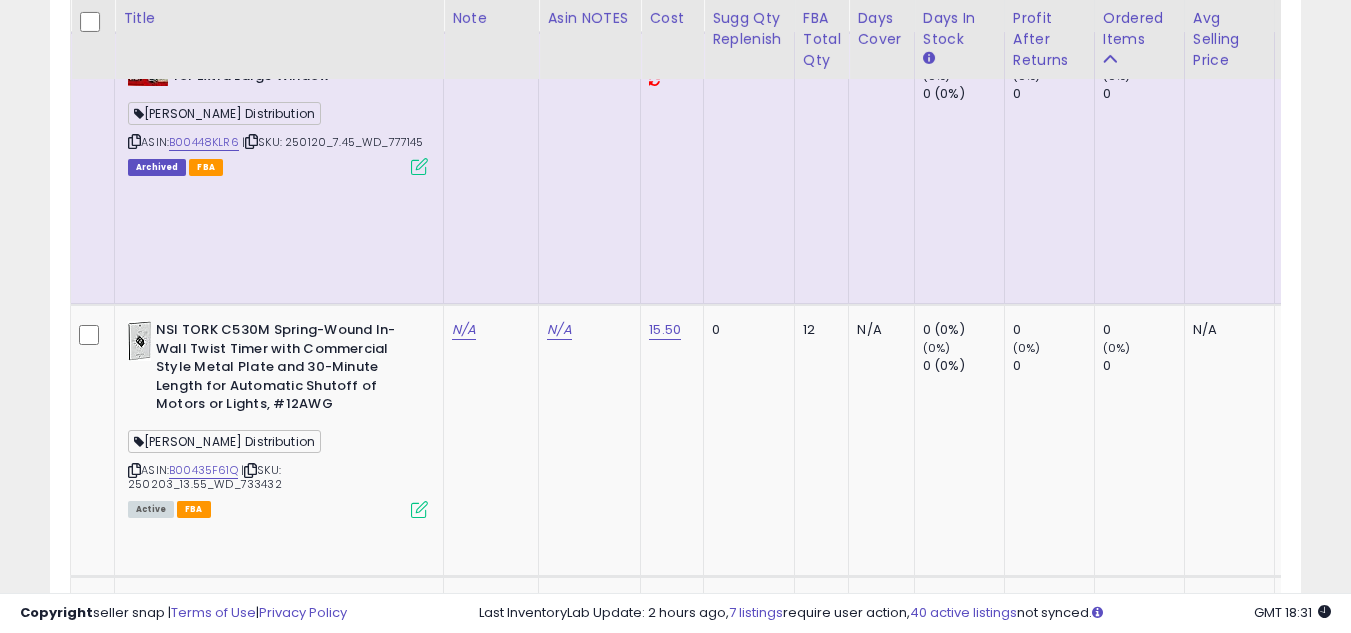 scroll, scrollTop: 10119, scrollLeft: 0, axis: vertical 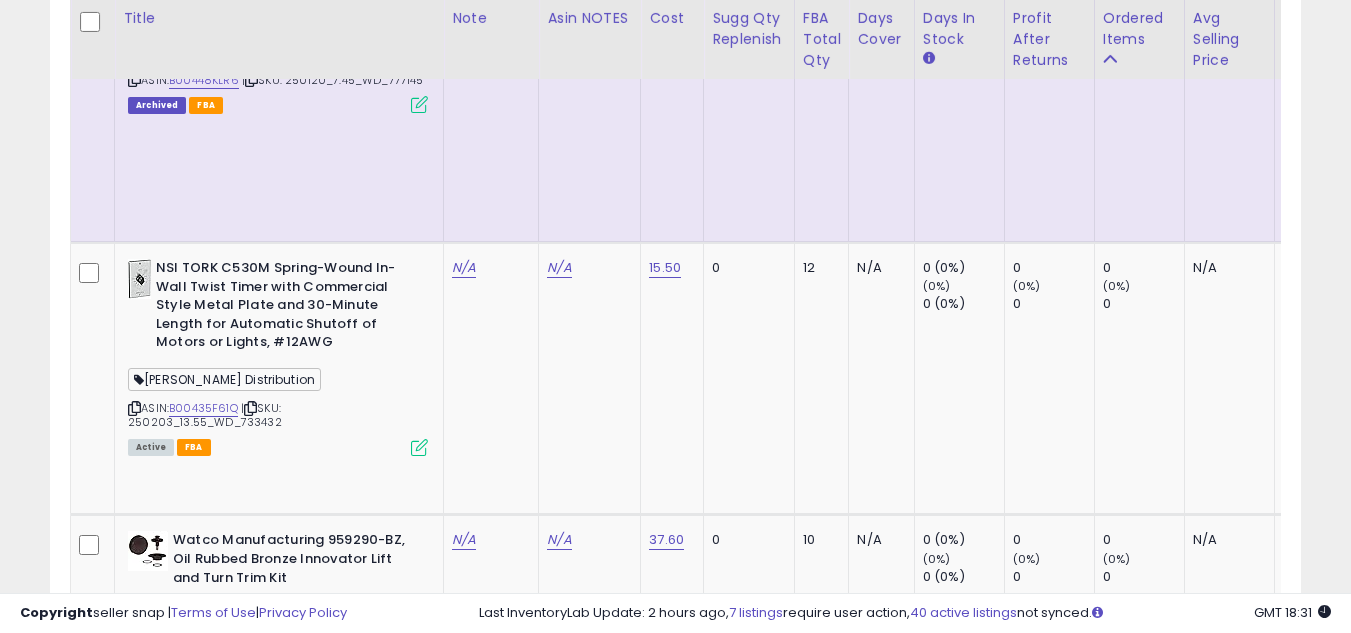 click on "8" 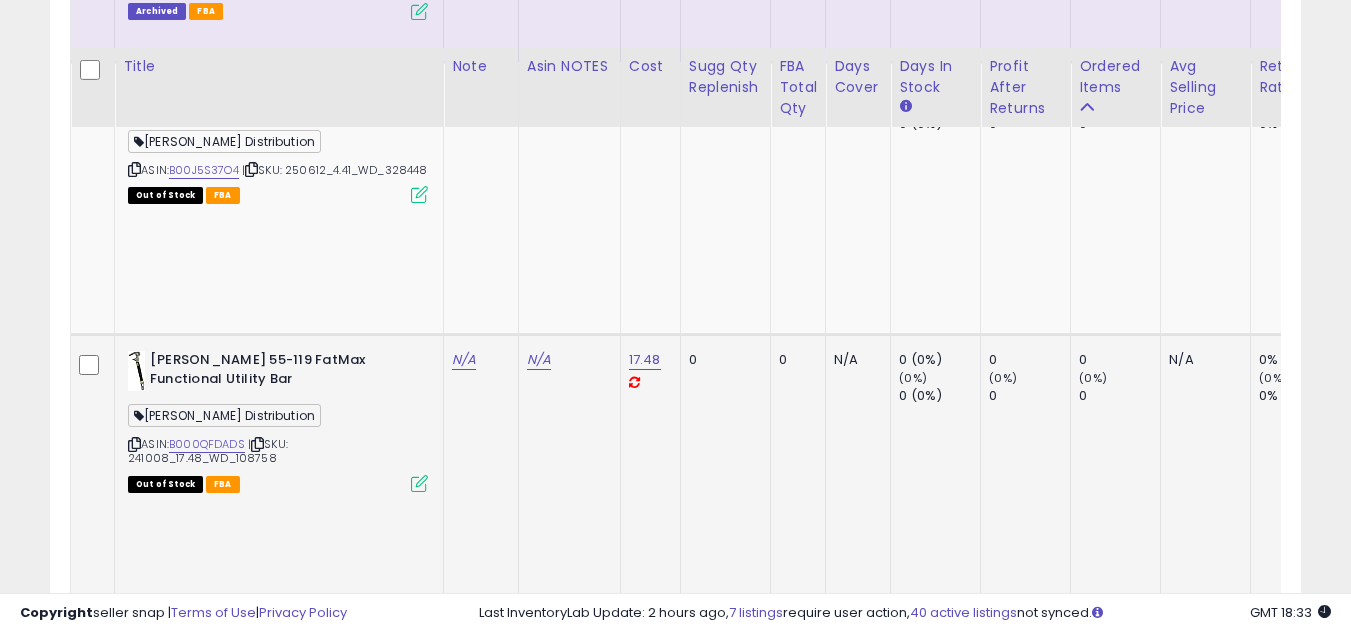 scroll, scrollTop: 1357, scrollLeft: 0, axis: vertical 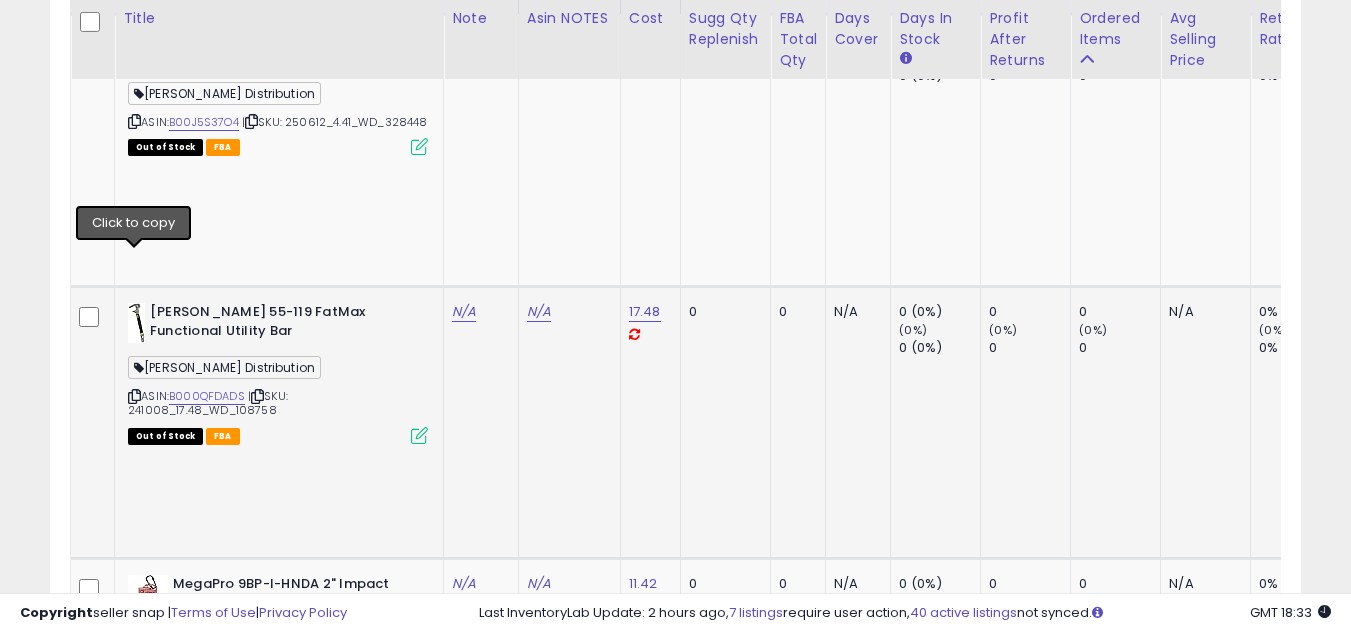 click at bounding box center (134, 396) 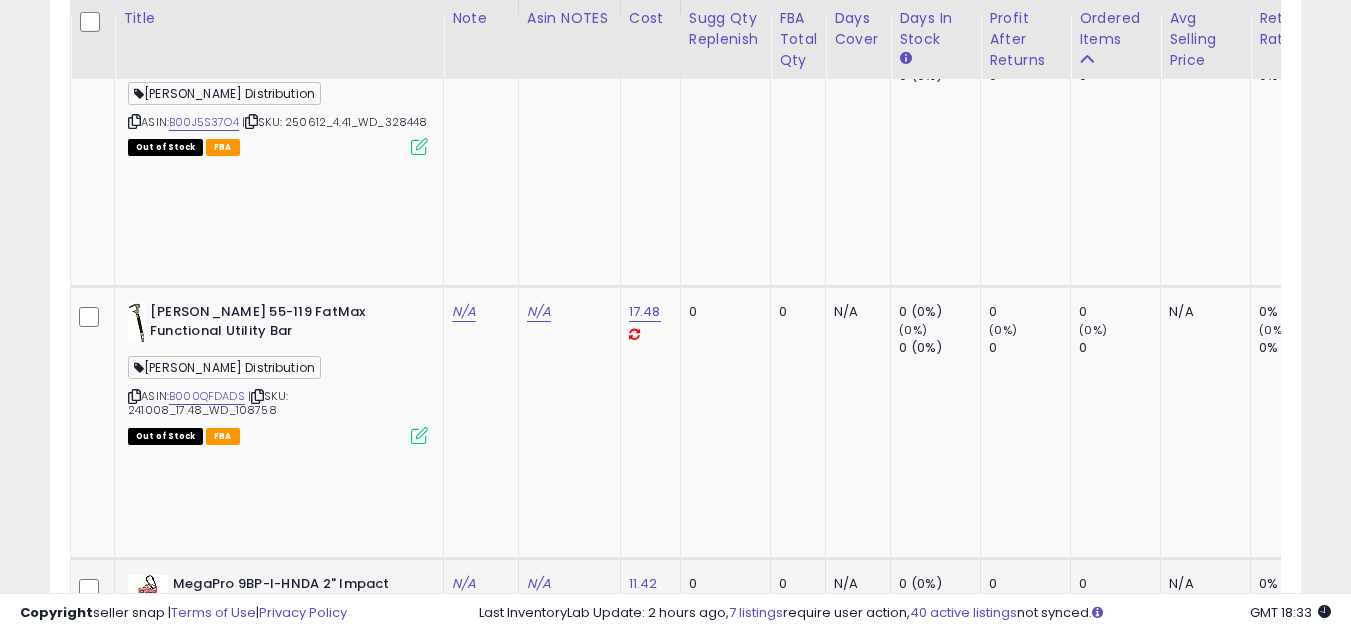 click at bounding box center (134, 687) 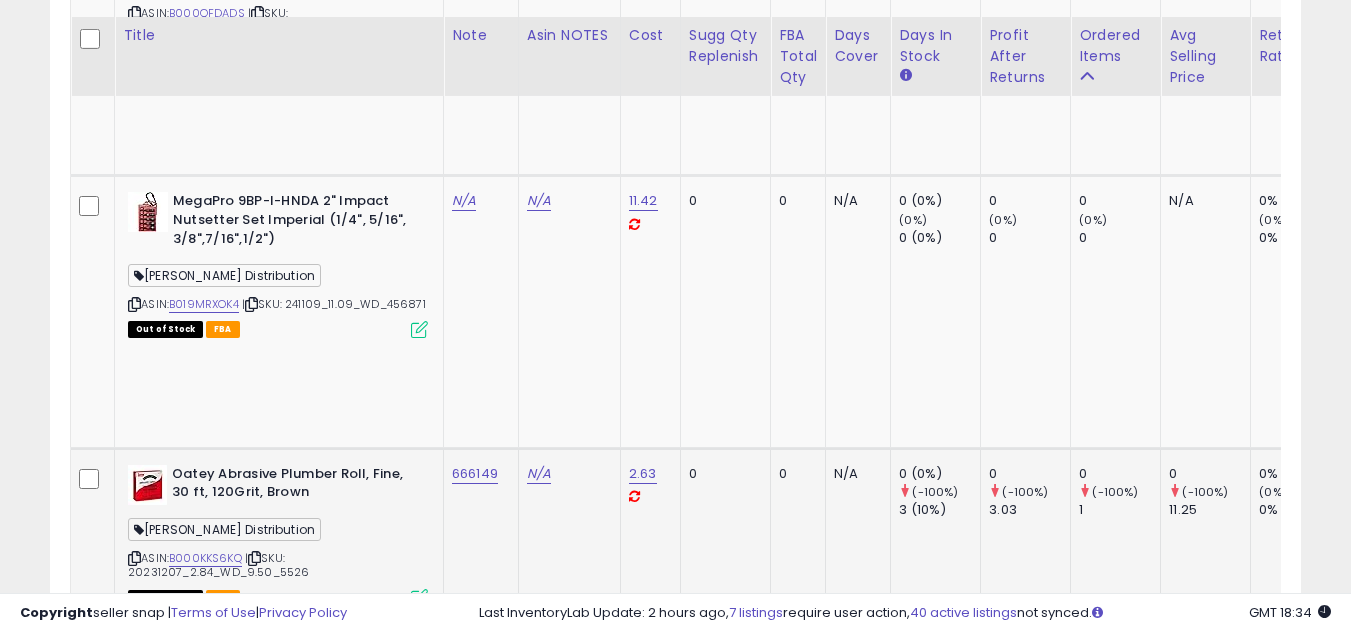 scroll, scrollTop: 1757, scrollLeft: 0, axis: vertical 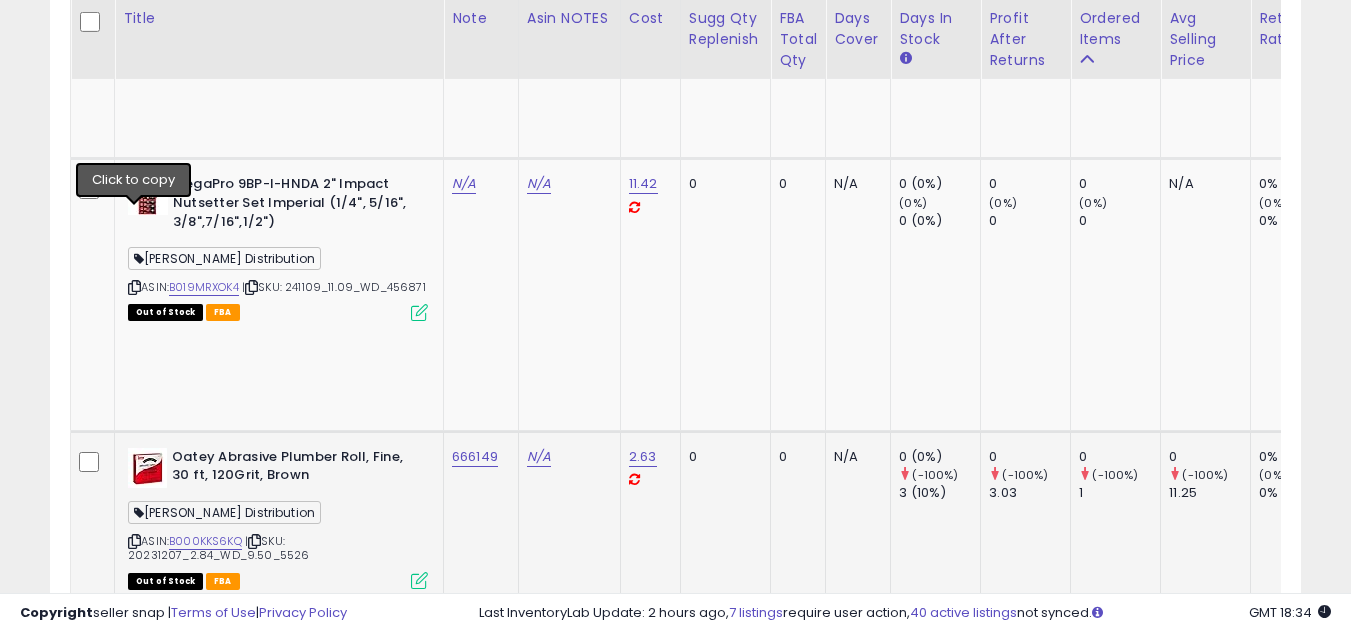 click at bounding box center (134, 541) 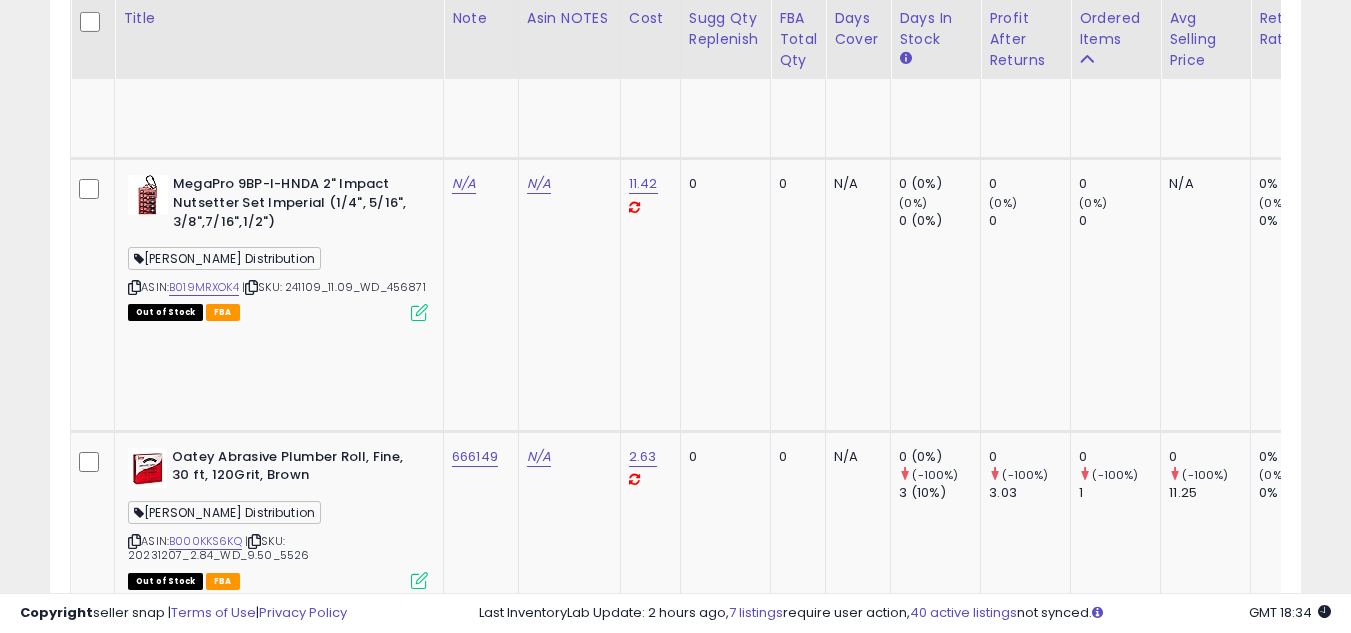 click at bounding box center [134, 813] 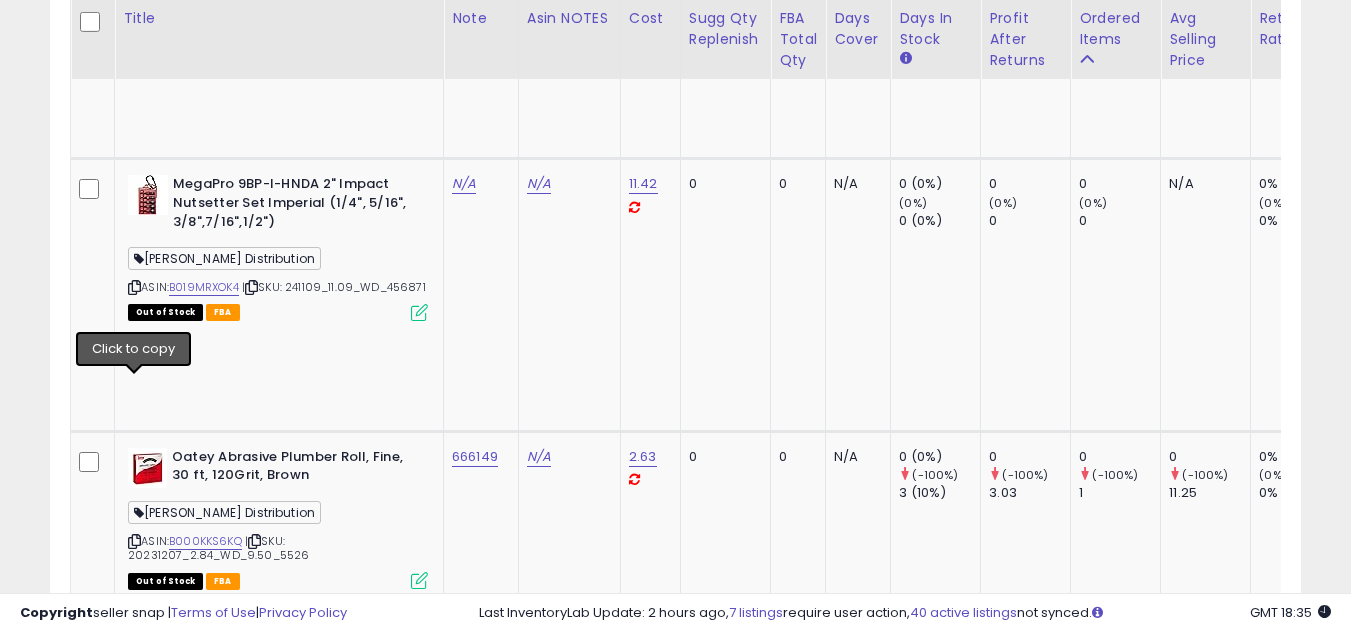 click at bounding box center [134, 813] 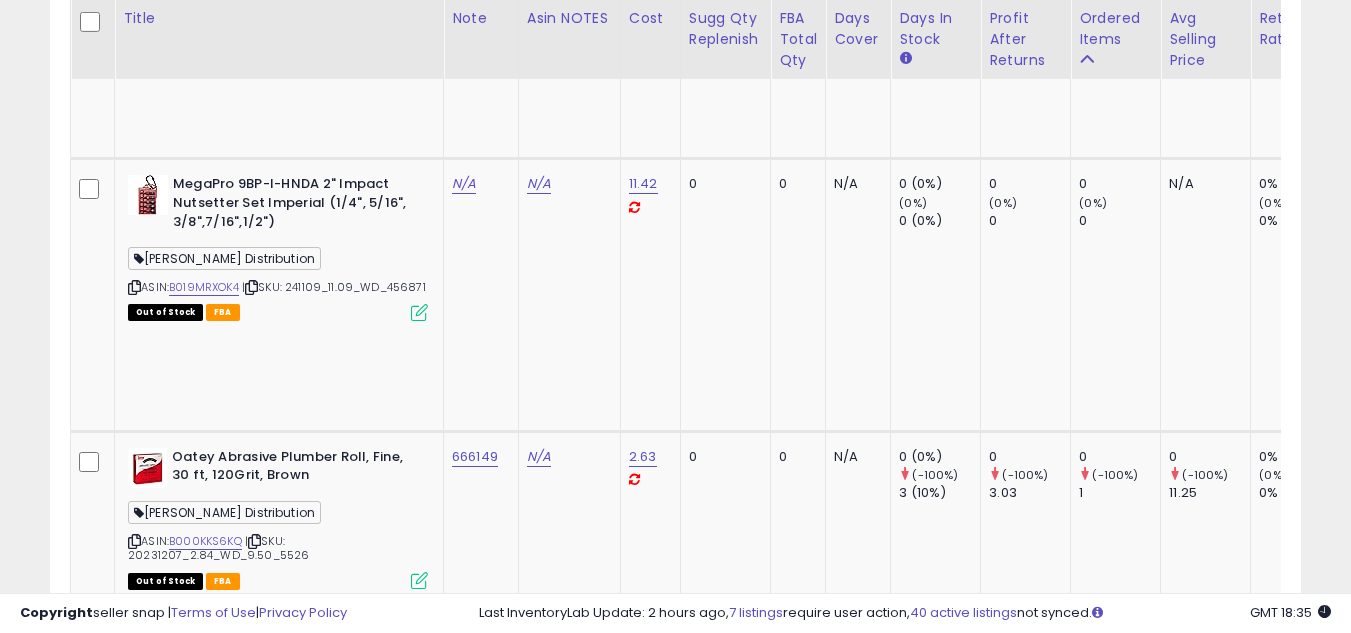 click at bounding box center (134, 813) 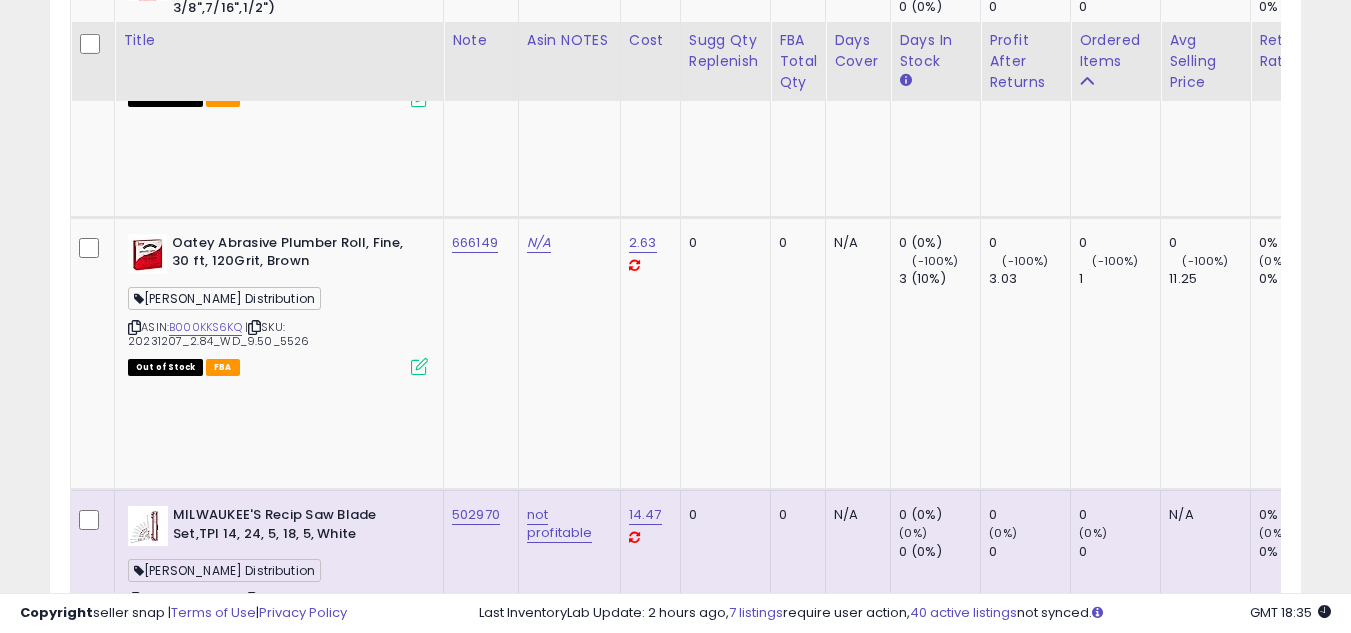 scroll, scrollTop: 2057, scrollLeft: 0, axis: vertical 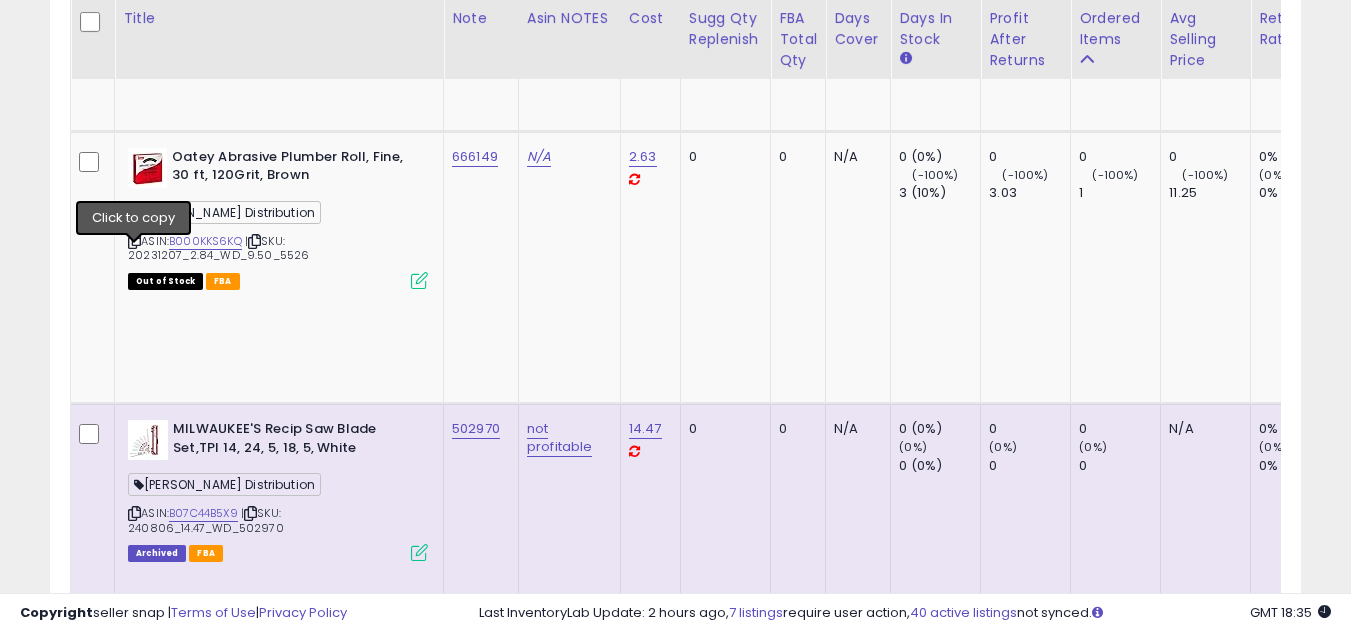 click at bounding box center (134, 786) 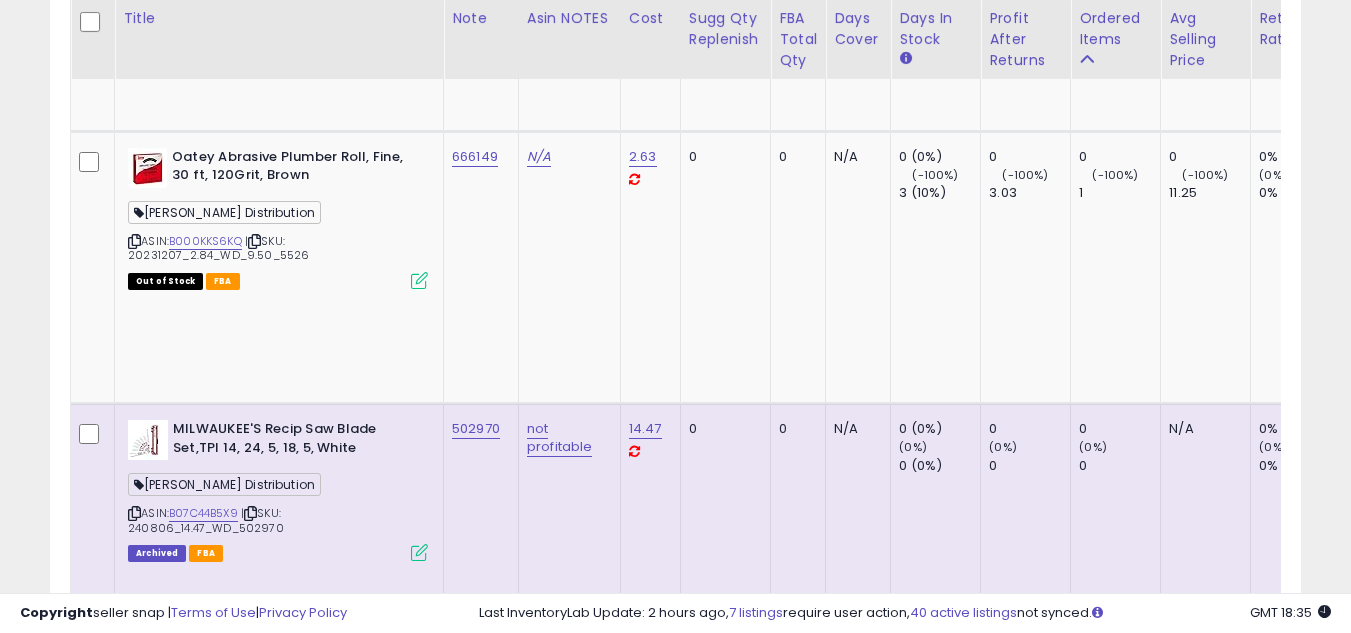 click at bounding box center (134, 786) 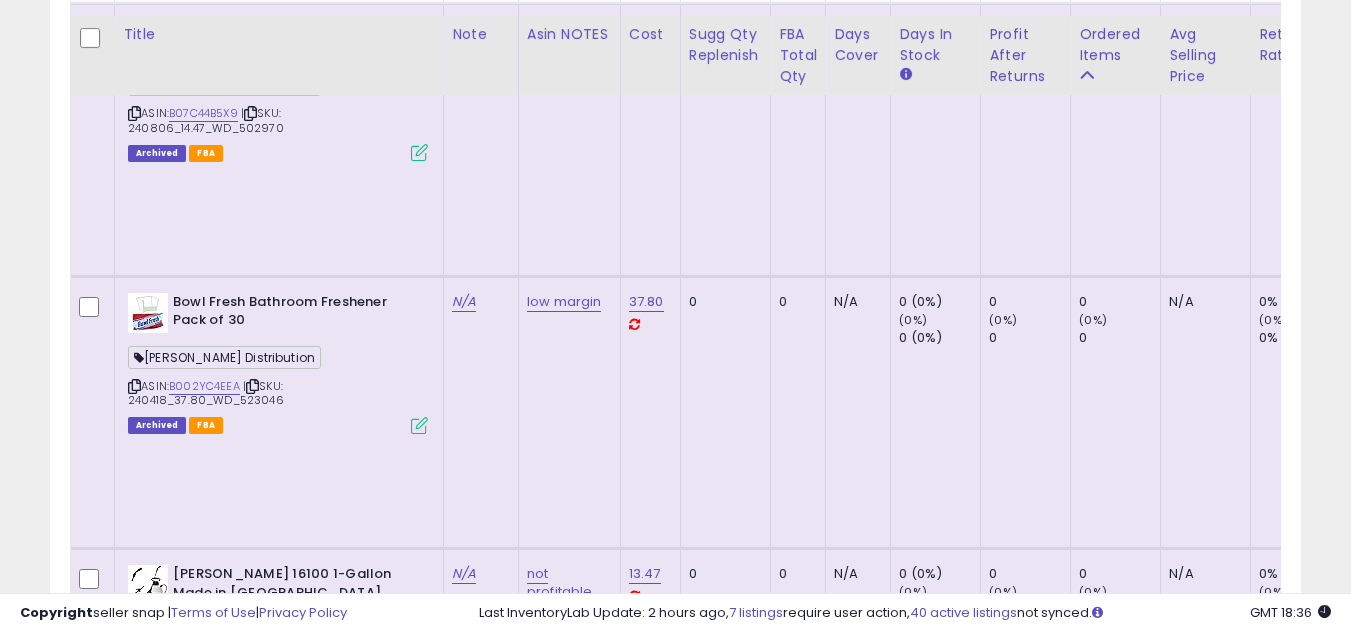 scroll, scrollTop: 2757, scrollLeft: 0, axis: vertical 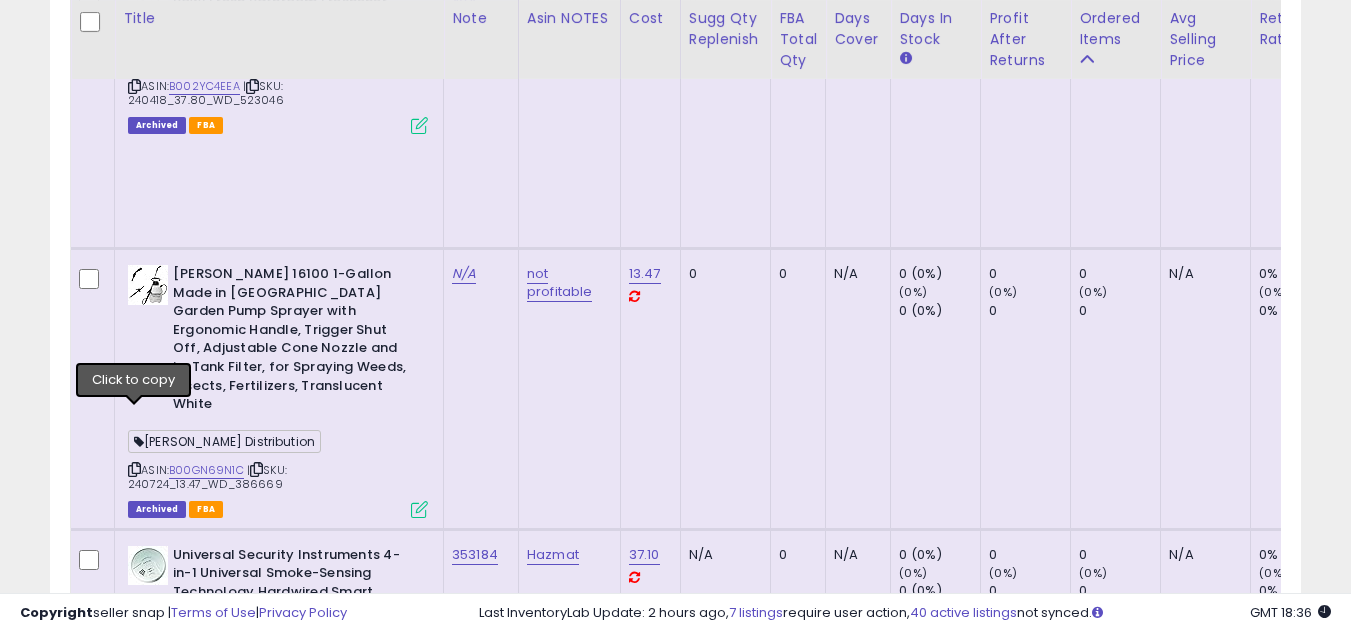 click at bounding box center (134, 1221) 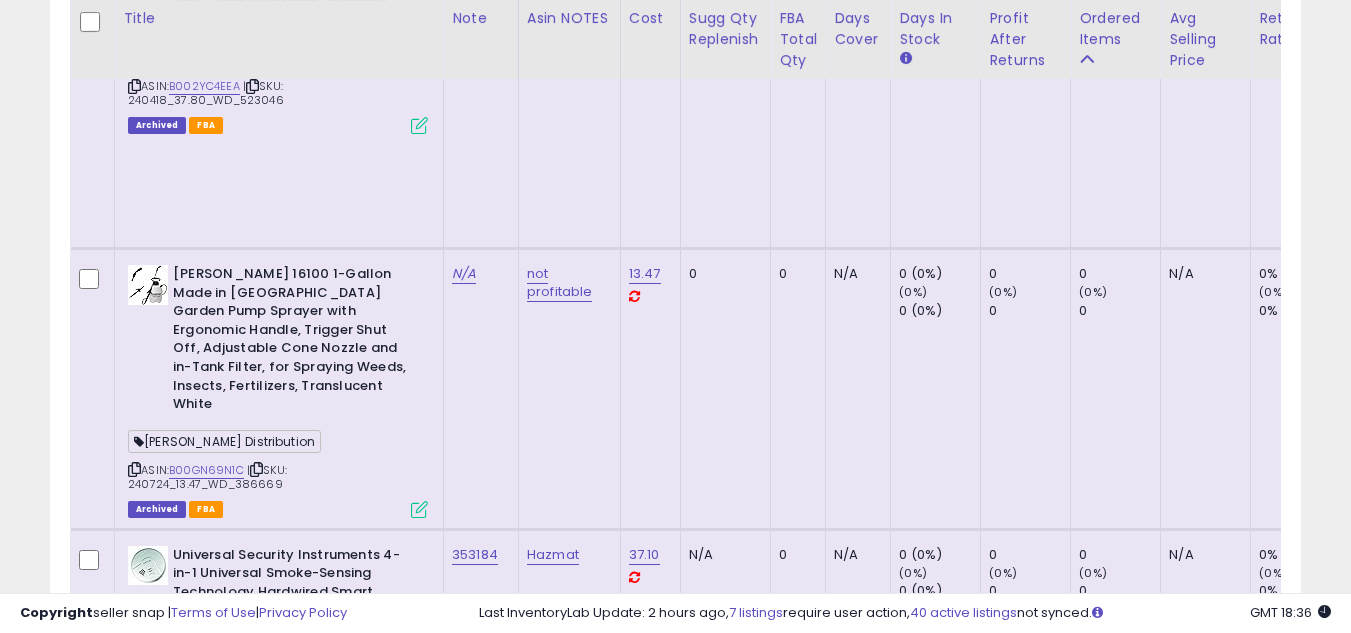click at bounding box center [134, 1221] 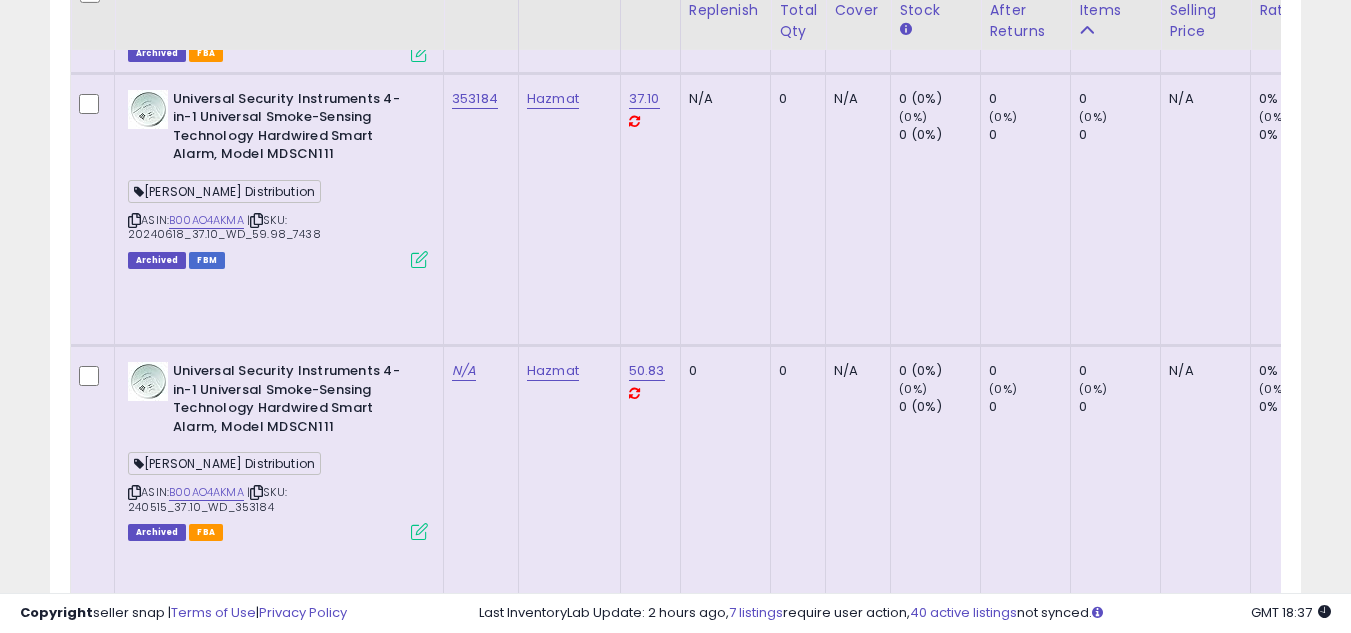scroll, scrollTop: 3257, scrollLeft: 0, axis: vertical 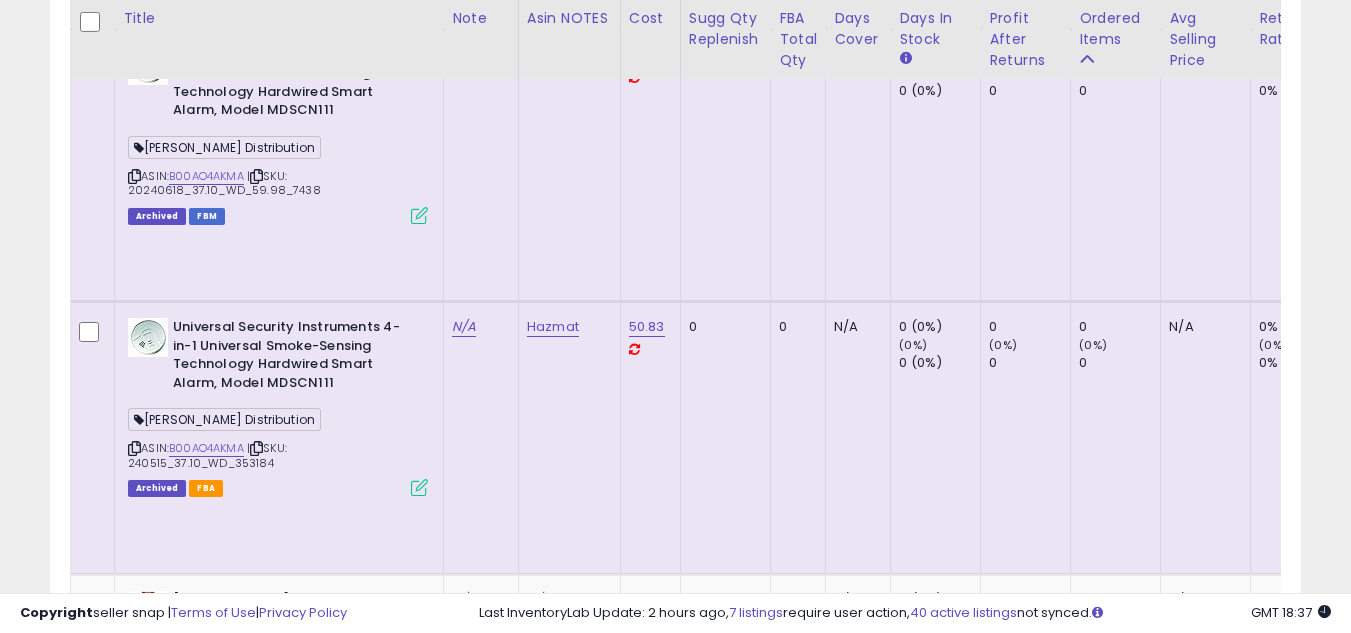 click at bounding box center (134, 1519) 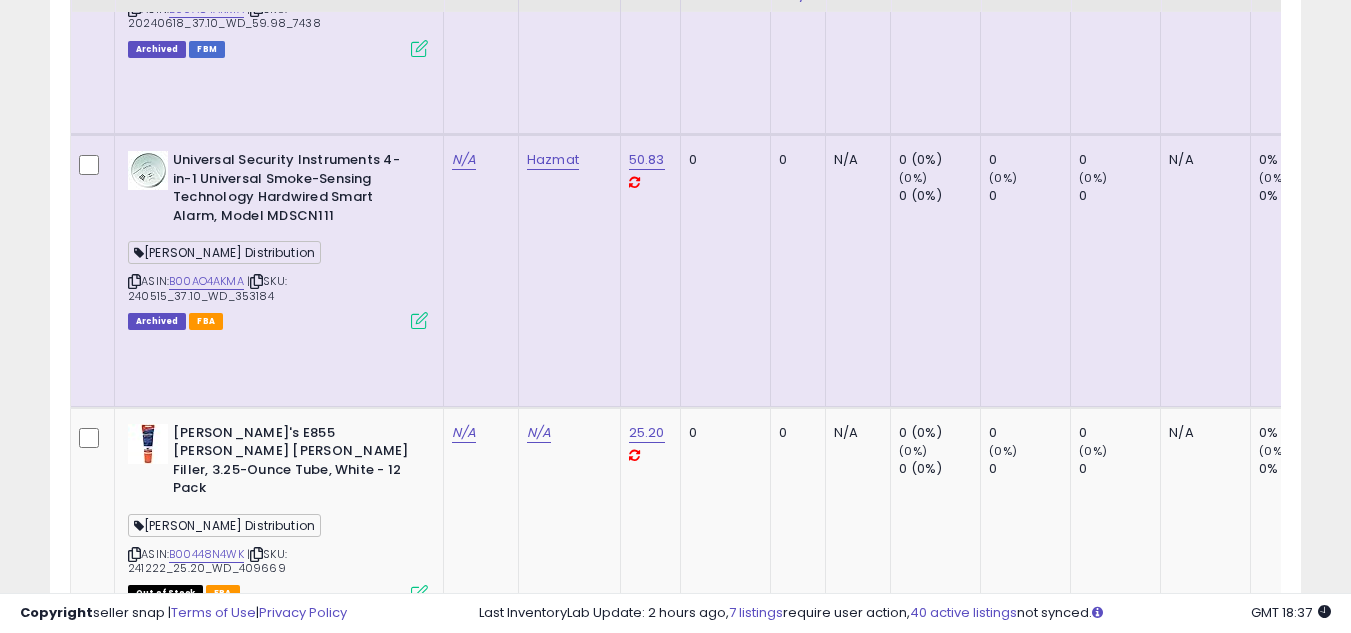 scroll, scrollTop: 3457, scrollLeft: 0, axis: vertical 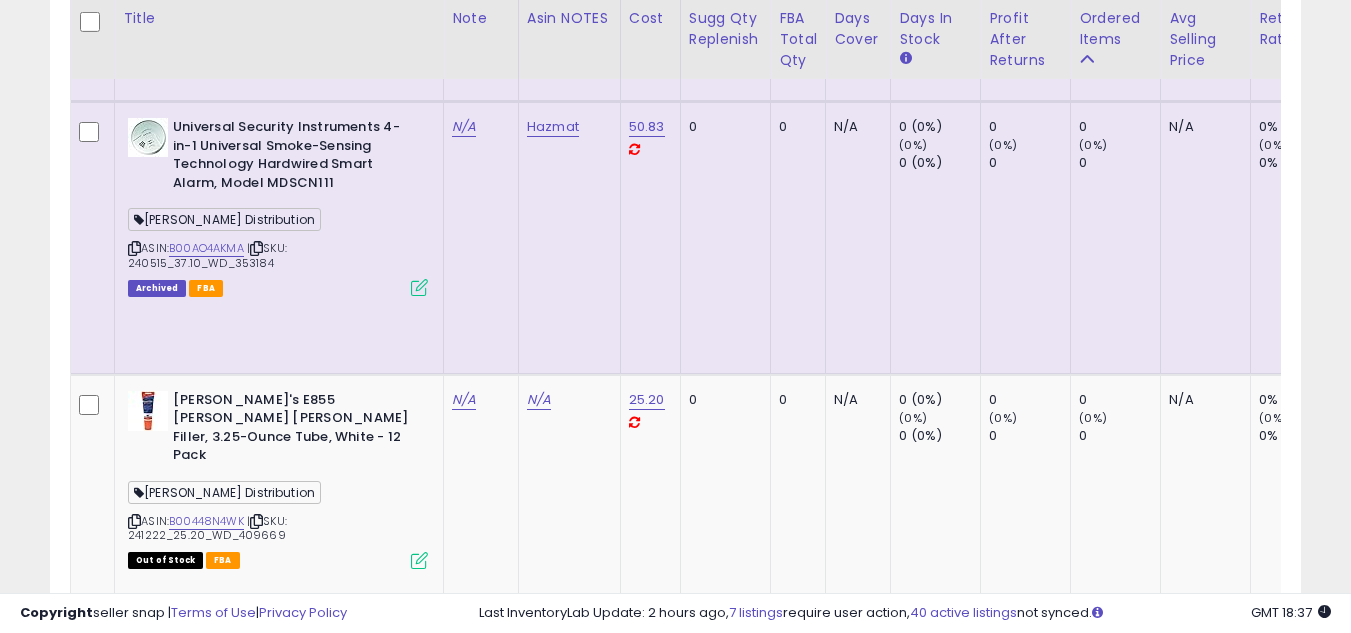 click at bounding box center [134, 1629] 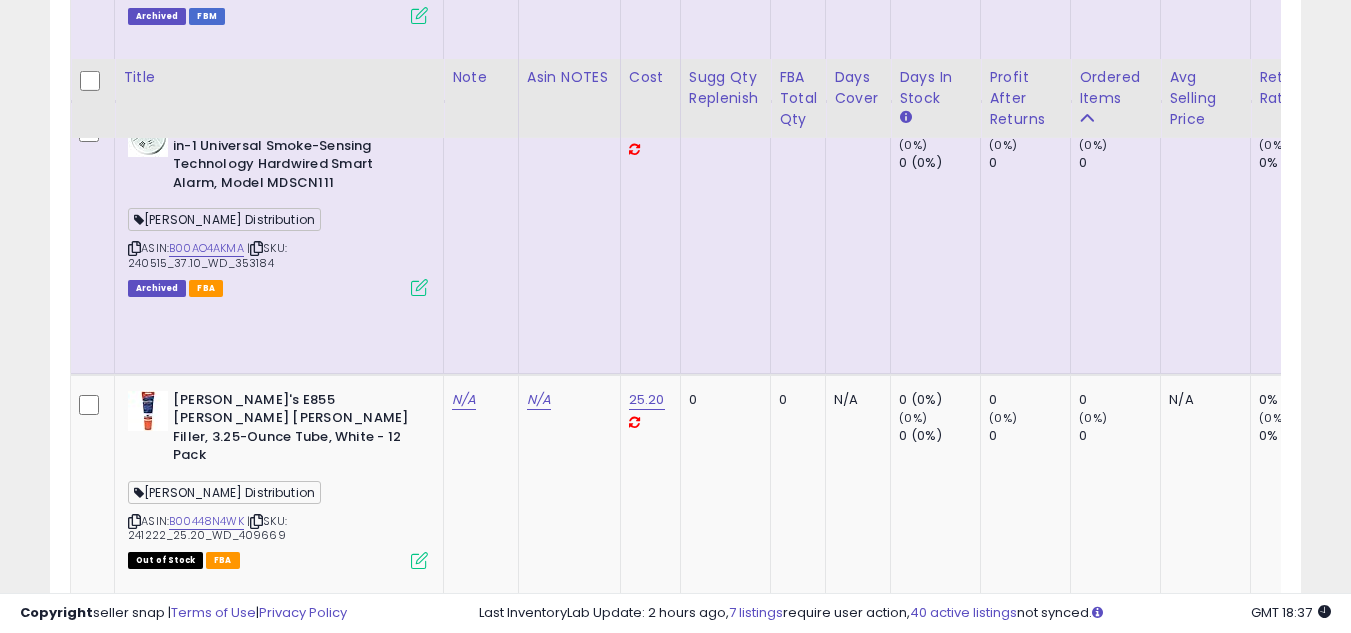 scroll, scrollTop: 3578, scrollLeft: 0, axis: vertical 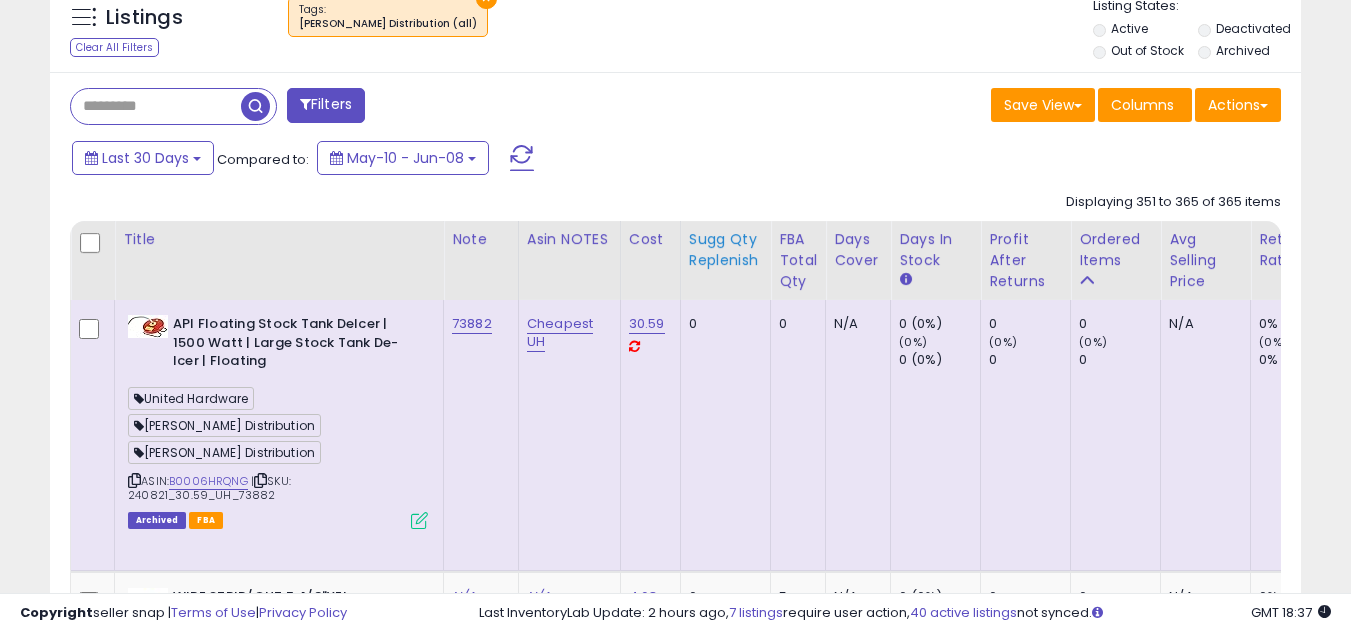 click on "Sugg Qty Replenish" at bounding box center [726, 250] 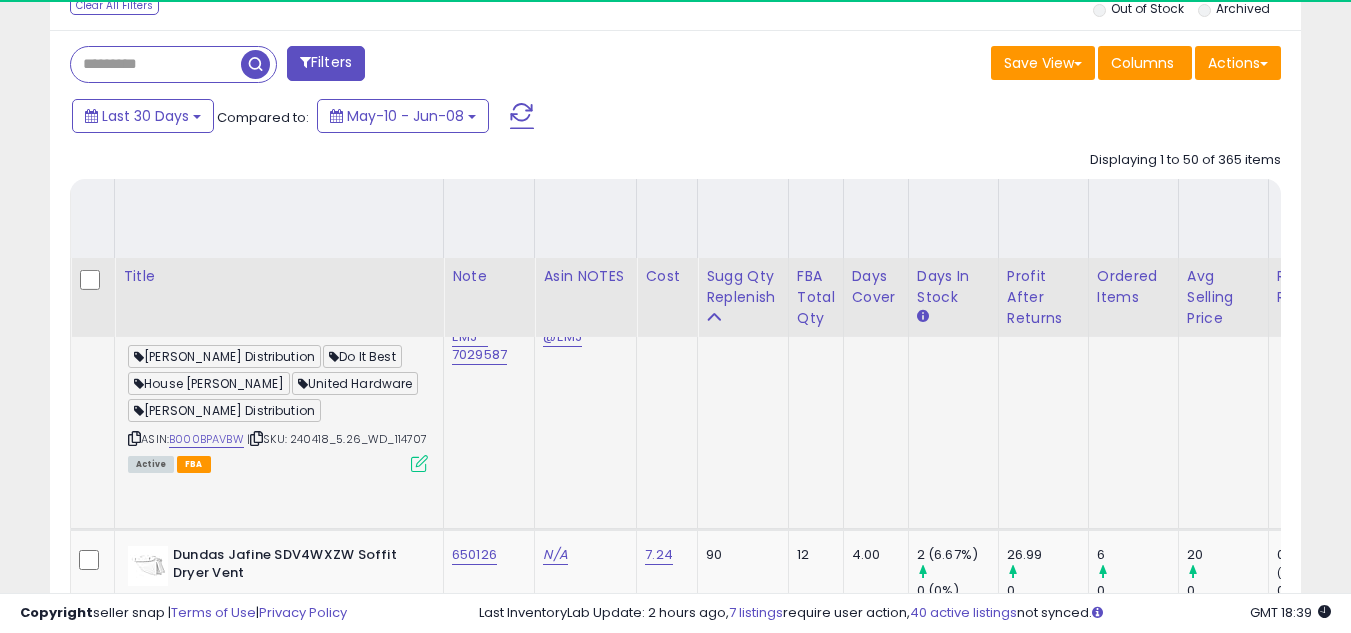 scroll, scrollTop: 1100, scrollLeft: 0, axis: vertical 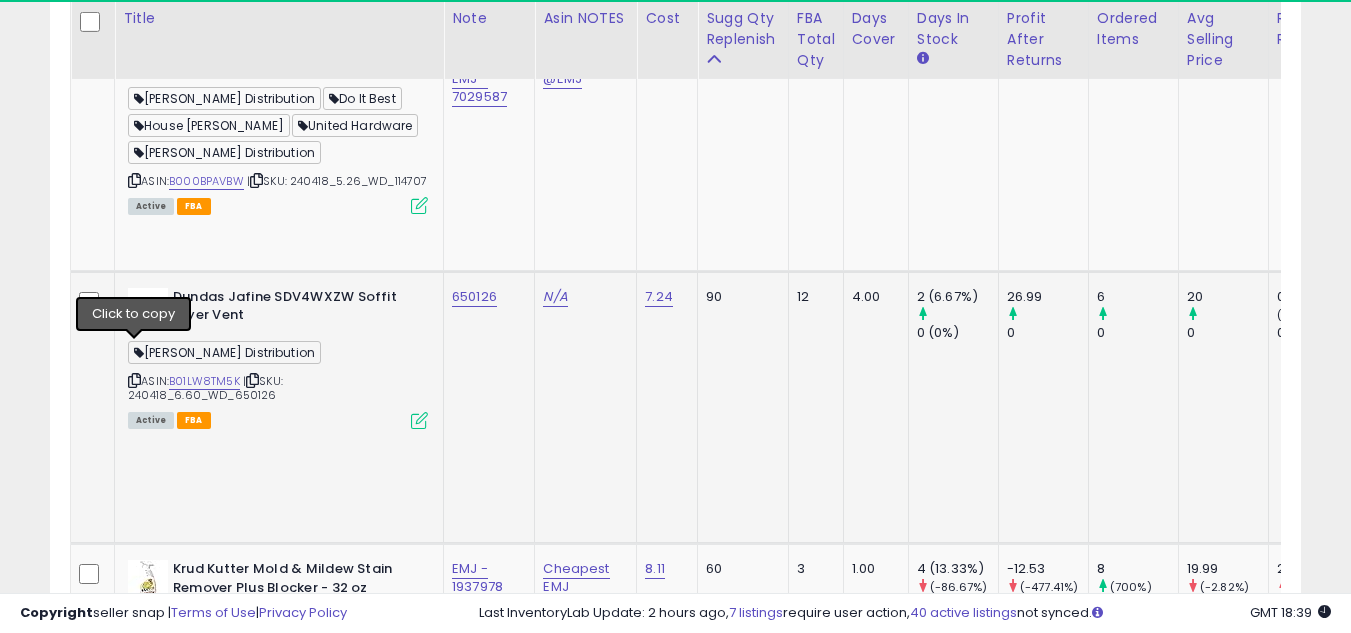 click at bounding box center (134, 380) 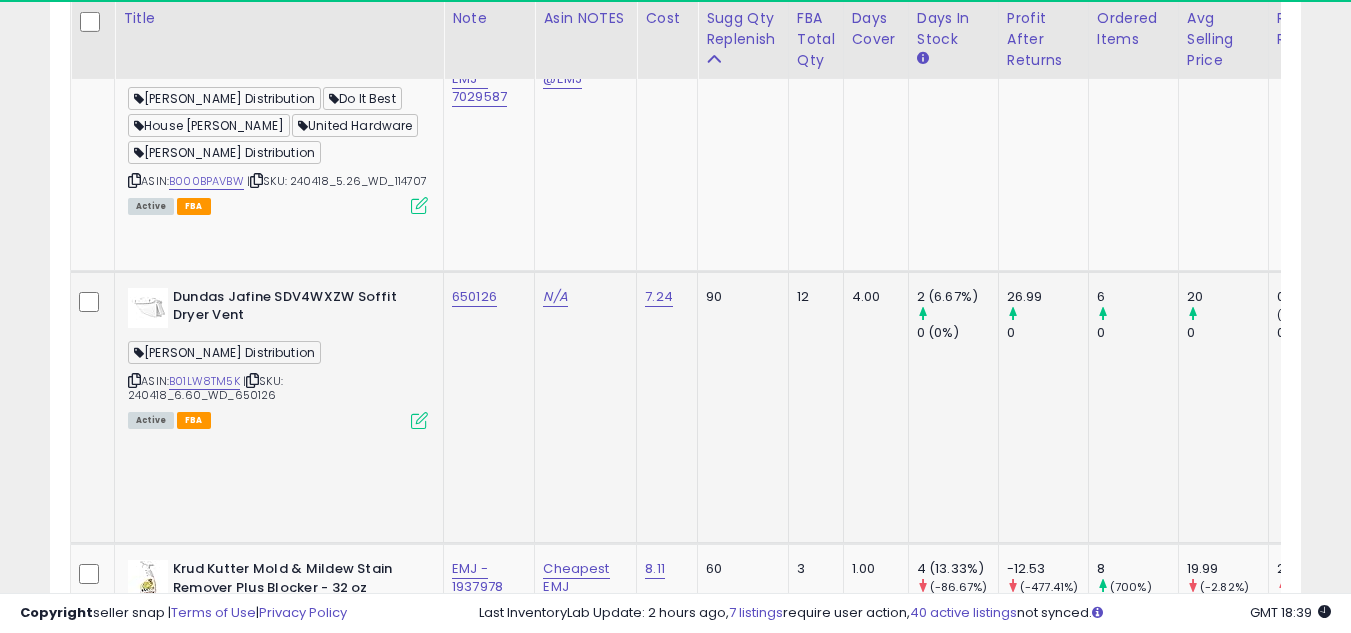 click at bounding box center (134, 380) 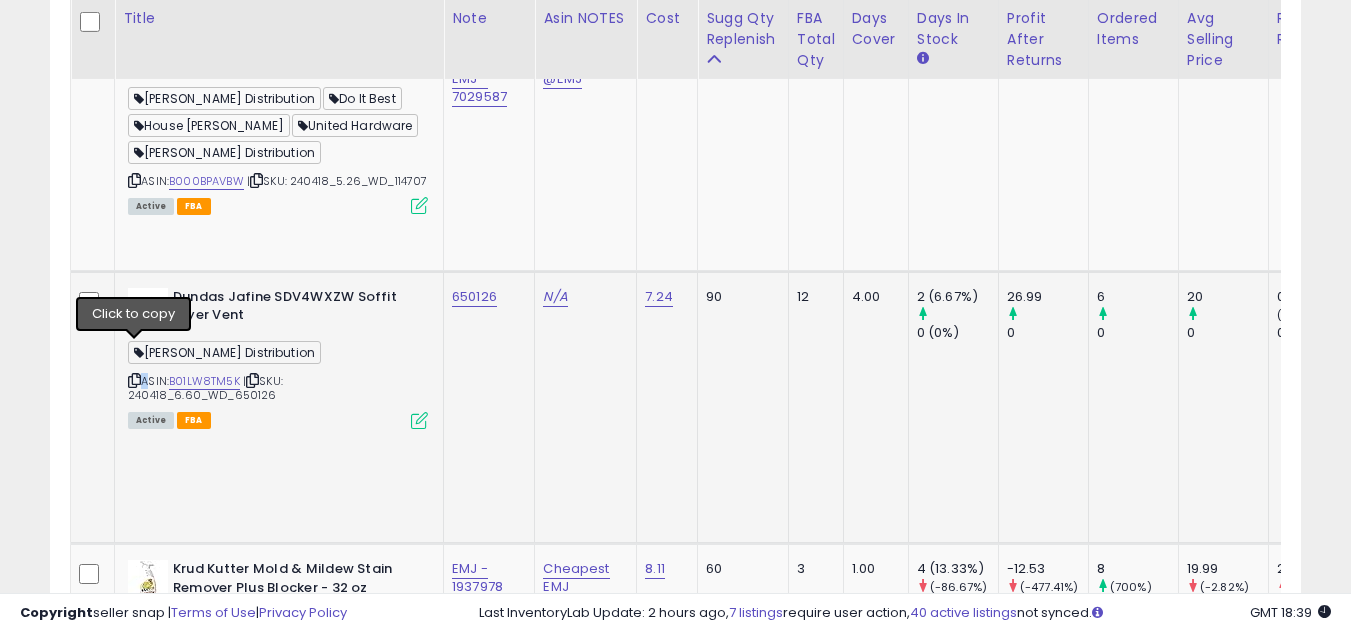 click at bounding box center (134, 380) 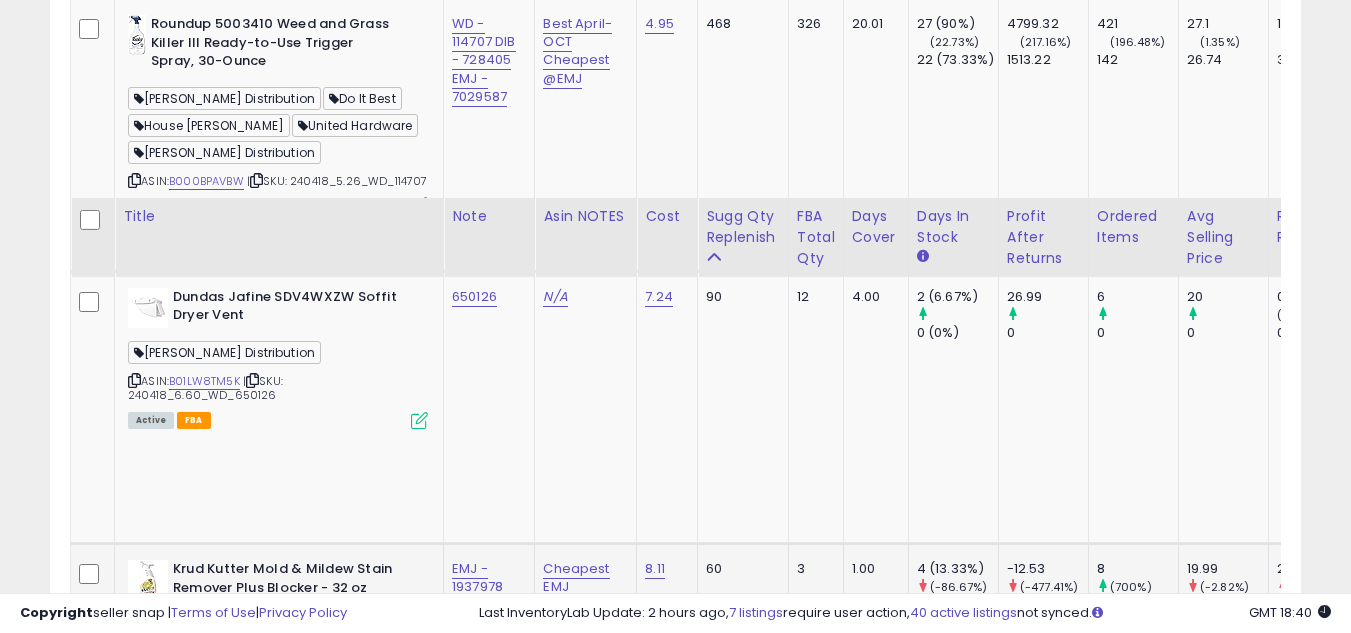 scroll, scrollTop: 1300, scrollLeft: 0, axis: vertical 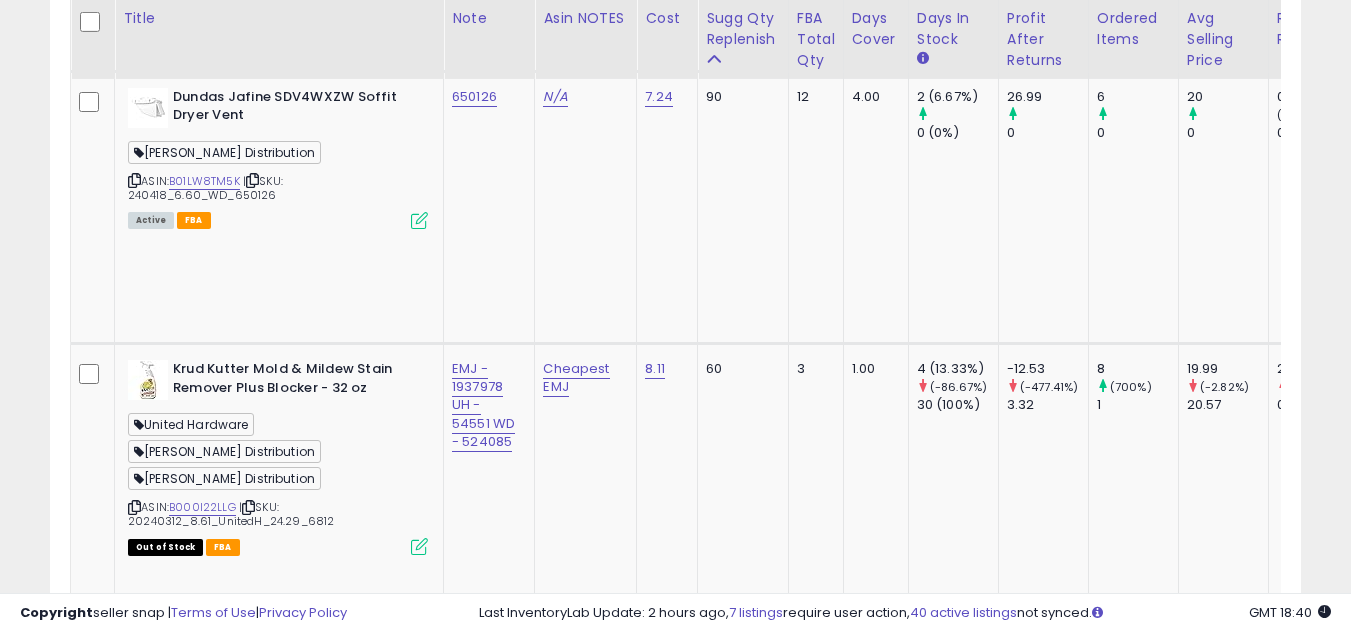 click at bounding box center (134, 752) 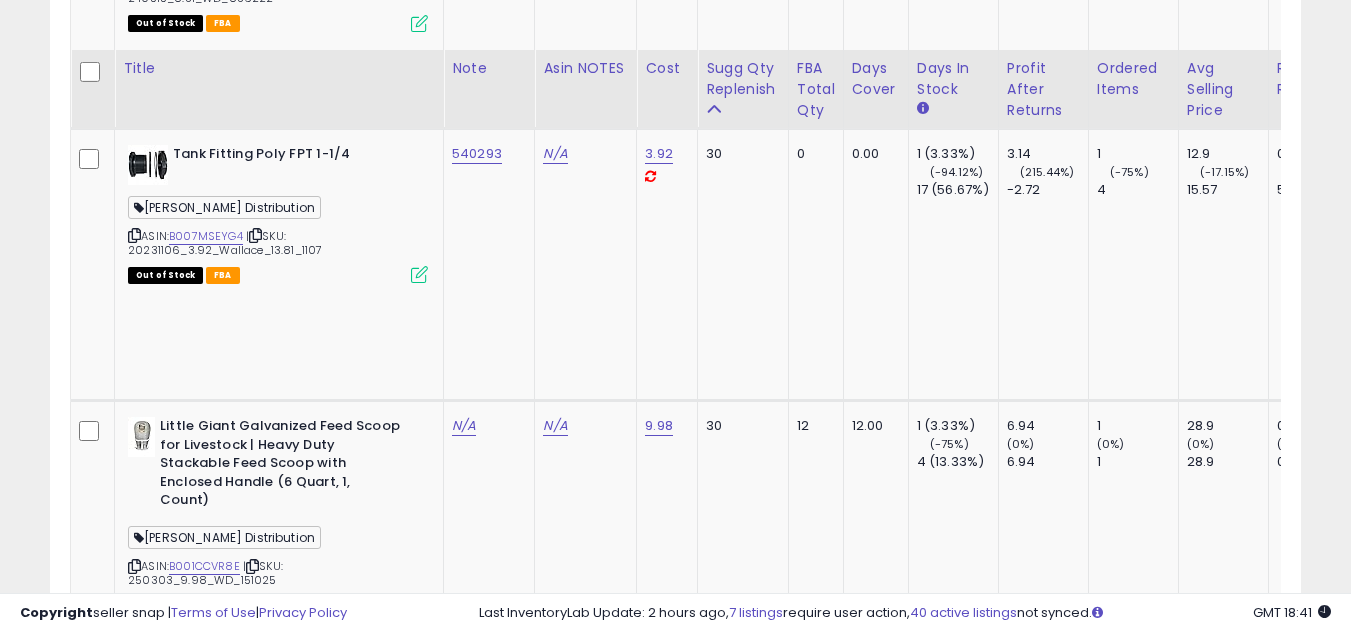 scroll, scrollTop: 3200, scrollLeft: 0, axis: vertical 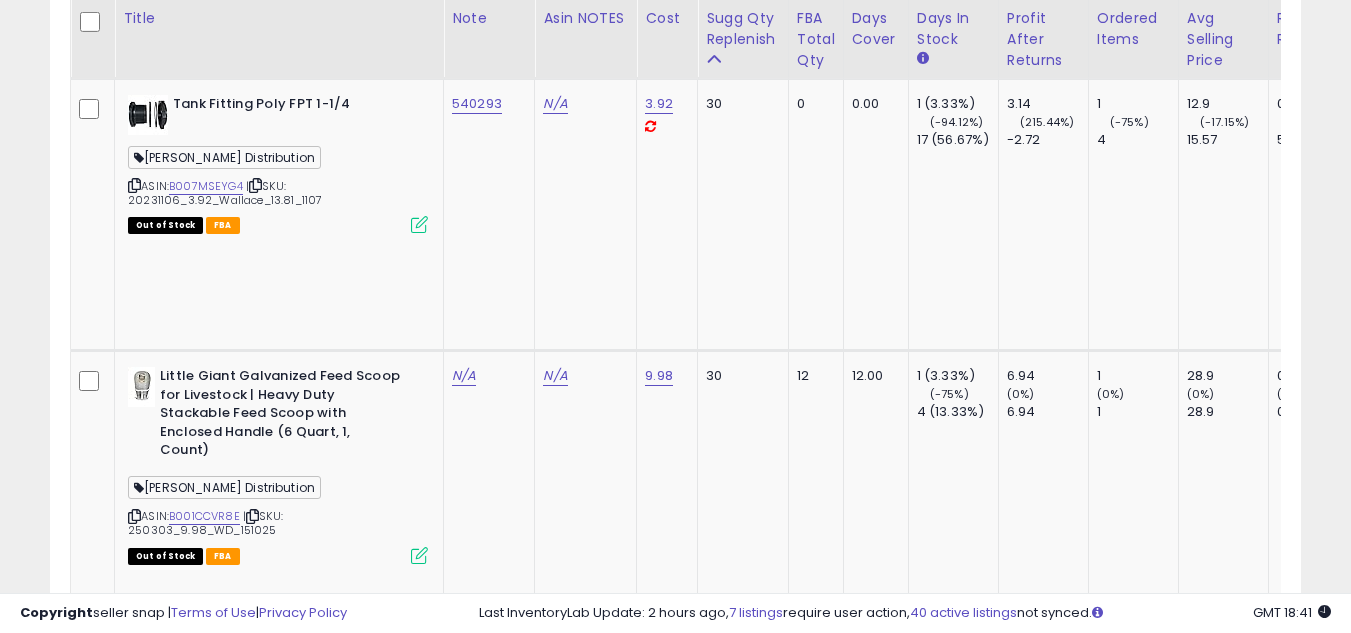 click at bounding box center [134, 1568] 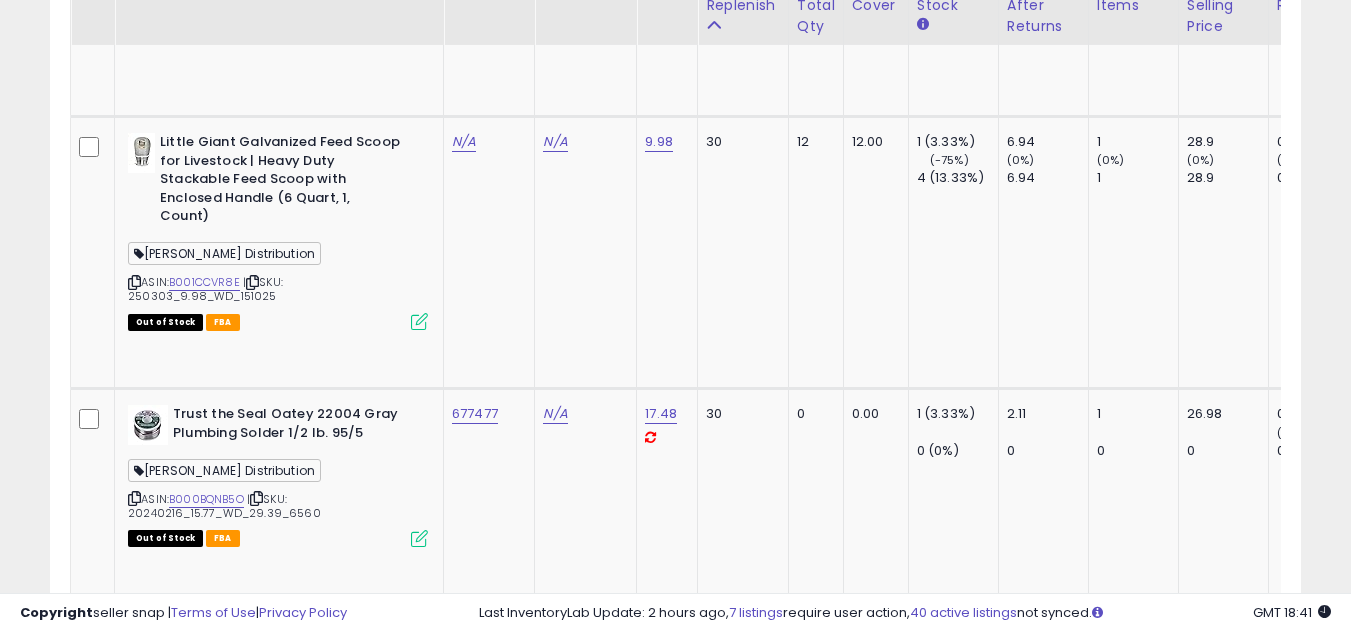 scroll, scrollTop: 3700, scrollLeft: 0, axis: vertical 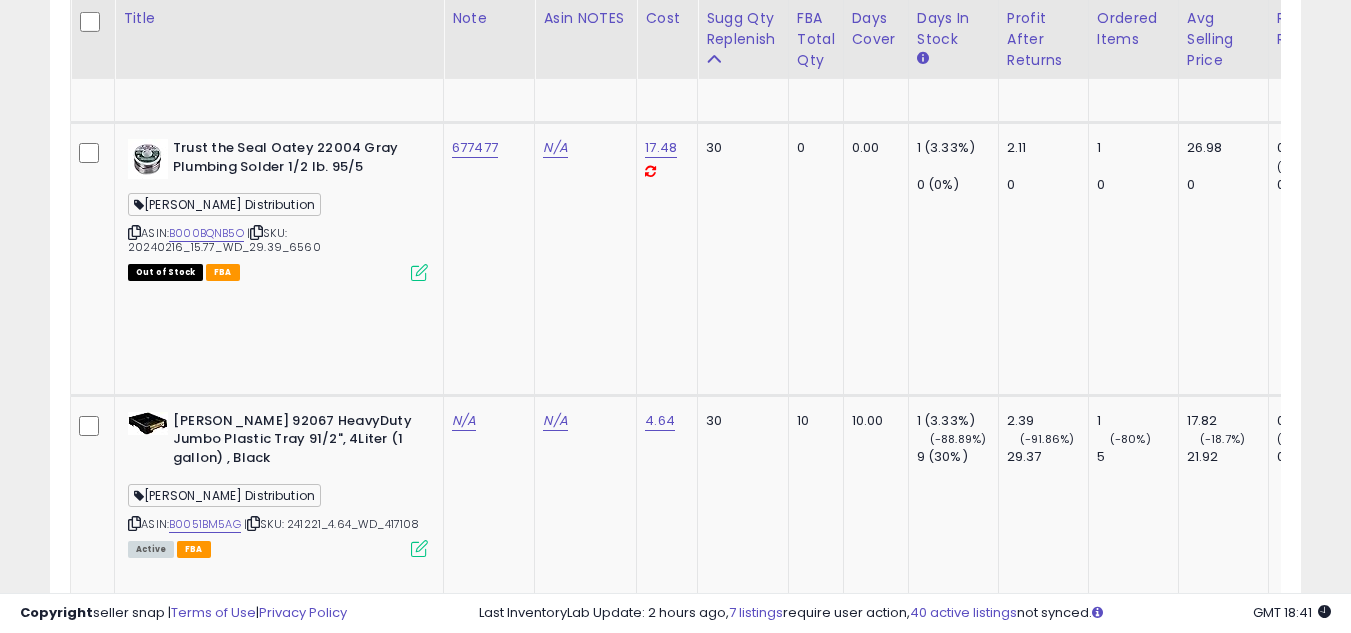 click at bounding box center (134, 1613) 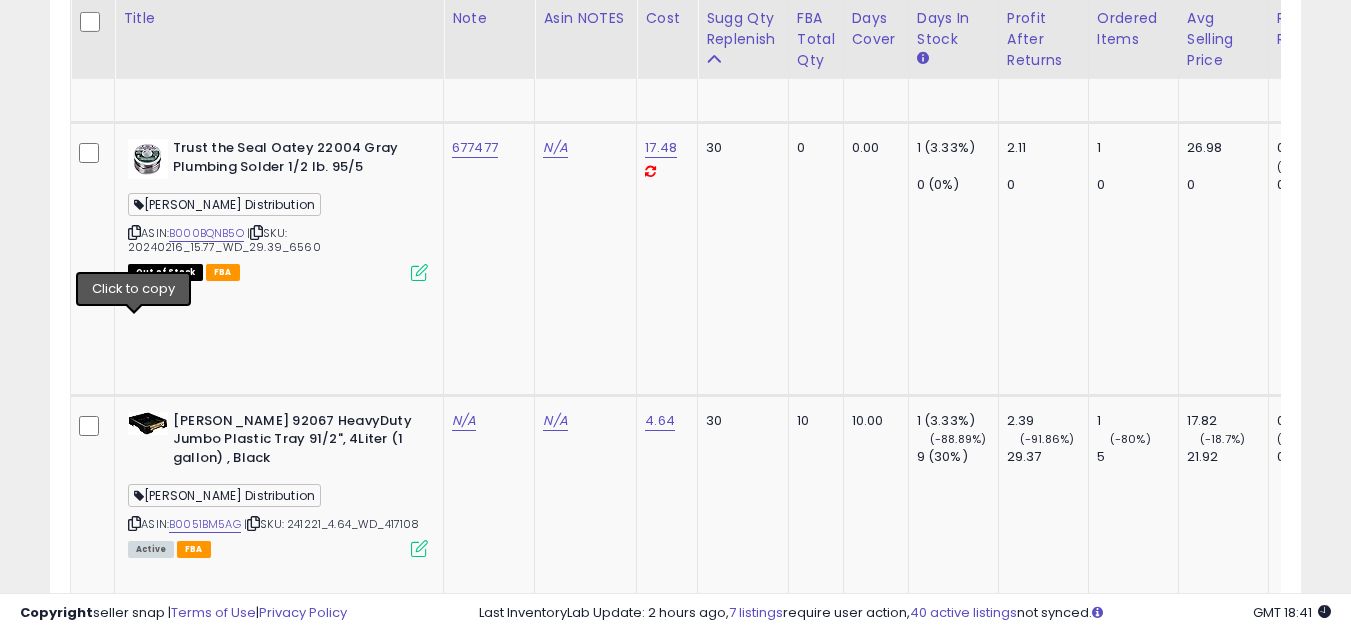 click at bounding box center [134, 1613] 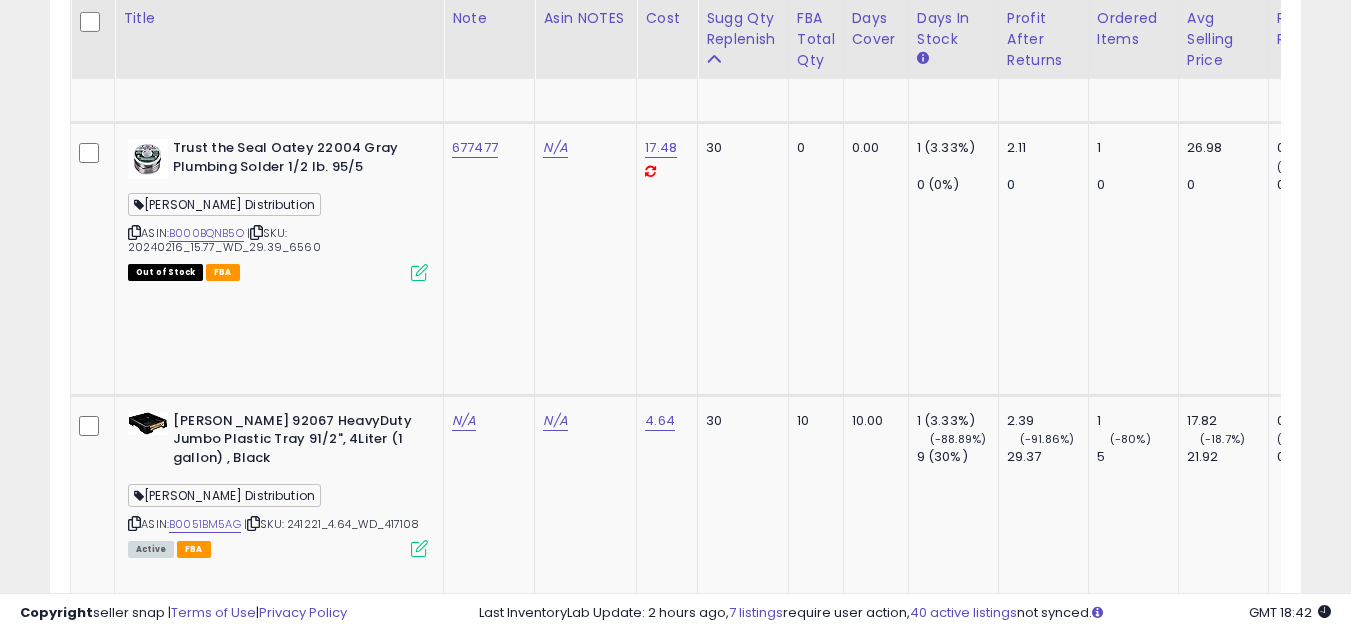 click at bounding box center [134, 1613] 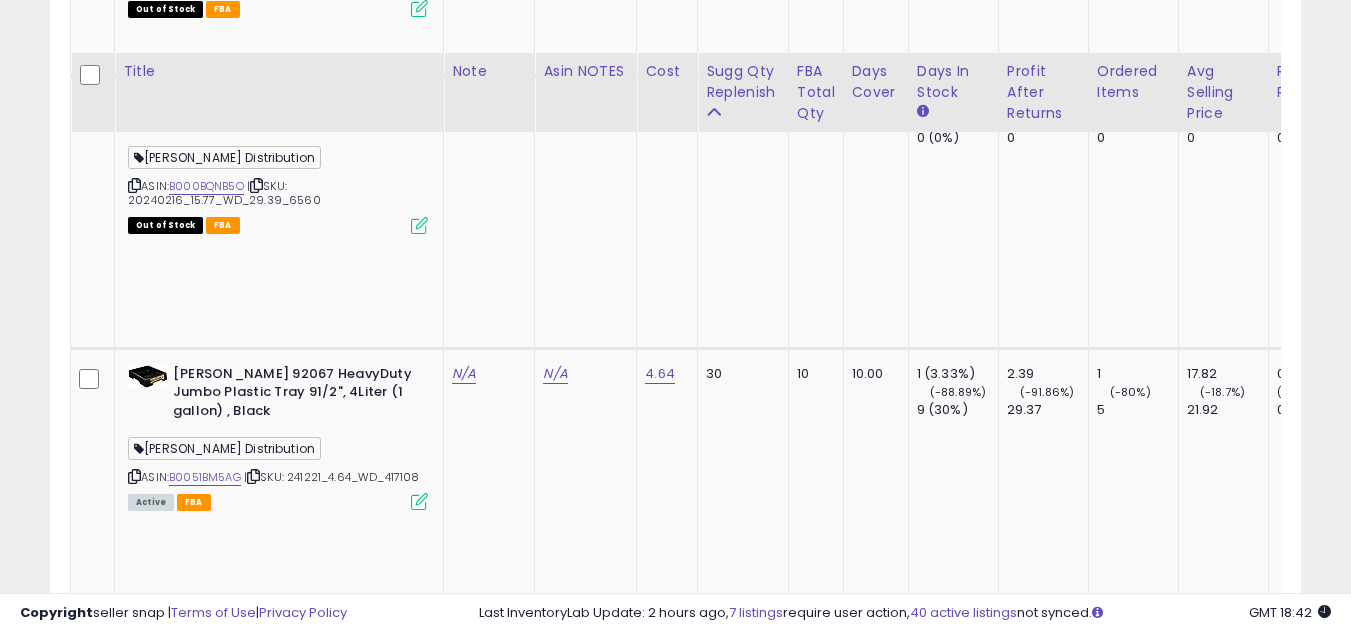 scroll, scrollTop: 3800, scrollLeft: 0, axis: vertical 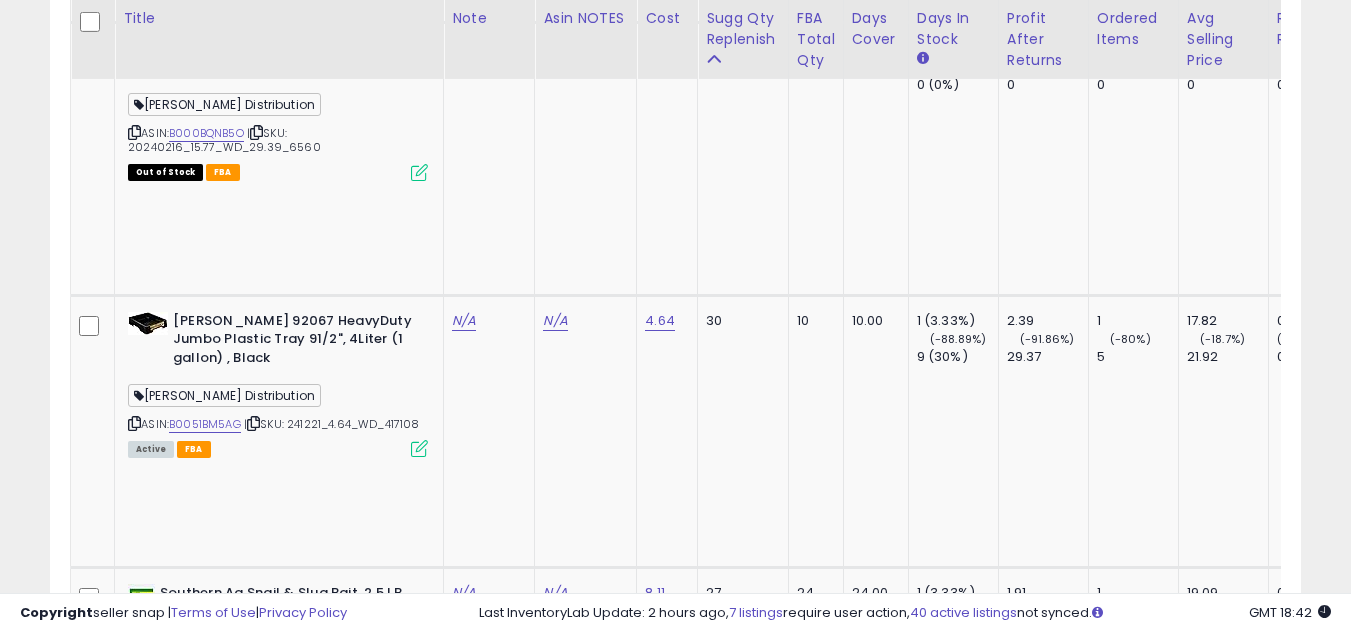 click at bounding box center [134, 1785] 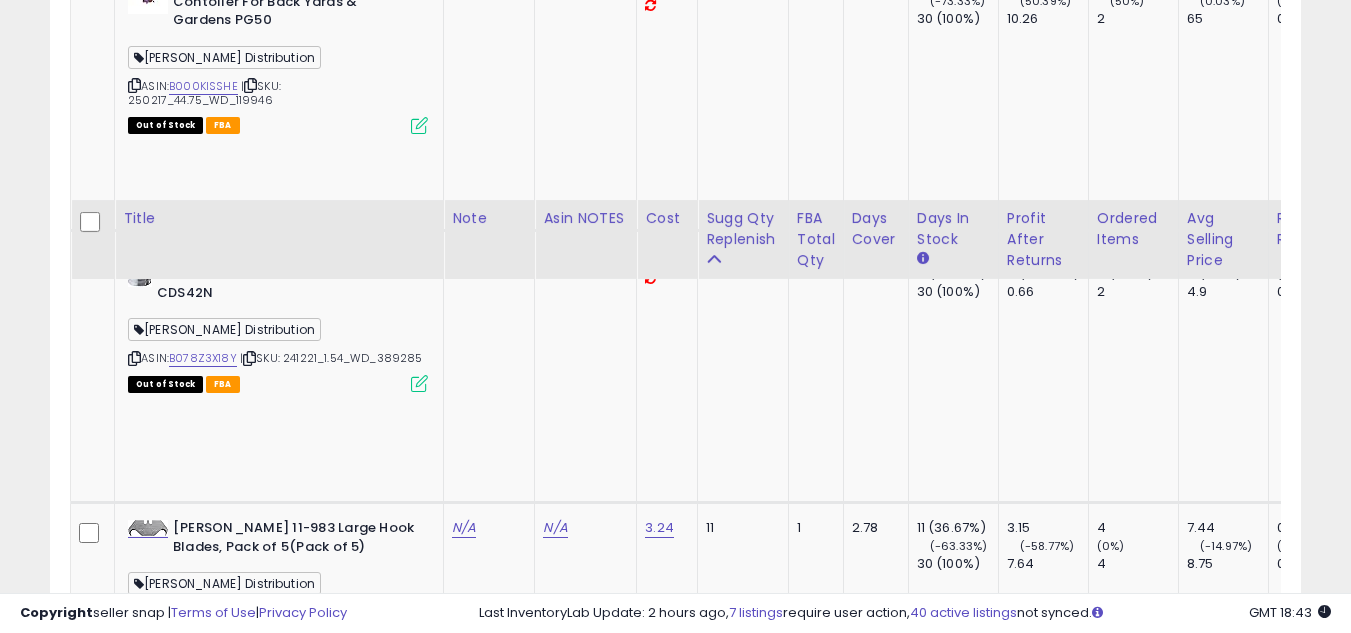 scroll, scrollTop: 5700, scrollLeft: 0, axis: vertical 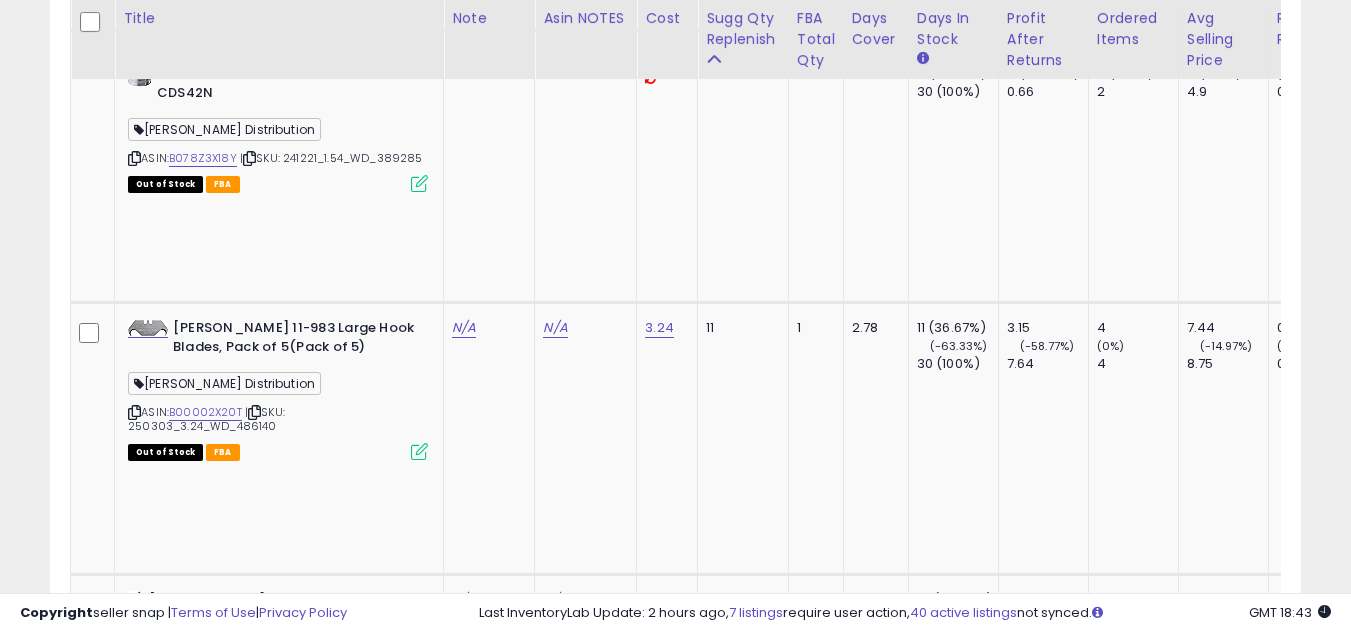 click at bounding box center [134, 2628] 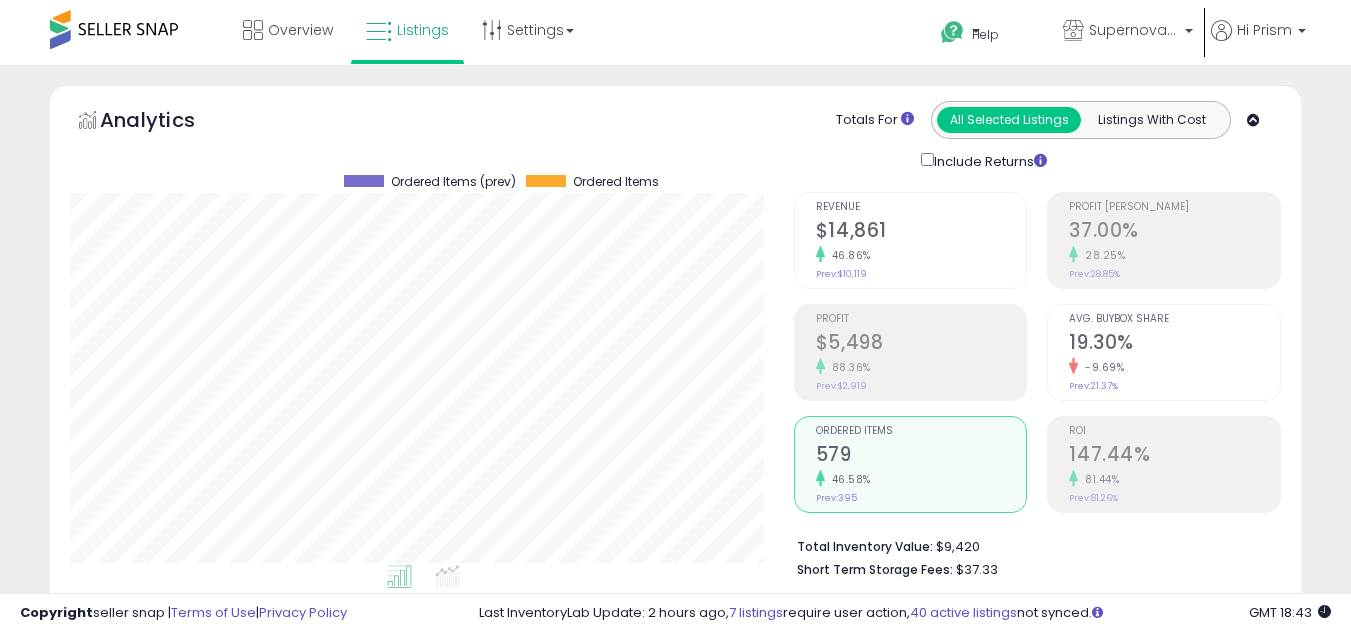 select on "**" 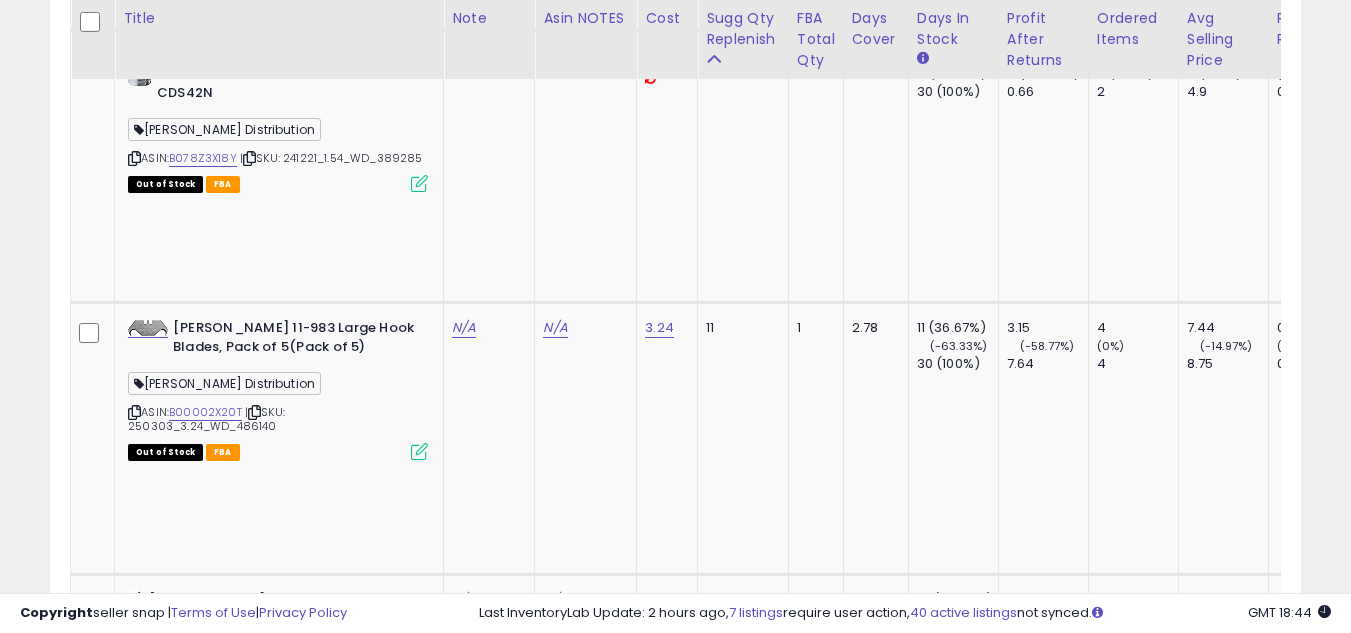 scroll, scrollTop: 5700, scrollLeft: 0, axis: vertical 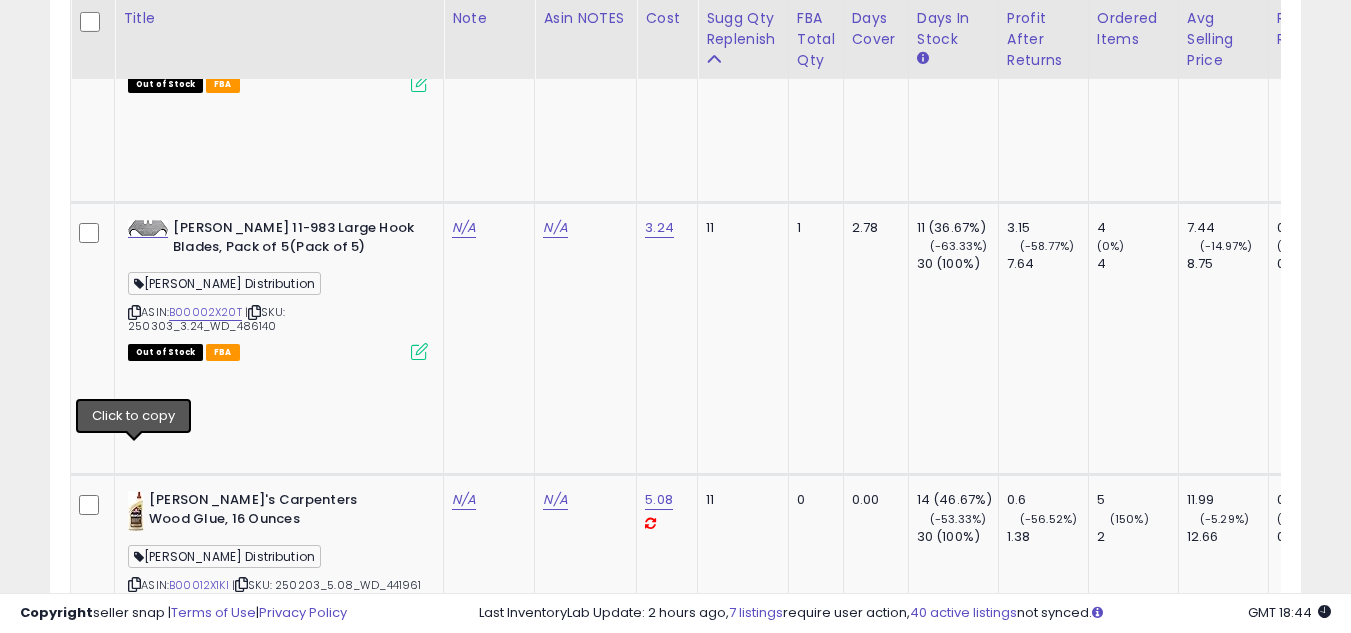click at bounding box center [134, 3036] 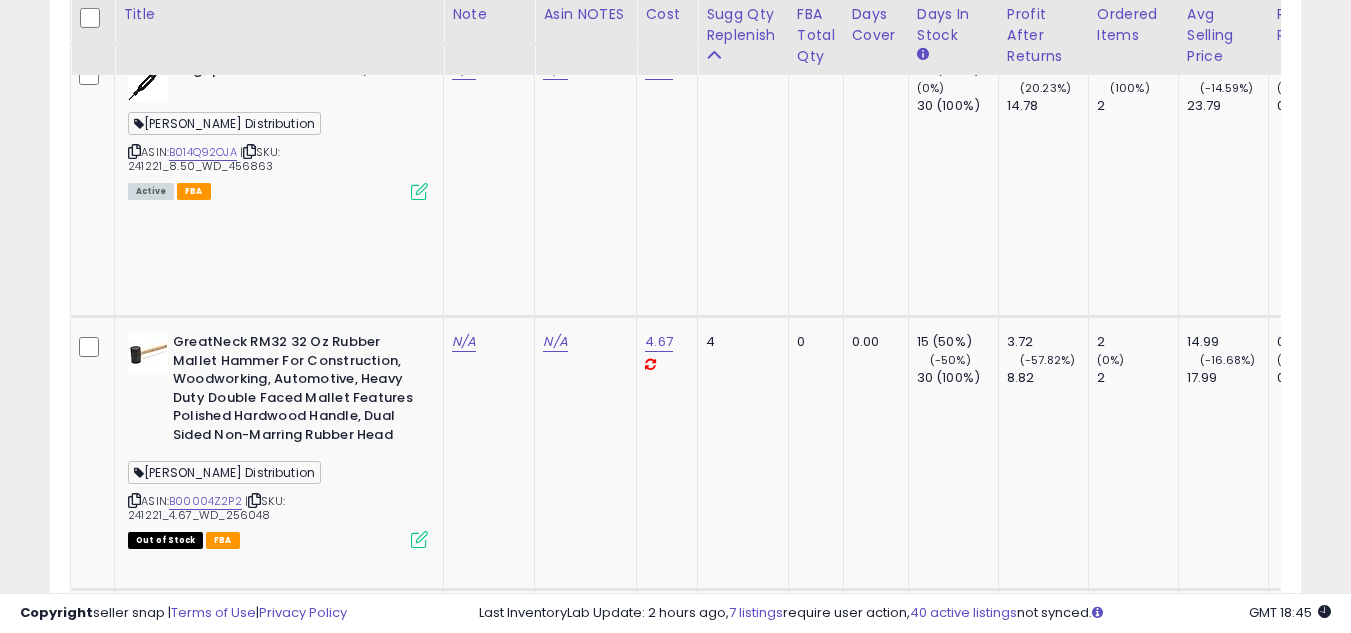 scroll, scrollTop: 9100, scrollLeft: 0, axis: vertical 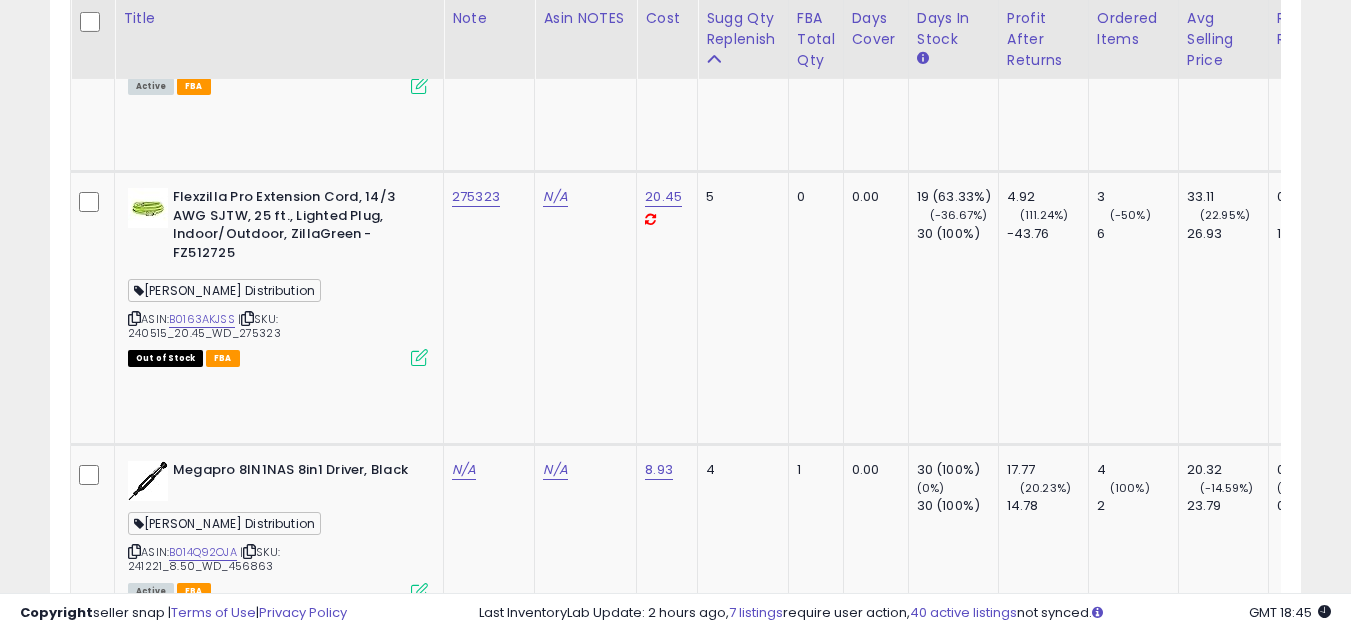 click at bounding box center [134, 4640] 